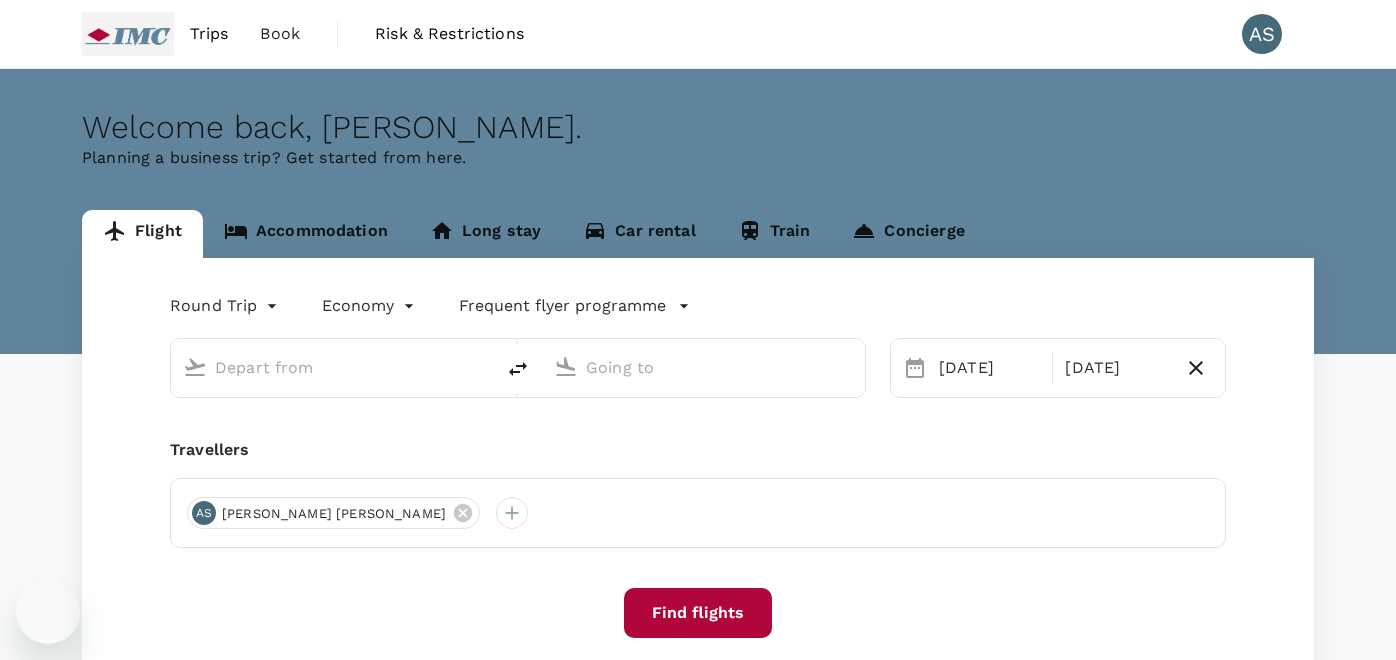 scroll, scrollTop: 0, scrollLeft: 0, axis: both 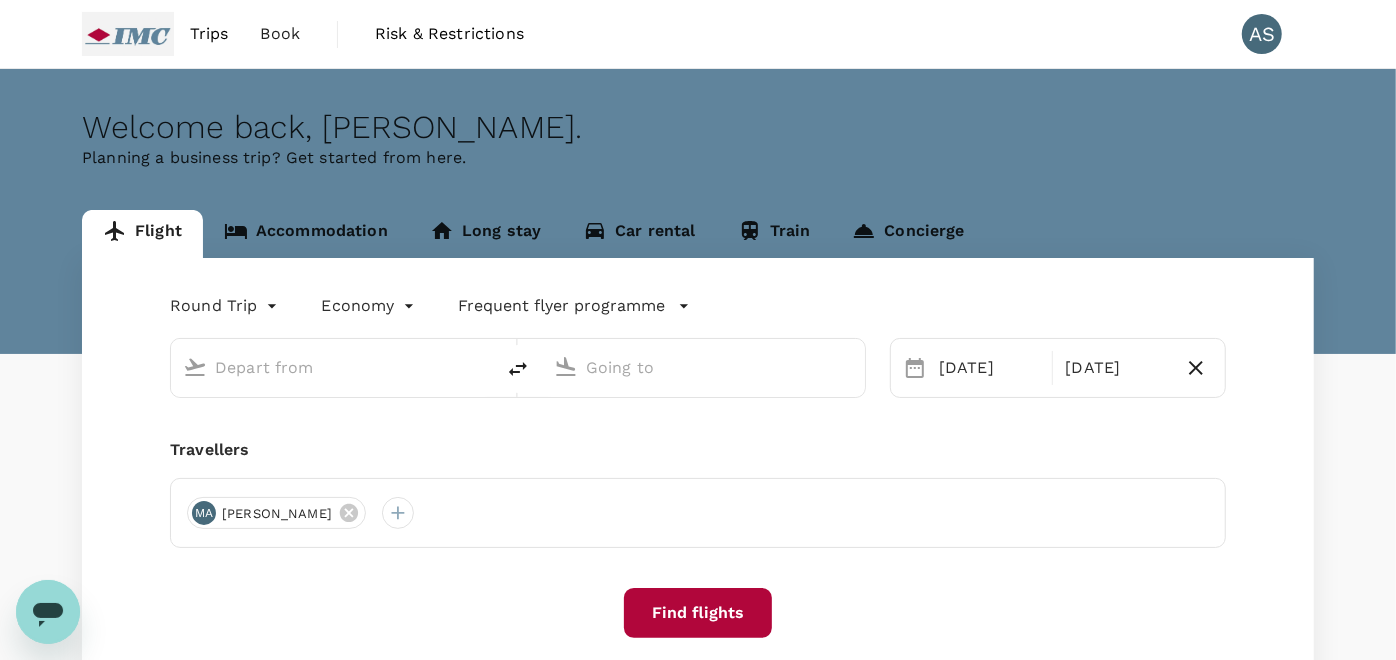 type on "Singapore Changi (SIN)" 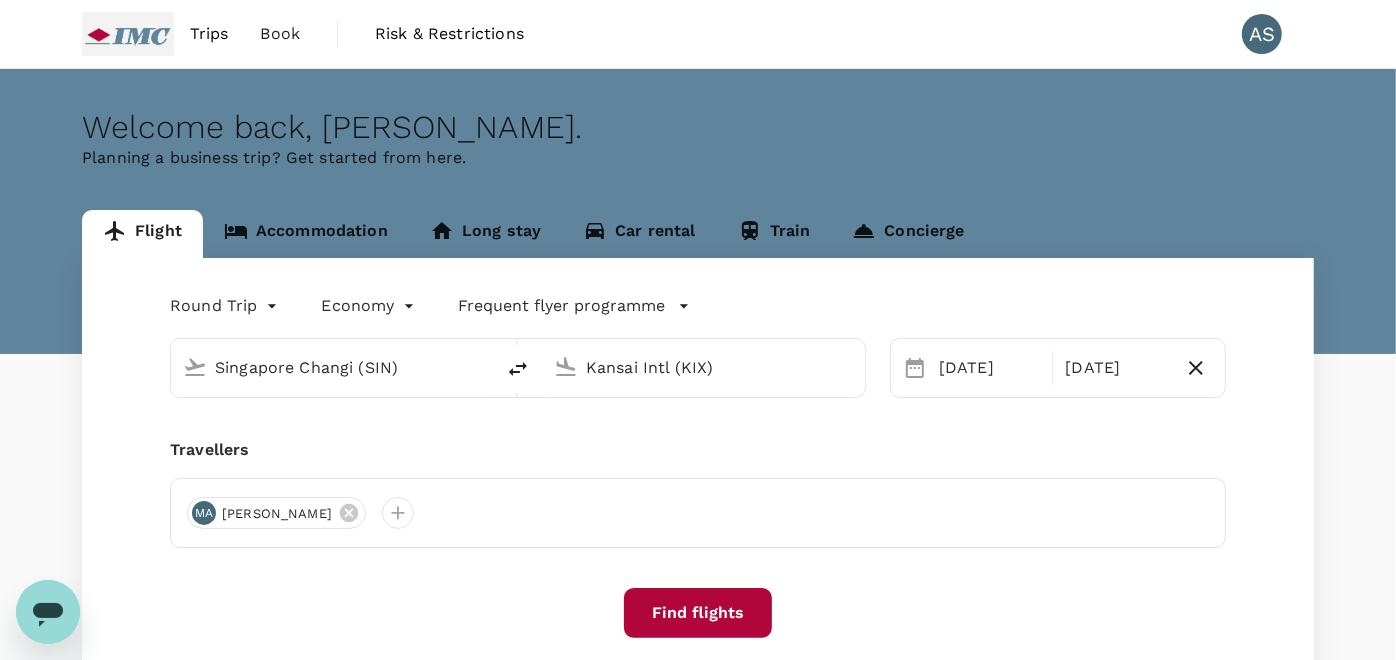 type 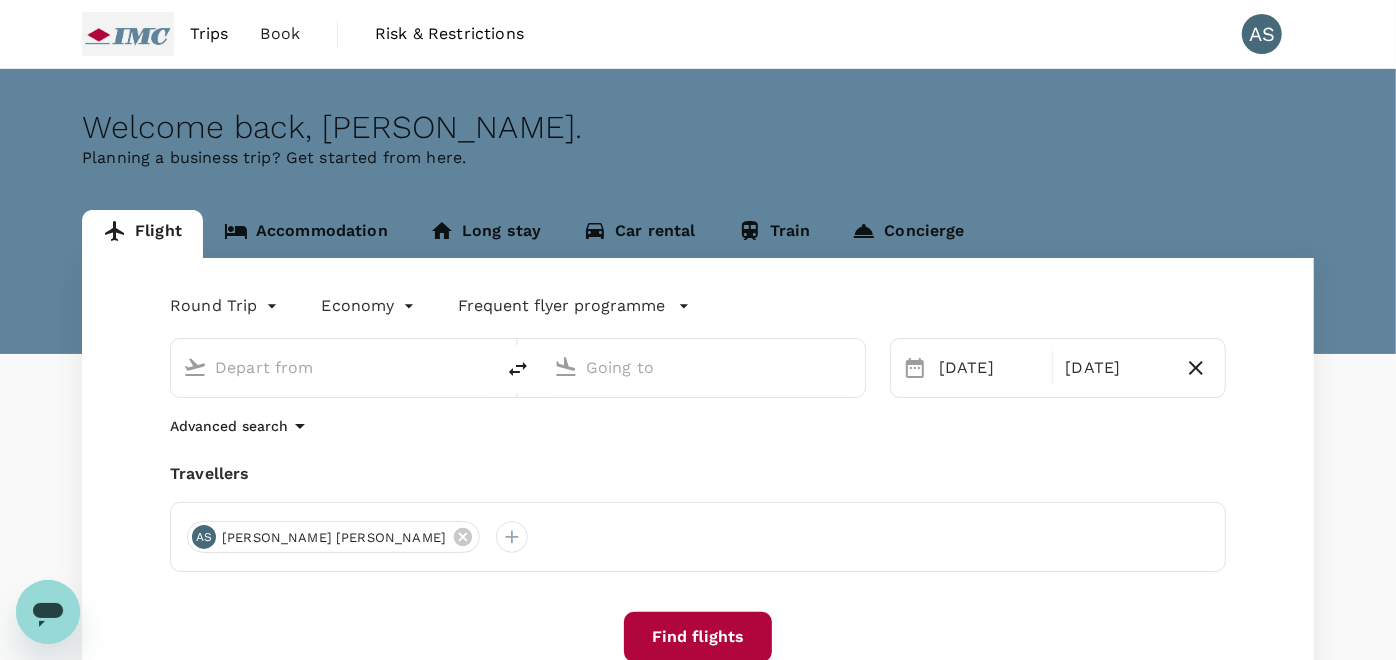 type on "Singapore Changi (SIN)" 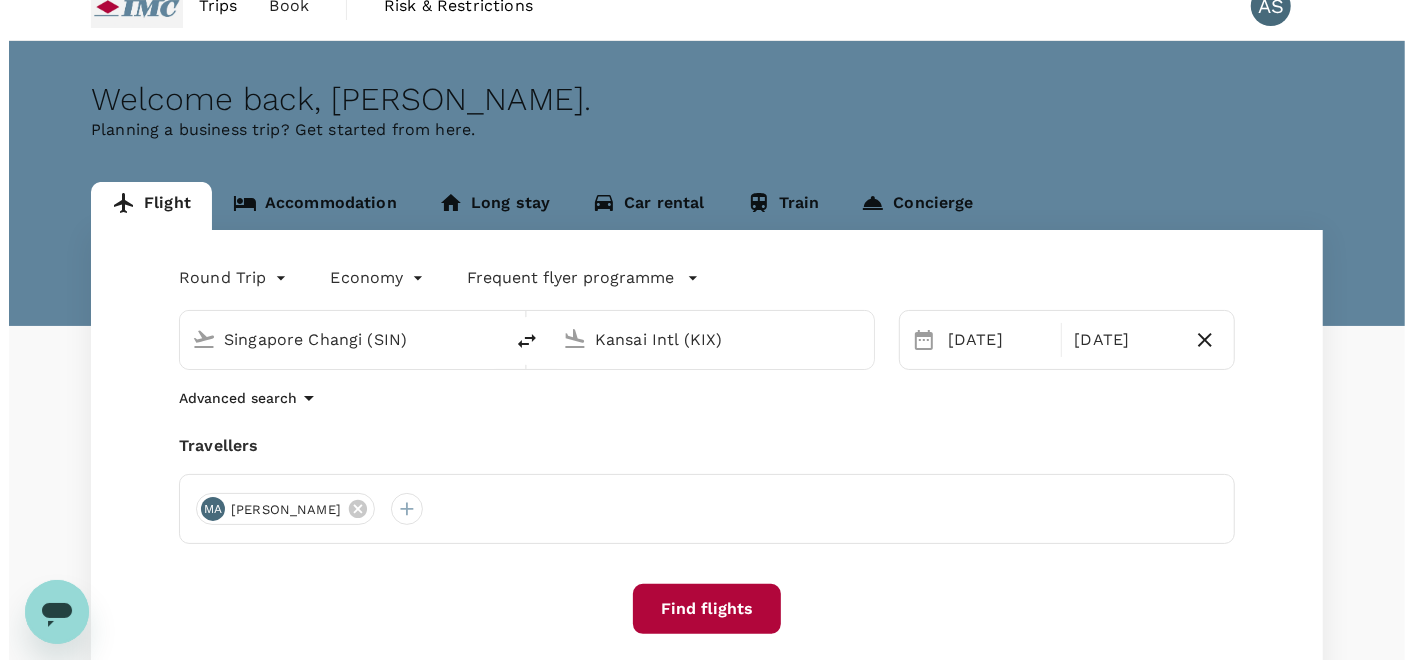 scroll, scrollTop: 111, scrollLeft: 0, axis: vertical 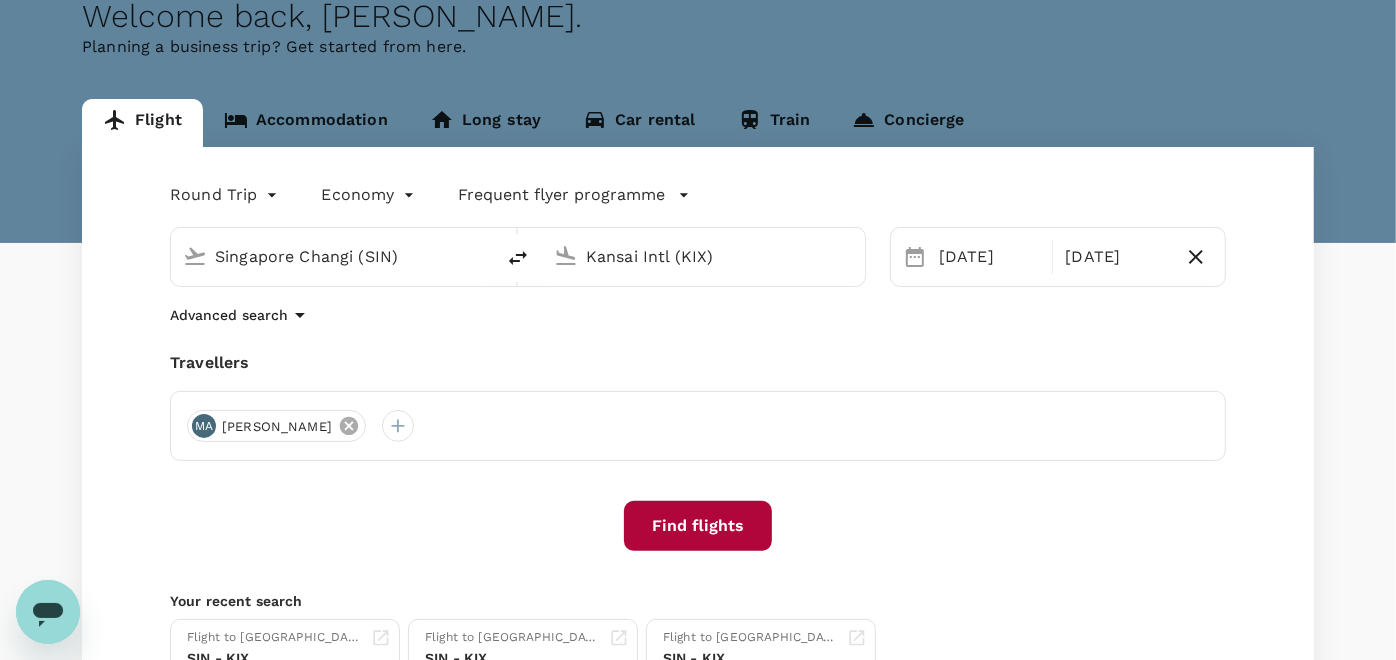 click 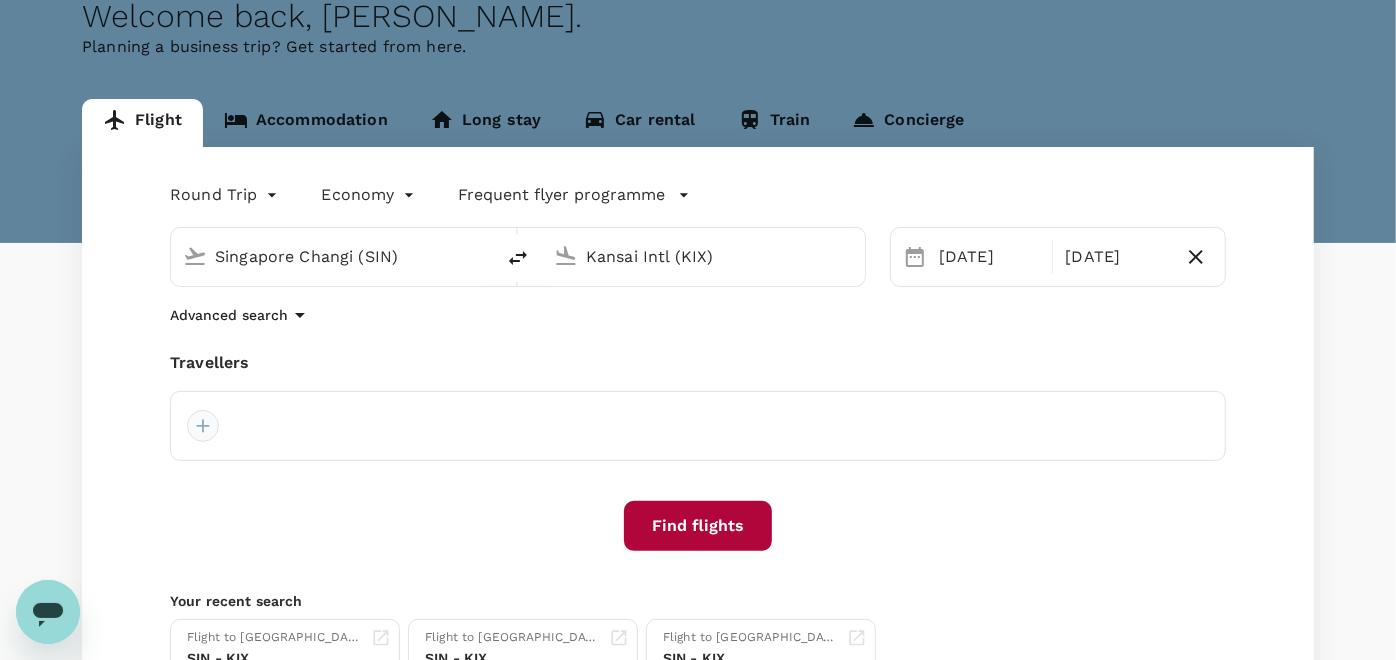 click at bounding box center [203, 426] 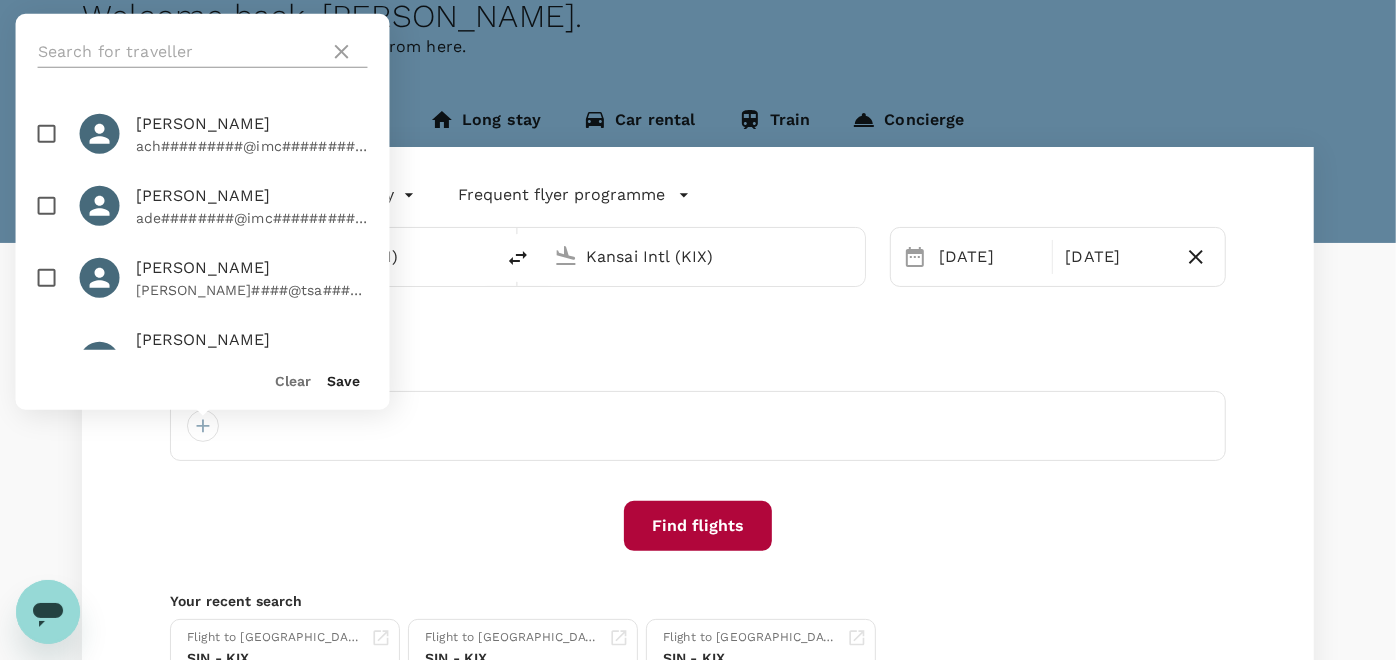 click at bounding box center (180, 52) 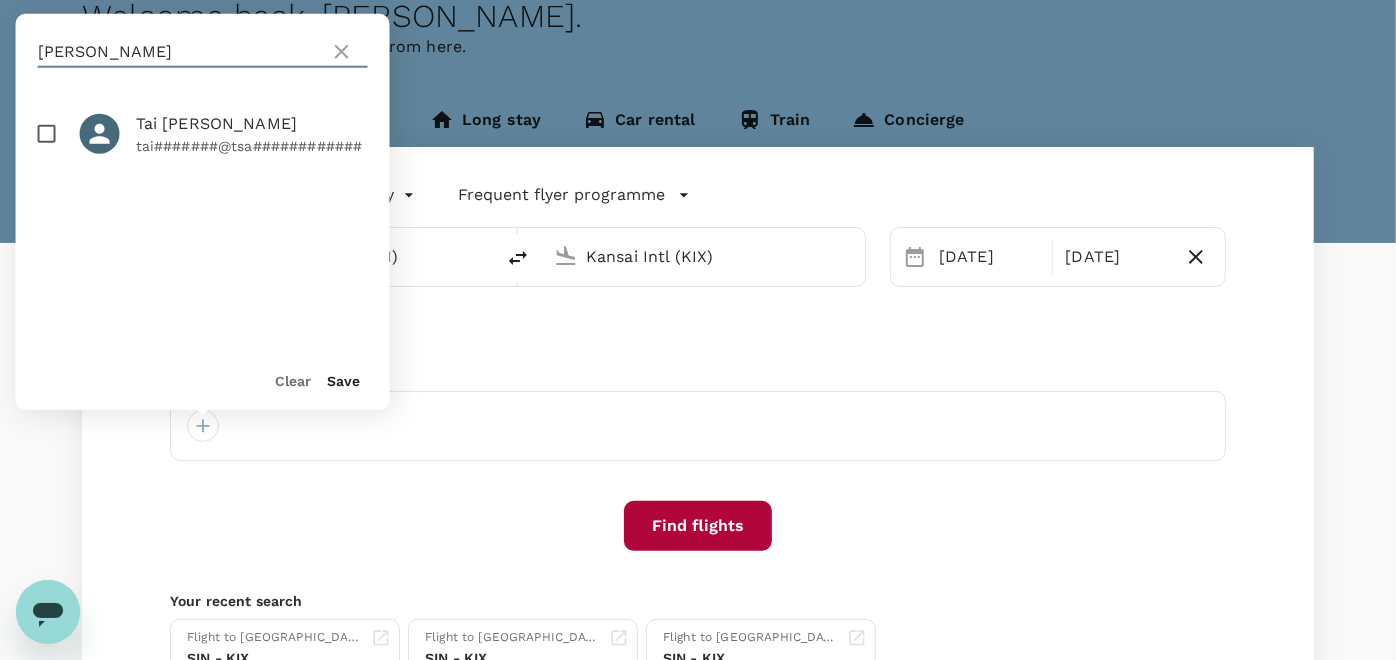 type on "[PERSON_NAME]" 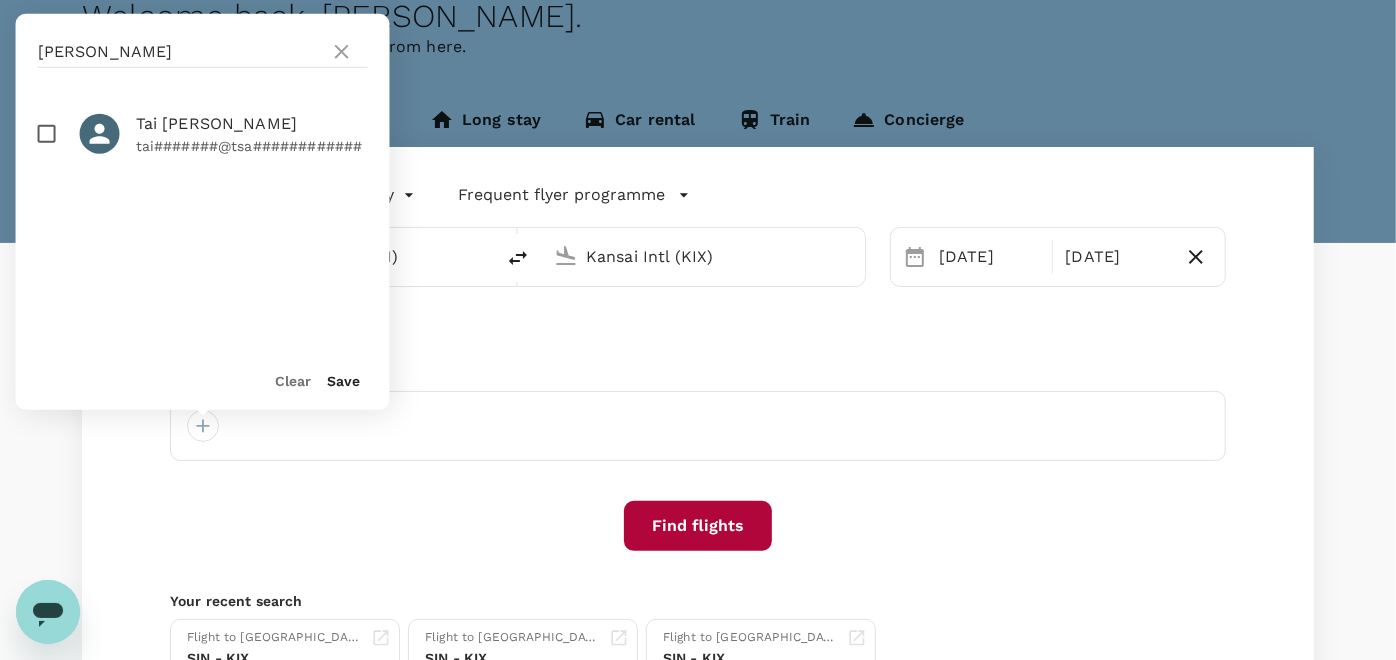 click at bounding box center [47, 134] 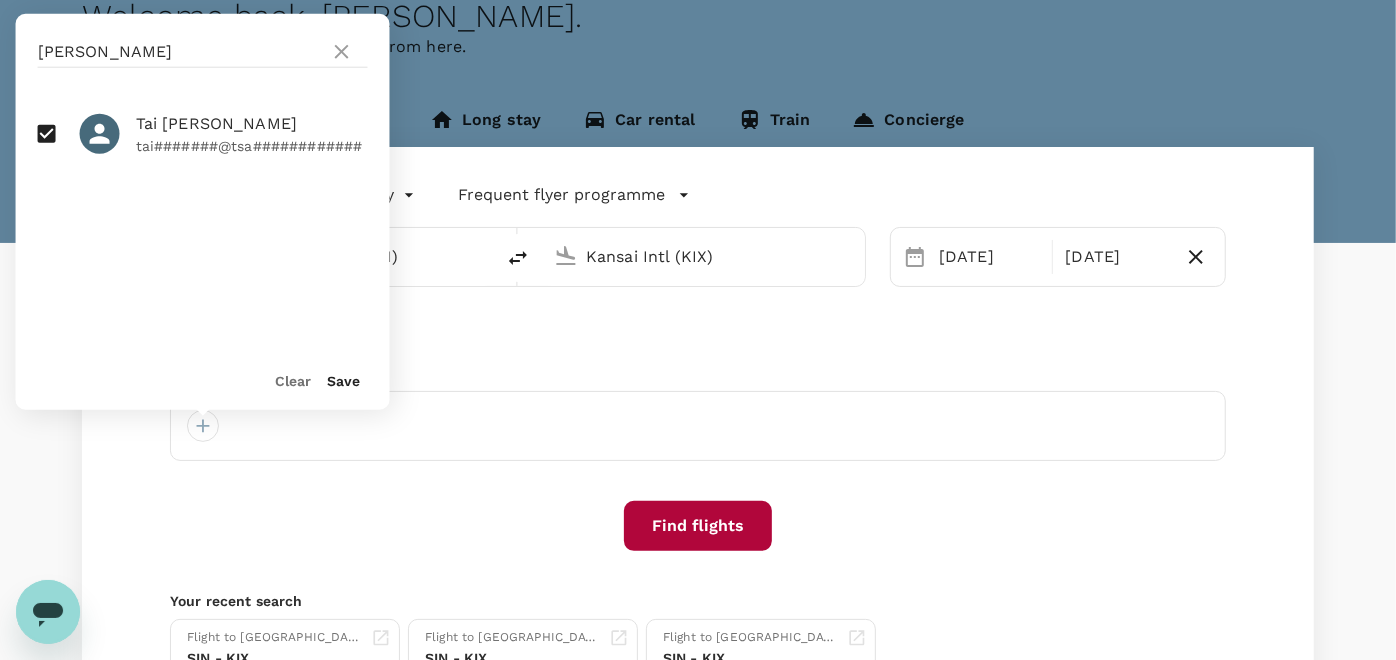 click on "Save" at bounding box center [344, 381] 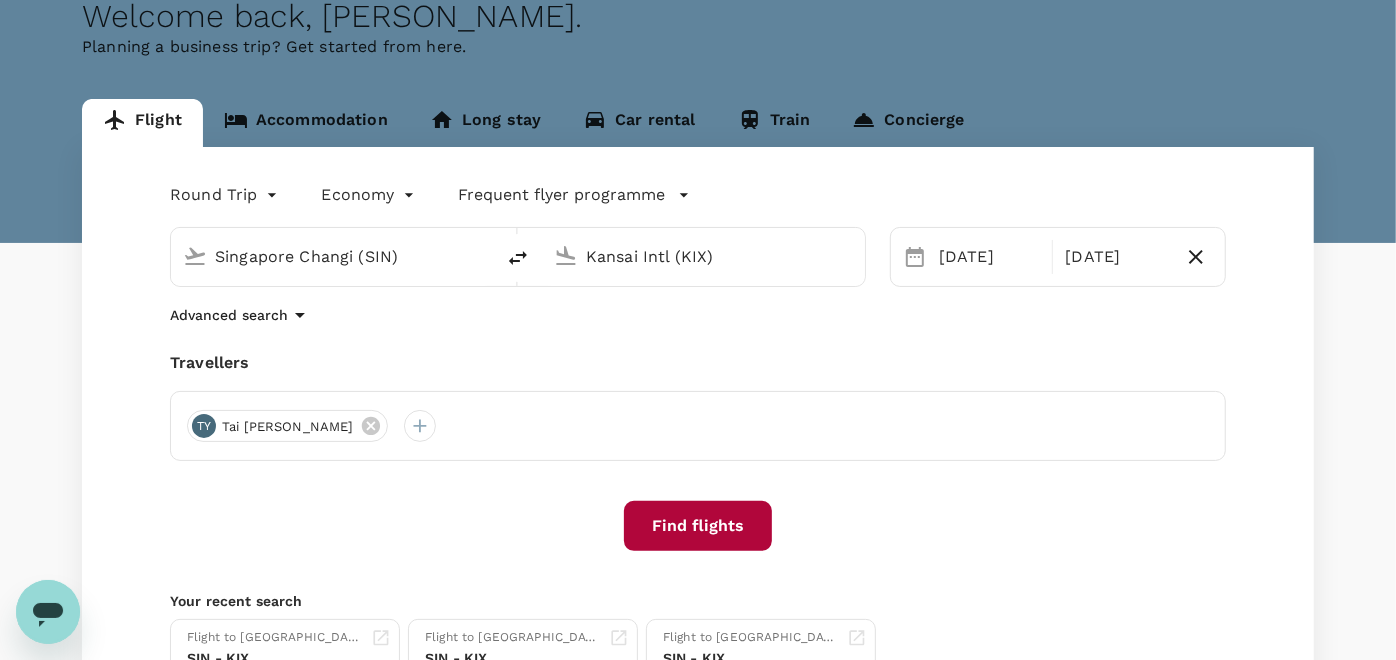 click on "Find flights" at bounding box center (698, 526) 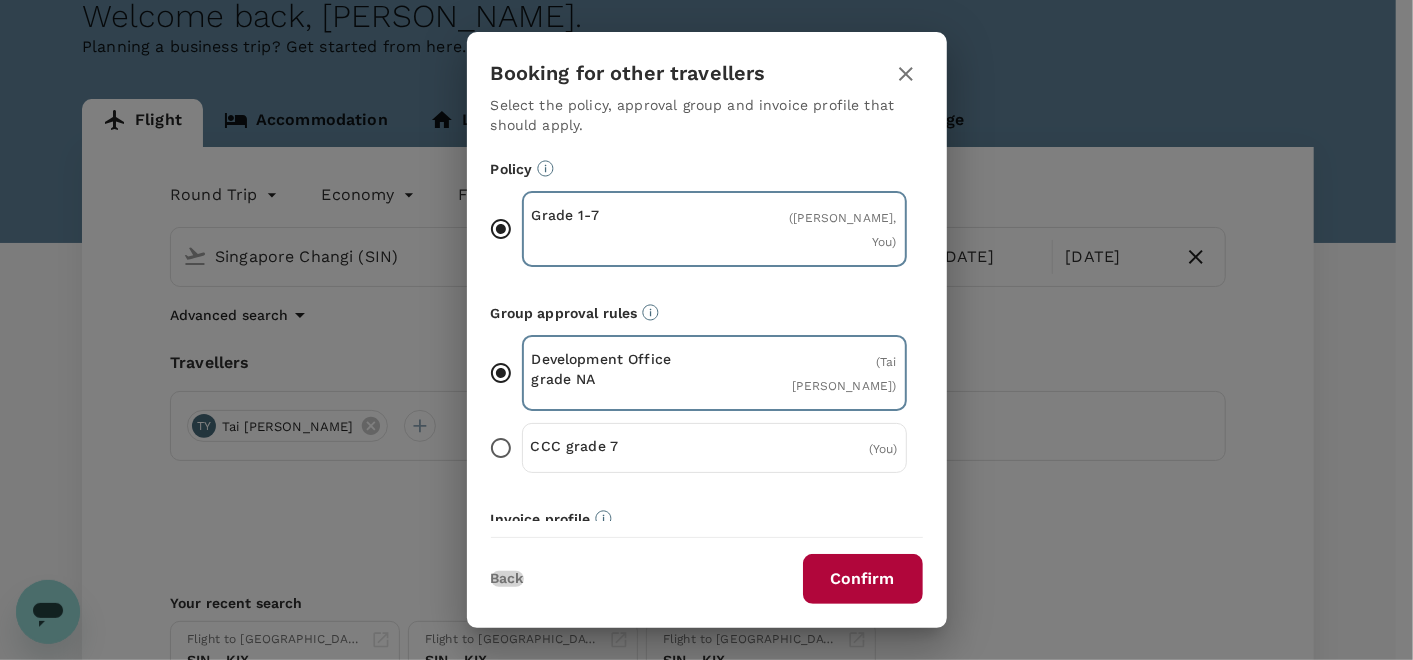 click on "Back" at bounding box center [507, 579] 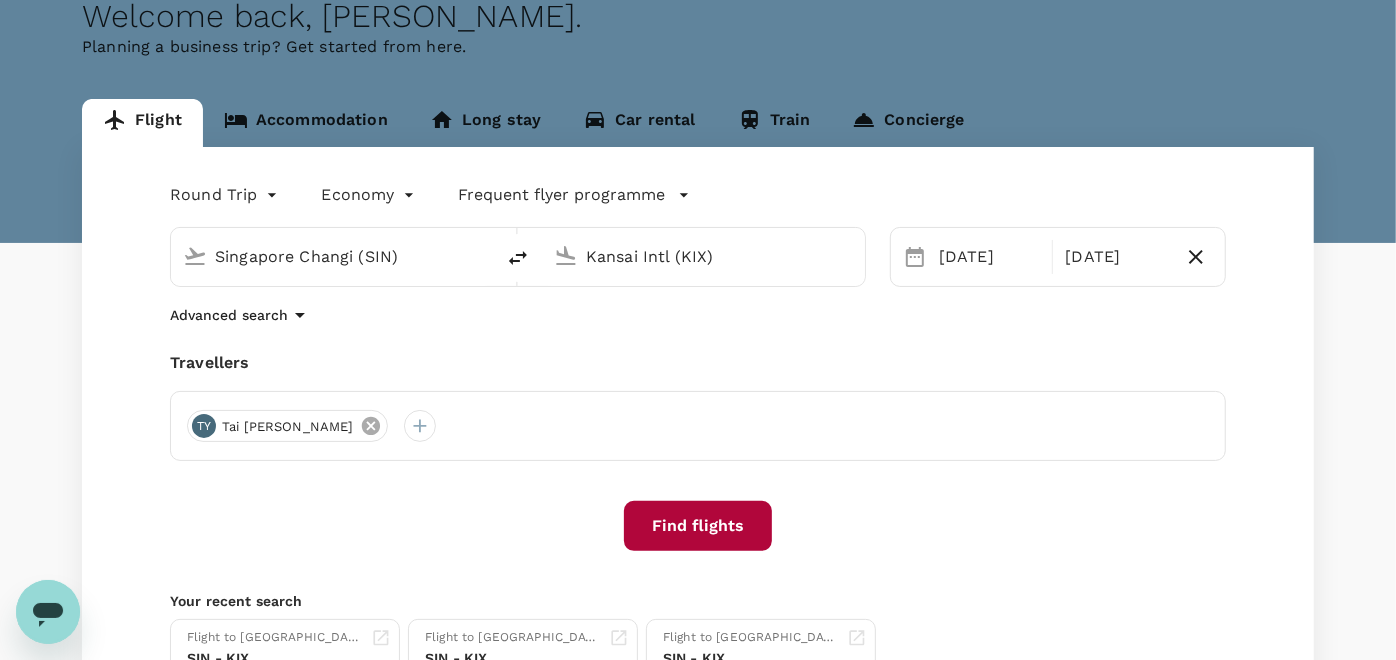 click 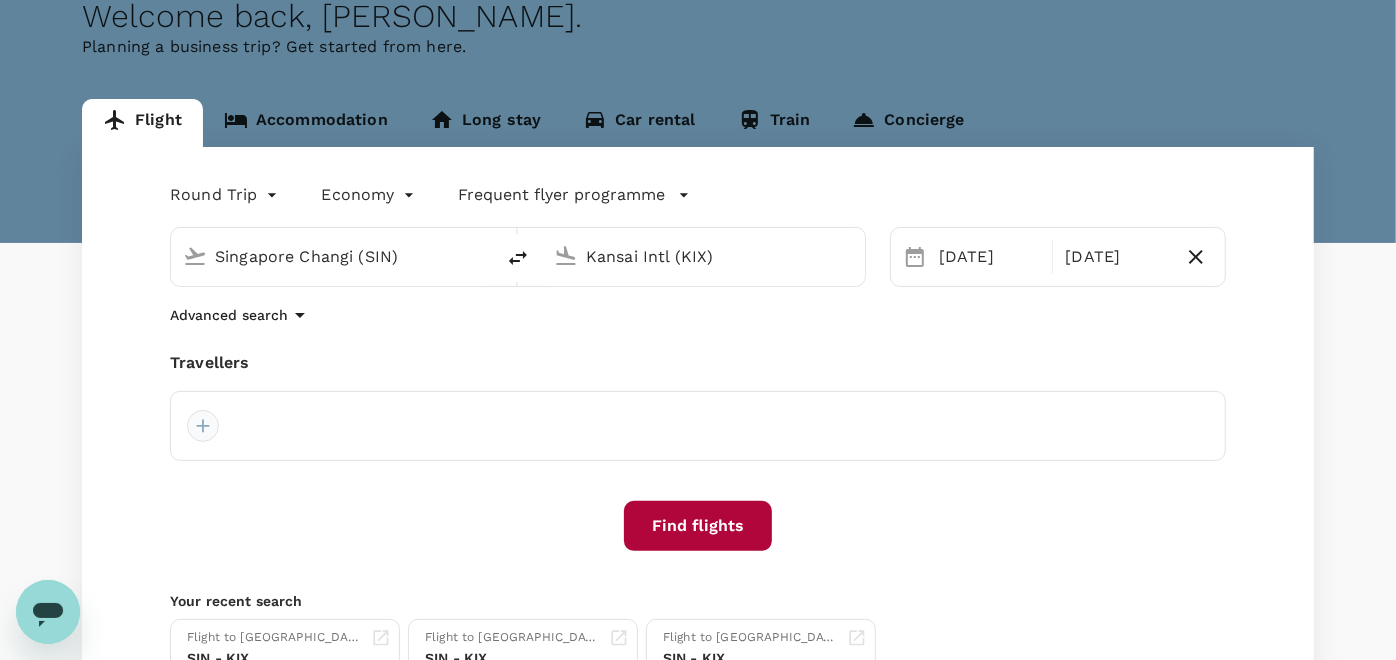 click at bounding box center (203, 426) 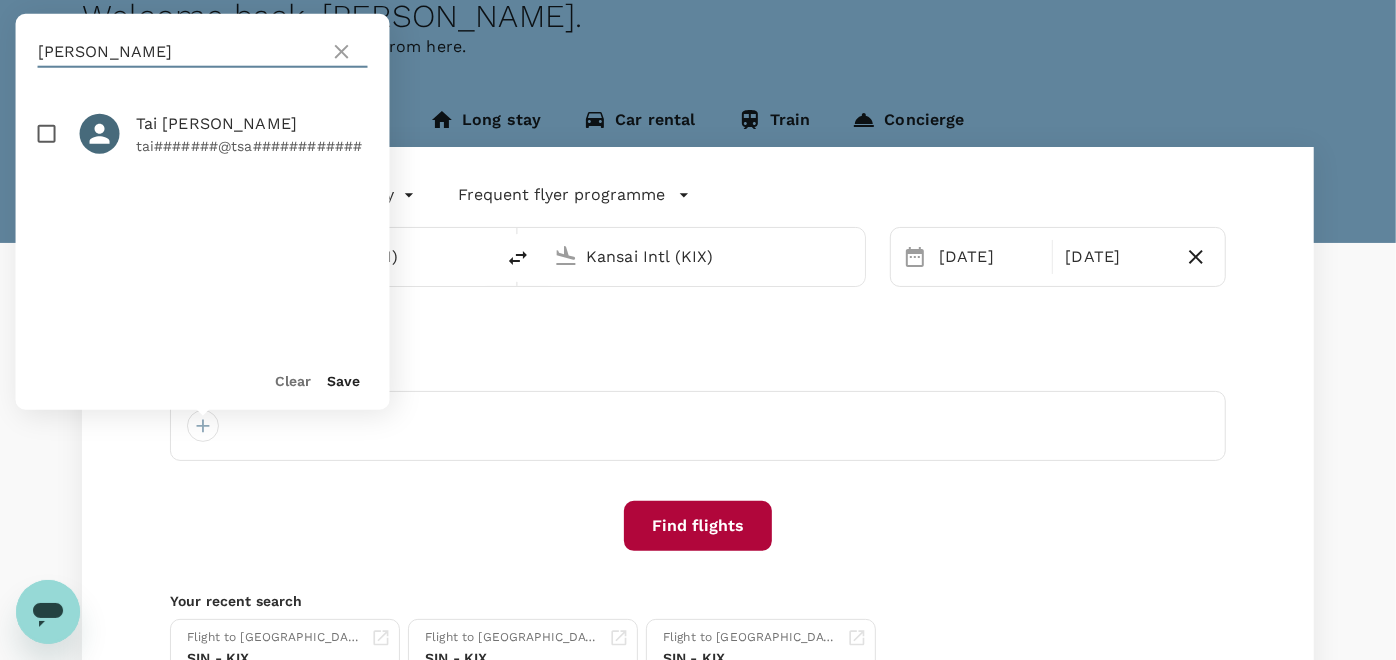 drag, startPoint x: 120, startPoint y: 47, endPoint x: 28, endPoint y: 45, distance: 92.021736 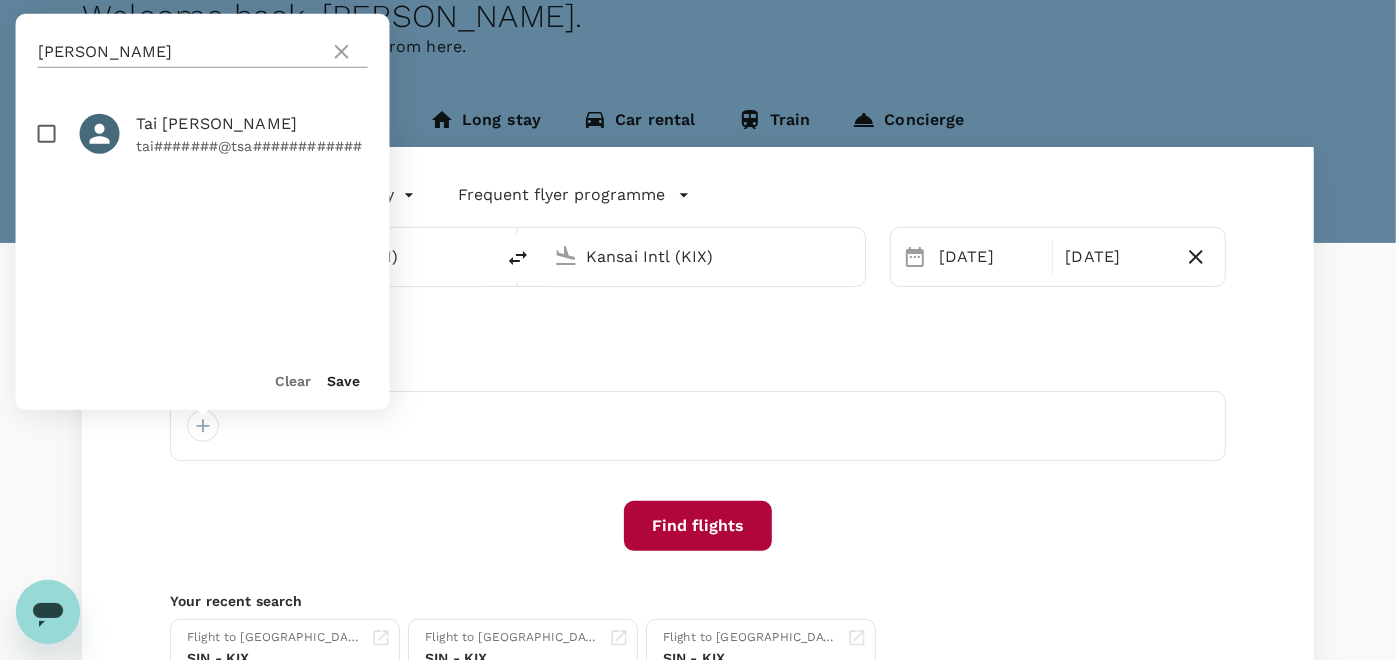 click 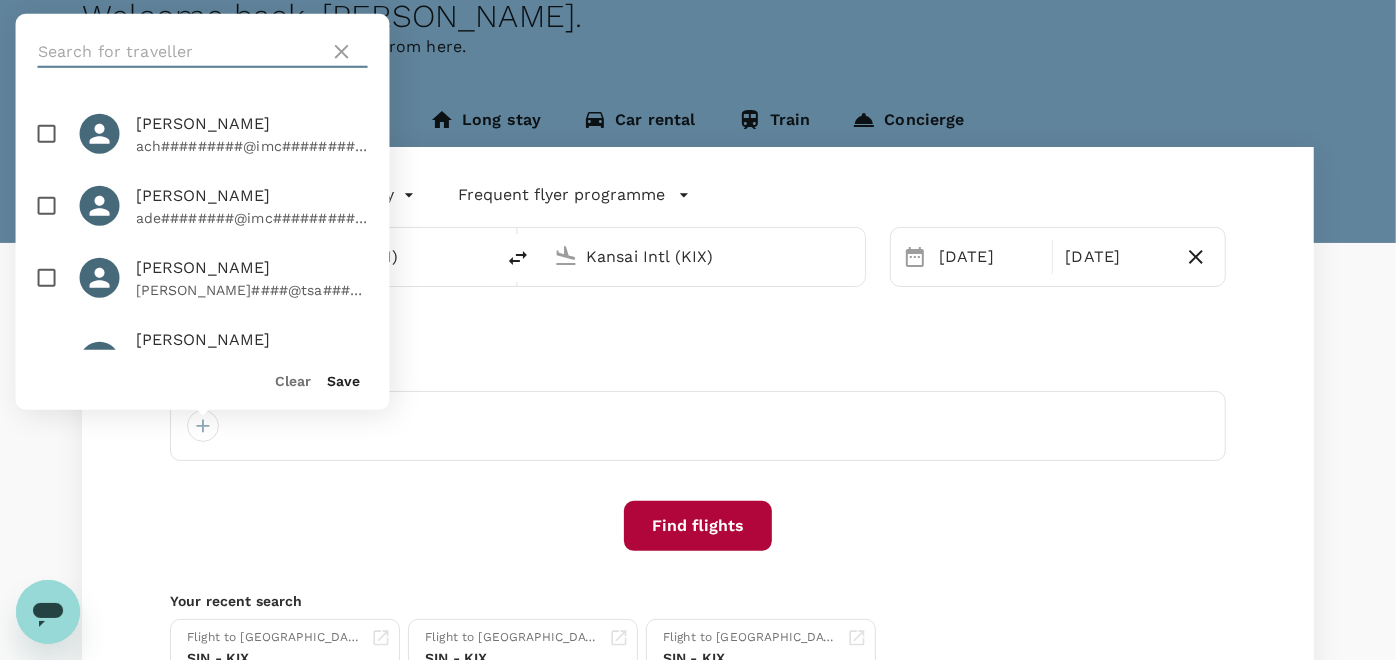 click at bounding box center (180, 52) 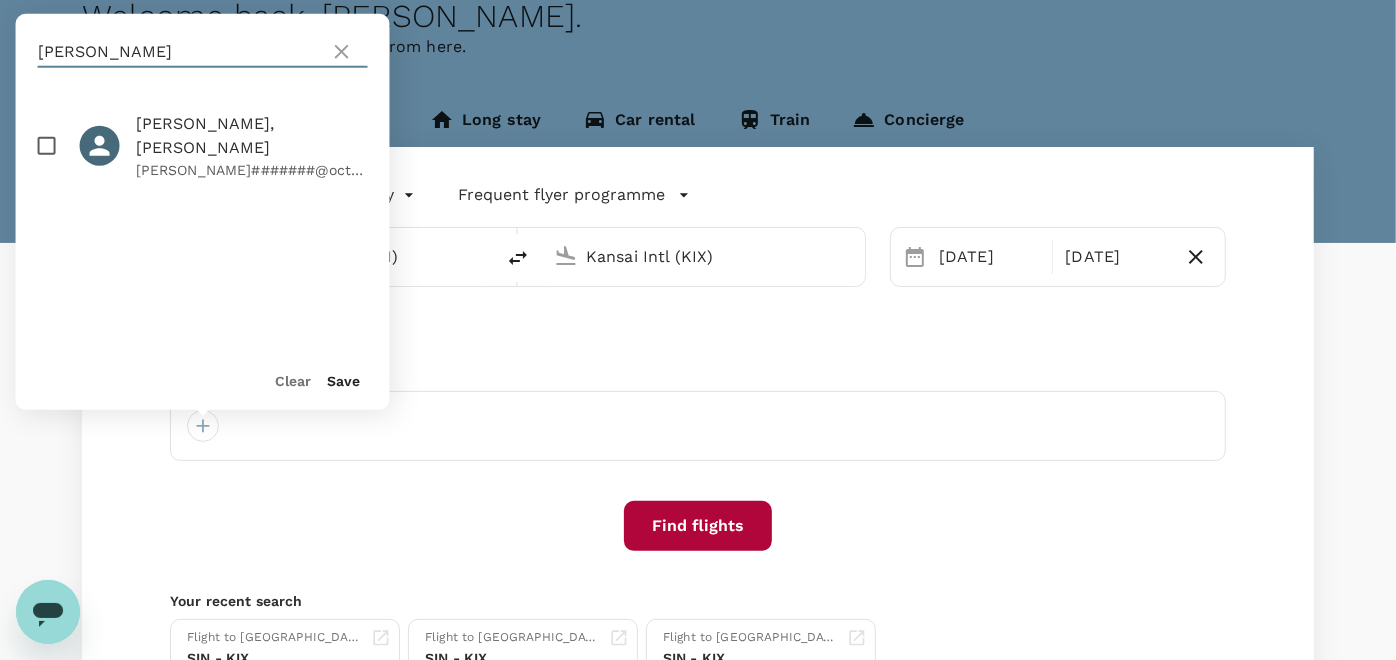 type on "[PERSON_NAME]" 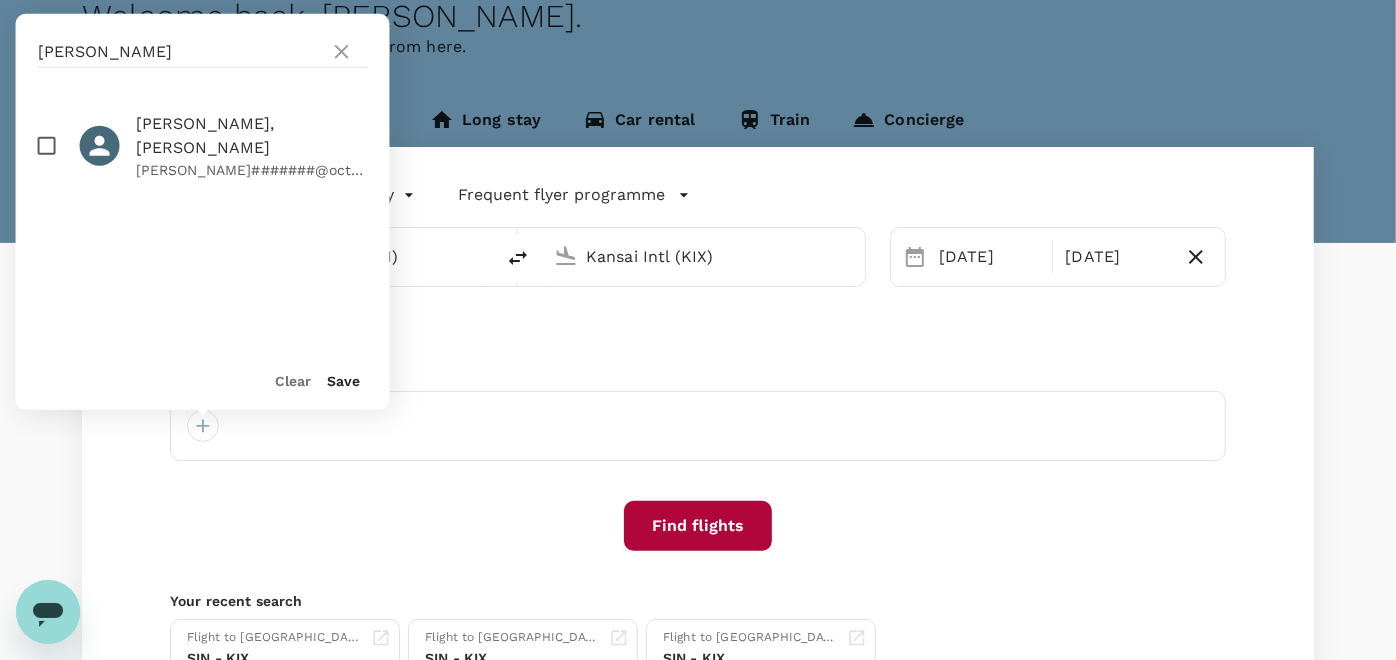click at bounding box center (47, 146) 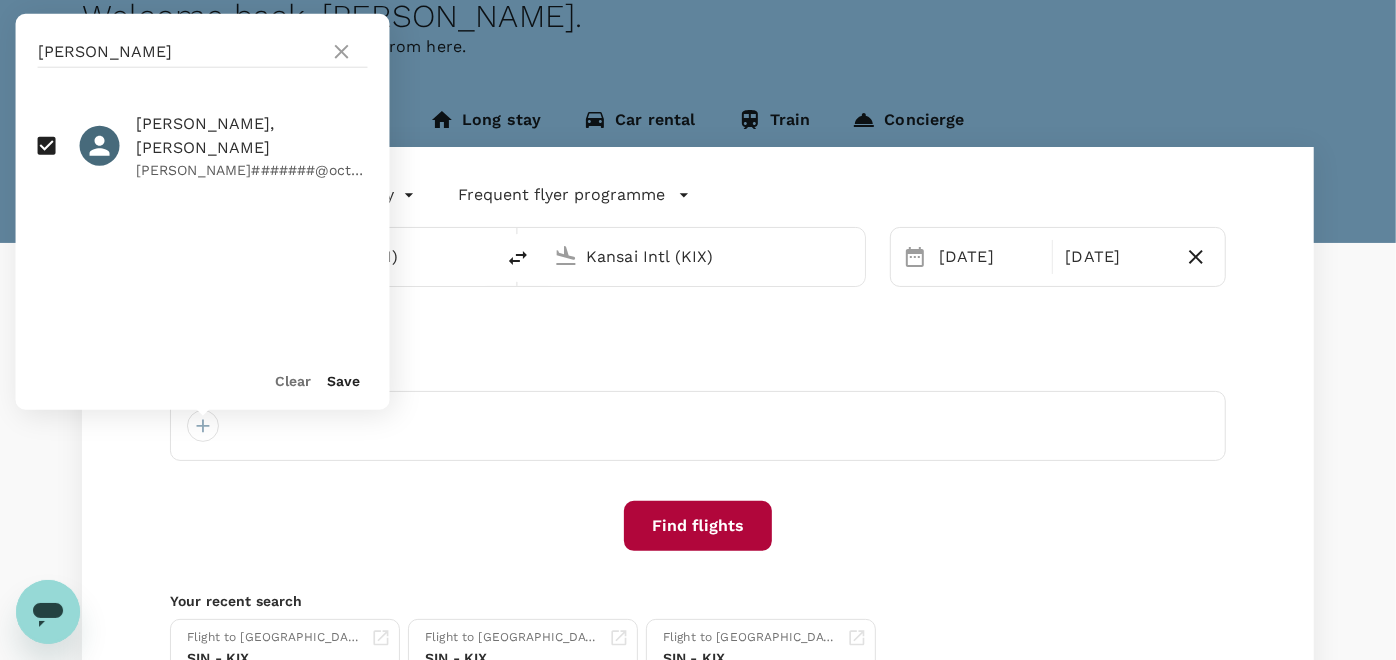 click on "Save" at bounding box center [344, 381] 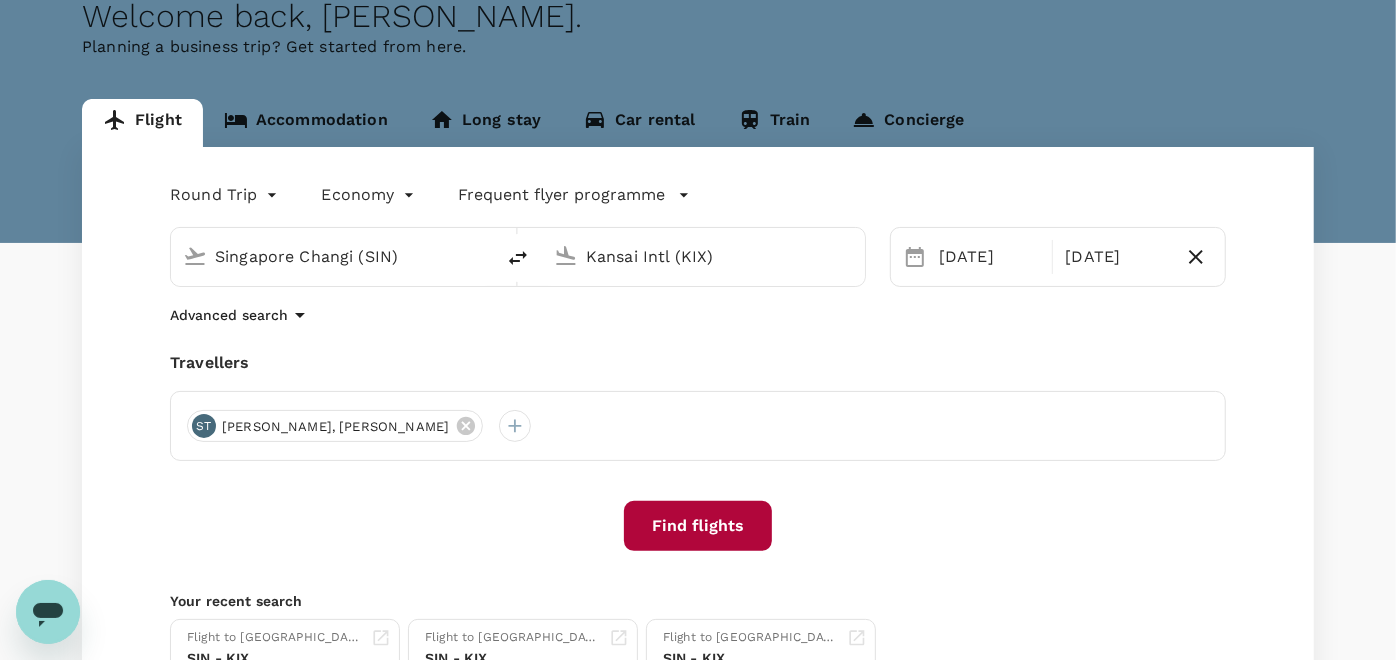 click on "Find flights" at bounding box center (698, 526) 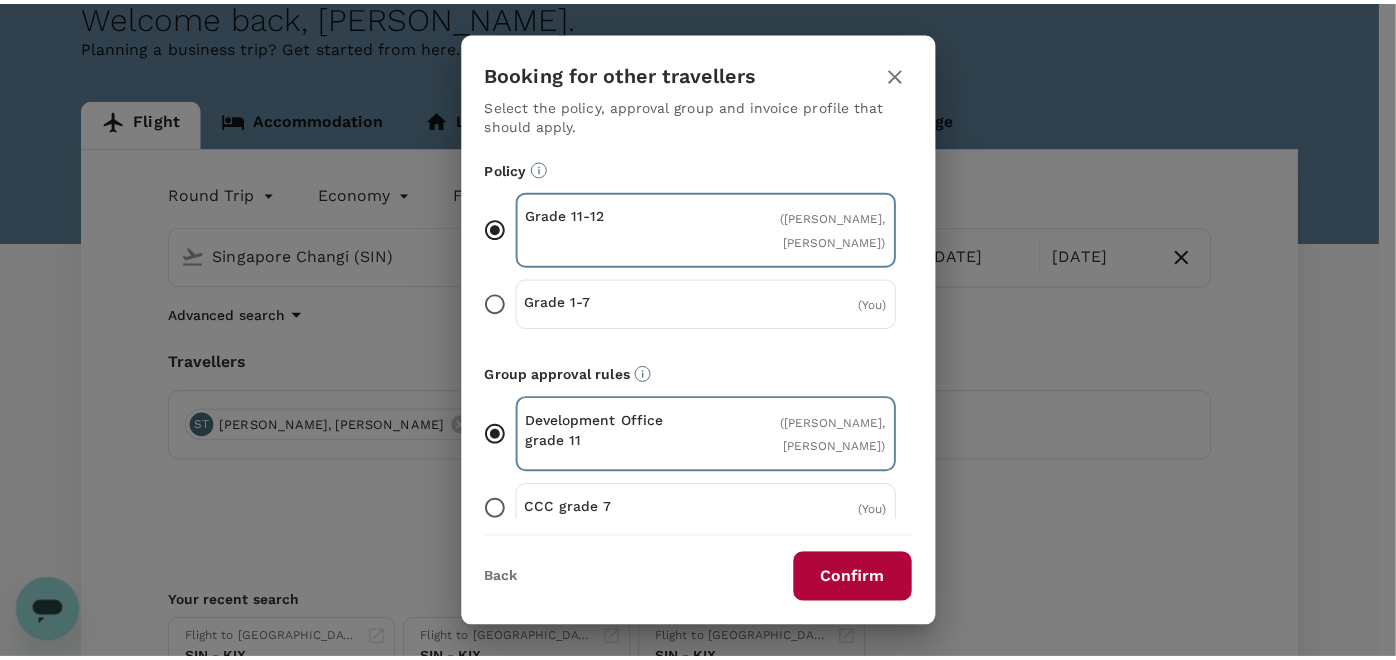 scroll, scrollTop: 156, scrollLeft: 0, axis: vertical 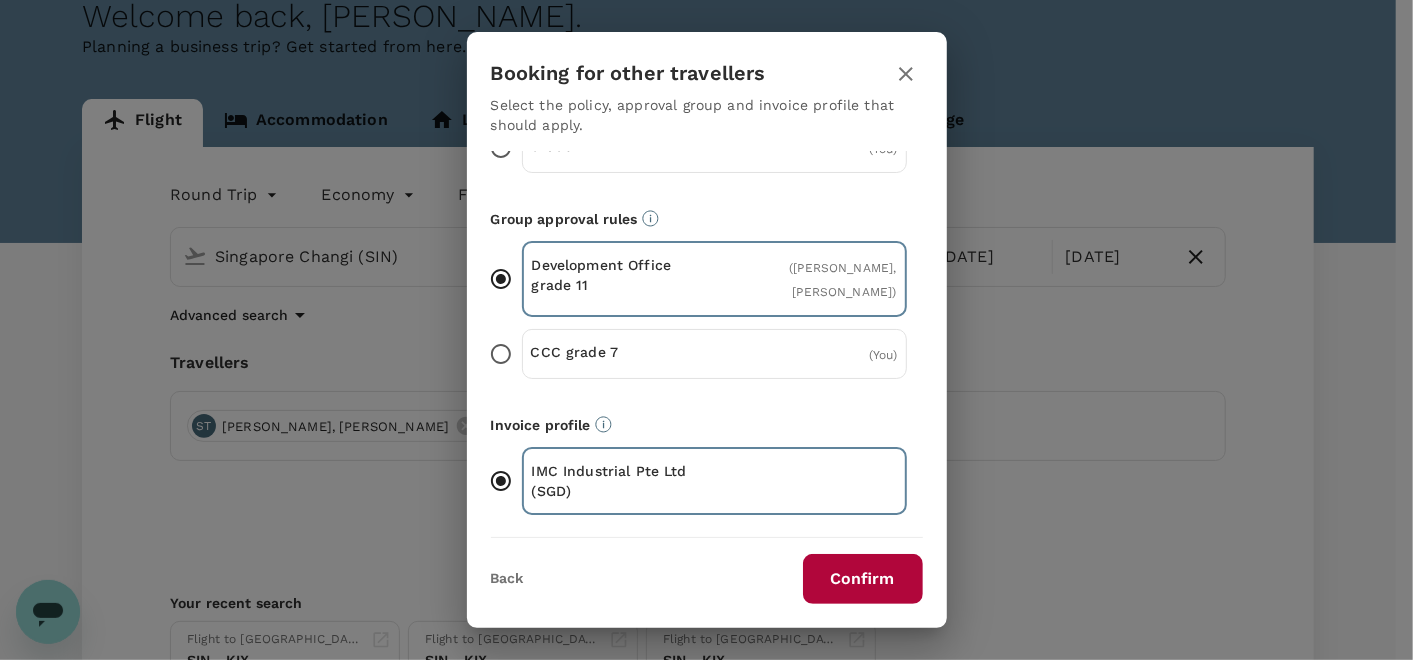 click on "Confirm" at bounding box center (863, 579) 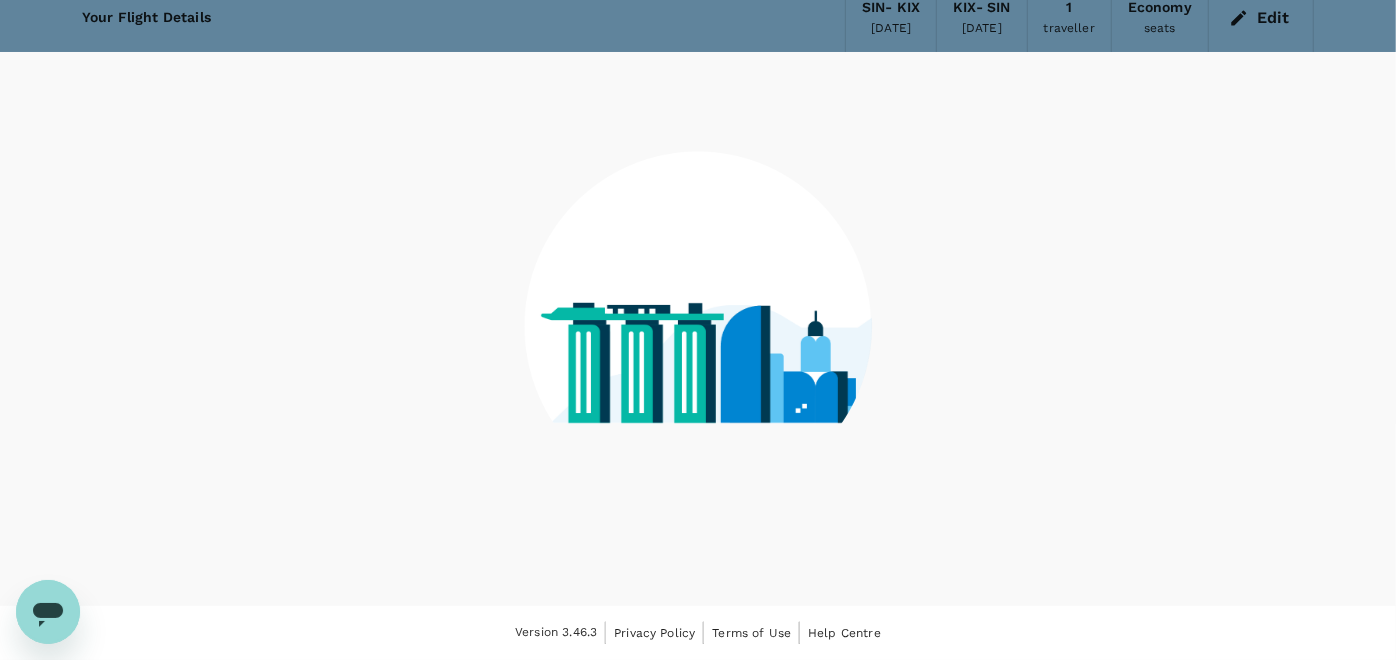 scroll, scrollTop: 0, scrollLeft: 0, axis: both 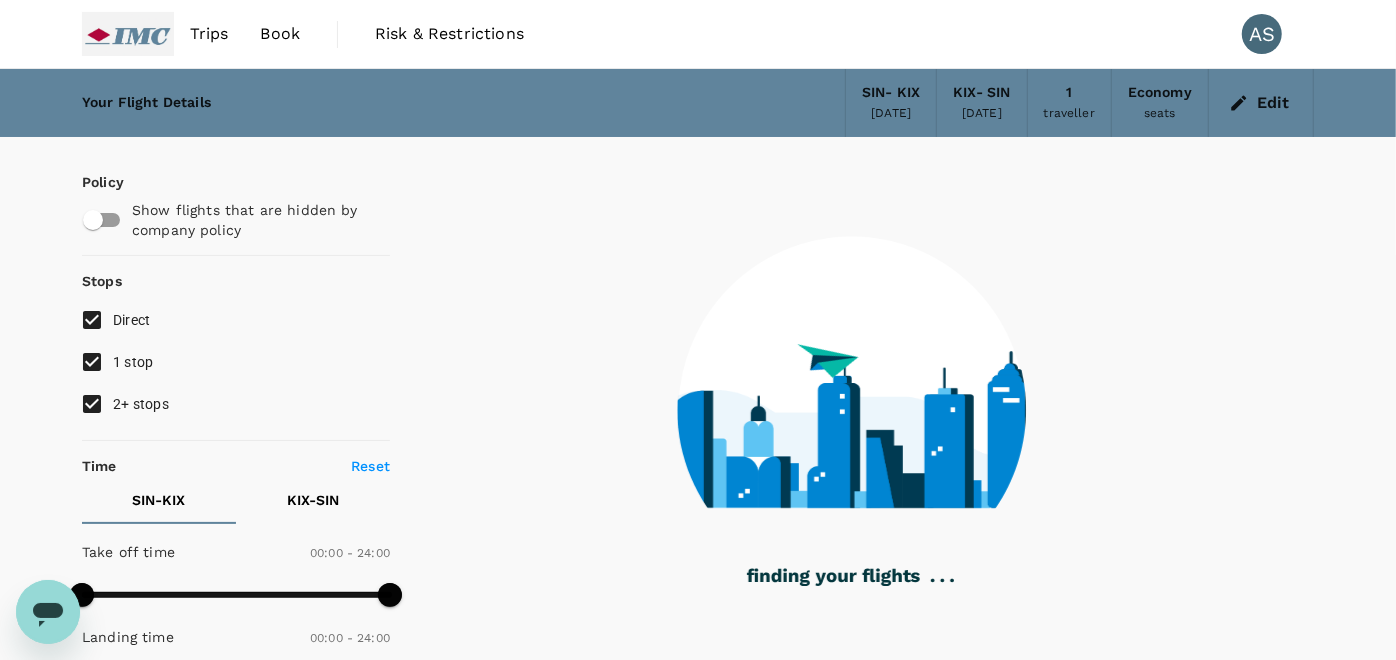 type on "1340" 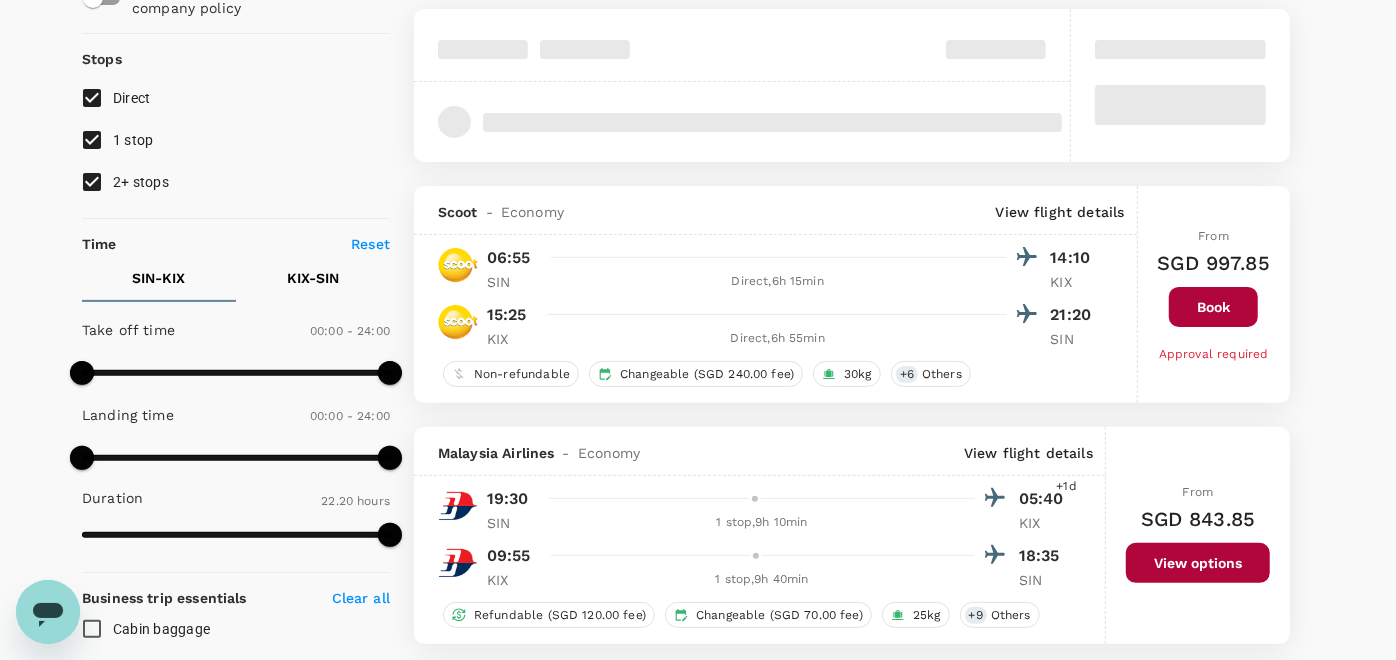 scroll, scrollTop: 333, scrollLeft: 0, axis: vertical 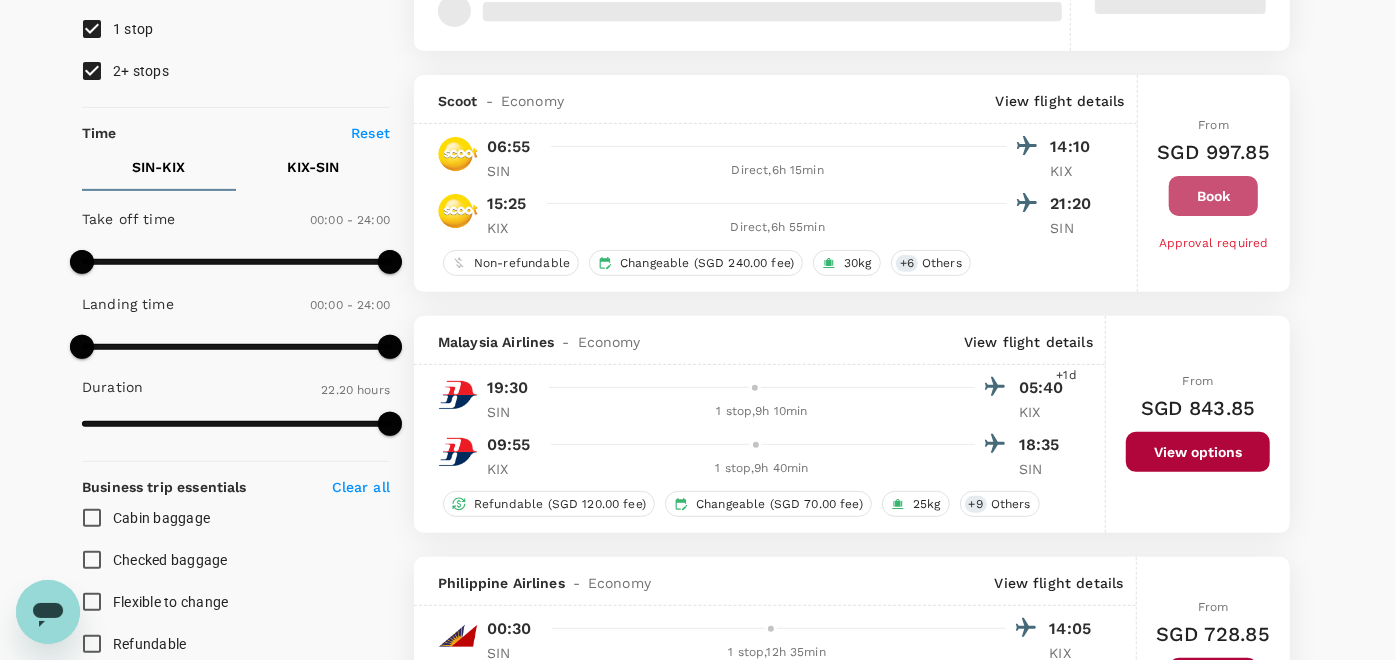 click on "Book" at bounding box center [1213, 196] 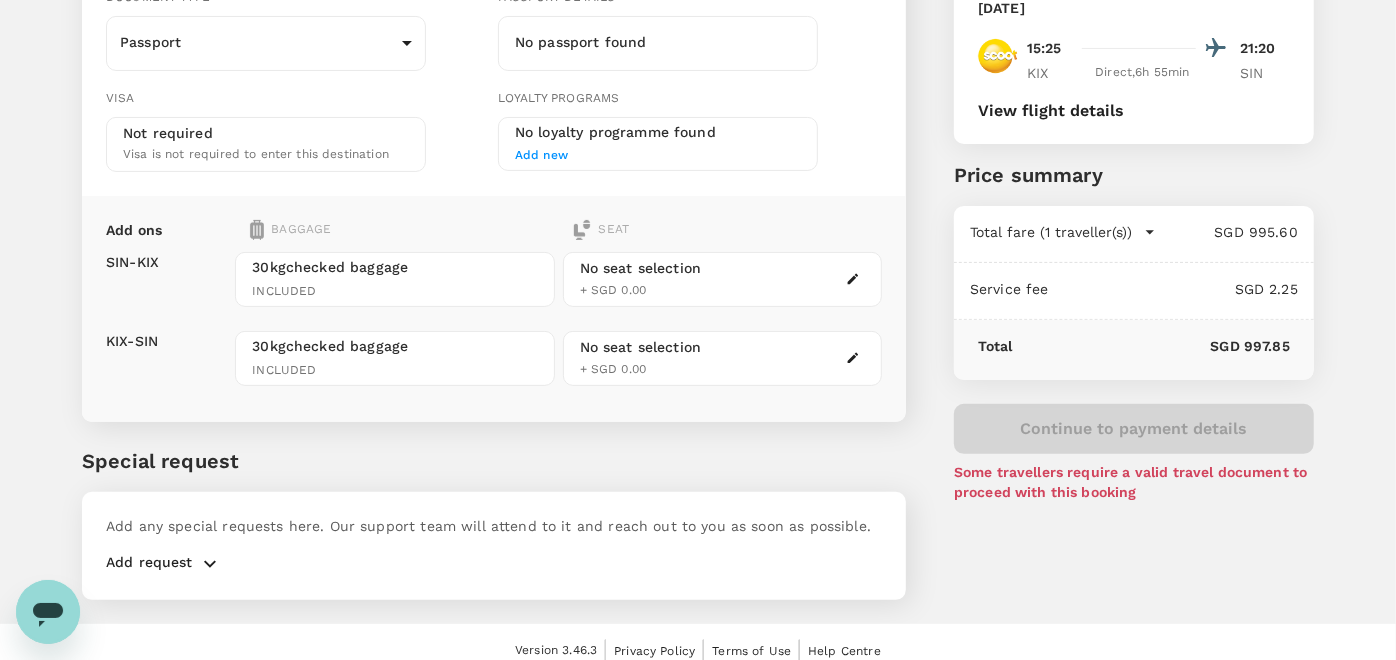 scroll, scrollTop: 257, scrollLeft: 0, axis: vertical 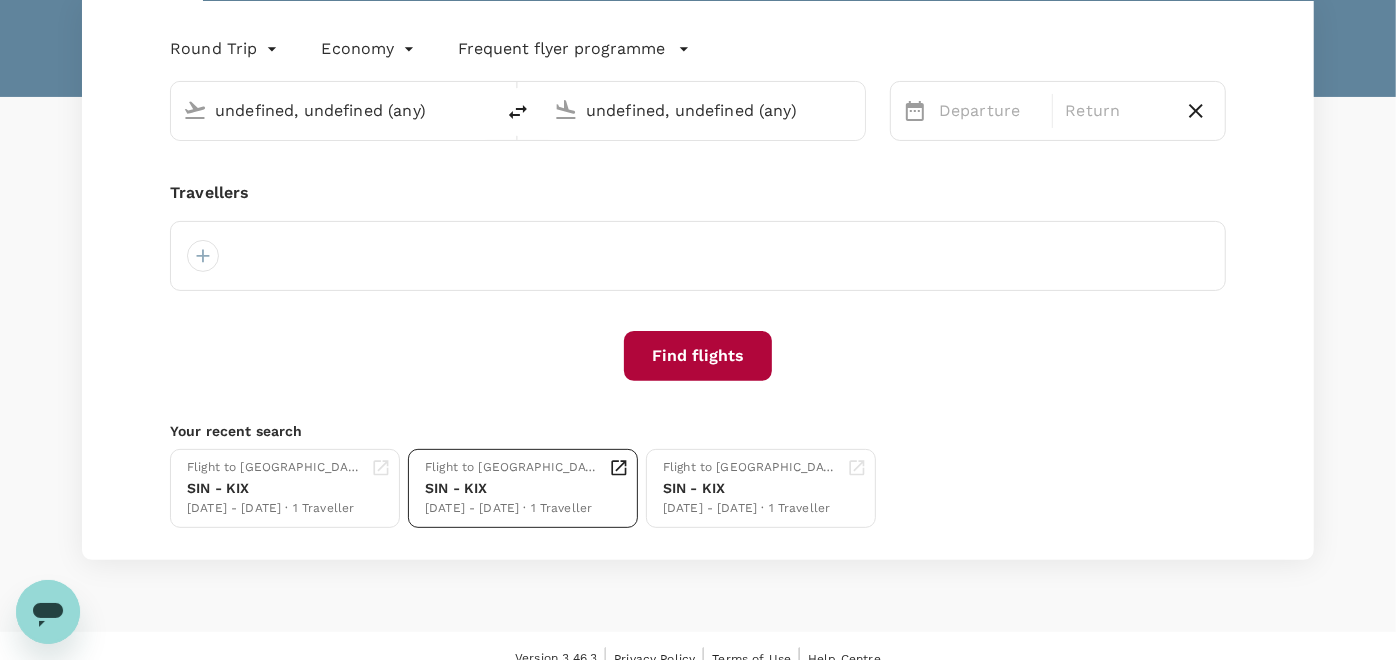 type 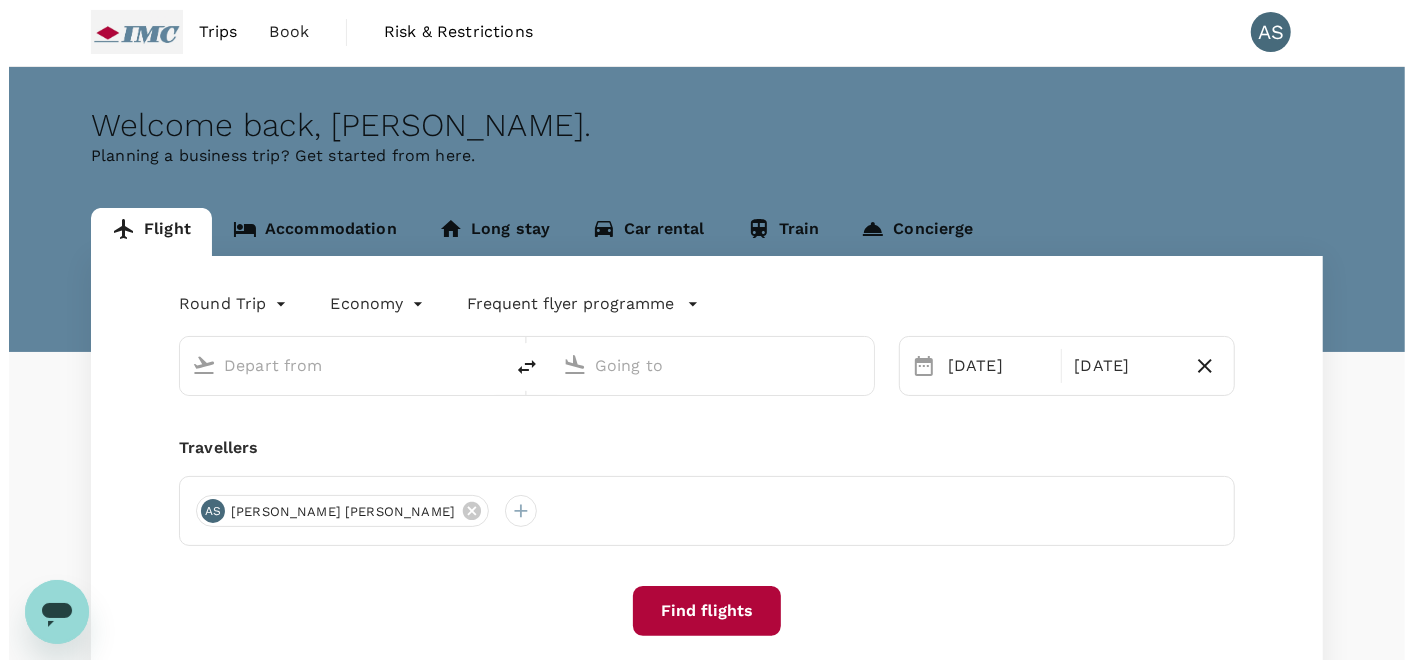 scroll, scrollTop: 0, scrollLeft: 0, axis: both 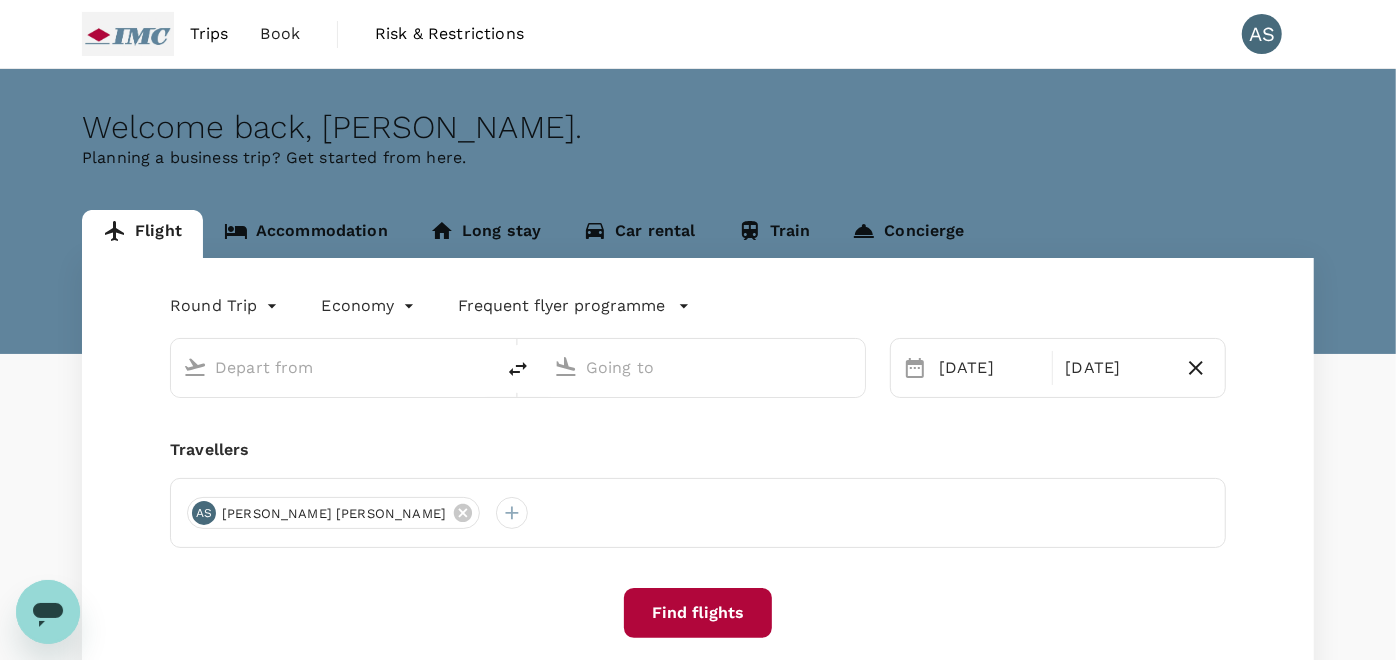 type on "Singapore Changi (SIN)" 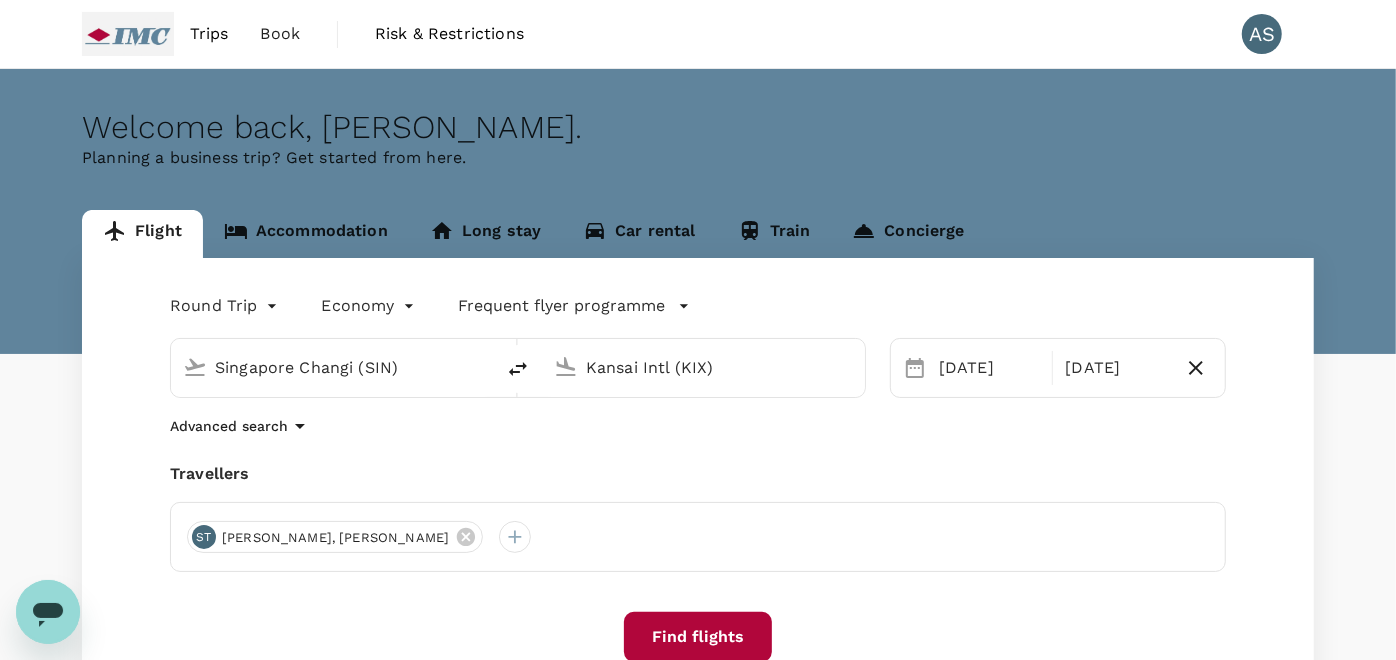 type 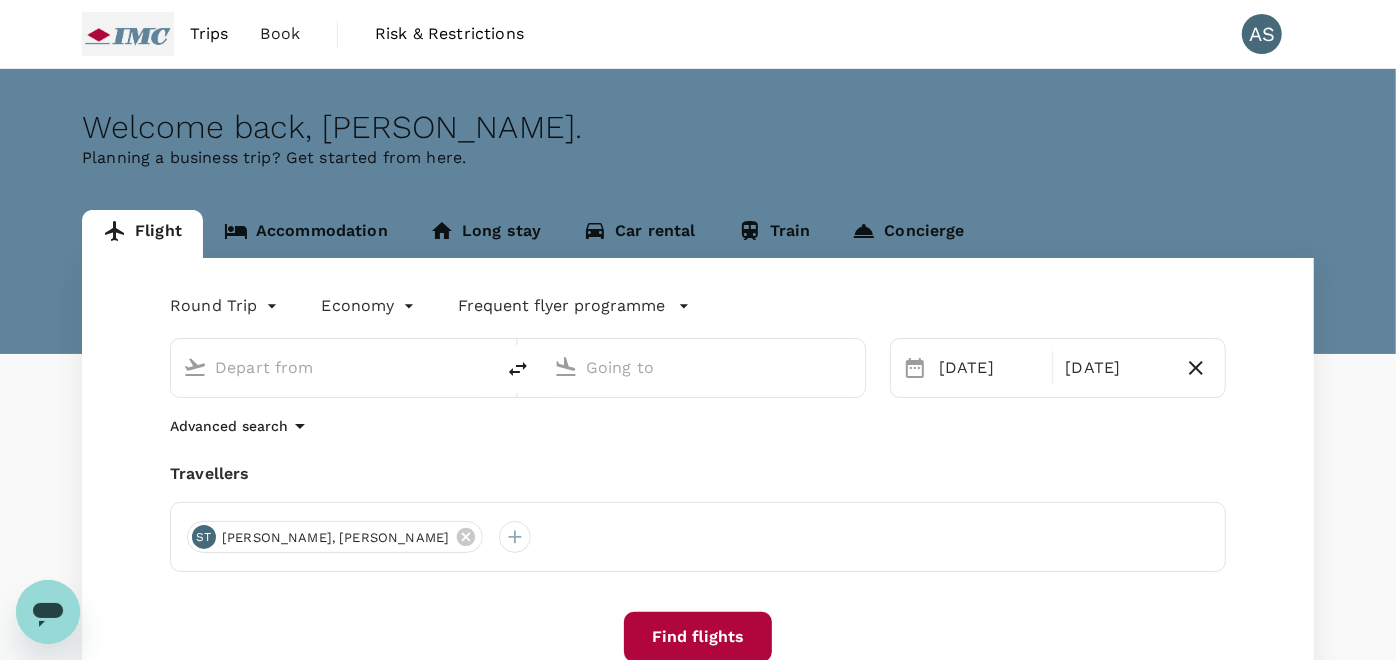 type on "Singapore Changi (SIN)" 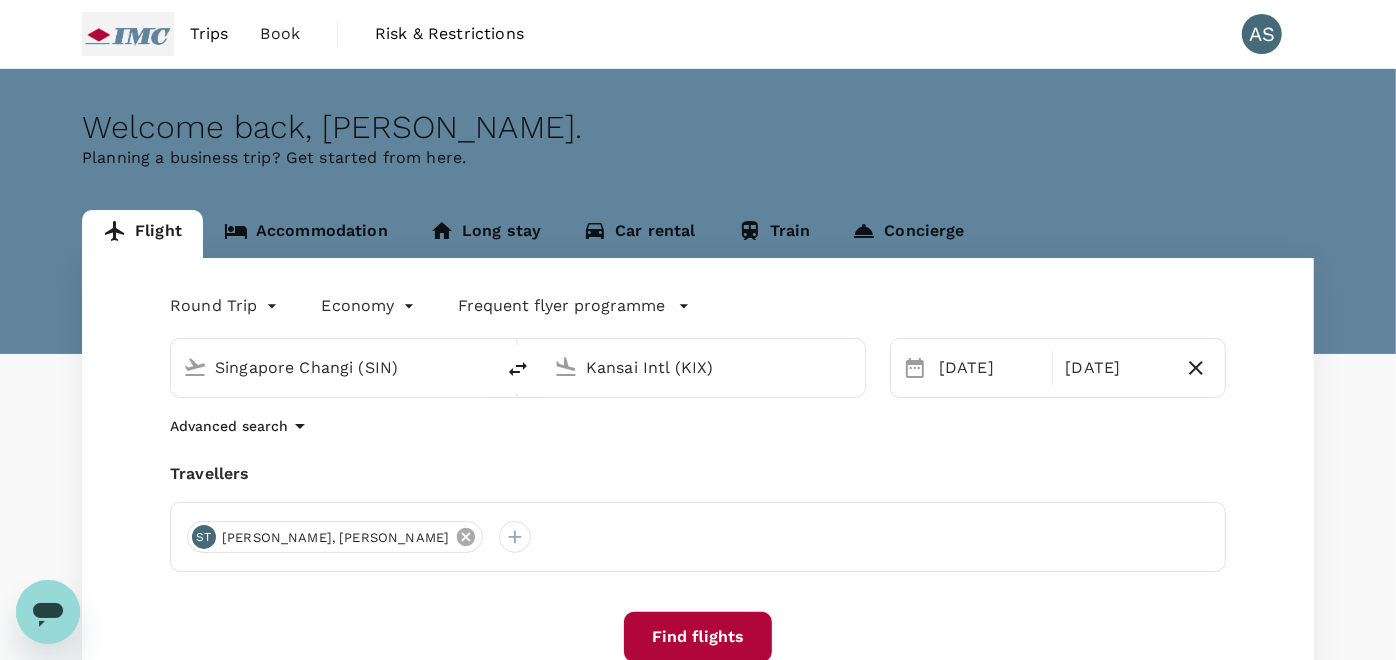 type 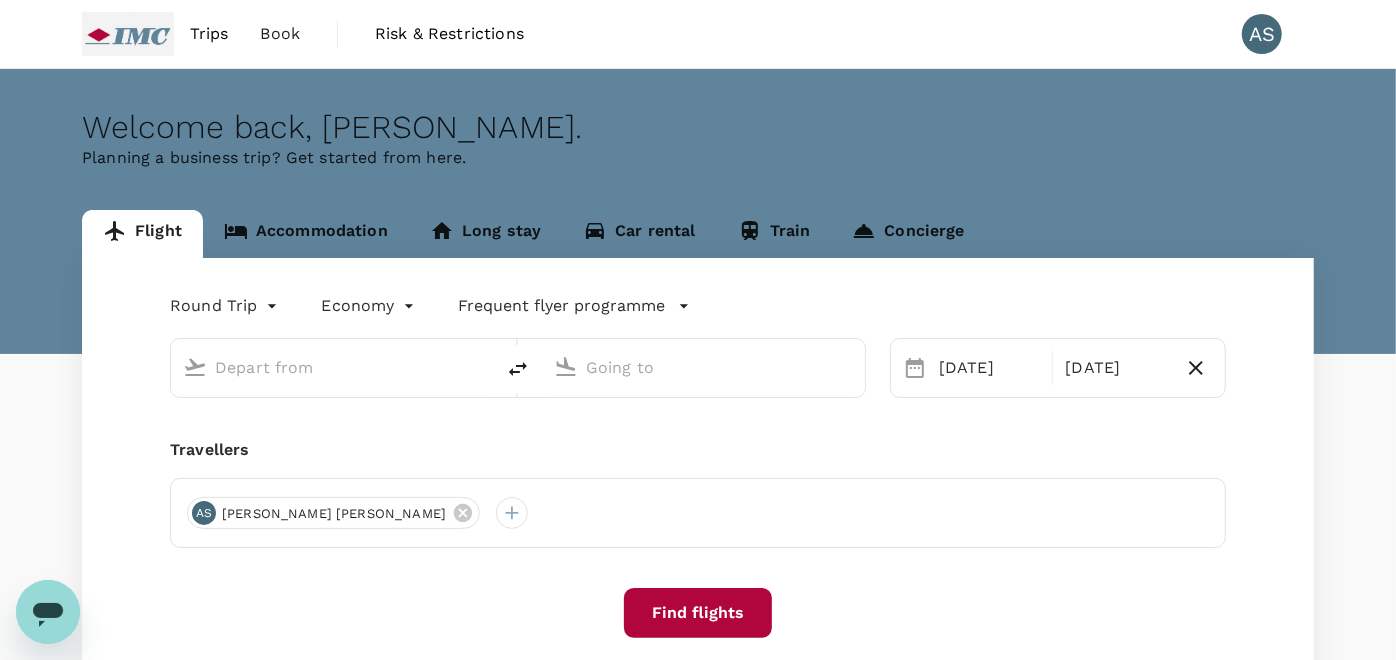 type on "Singapore Changi (SIN)" 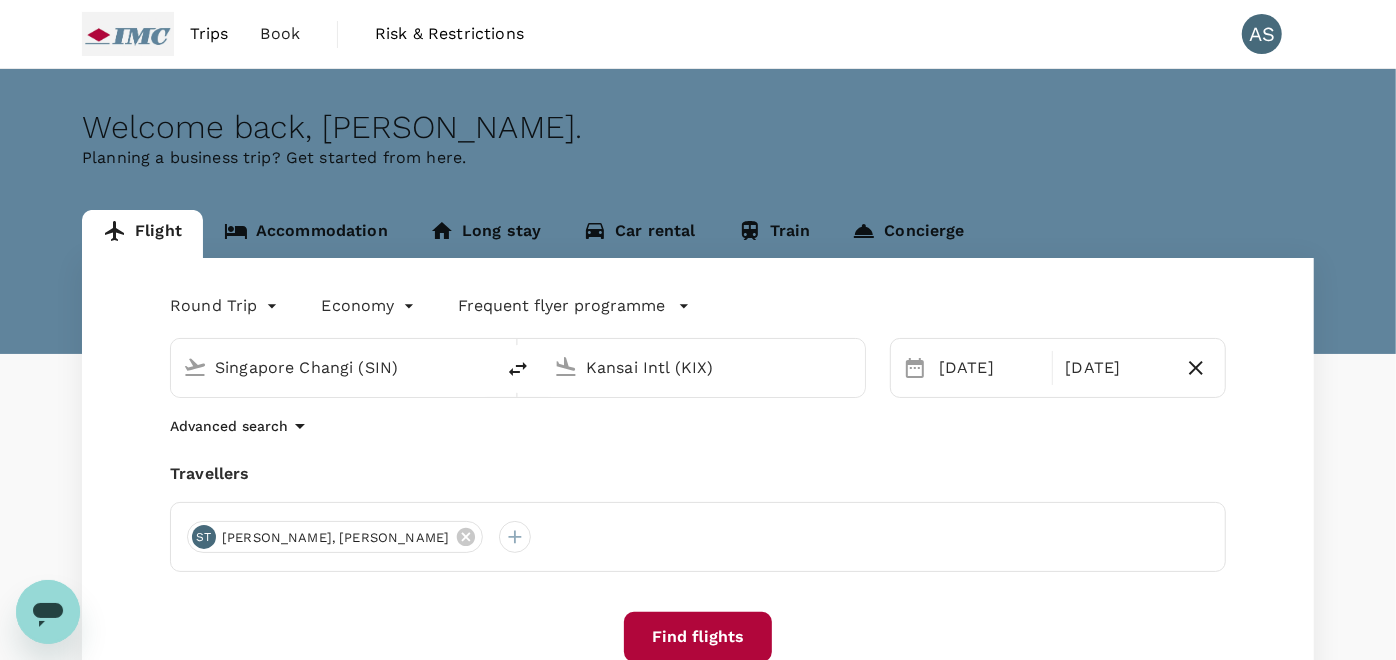 click 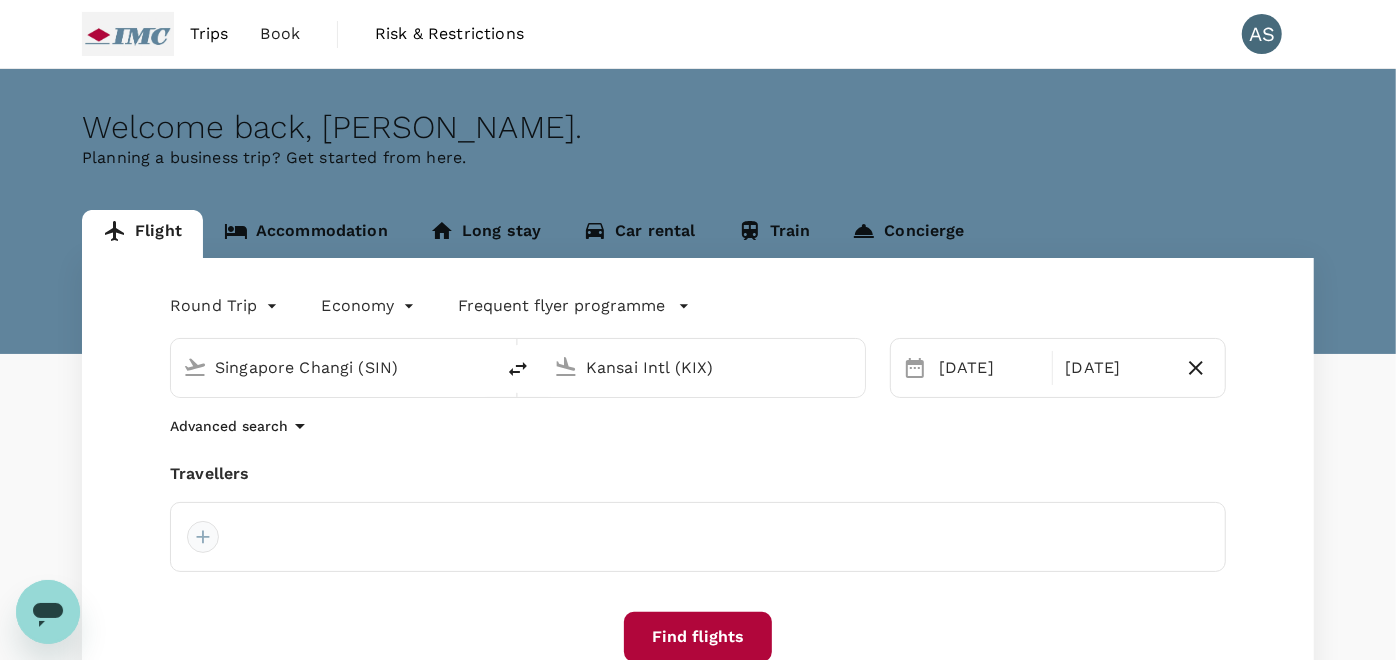 click at bounding box center (203, 537) 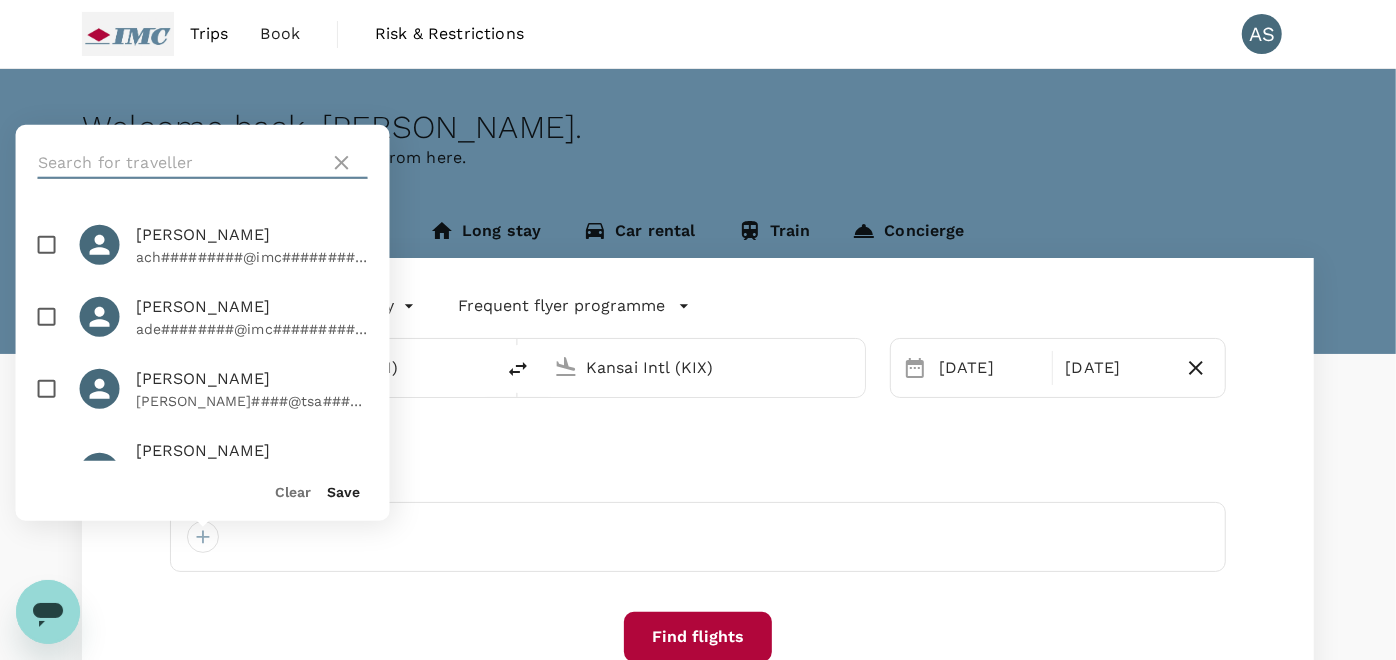 click at bounding box center [180, 163] 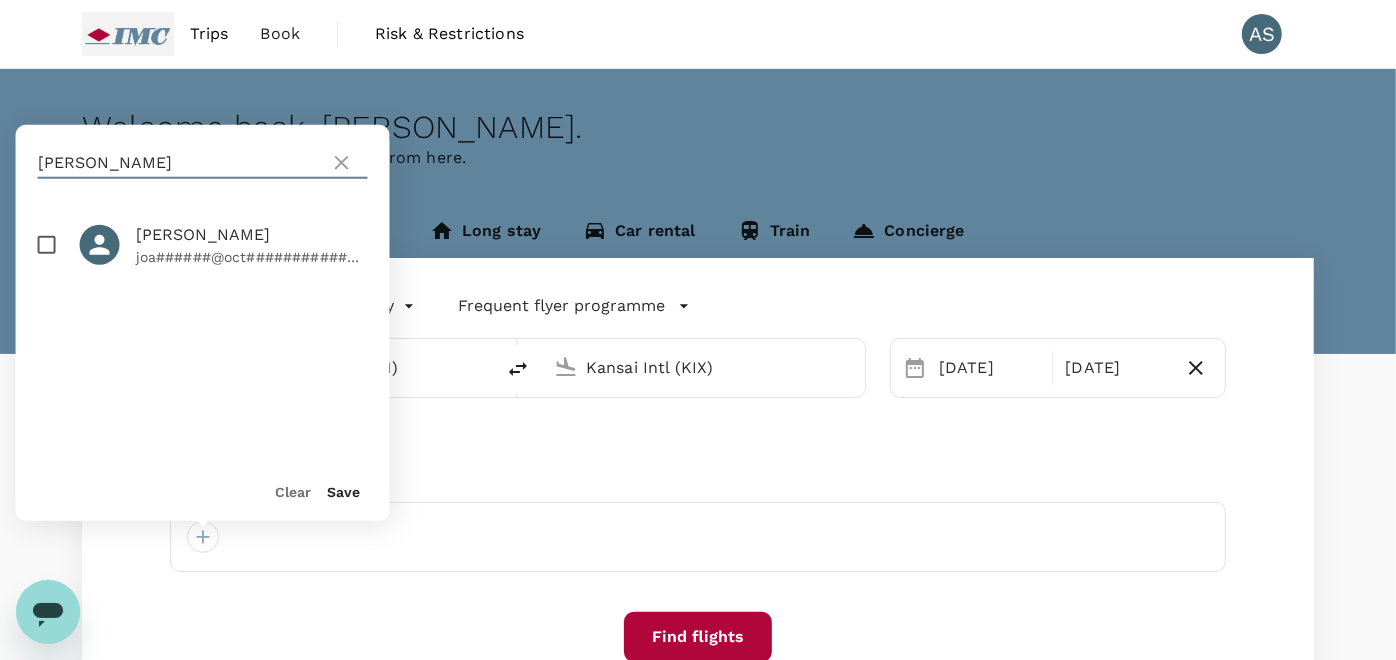 type on "[PERSON_NAME]" 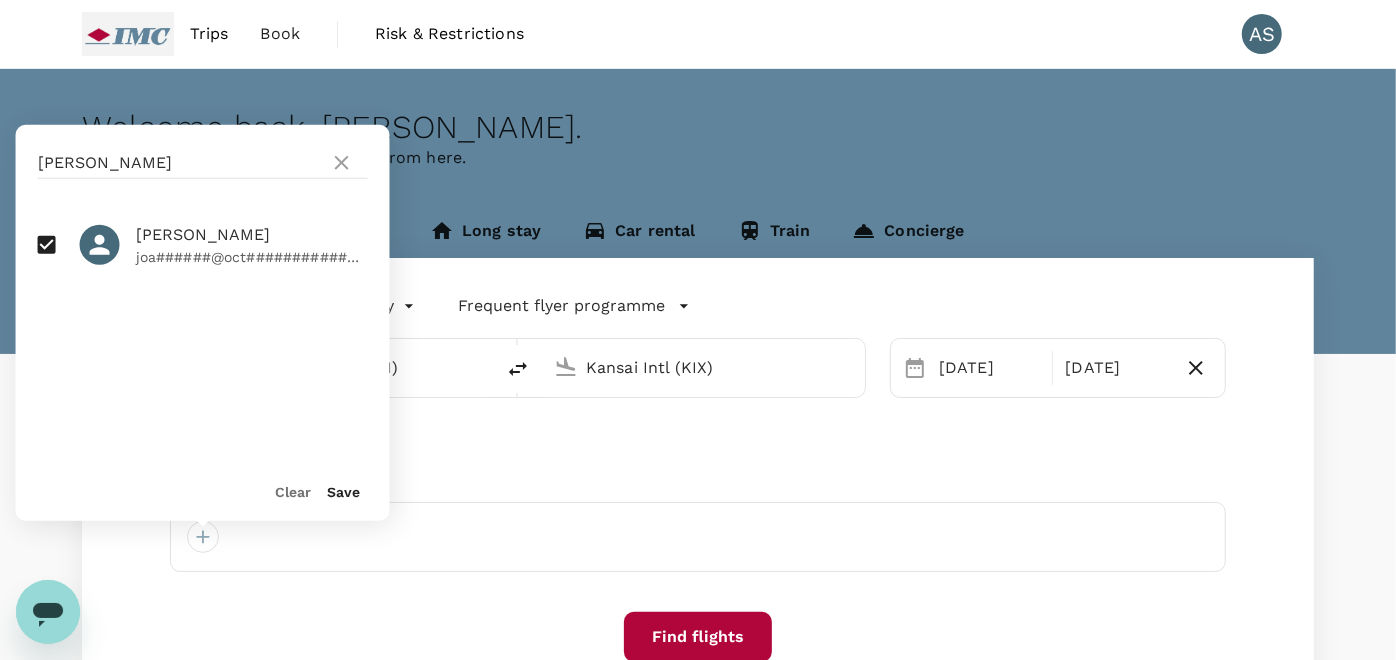 click on "Save" at bounding box center (344, 492) 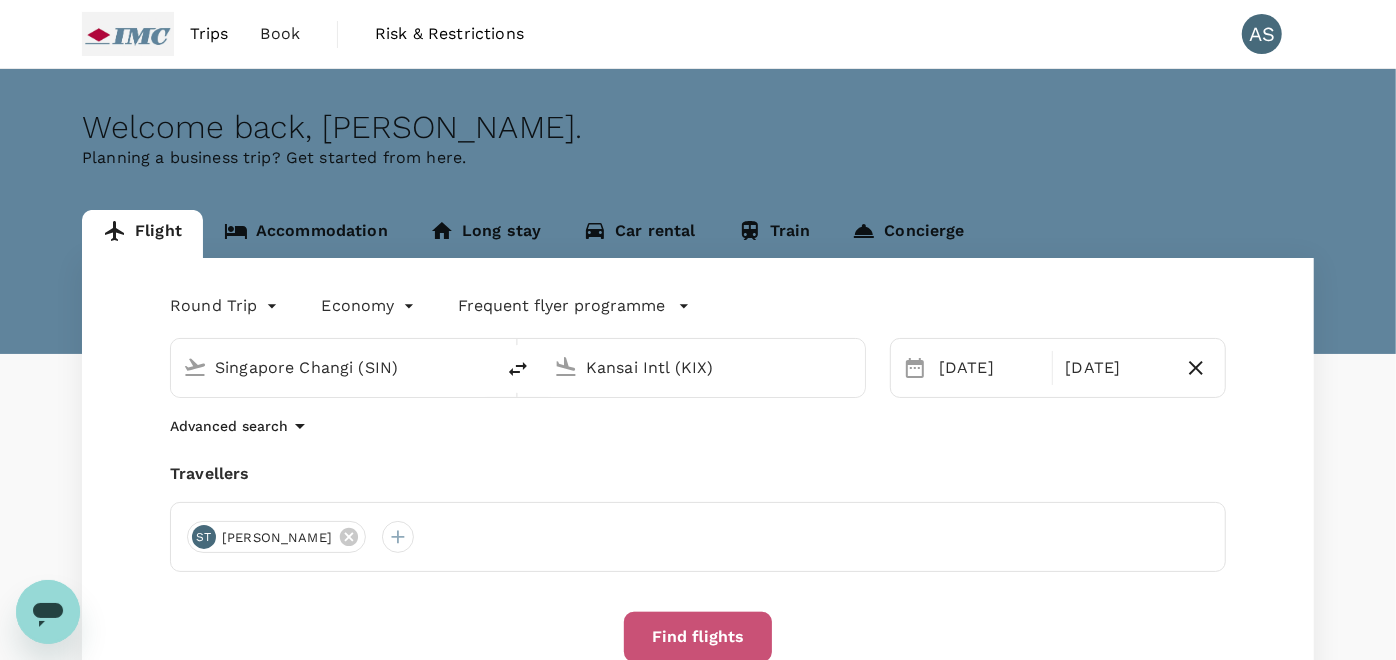 click on "Find flights" at bounding box center [698, 637] 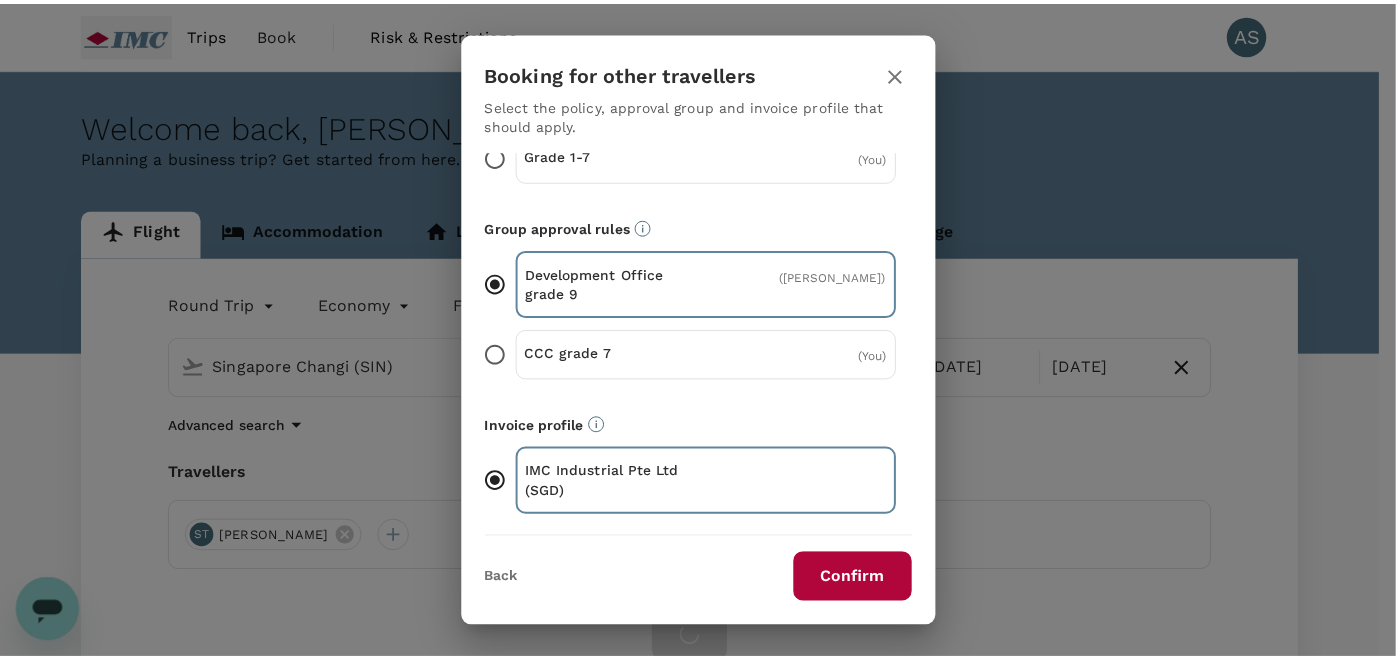 scroll, scrollTop: 124, scrollLeft: 0, axis: vertical 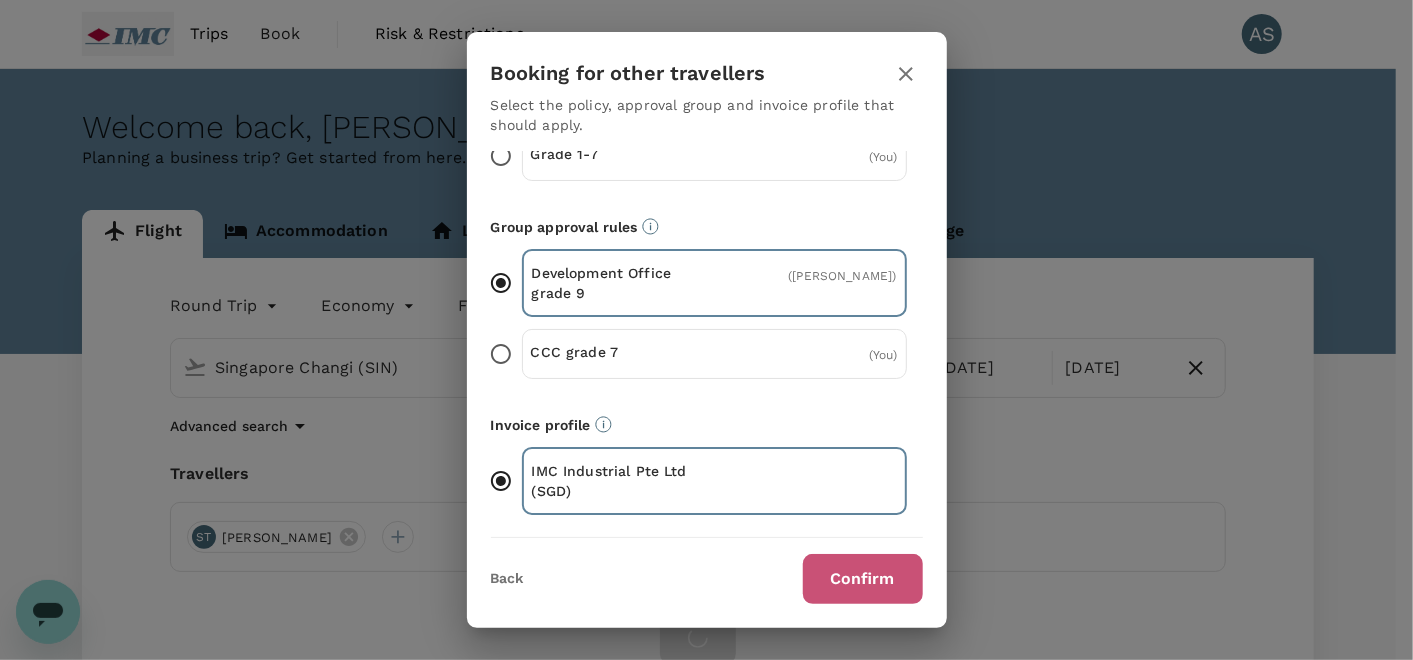 click on "Confirm" at bounding box center (863, 579) 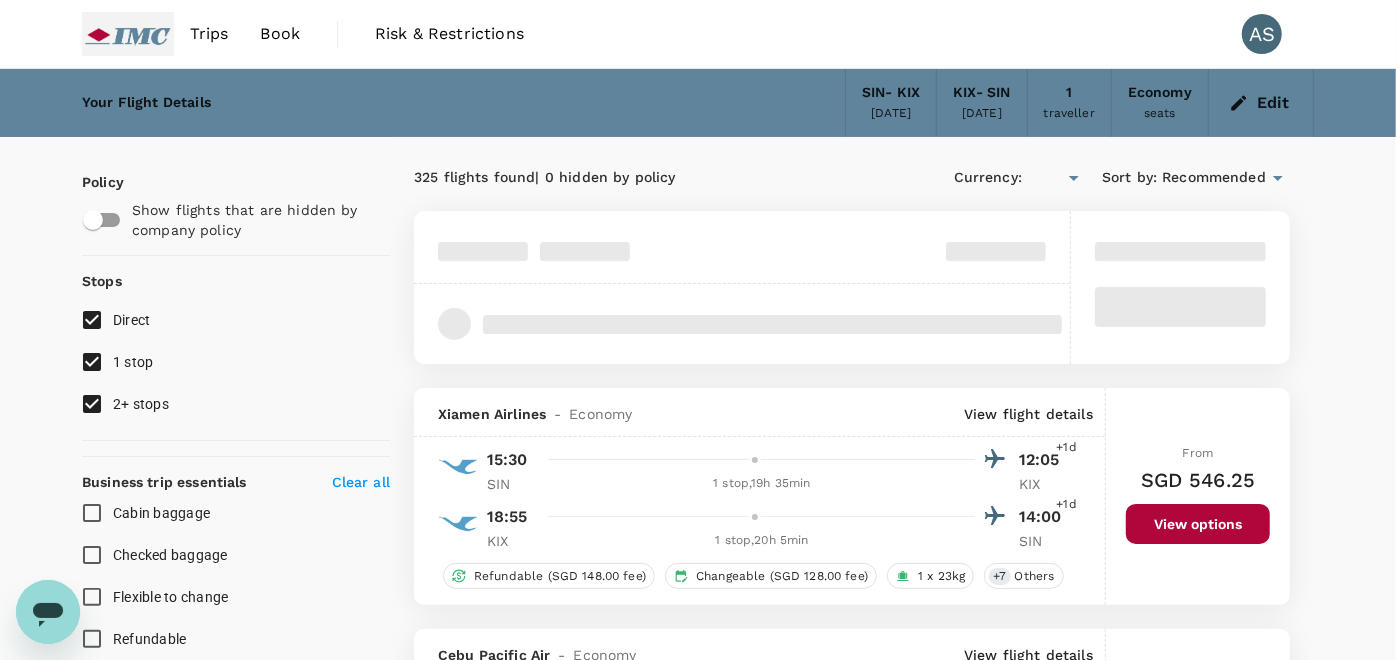 checkbox on "true" 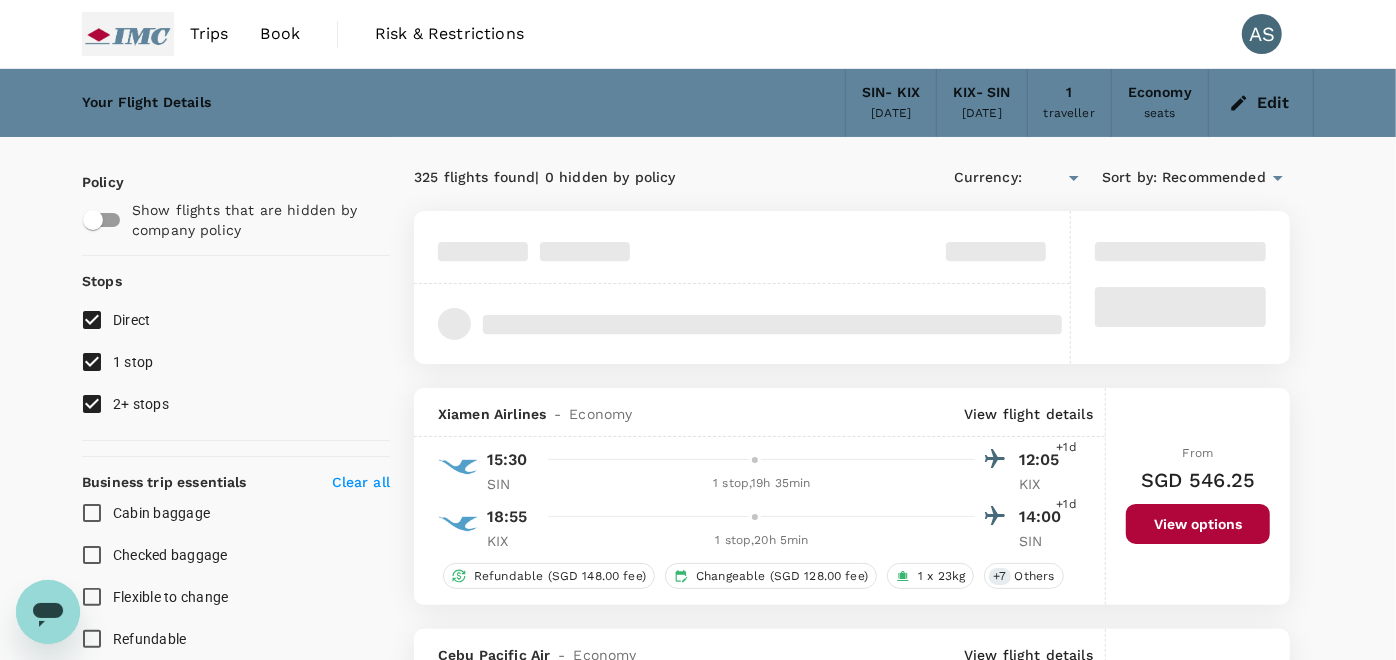 checkbox on "true" 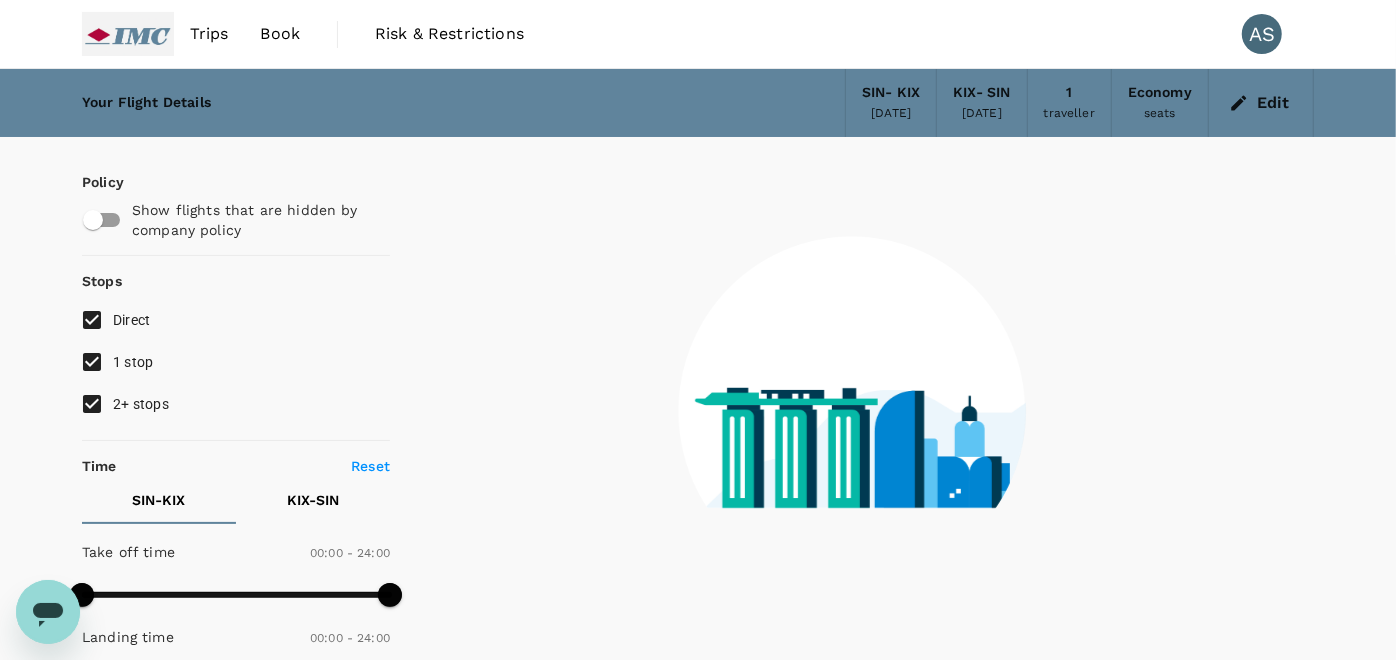 type on "1340" 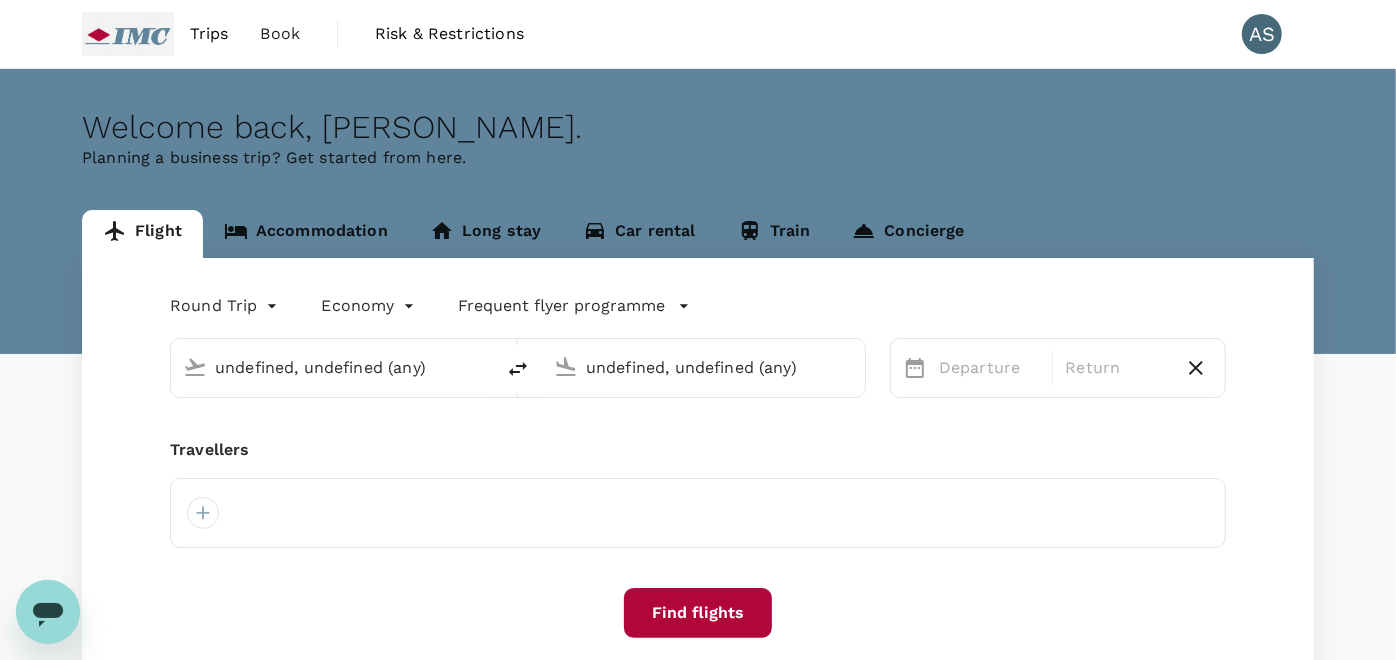 type 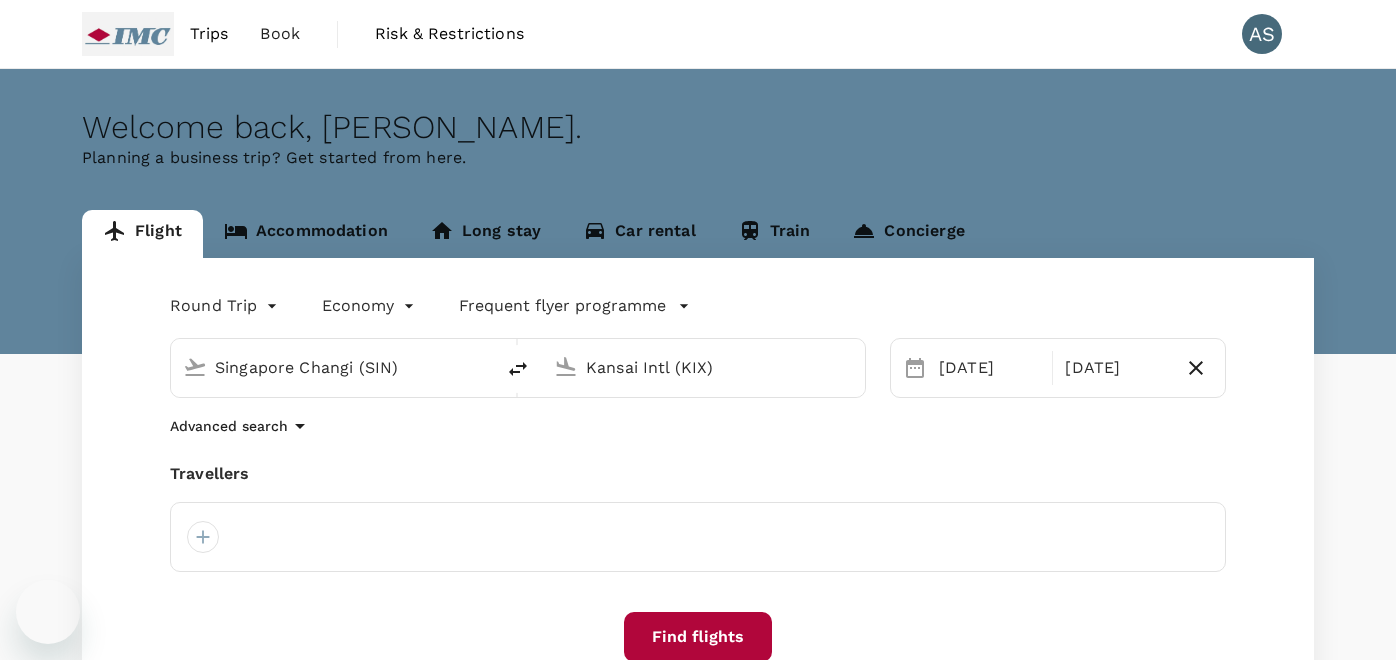 scroll, scrollTop: 0, scrollLeft: 0, axis: both 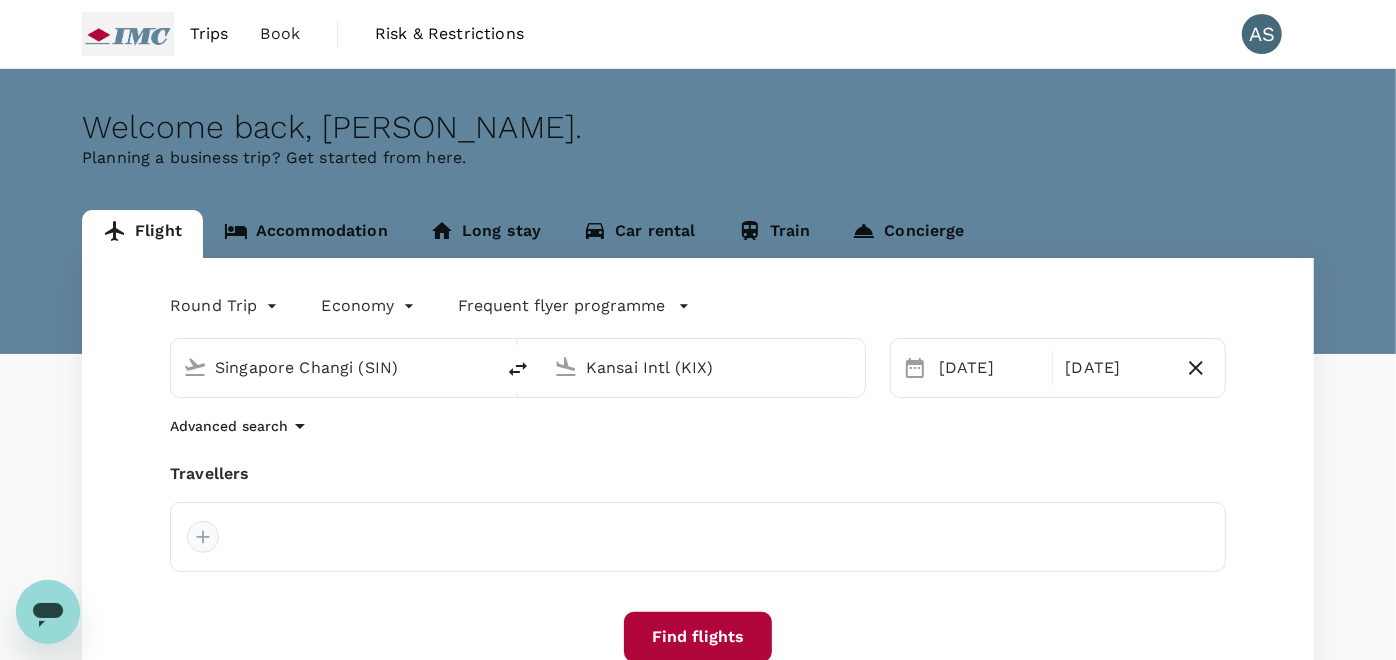 click at bounding box center (203, 537) 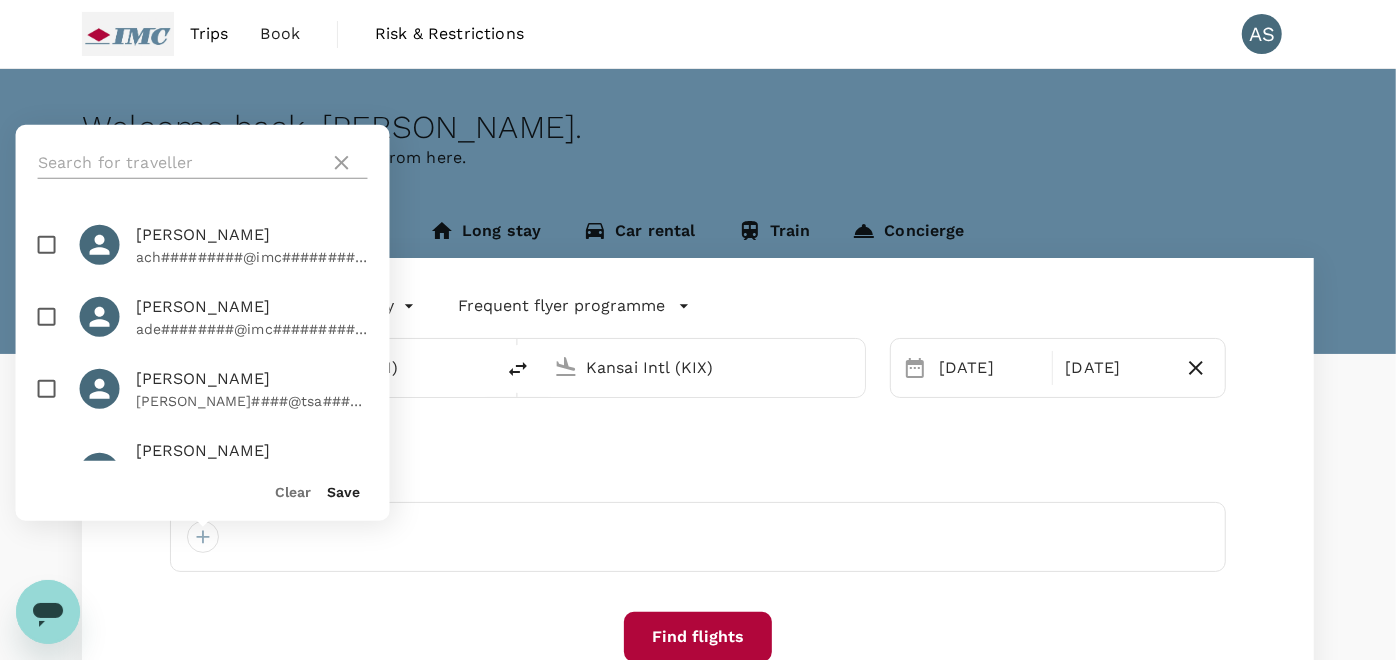 click at bounding box center [180, 163] 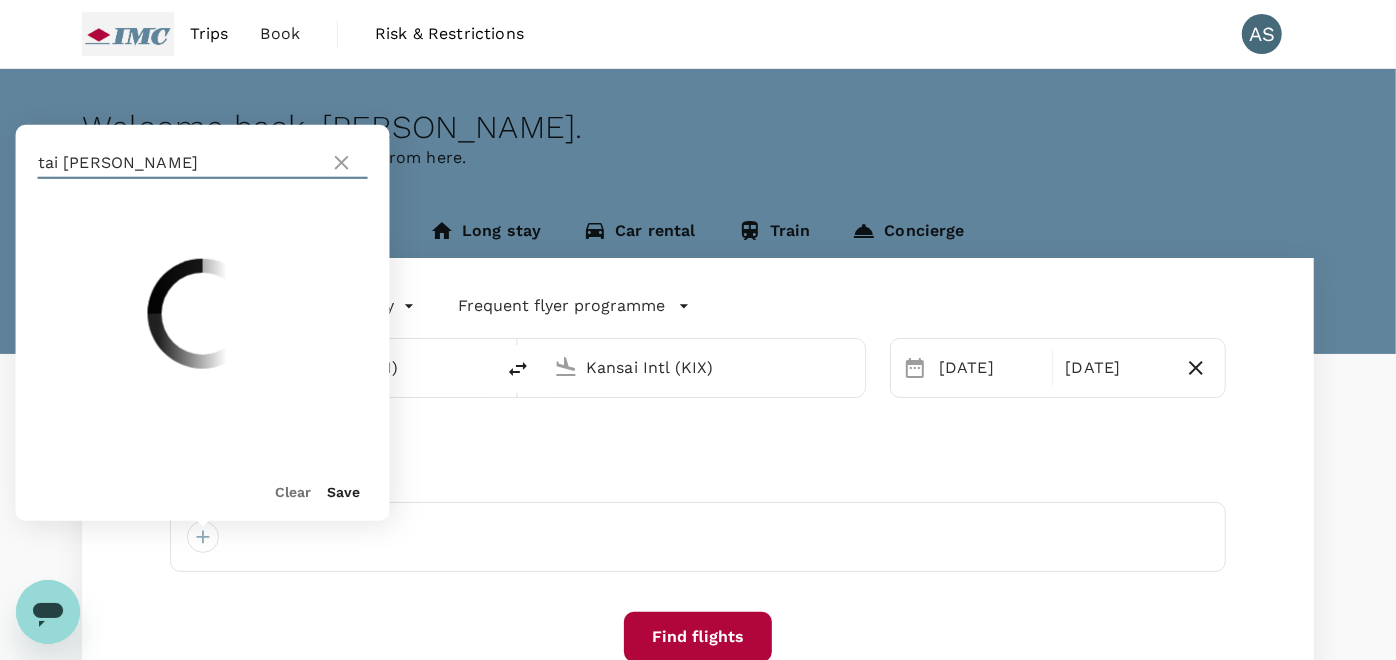 type on "tai sook yee" 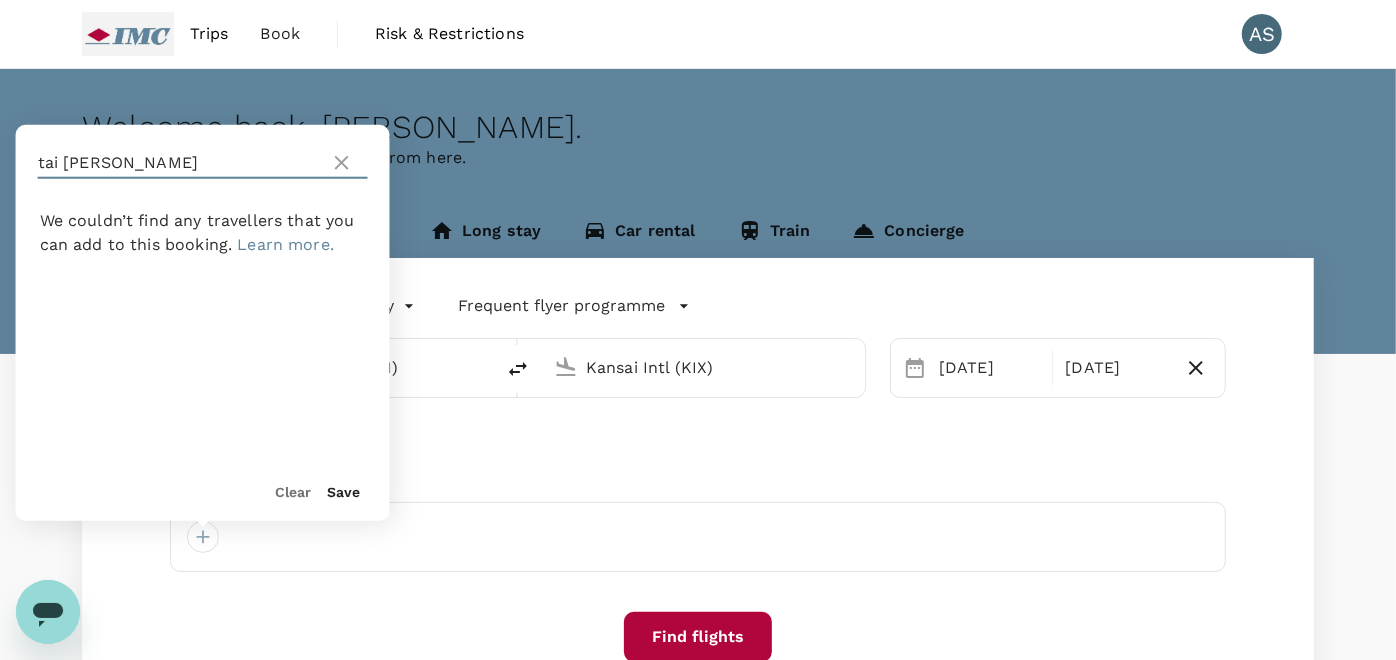 drag, startPoint x: 169, startPoint y: 160, endPoint x: -5, endPoint y: 162, distance: 174.01149 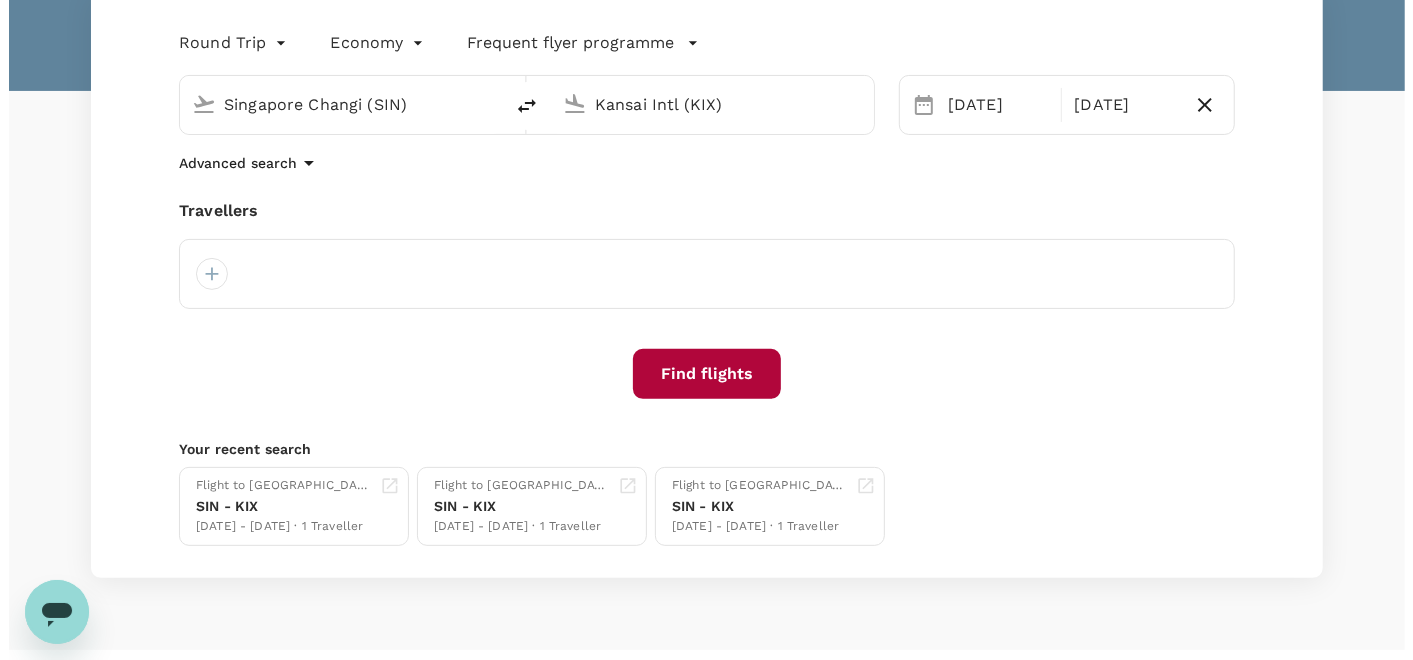 scroll, scrollTop: 305, scrollLeft: 0, axis: vertical 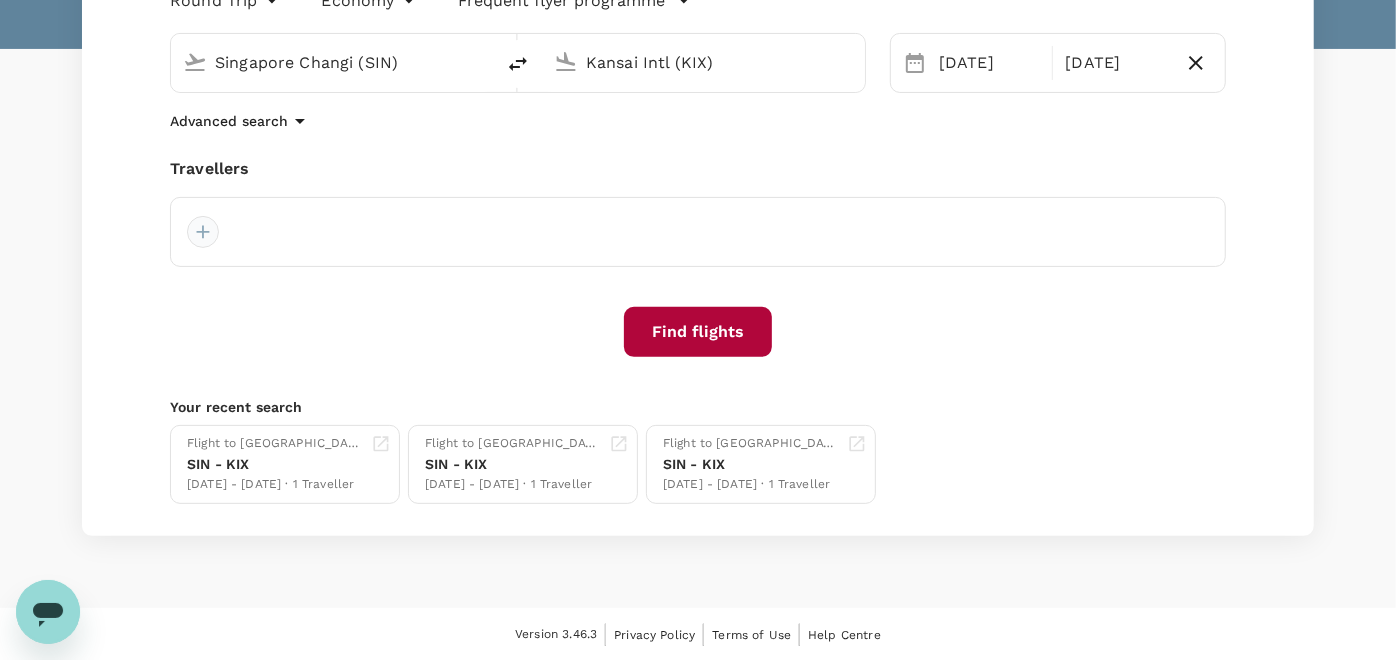 click at bounding box center [203, 232] 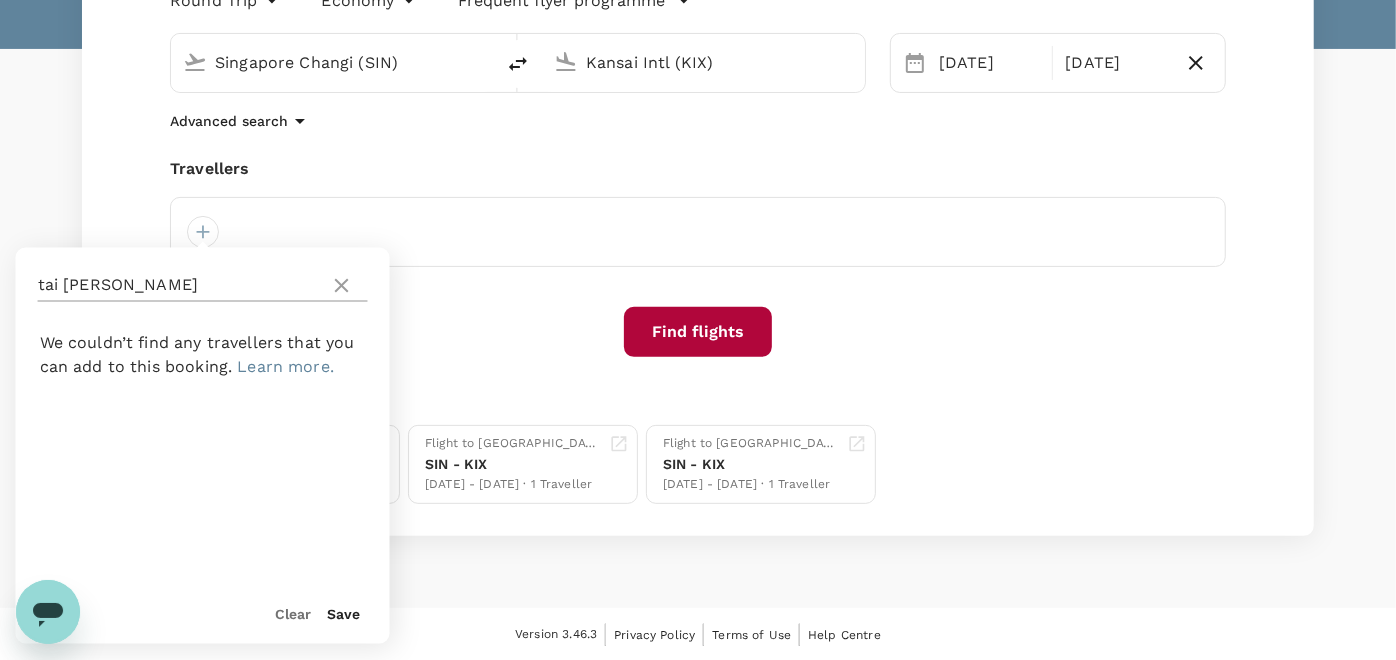 click 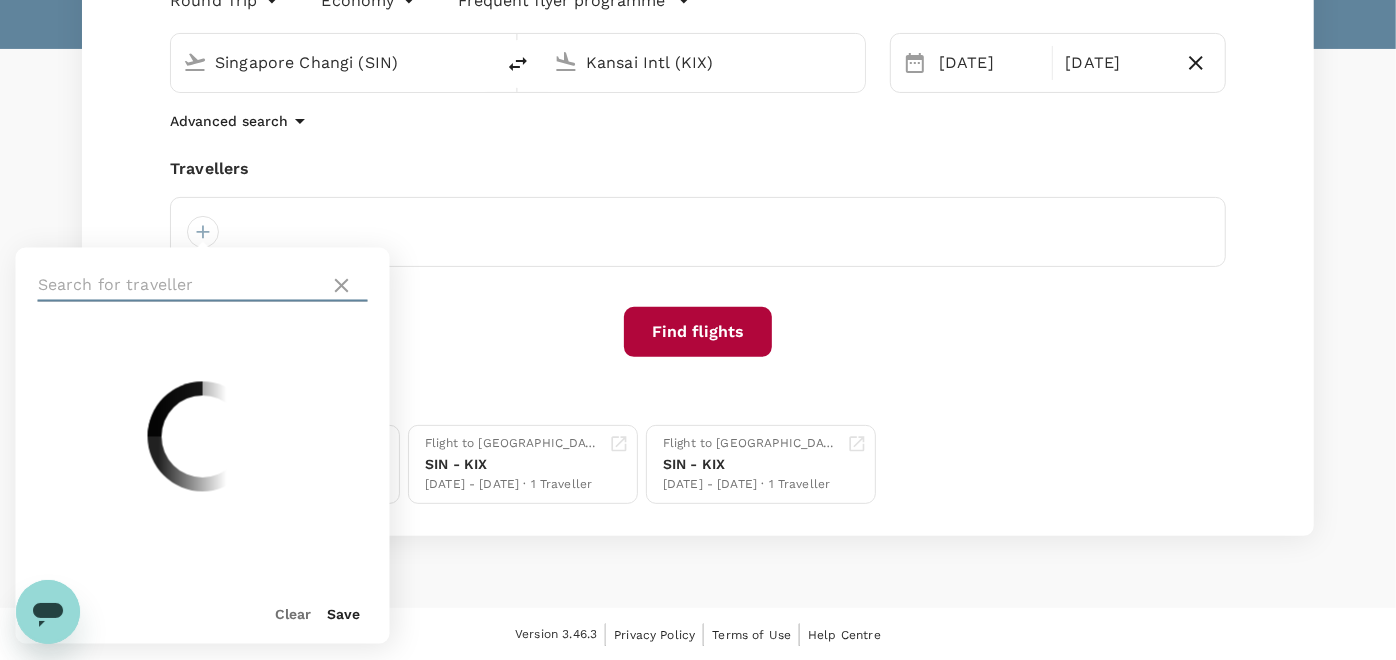 click at bounding box center (180, 286) 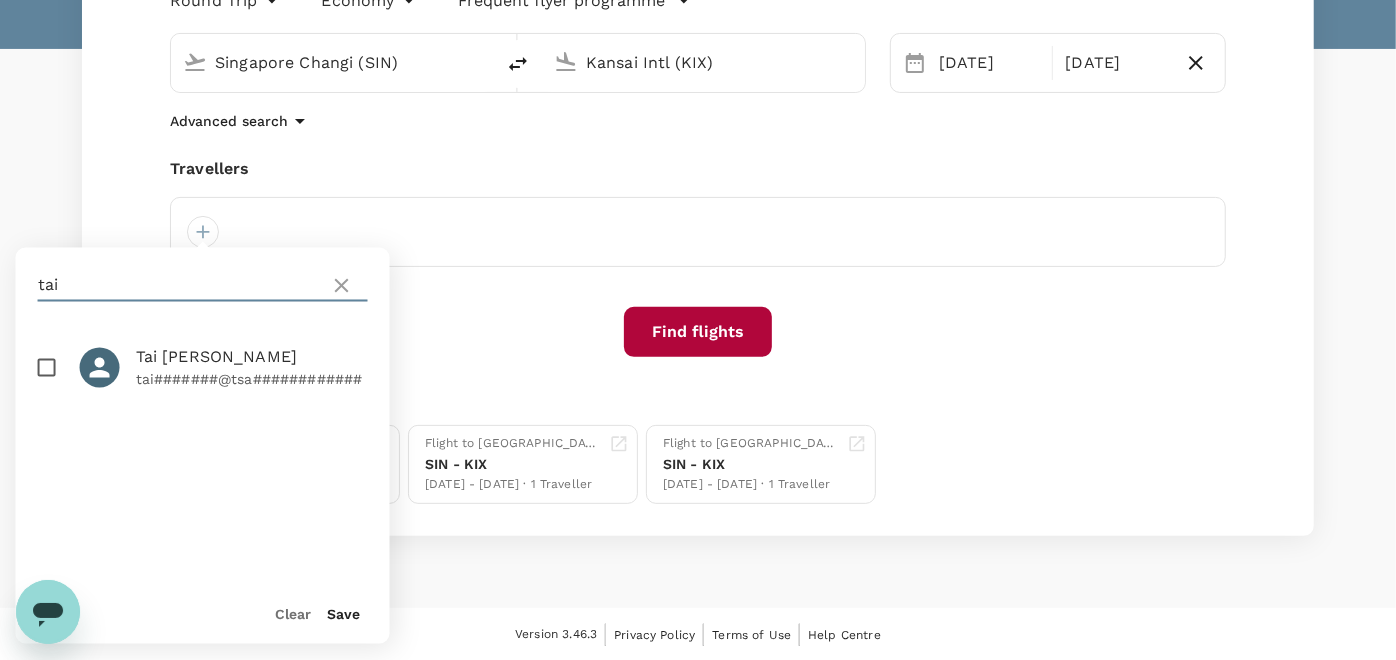 type on "tai" 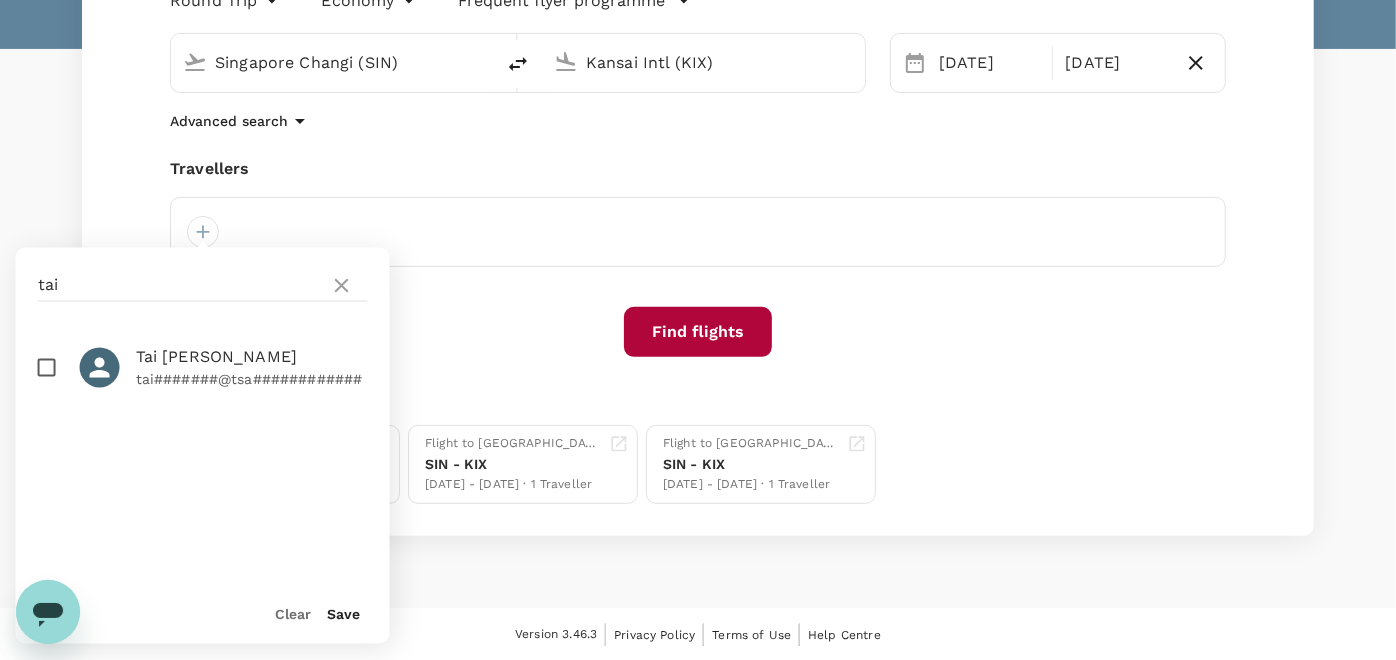click at bounding box center [47, 368] 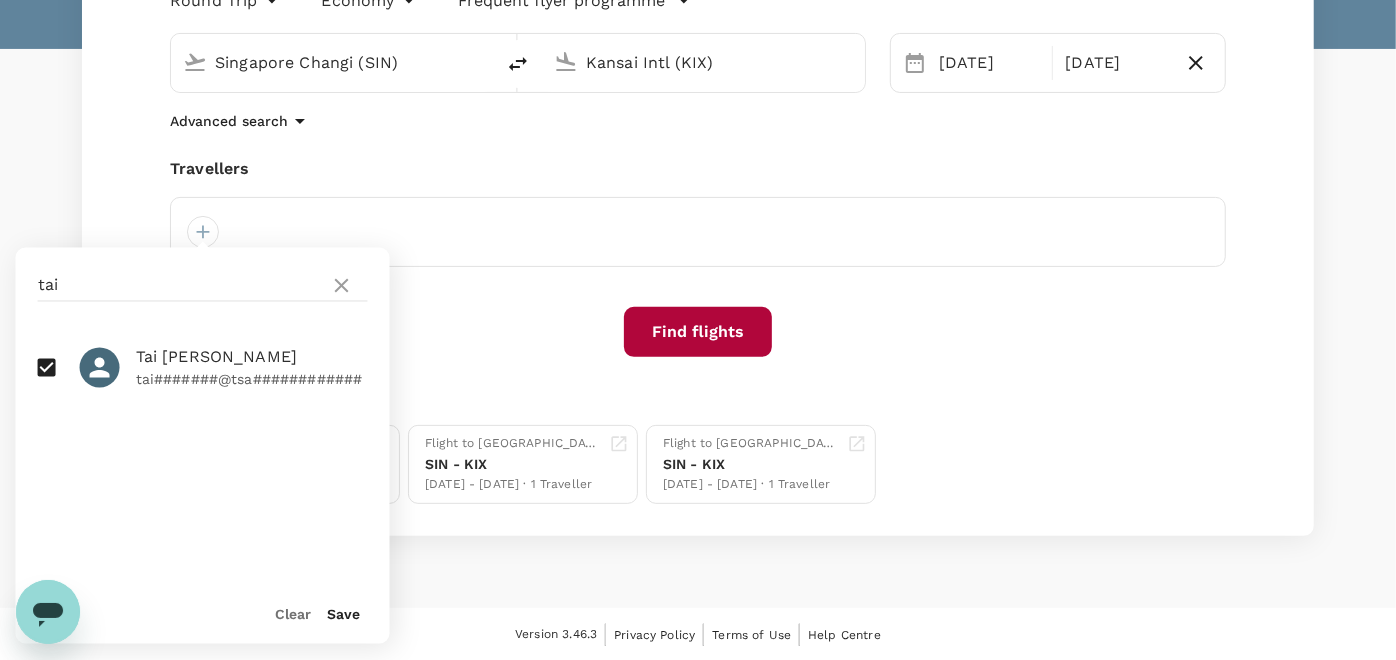 click on "Save" at bounding box center [344, 615] 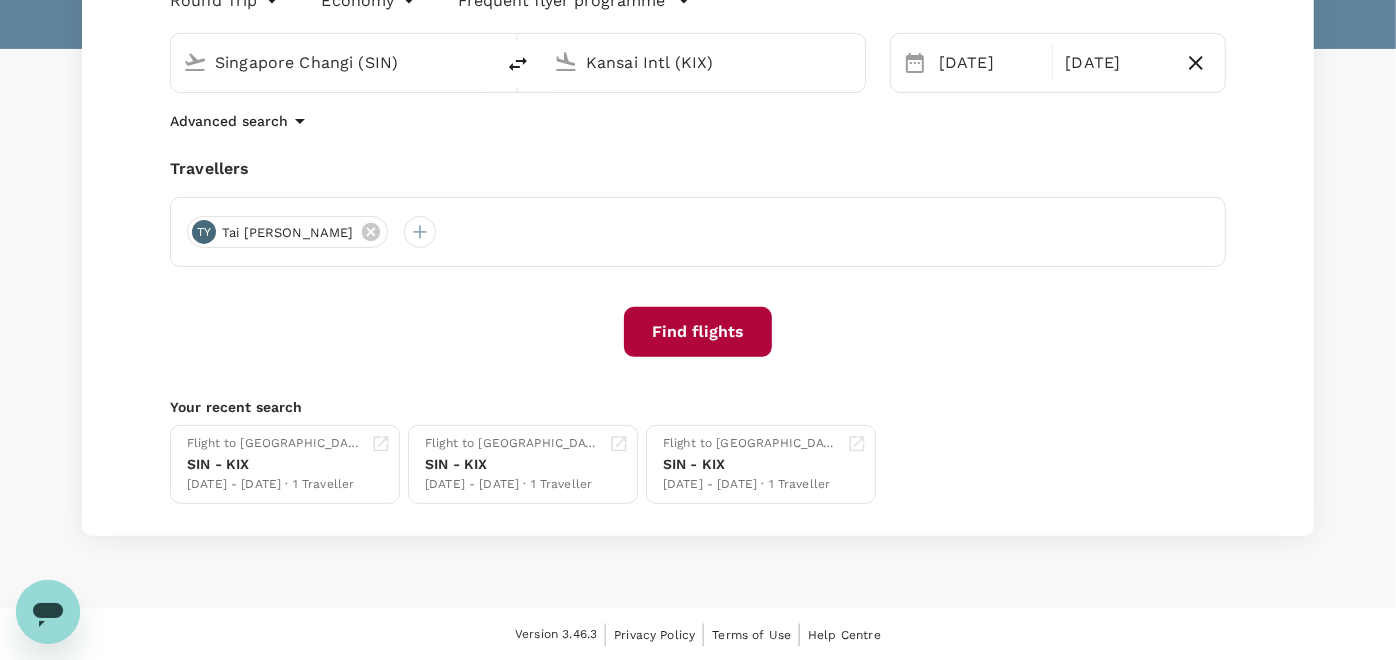 click on "Find flights" at bounding box center [698, 332] 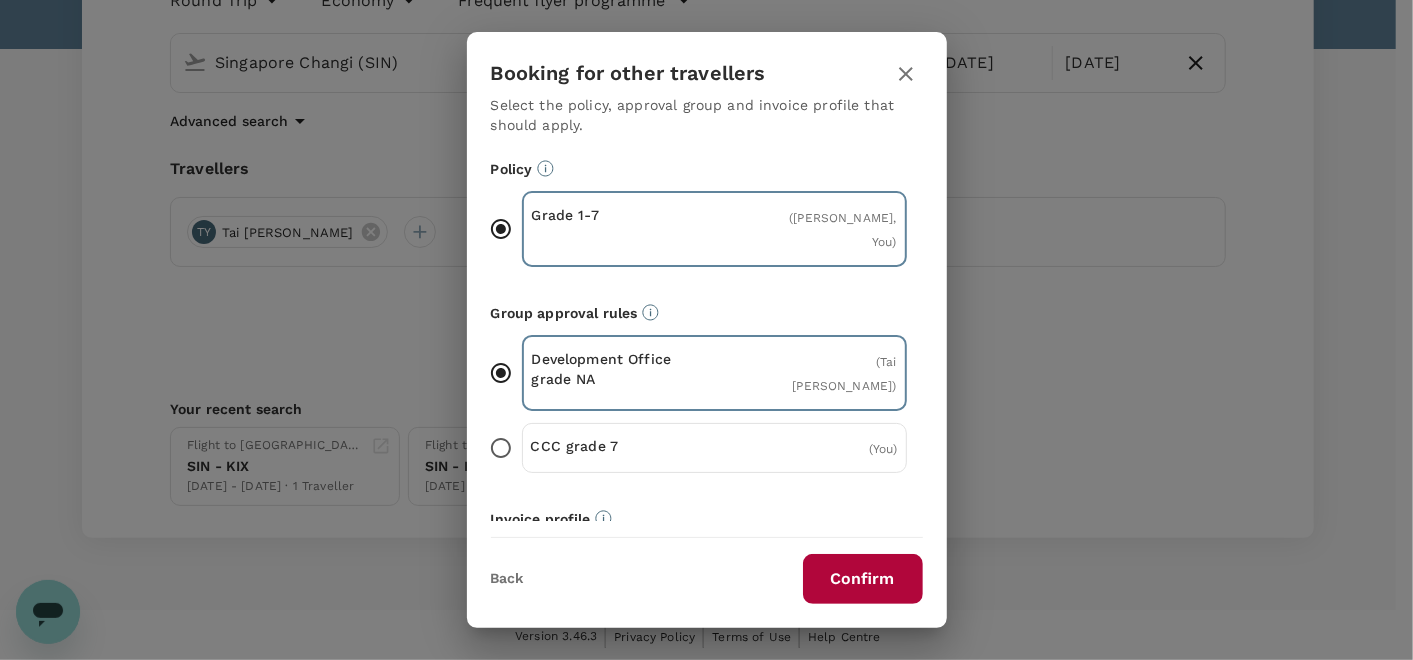 scroll, scrollTop: 62, scrollLeft: 0, axis: vertical 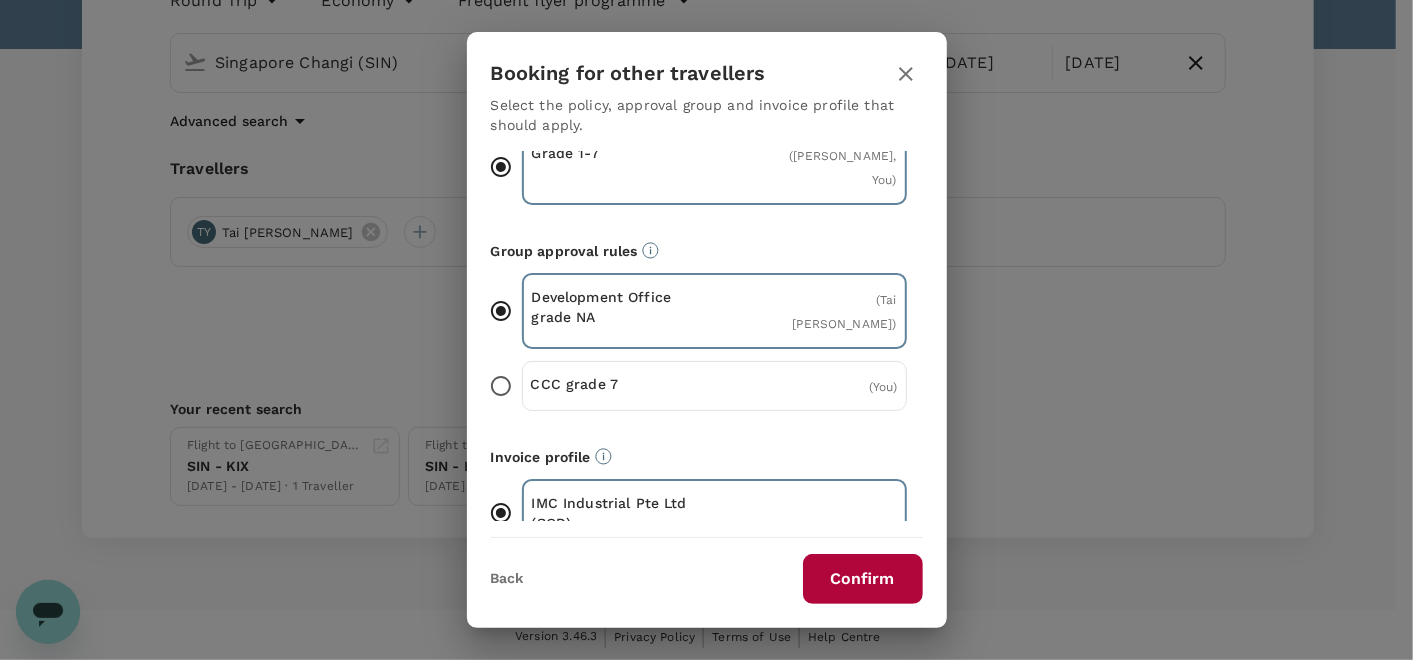 click on "Back Confirm" at bounding box center [707, 571] 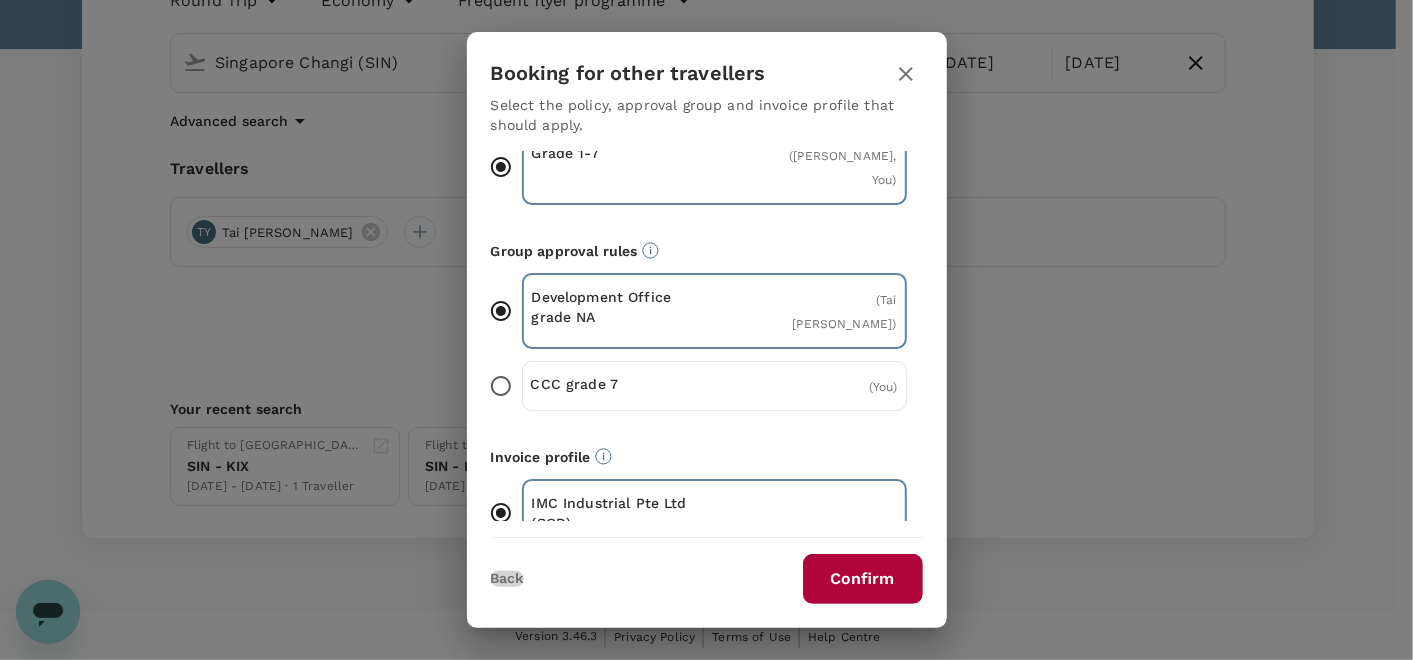 click on "Back" at bounding box center [507, 579] 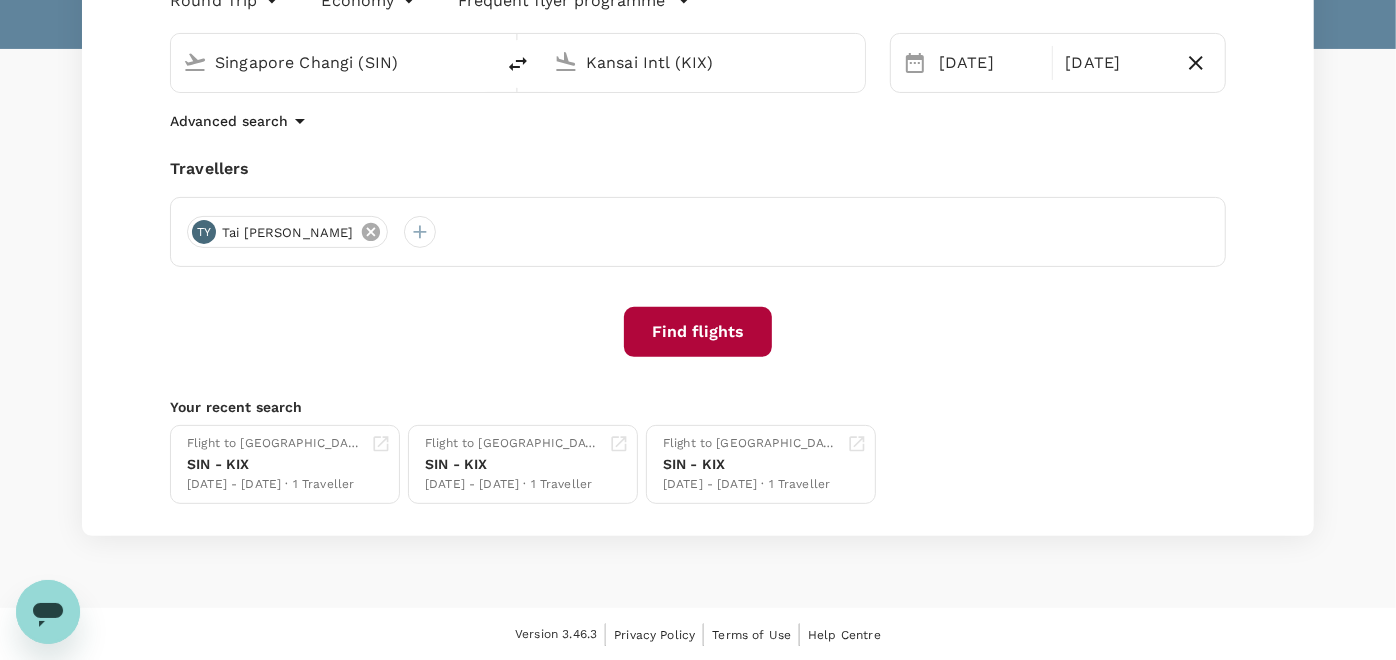 click 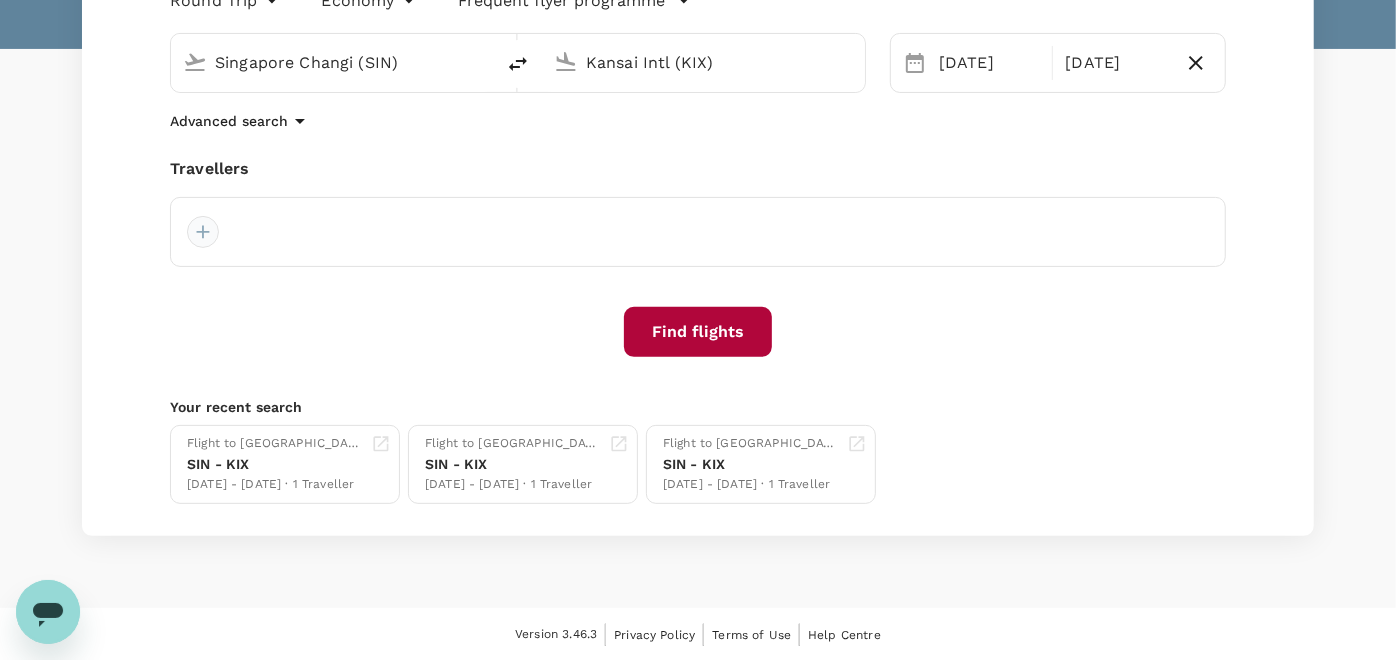 click at bounding box center (203, 232) 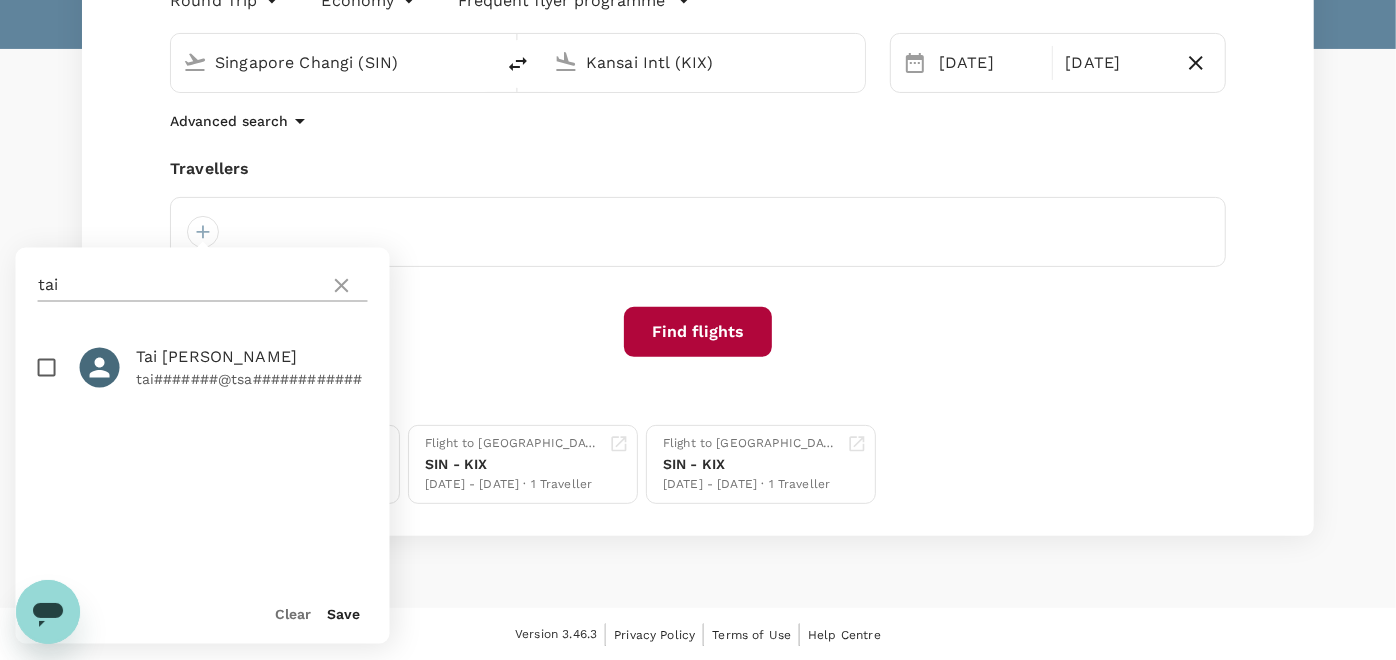 click 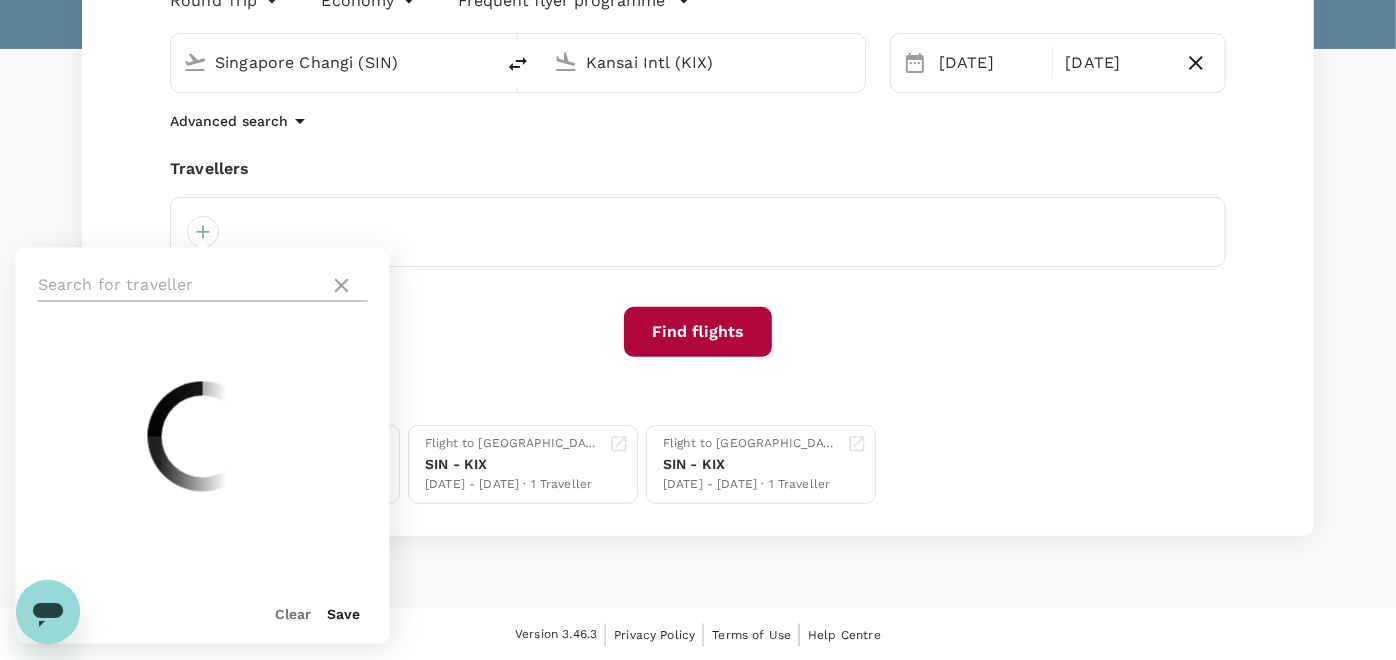 click at bounding box center (180, 286) 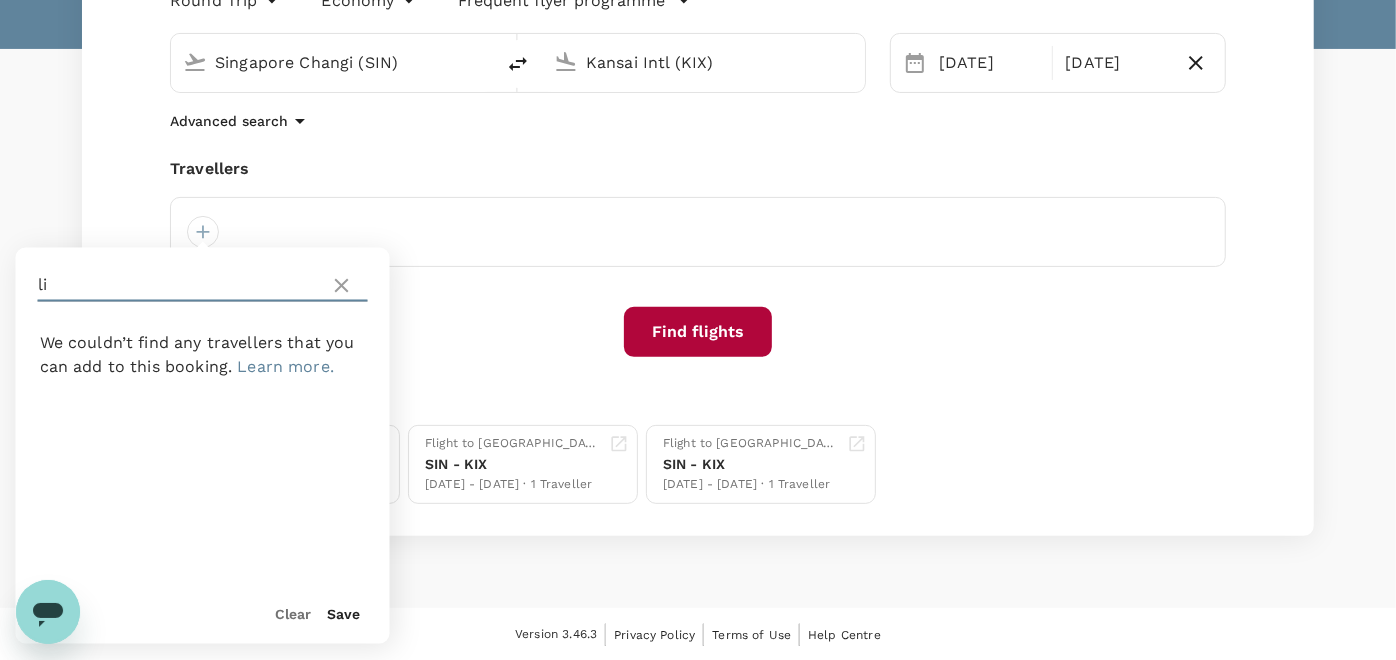 type on "l" 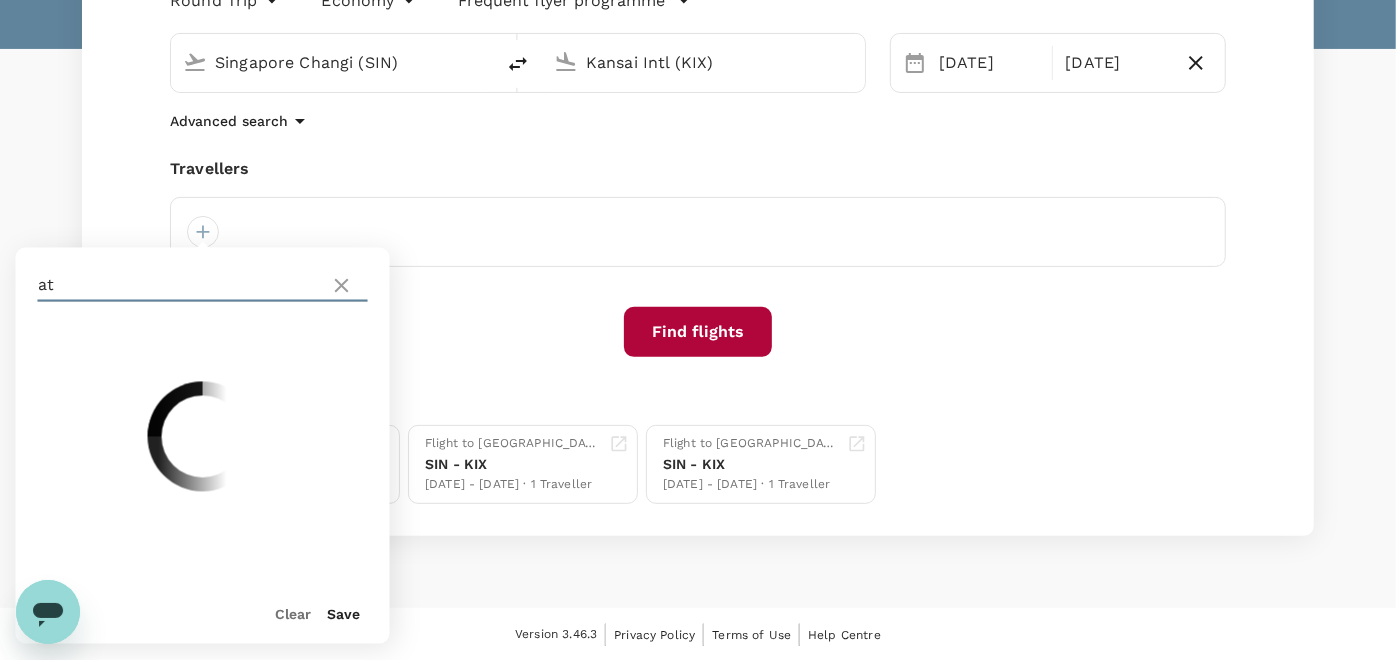 type on "a" 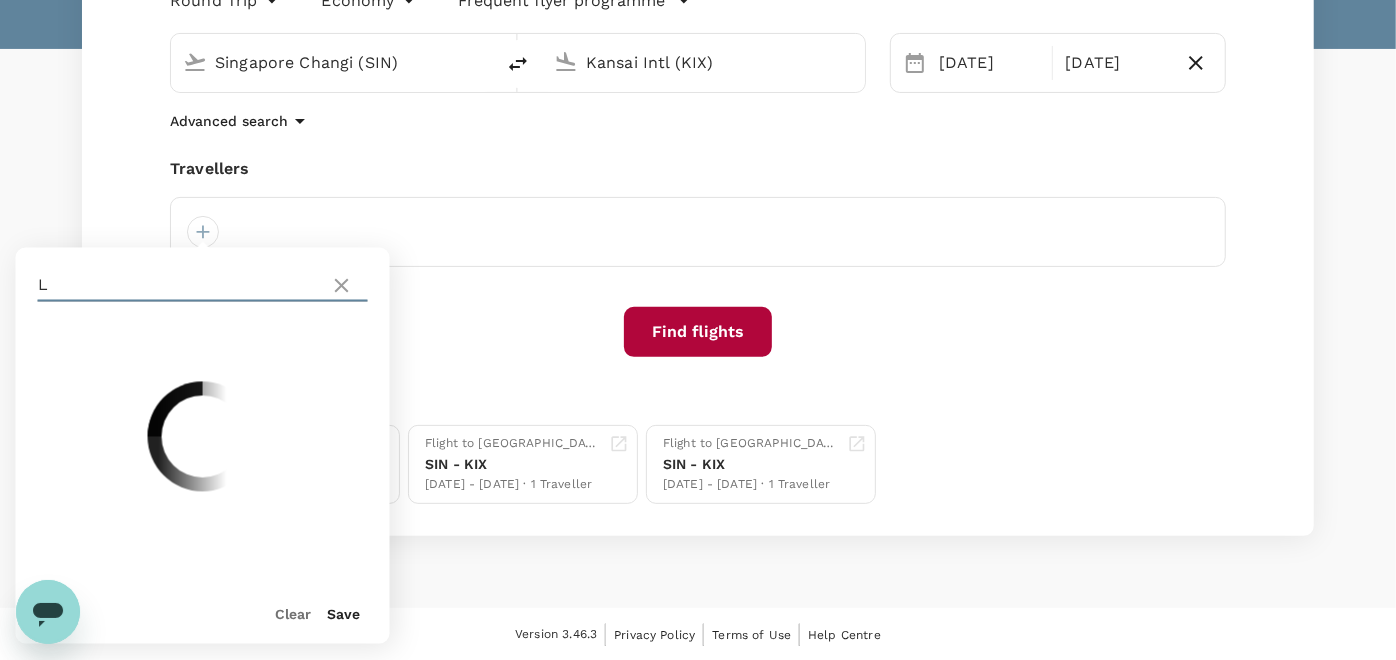 type on "Li" 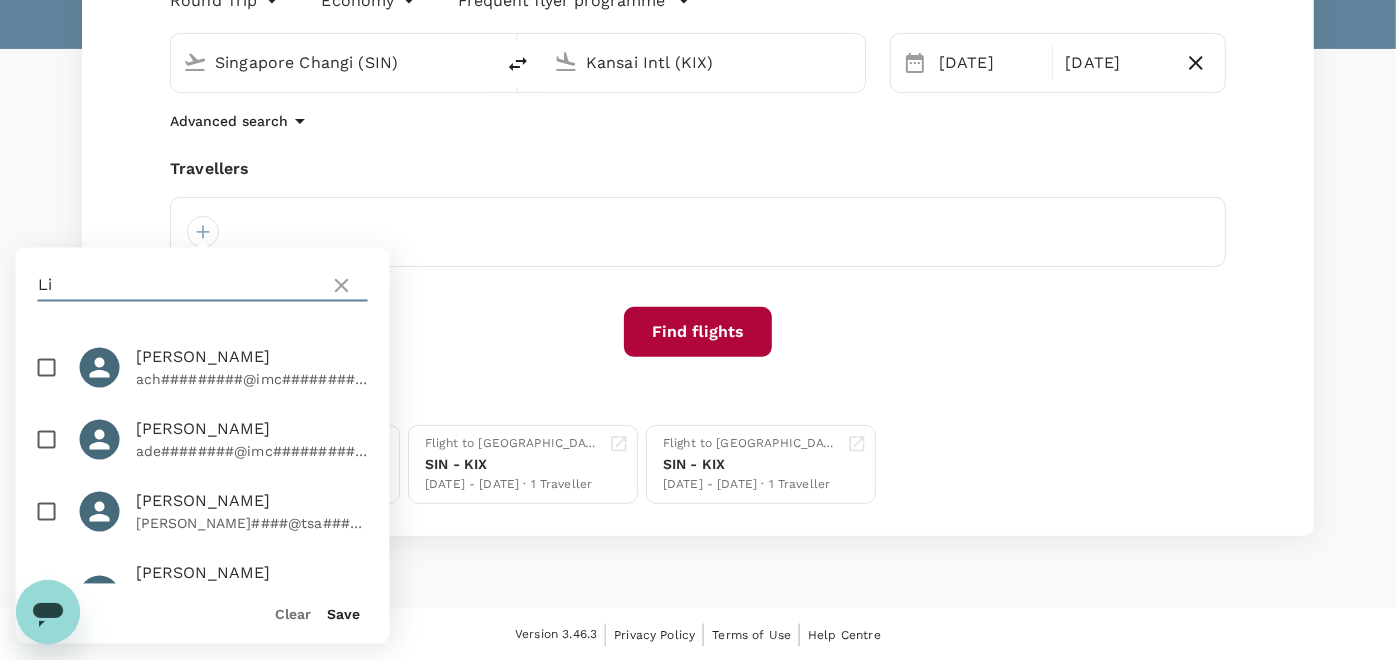 drag, startPoint x: 79, startPoint y: 282, endPoint x: 9, endPoint y: 285, distance: 70.064255 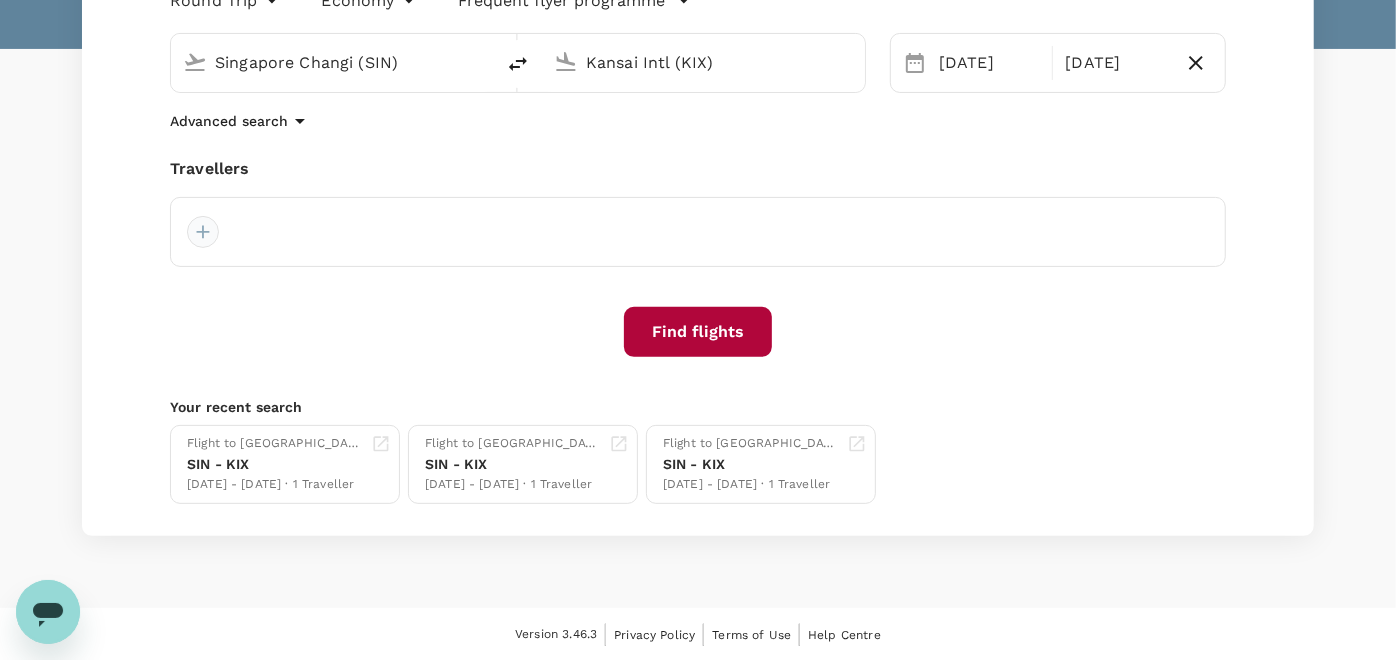 click at bounding box center (203, 232) 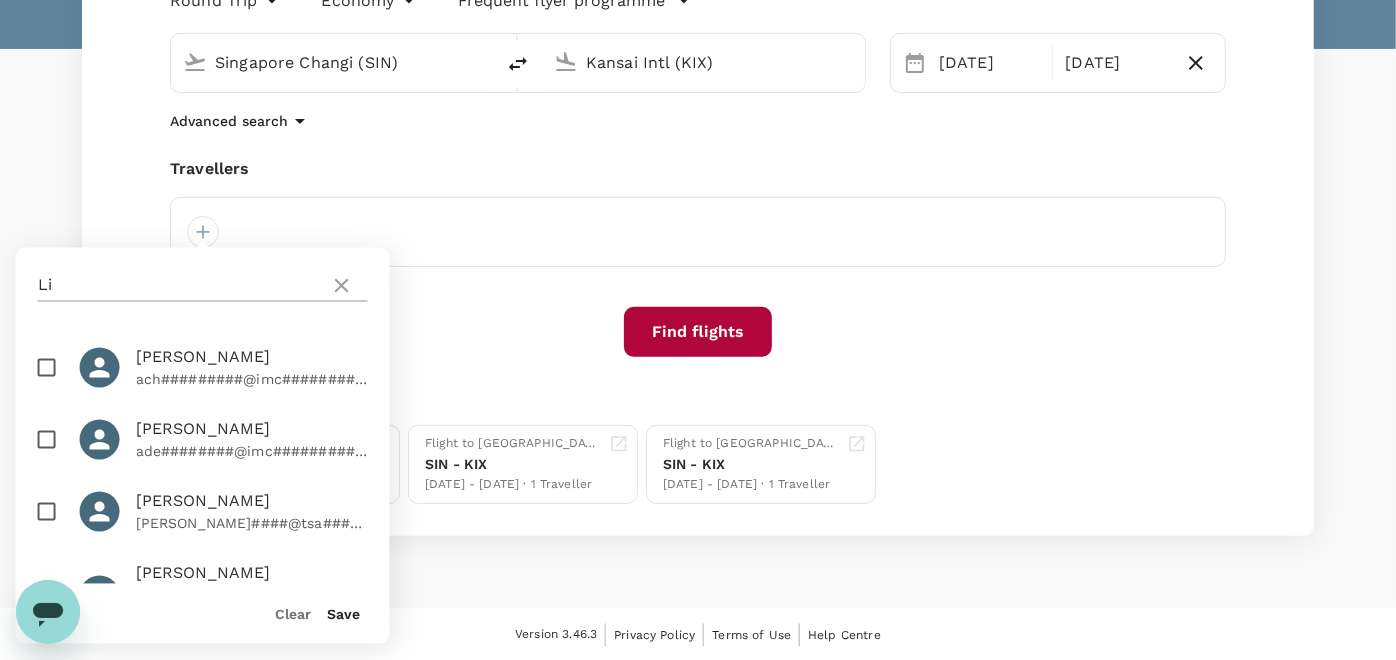 click 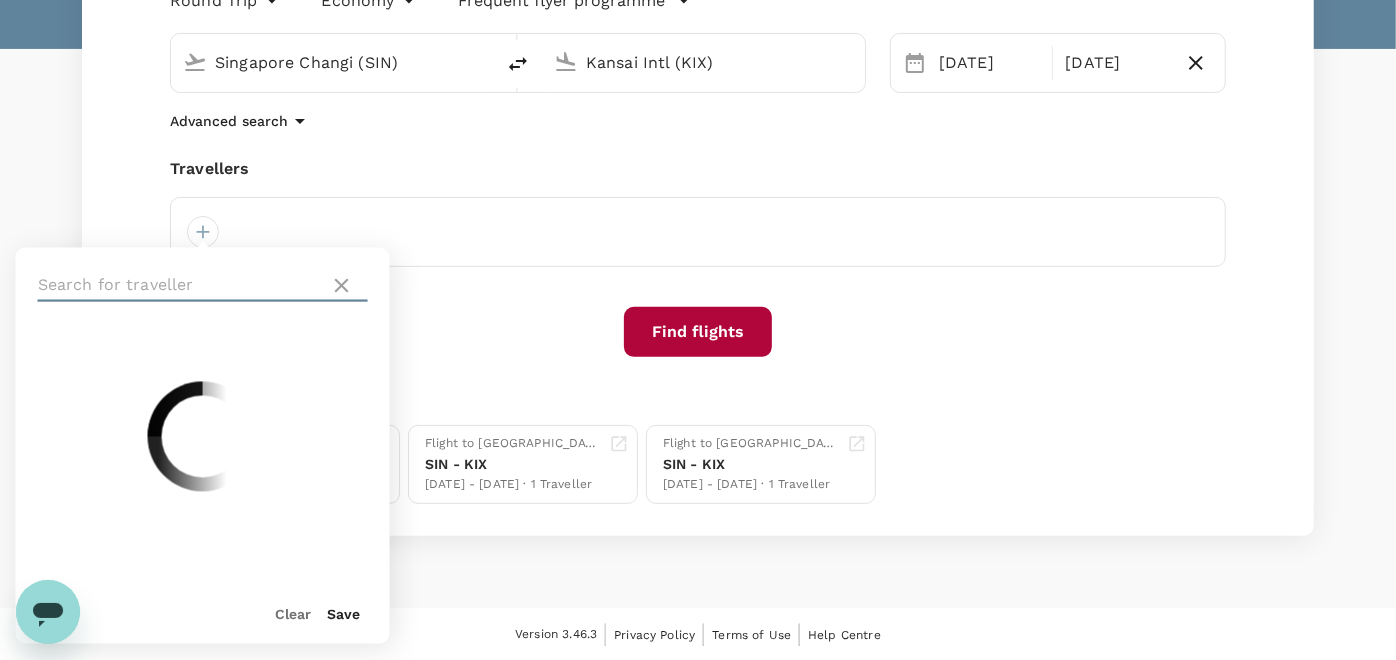 click at bounding box center [180, 286] 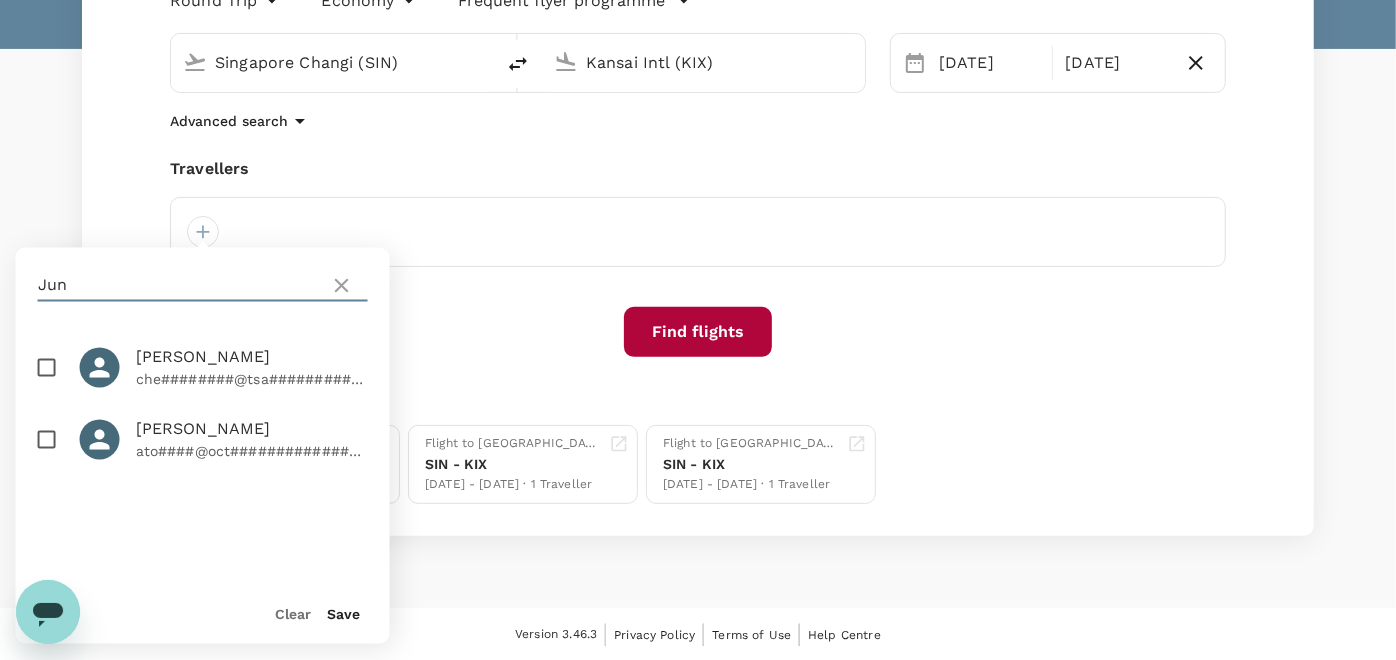 type on "Jun" 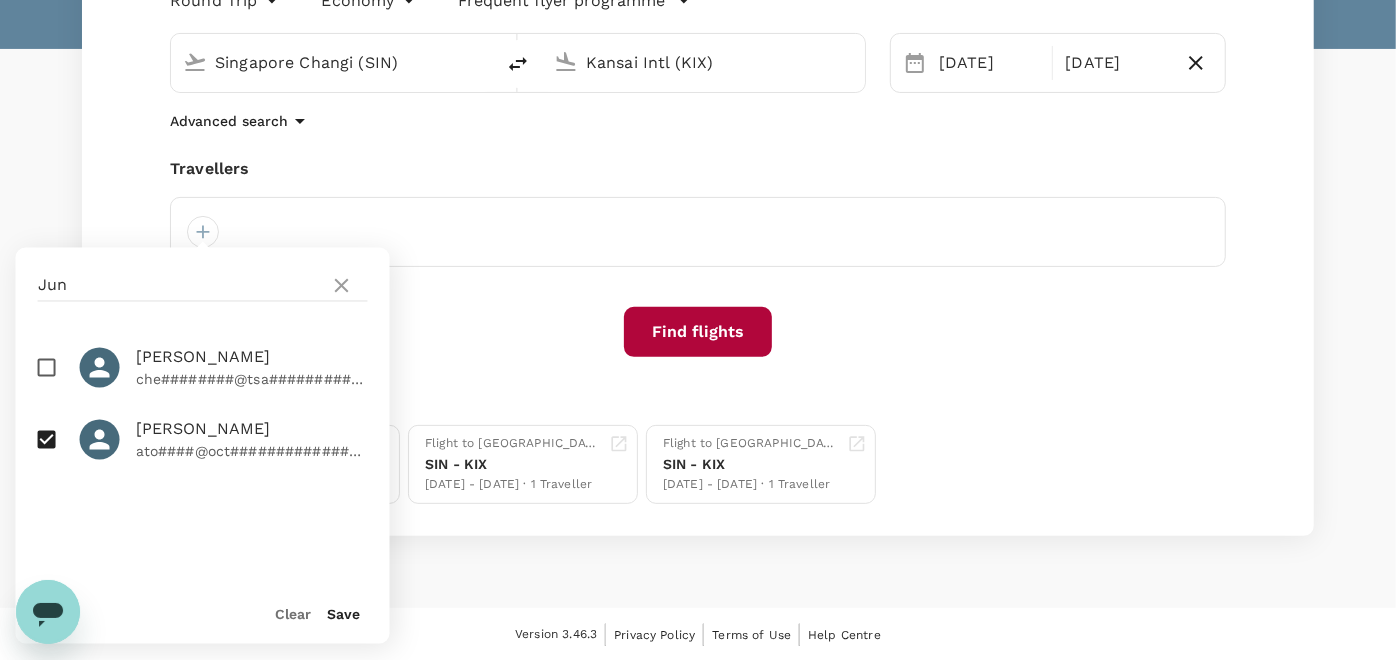 click on "Save" at bounding box center (344, 615) 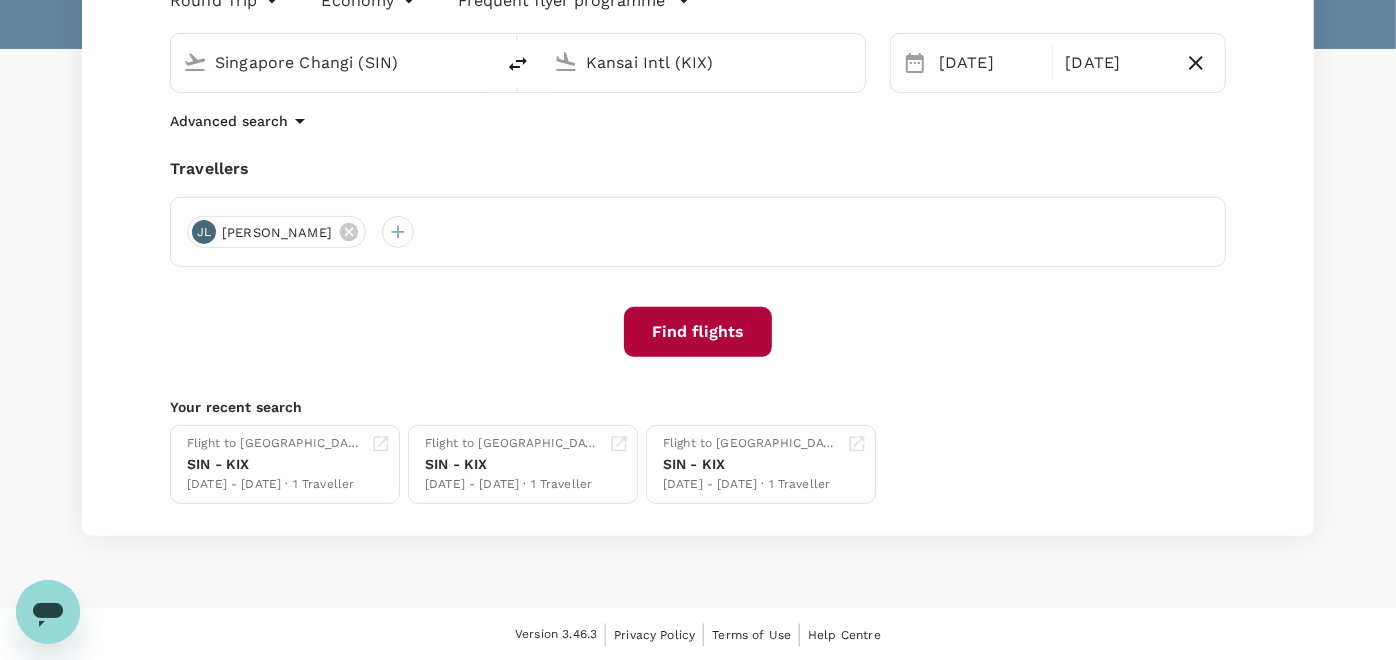 click on "Find flights" at bounding box center [698, 332] 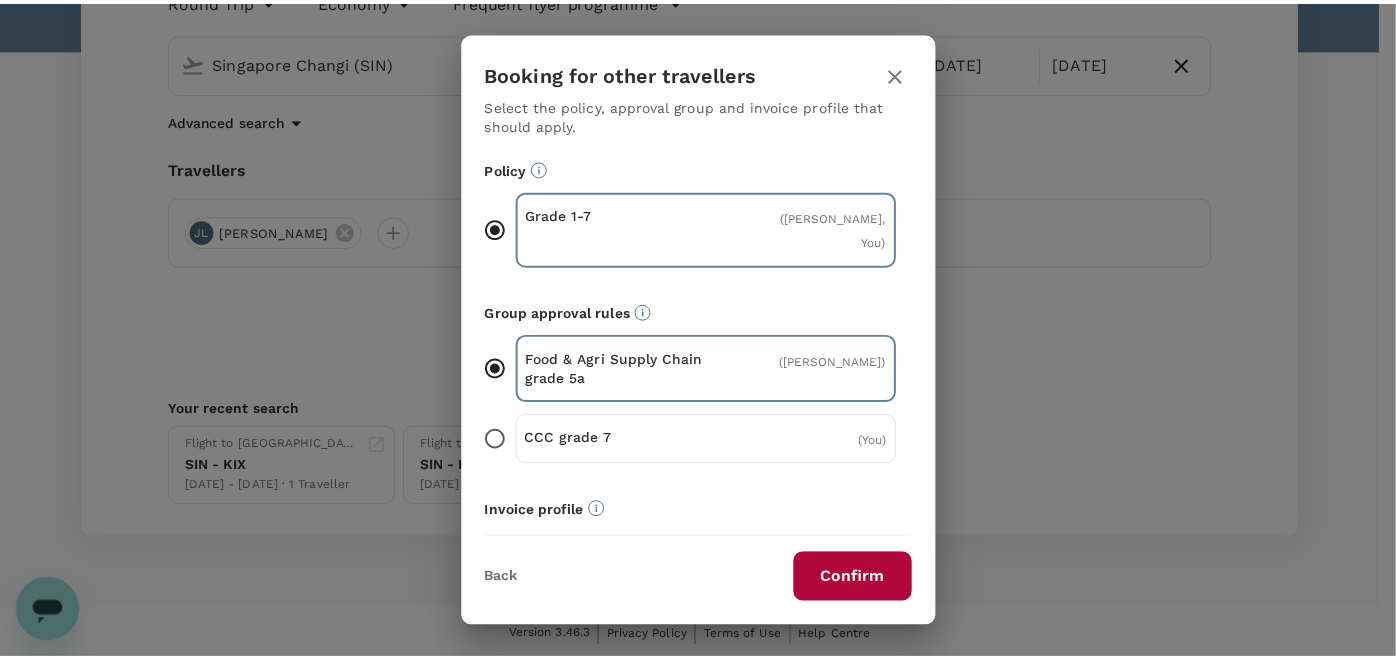 scroll, scrollTop: 62, scrollLeft: 0, axis: vertical 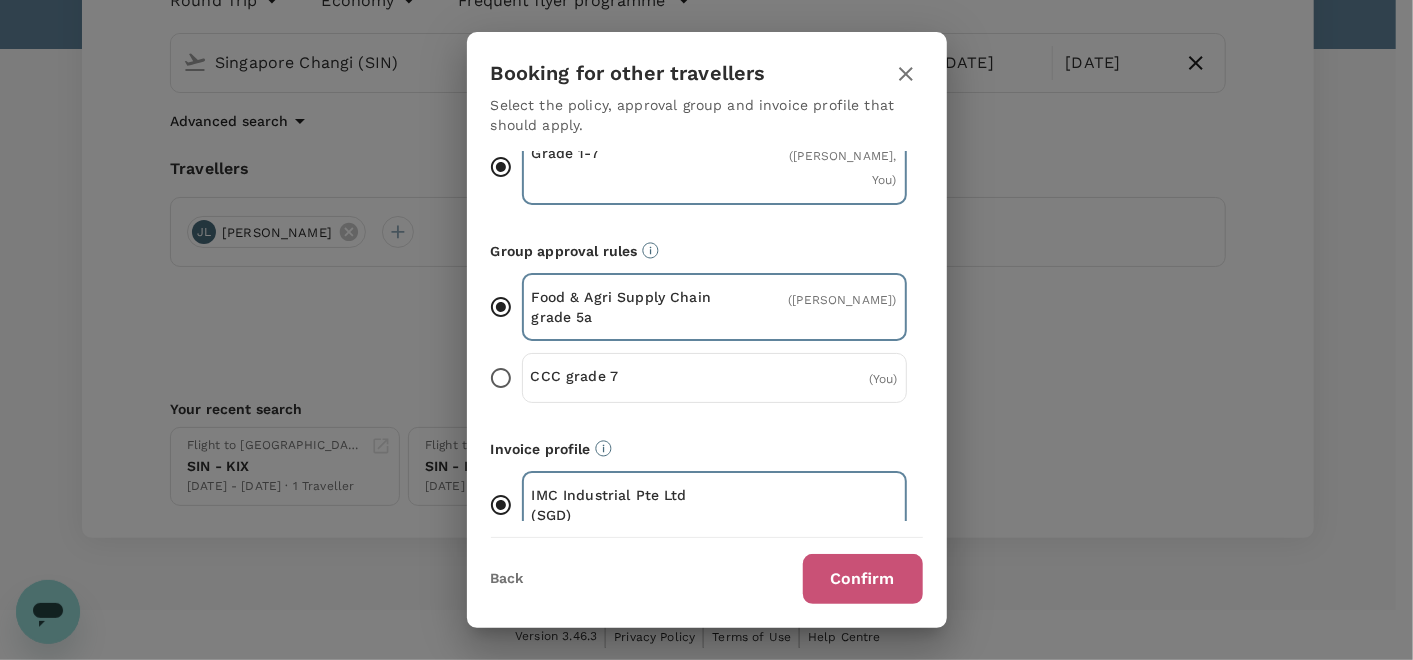 click on "Confirm" at bounding box center [863, 579] 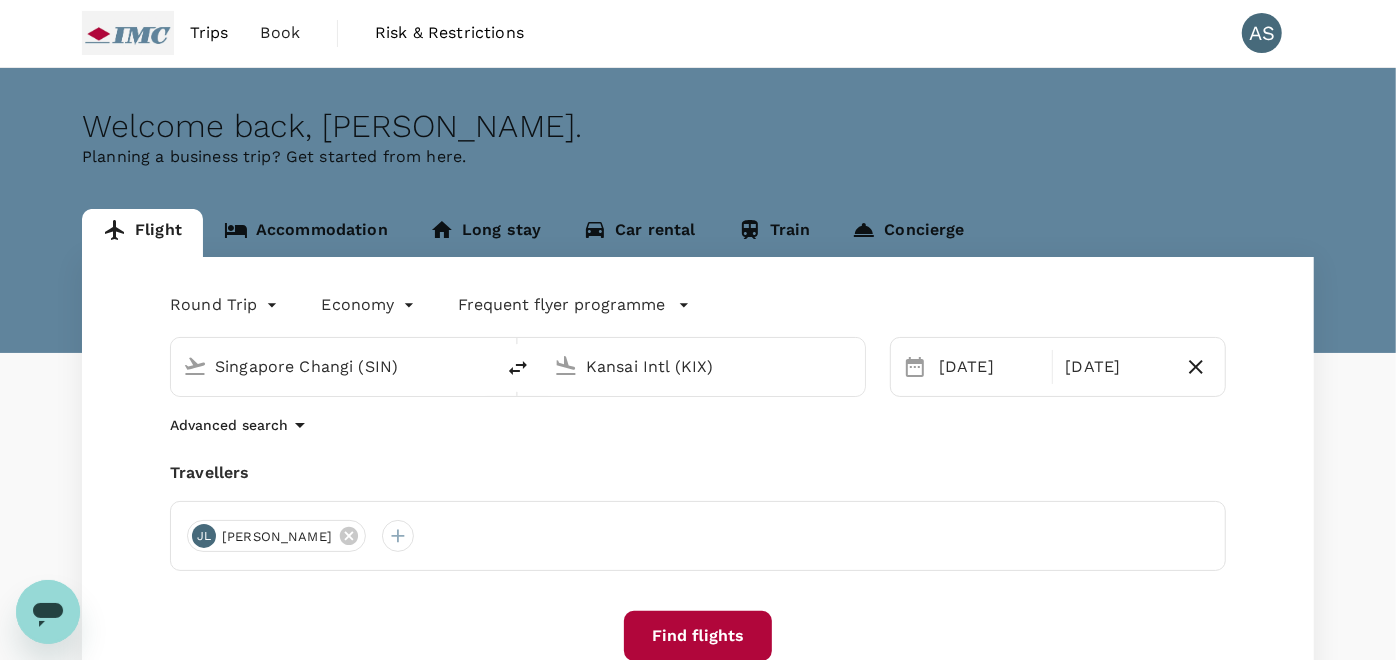 scroll, scrollTop: 0, scrollLeft: 0, axis: both 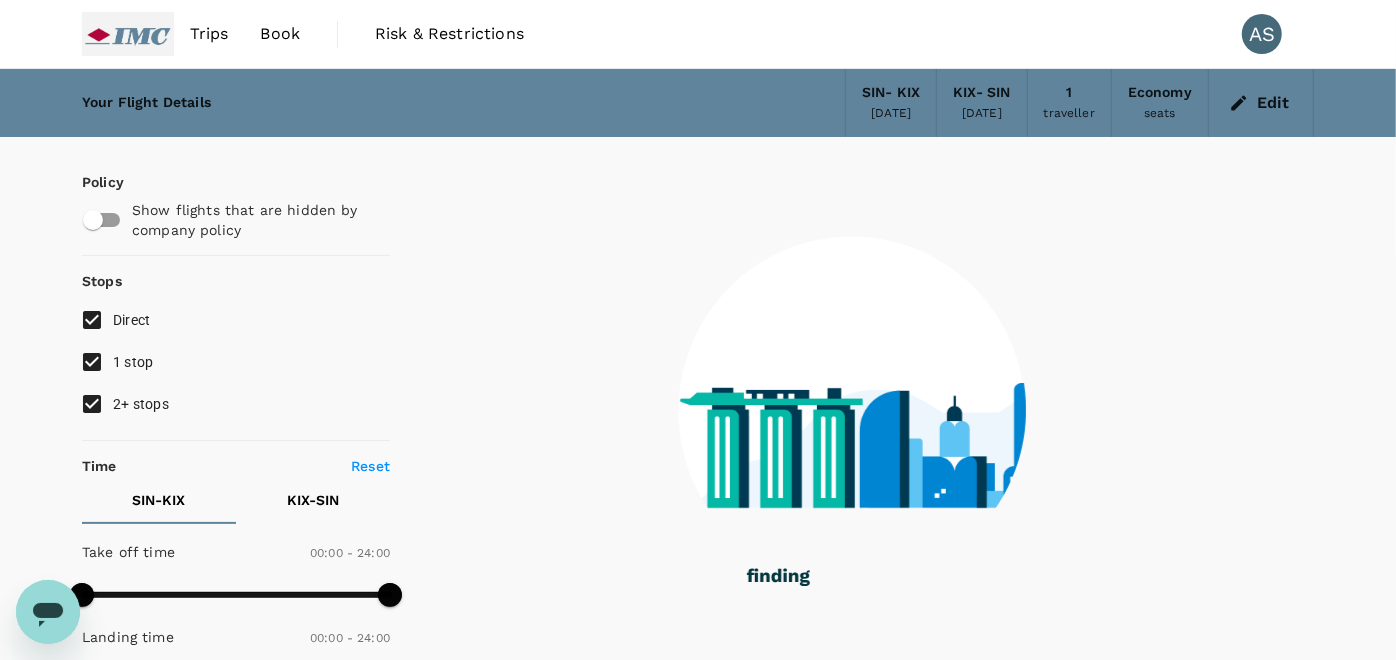 click on "1 stop" at bounding box center [133, 362] 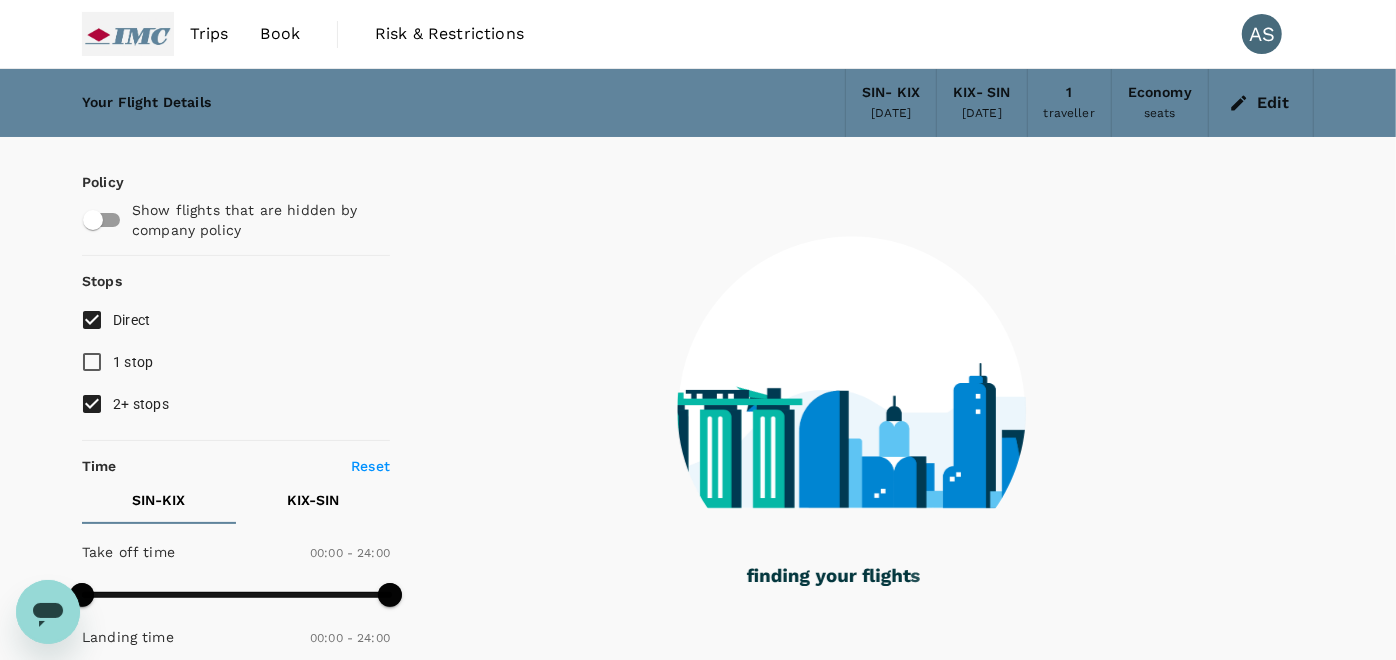 click on "2+ stops" at bounding box center [141, 404] 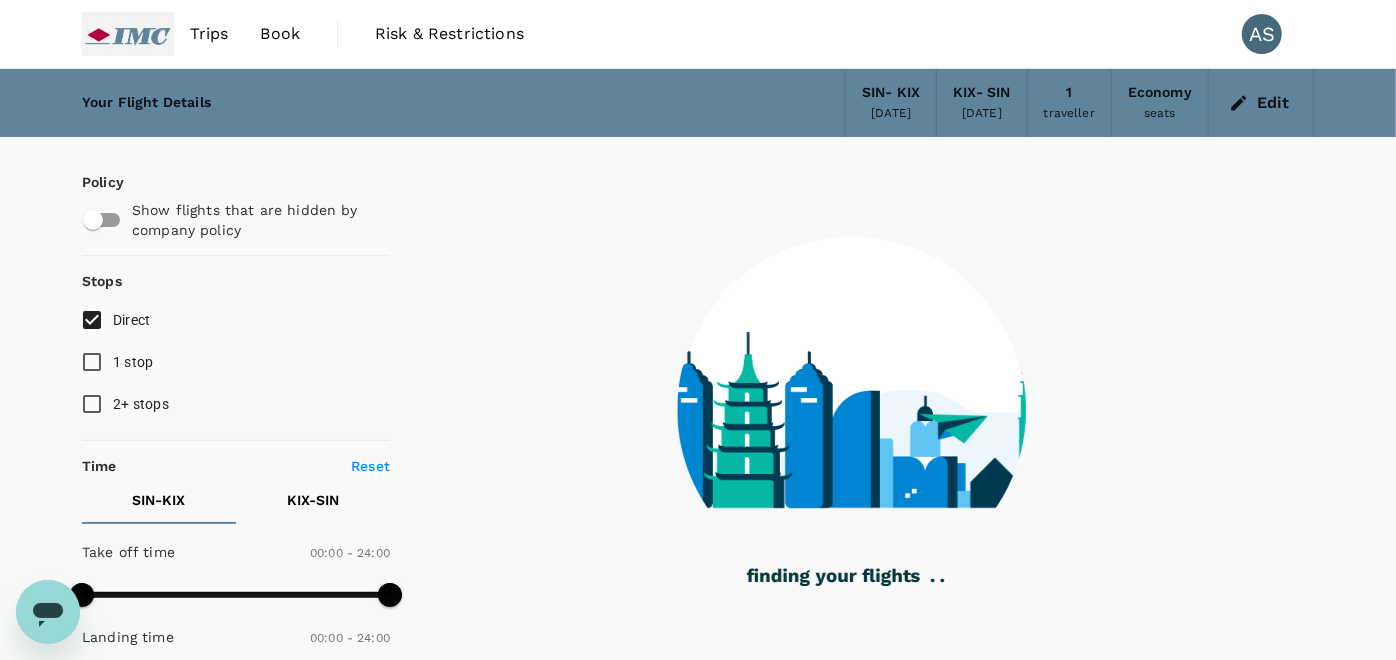 type on "1270" 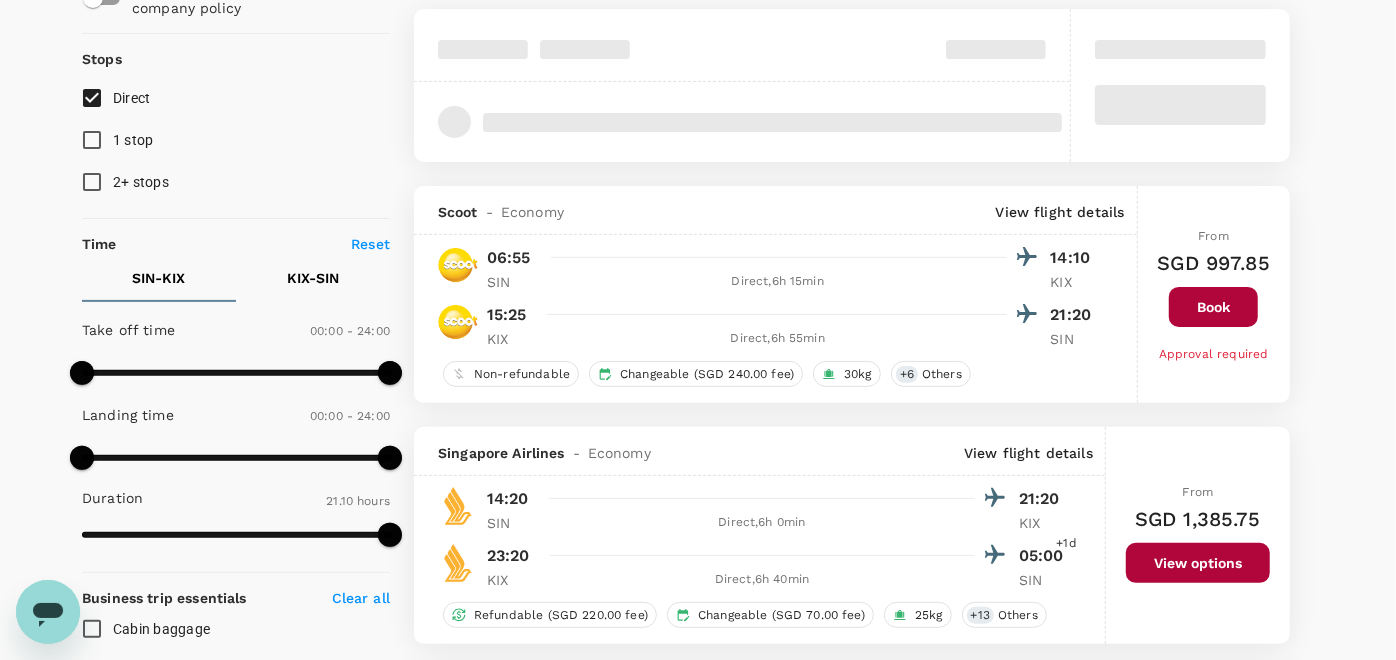 scroll, scrollTop: 333, scrollLeft: 0, axis: vertical 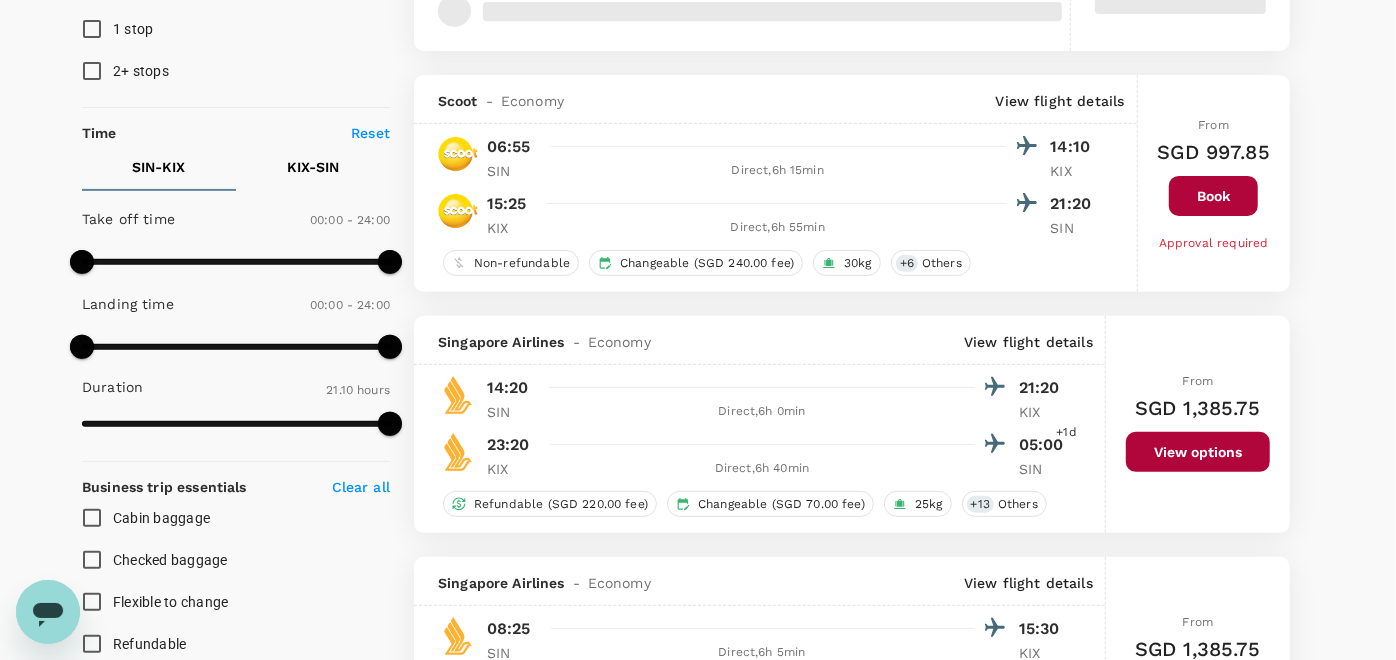 click on "View options" at bounding box center [1198, 452] 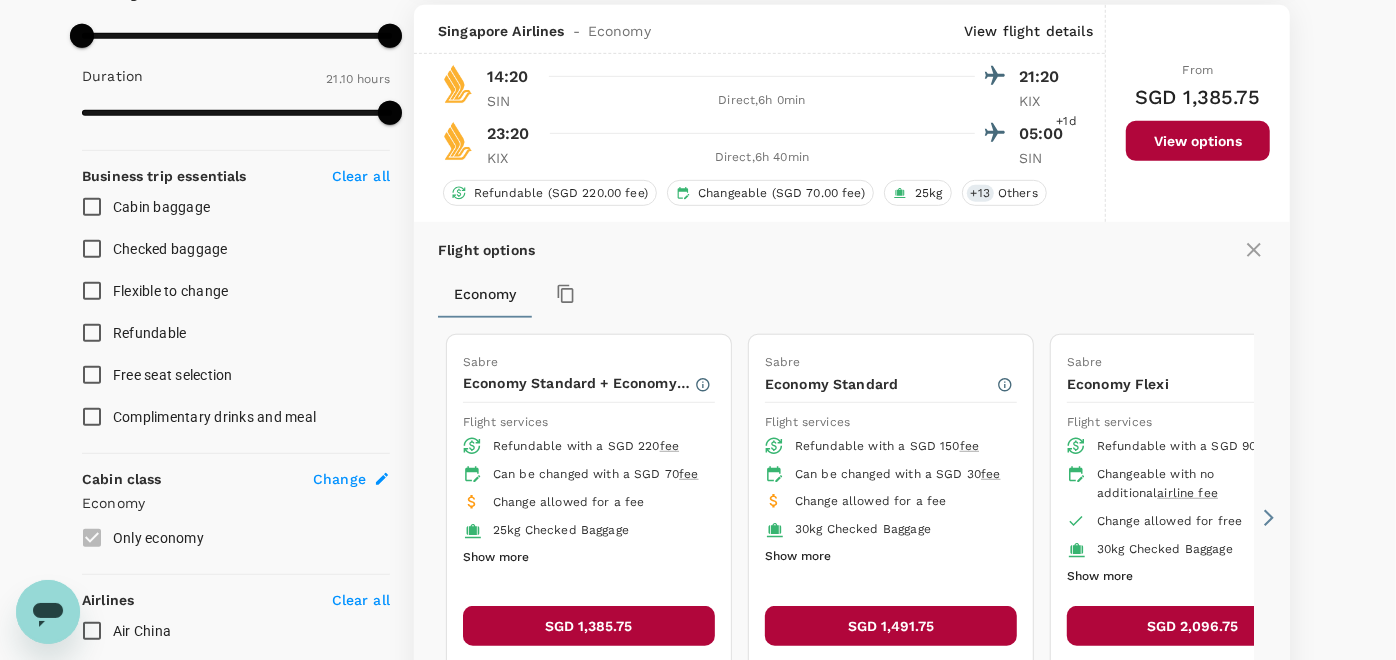scroll, scrollTop: 648, scrollLeft: 0, axis: vertical 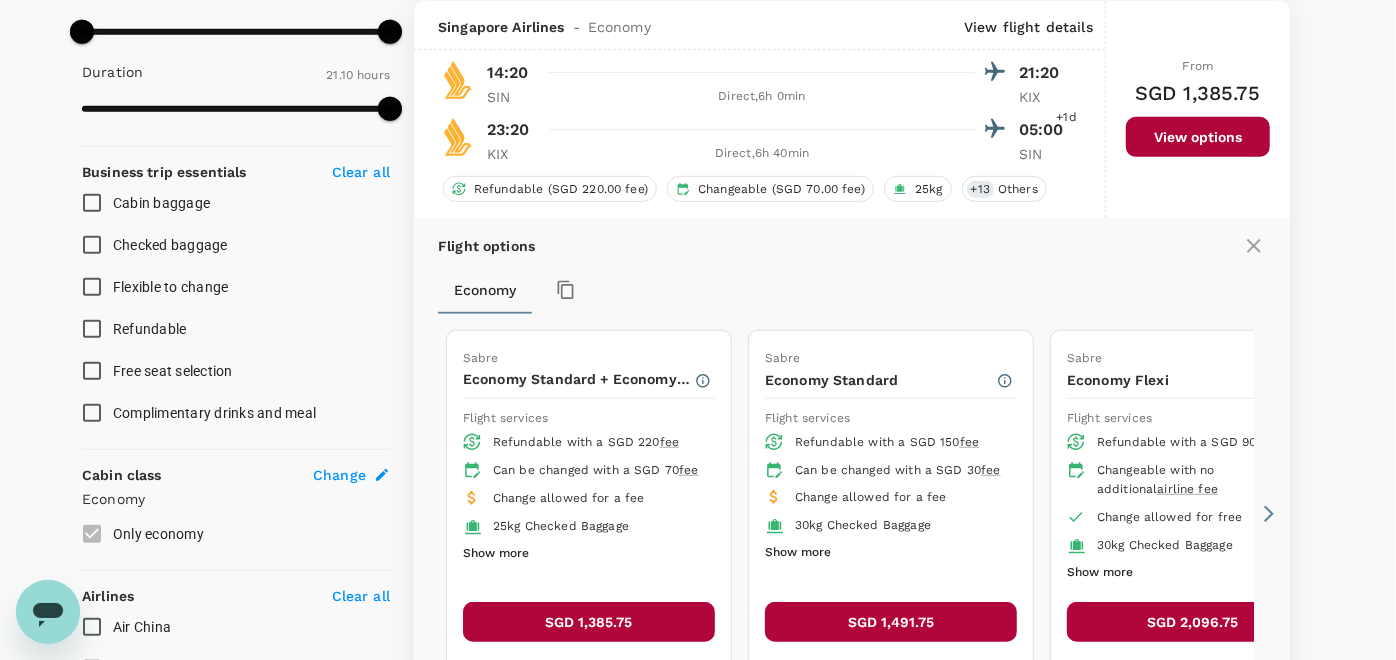 click on "SGD 1,385.75" at bounding box center (589, 622) 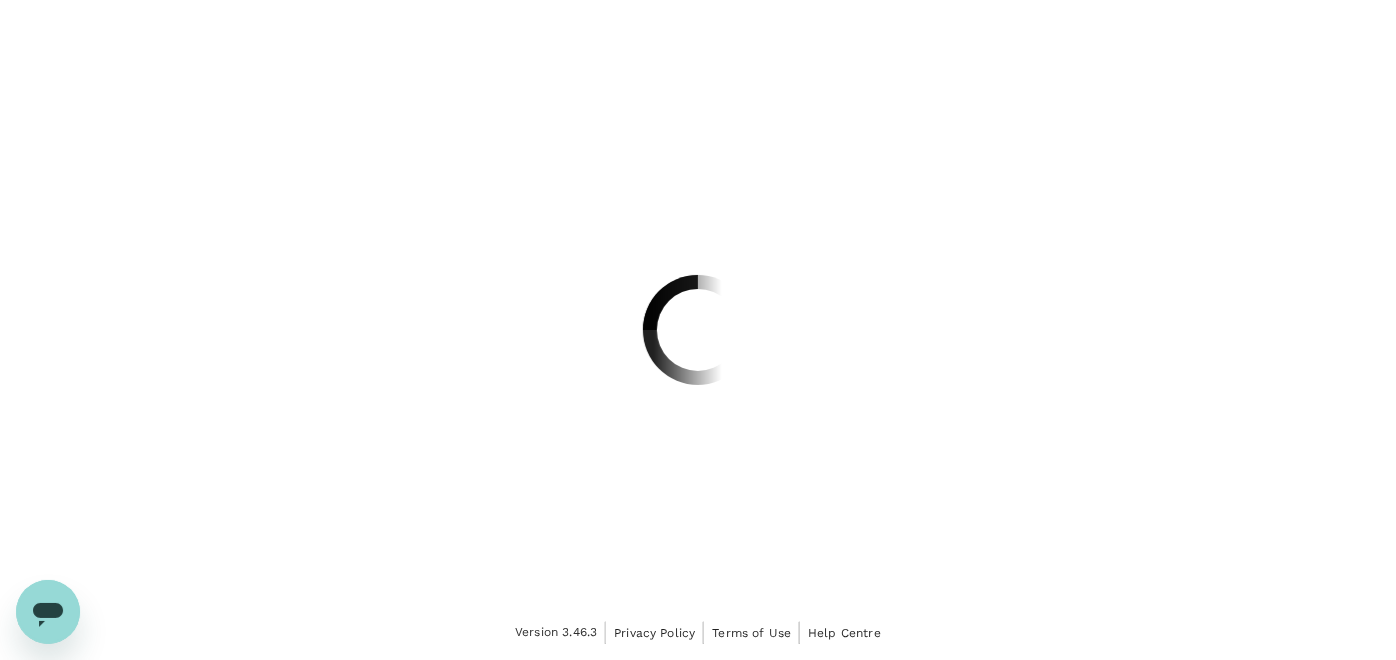 scroll, scrollTop: 0, scrollLeft: 0, axis: both 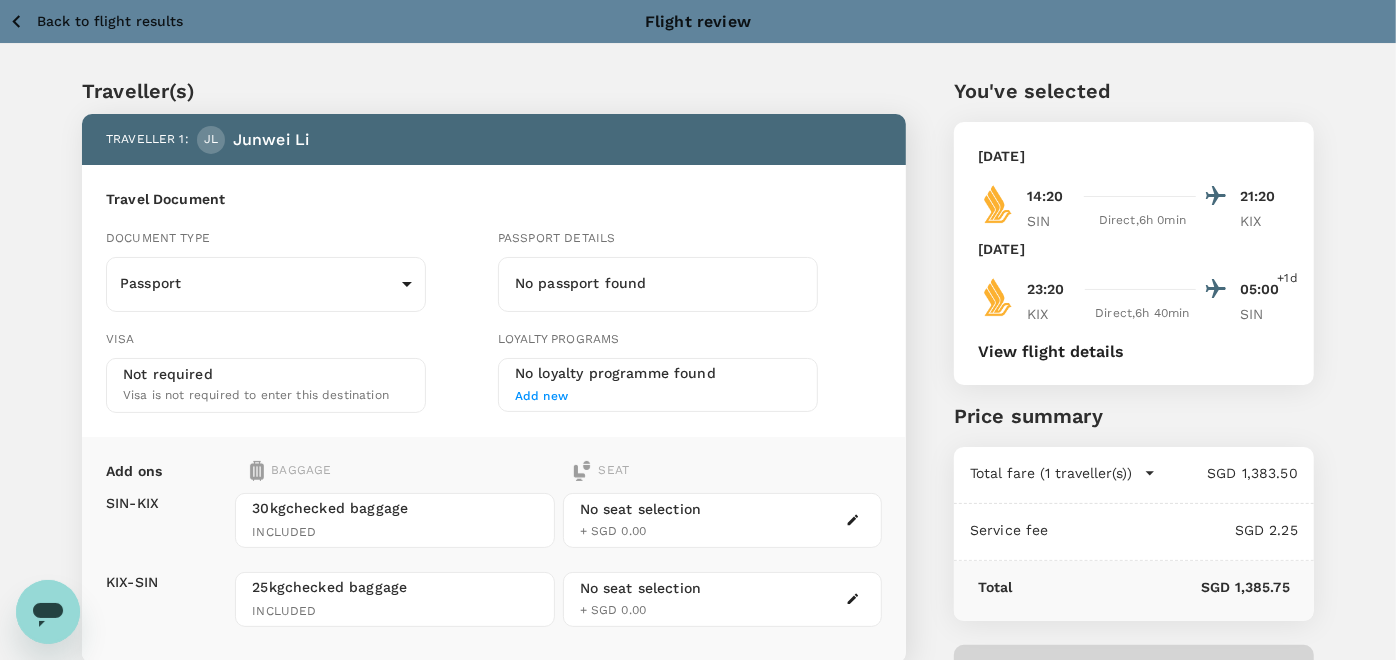 click 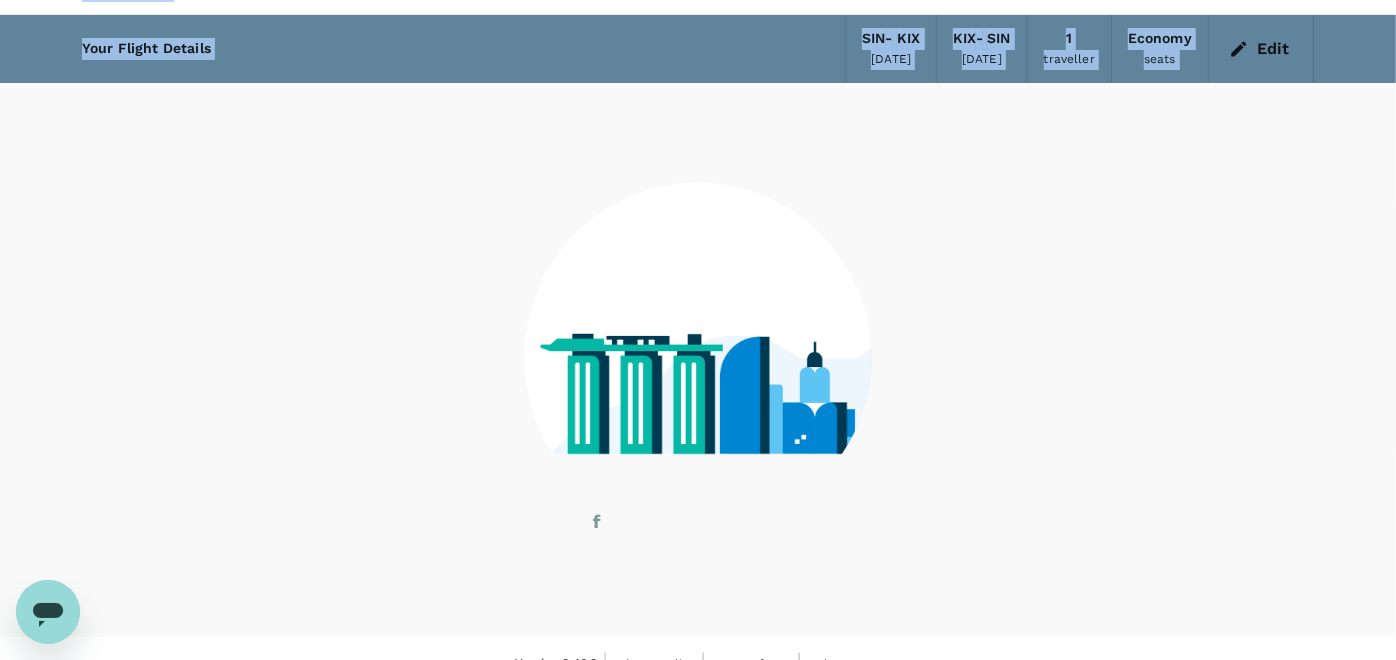 scroll, scrollTop: 84, scrollLeft: 0, axis: vertical 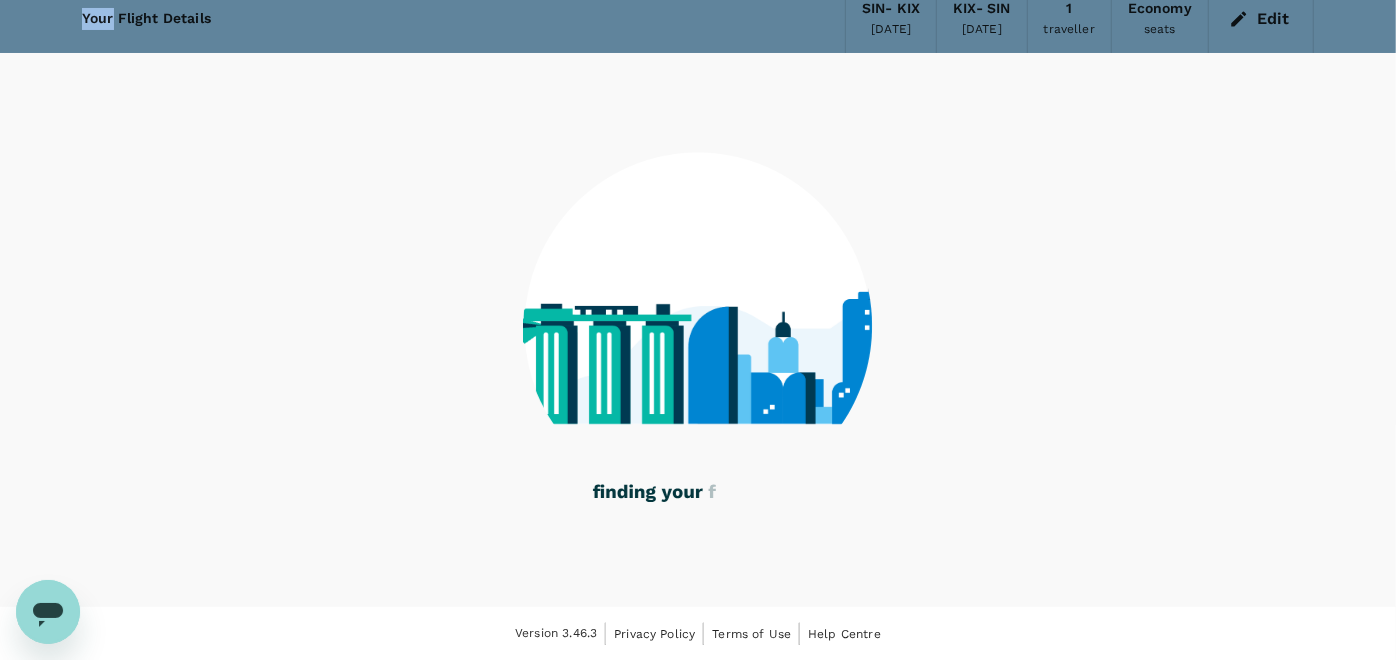 click on "Trips Book Risk & Restrictions AS Your Flight Details SIN  -   KIX 03 Dec 2025 KIX  -   SIN 15 Dec 2025 1 traveller Economy seats Edit Version 3.46.3 Privacy Policy Terms of Use Help Centre" at bounding box center [698, 288] 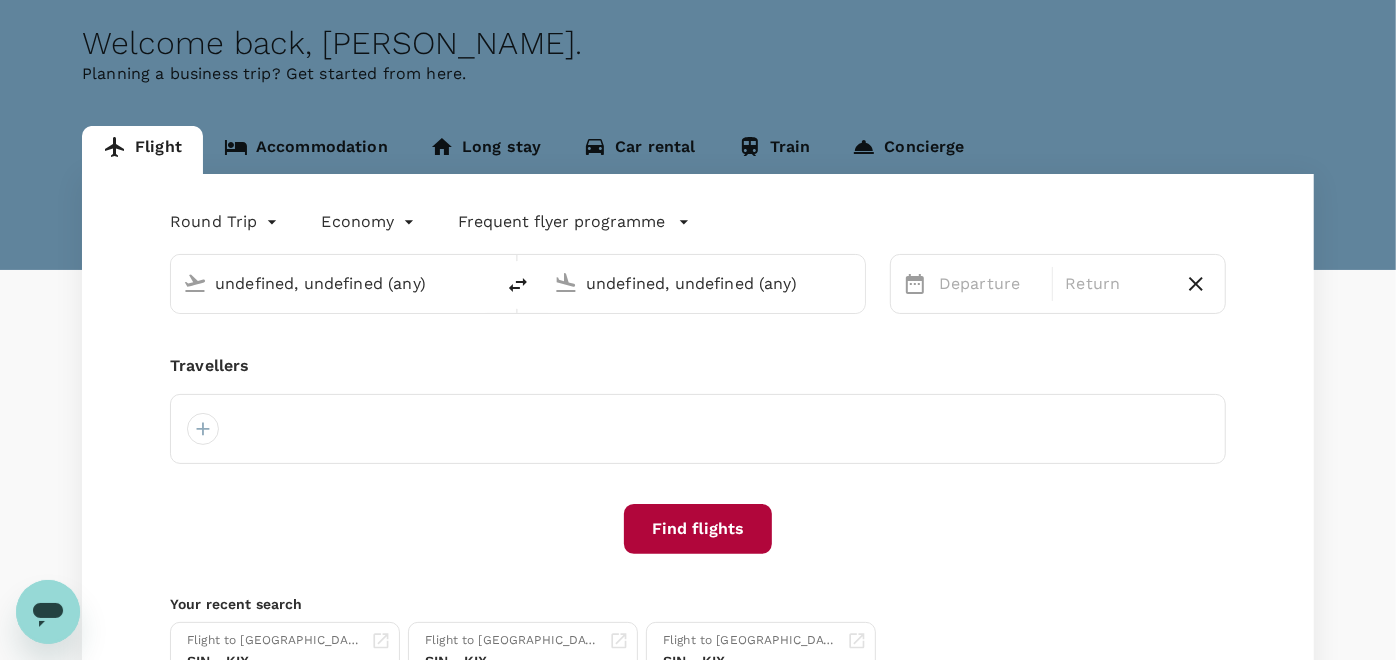 type 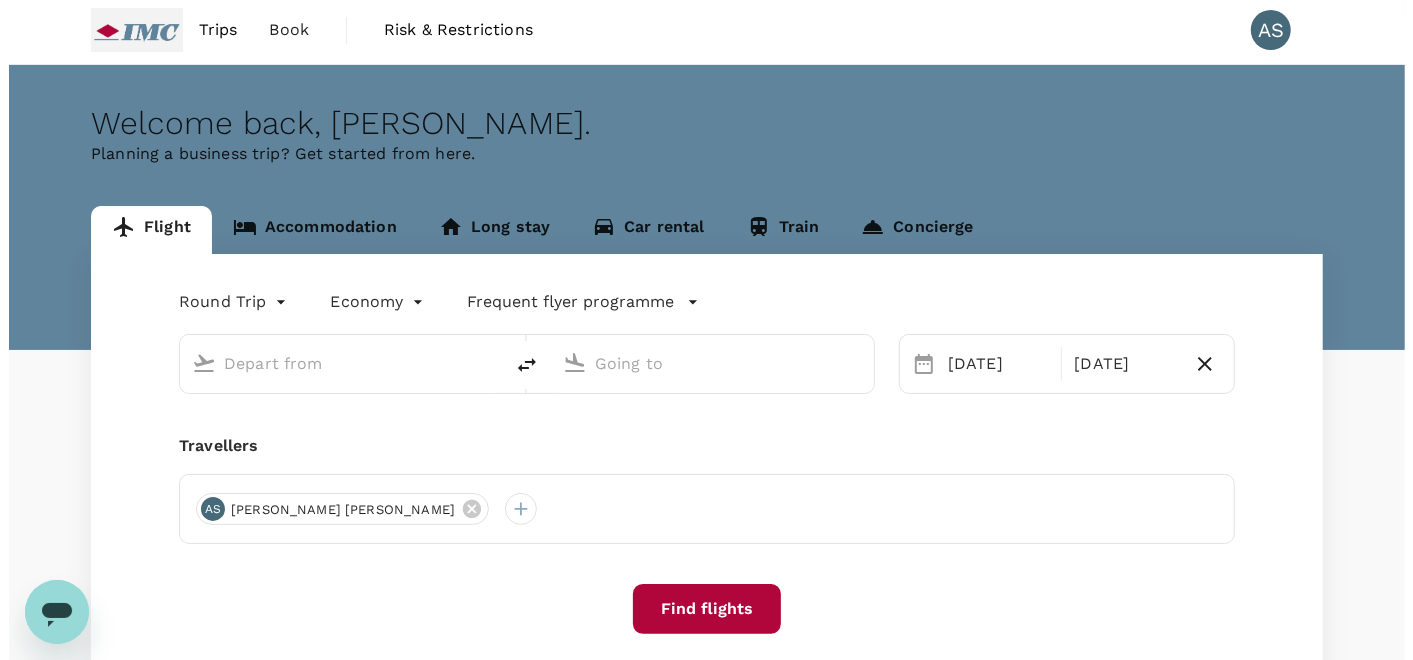 scroll, scrollTop: 0, scrollLeft: 0, axis: both 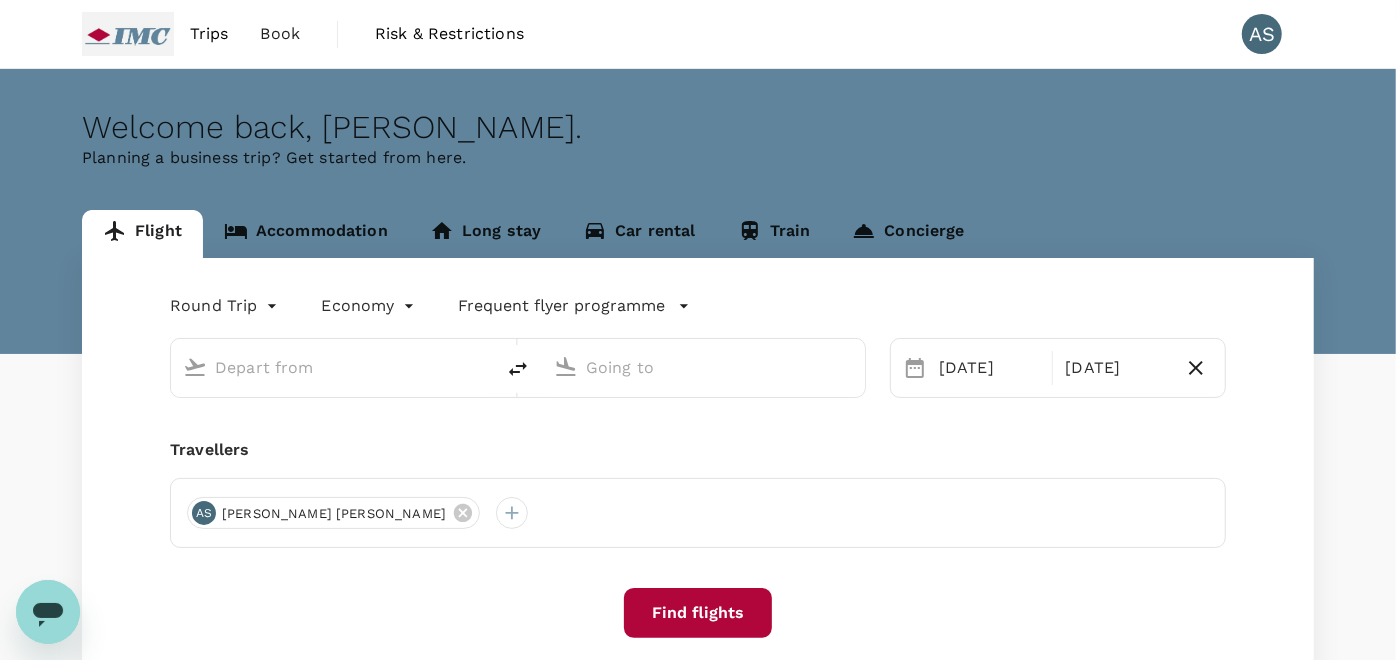 type on "Singapore Changi (SIN)" 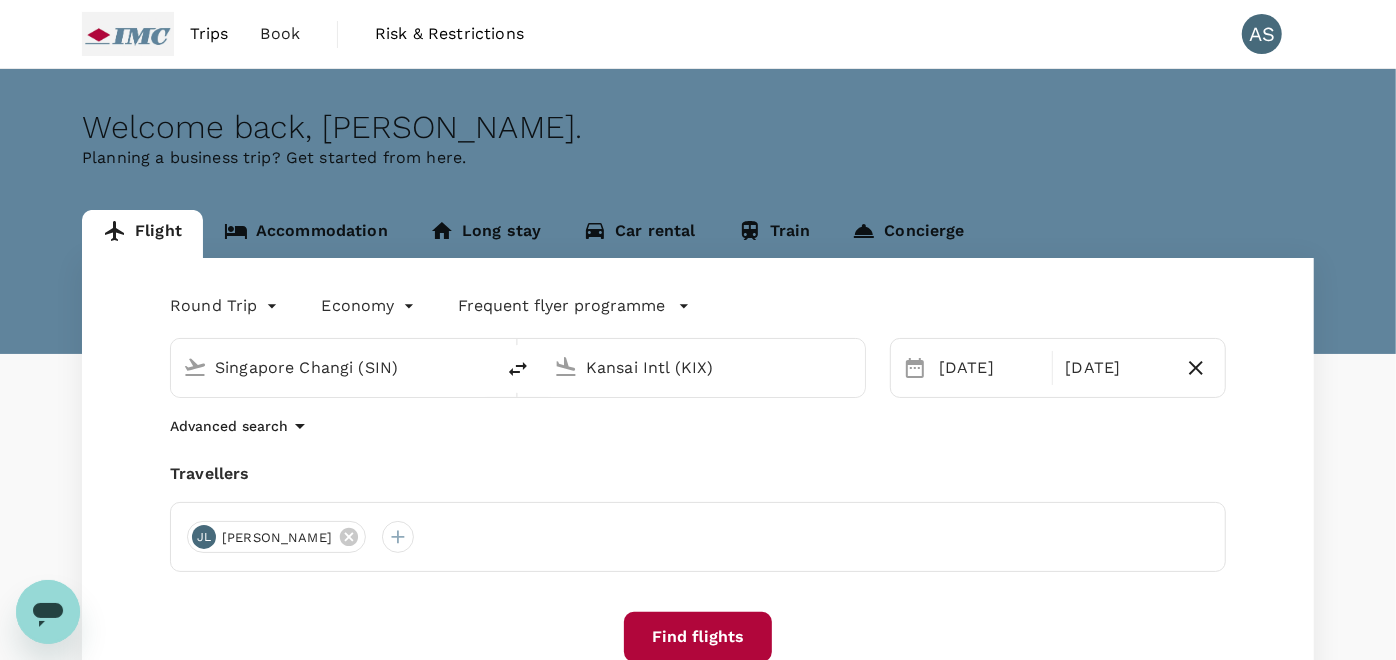 type 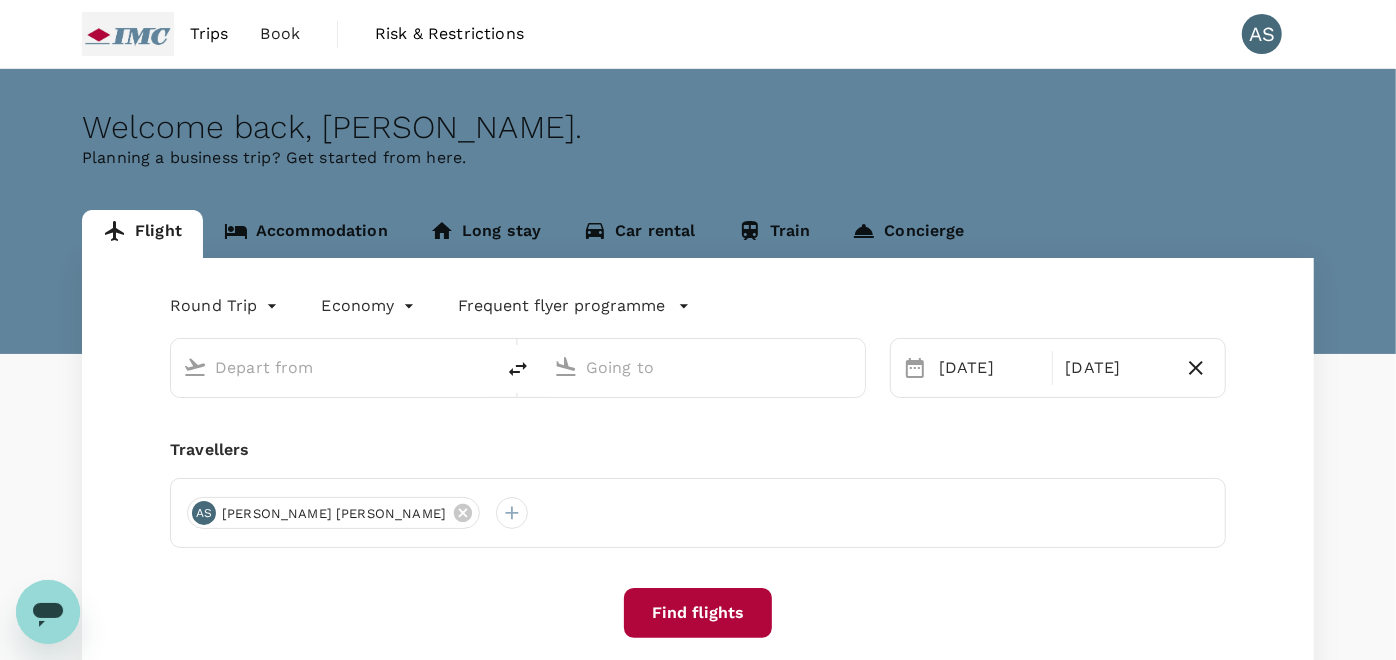 type on "Singapore Changi (SIN)" 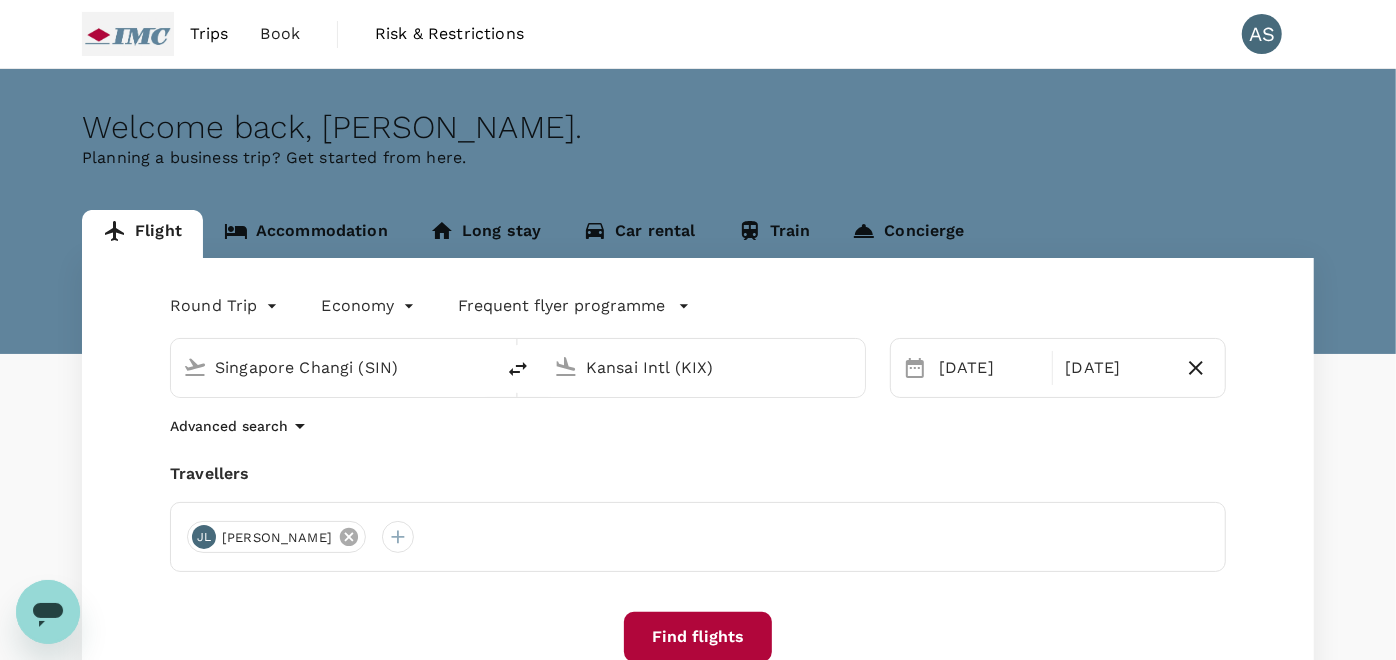 click 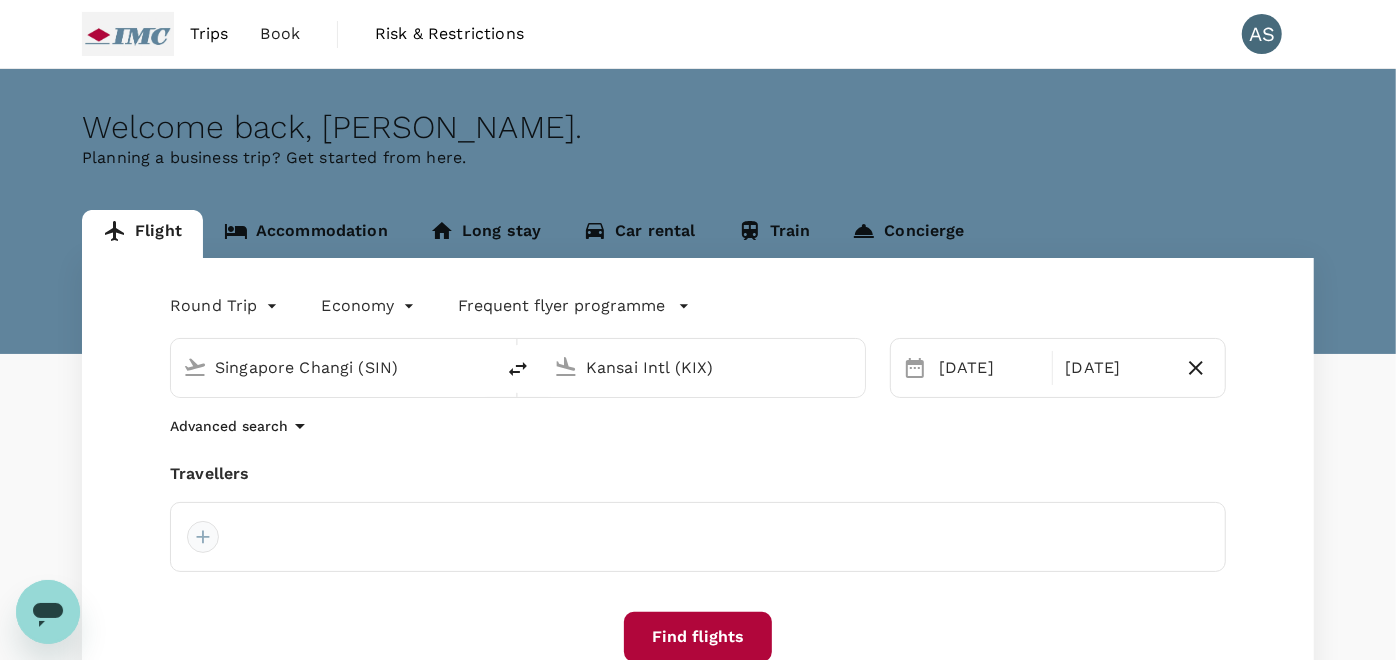 click at bounding box center [203, 537] 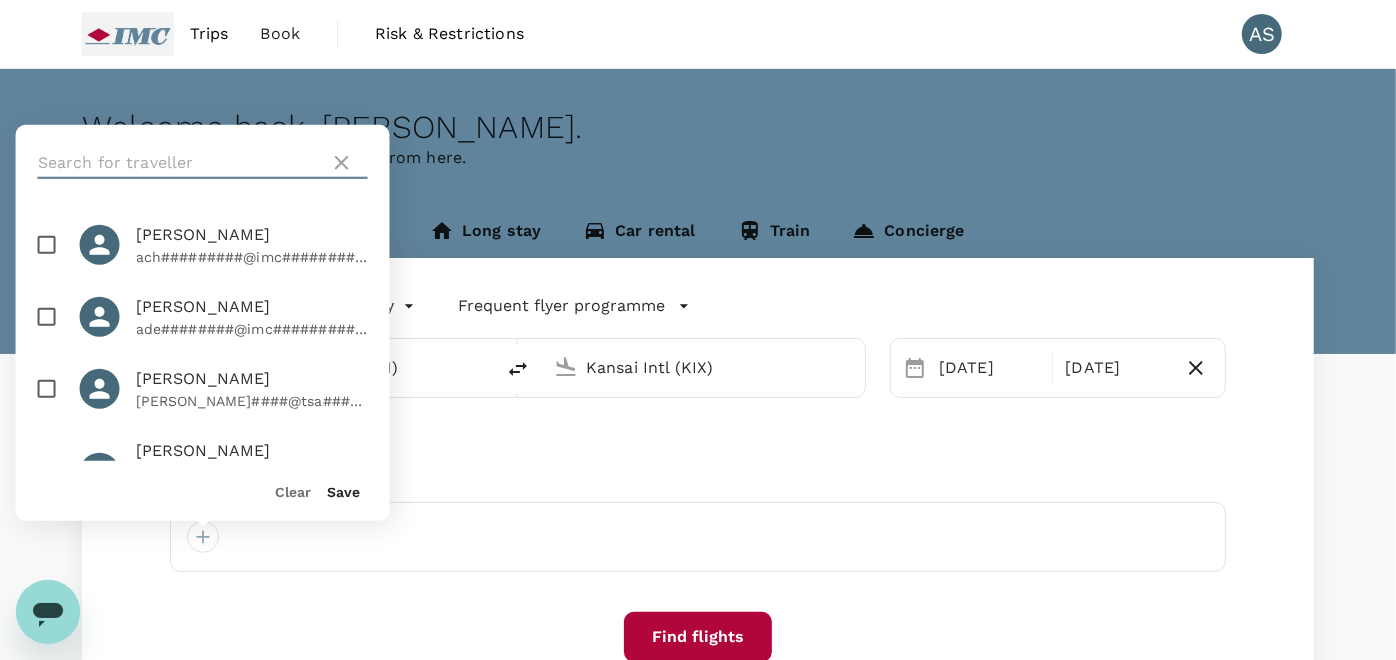click at bounding box center [180, 163] 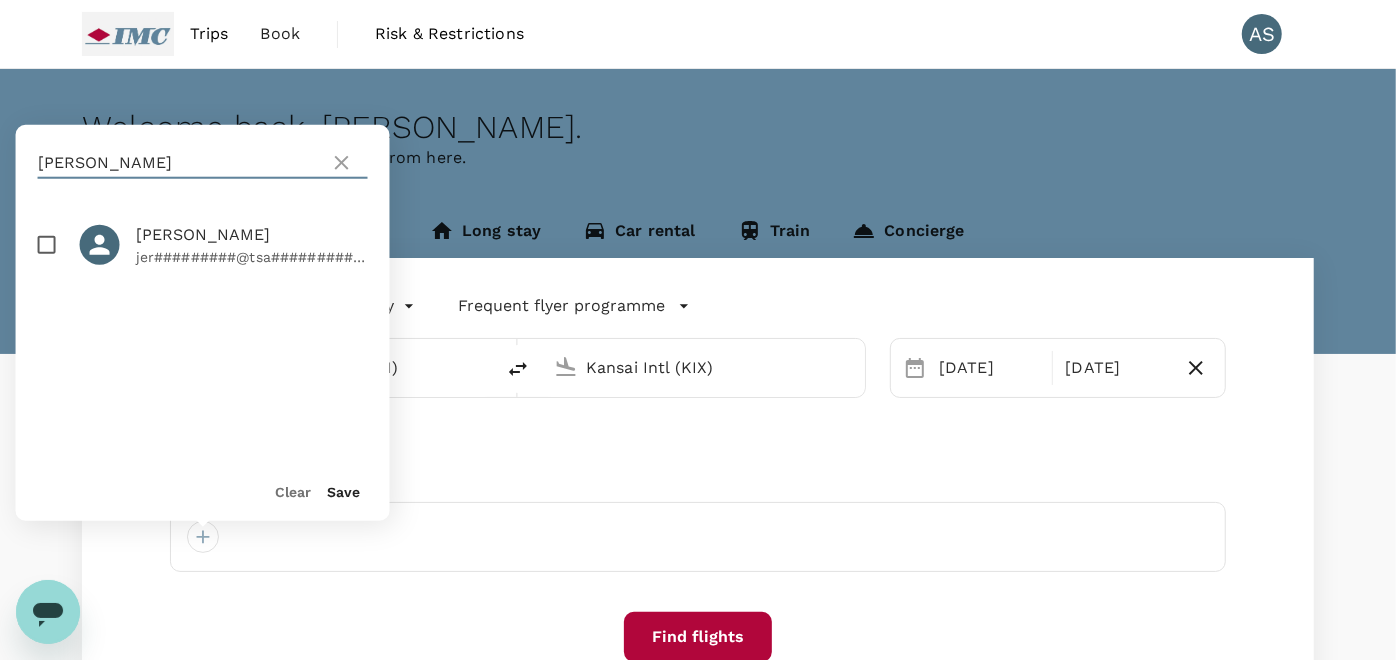 type on "jeremy" 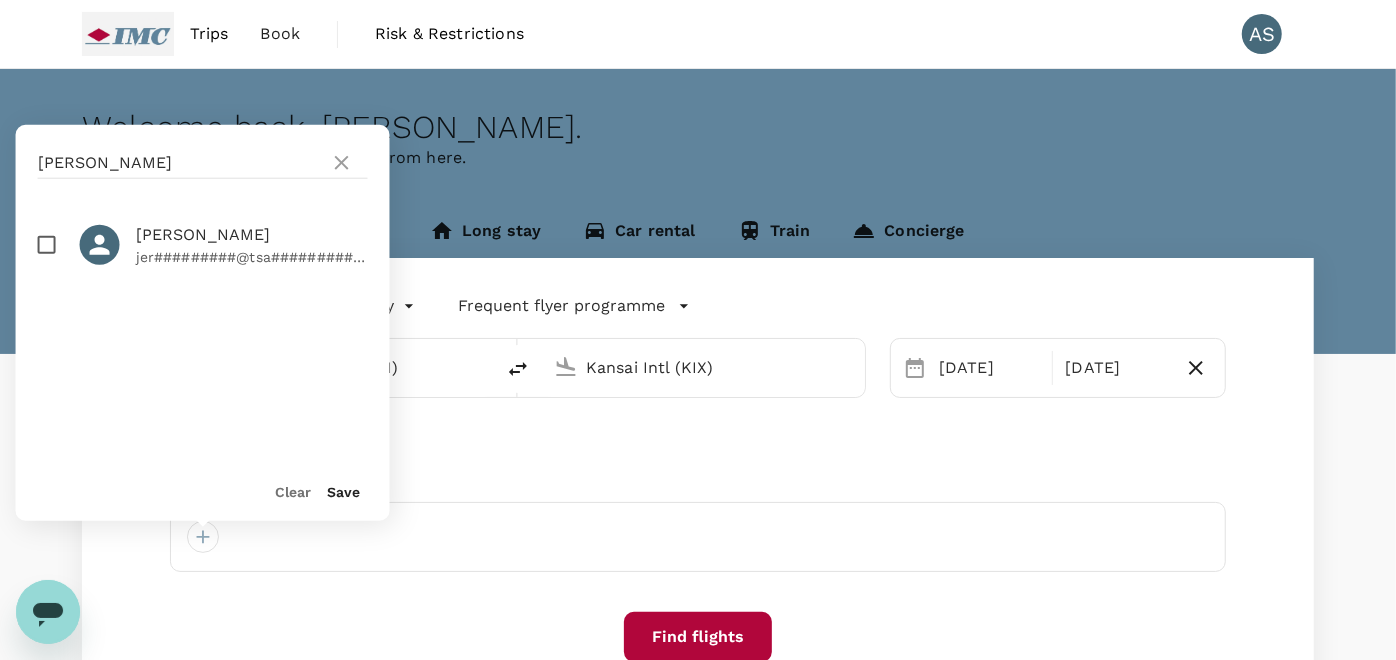 click at bounding box center [47, 245] 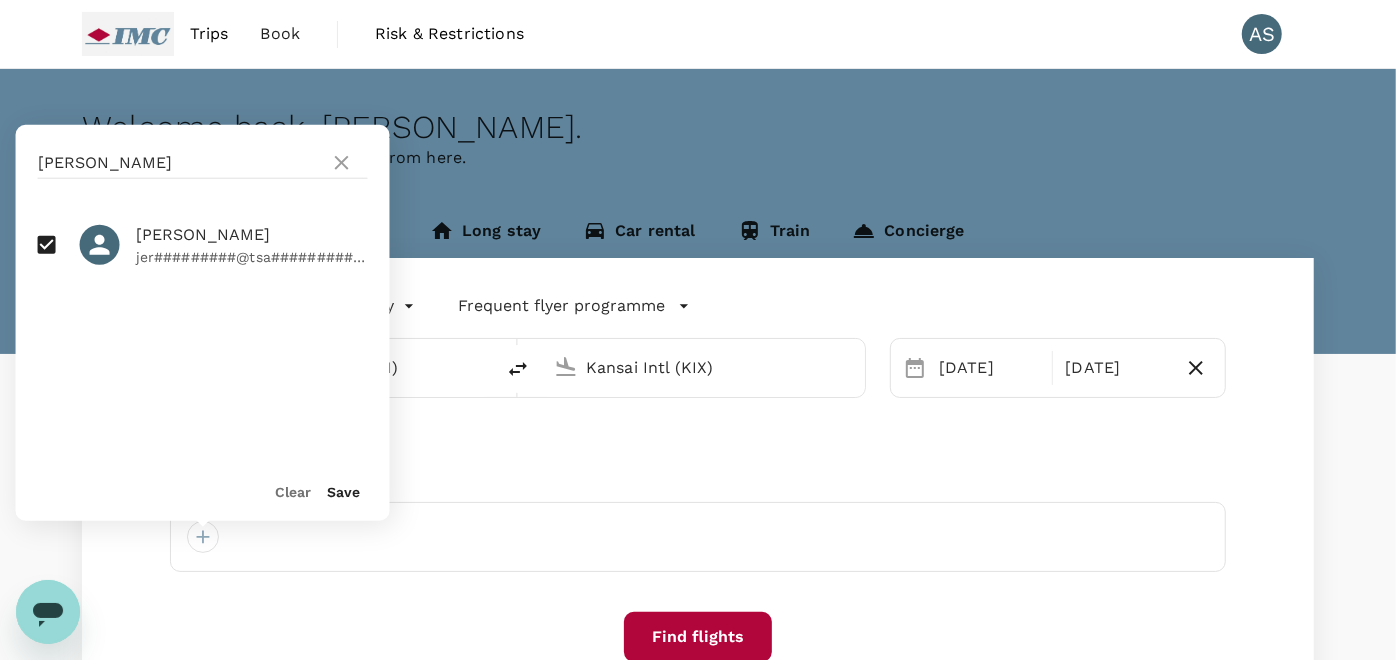 click on "Save" at bounding box center [344, 492] 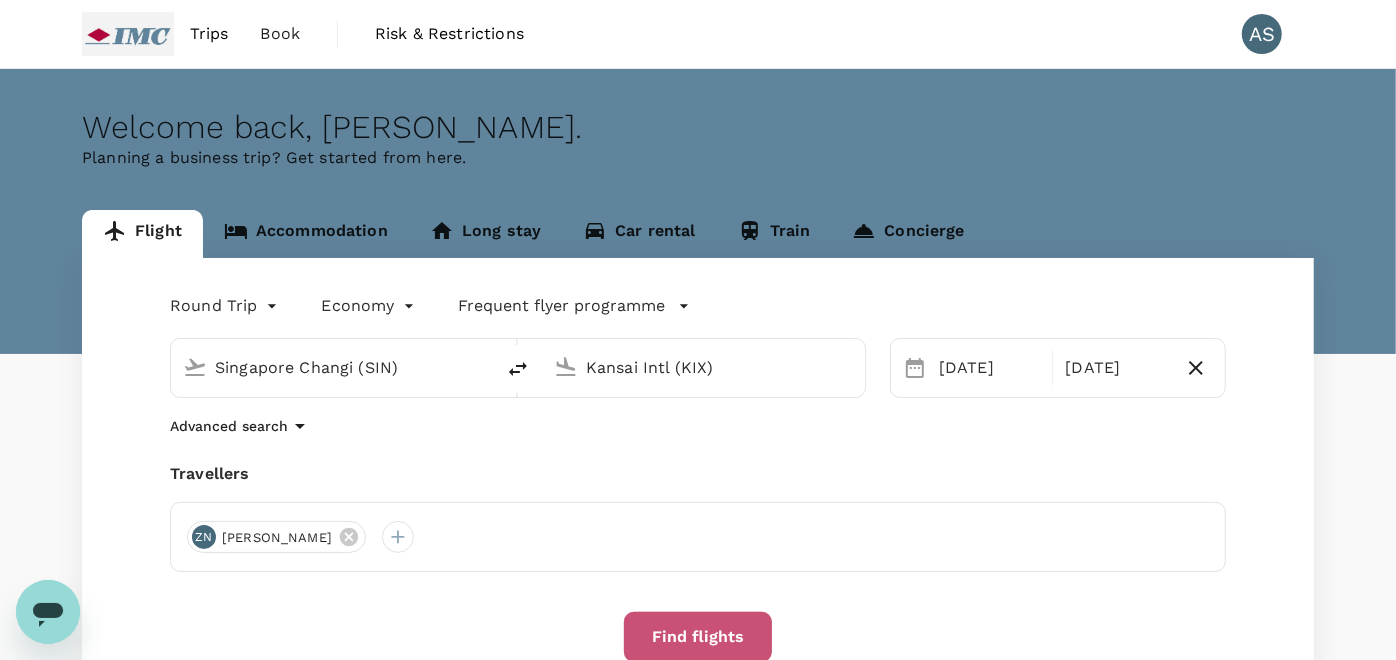 click on "Find flights" at bounding box center [698, 637] 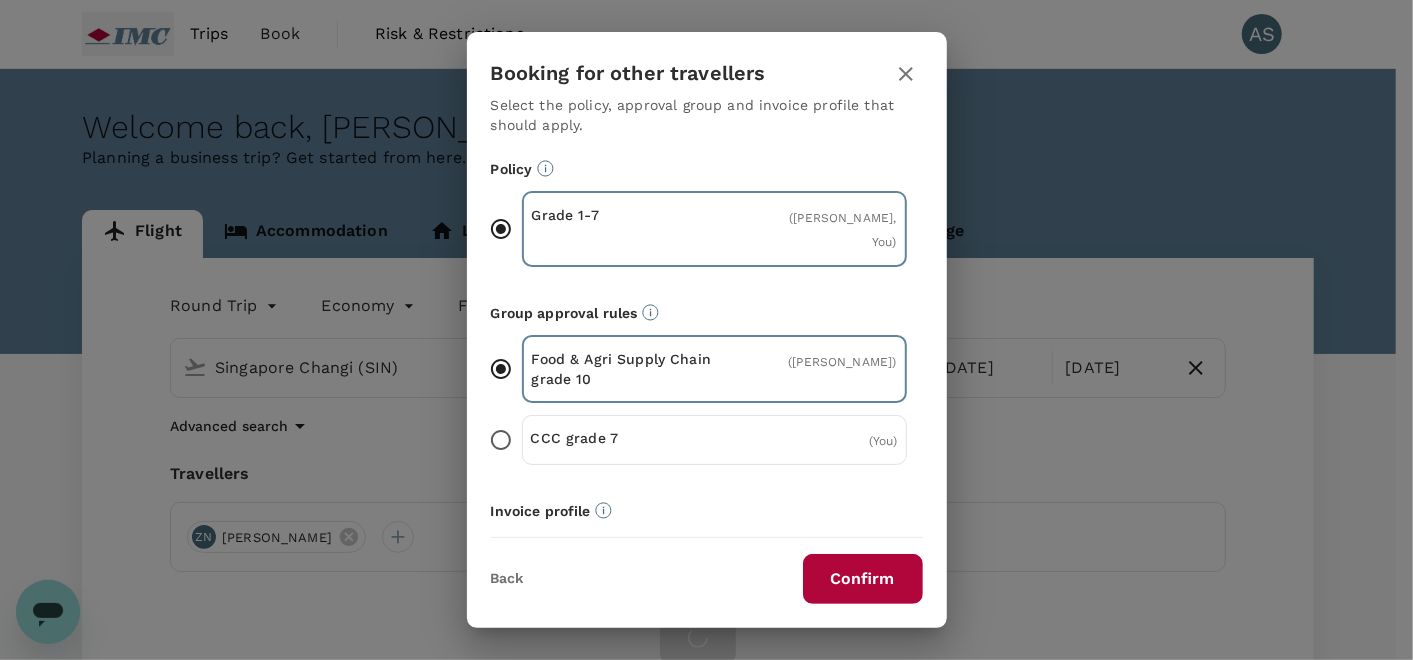 scroll, scrollTop: 94, scrollLeft: 0, axis: vertical 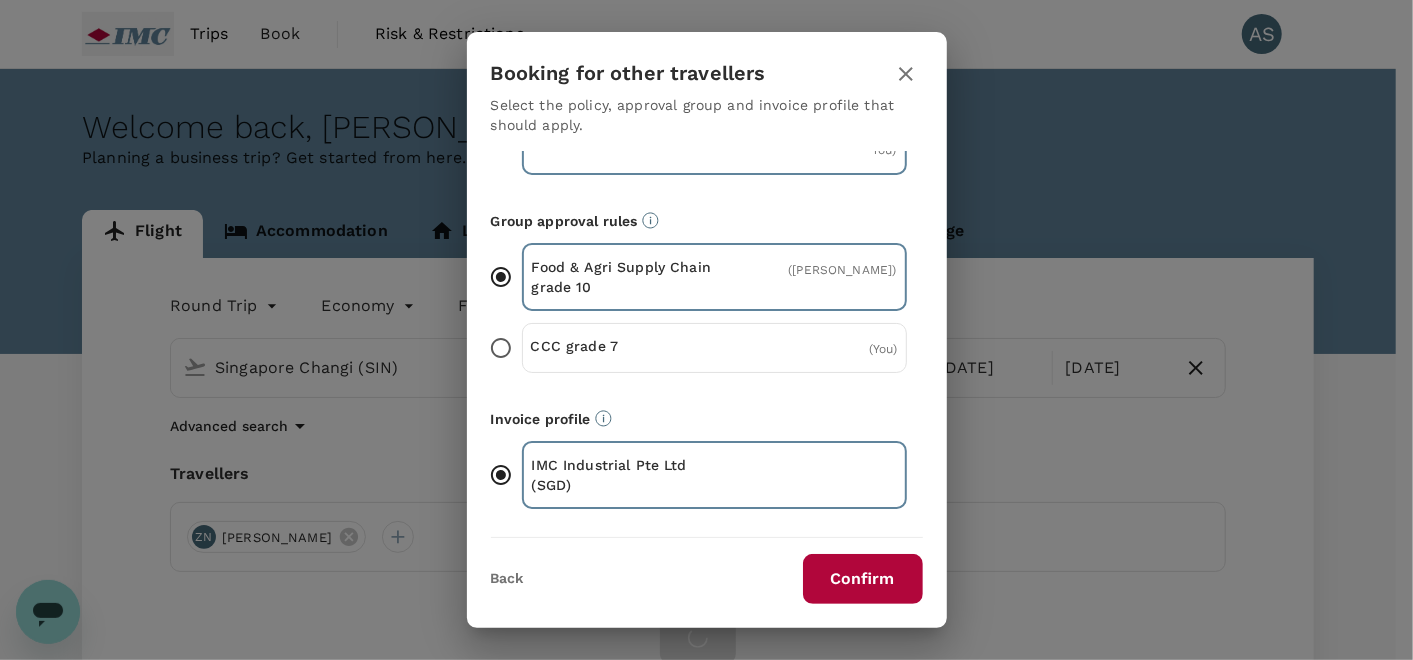 click on "Back" at bounding box center (507, 579) 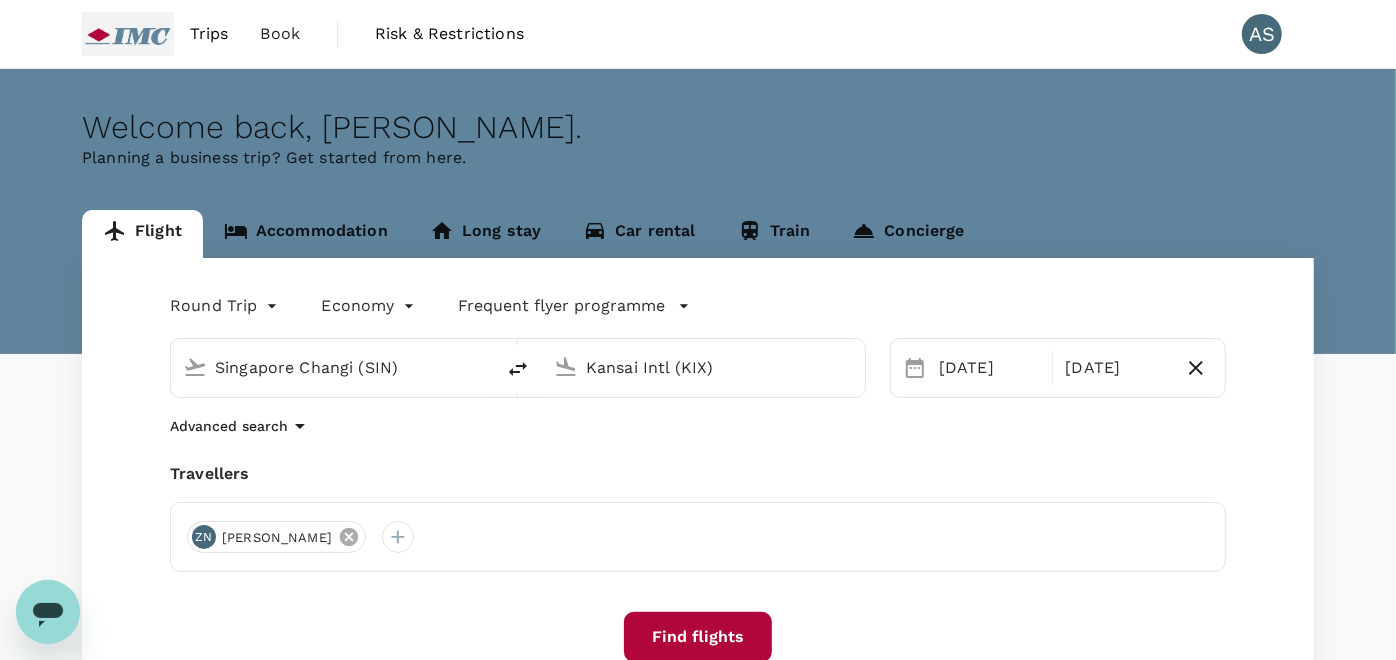 click 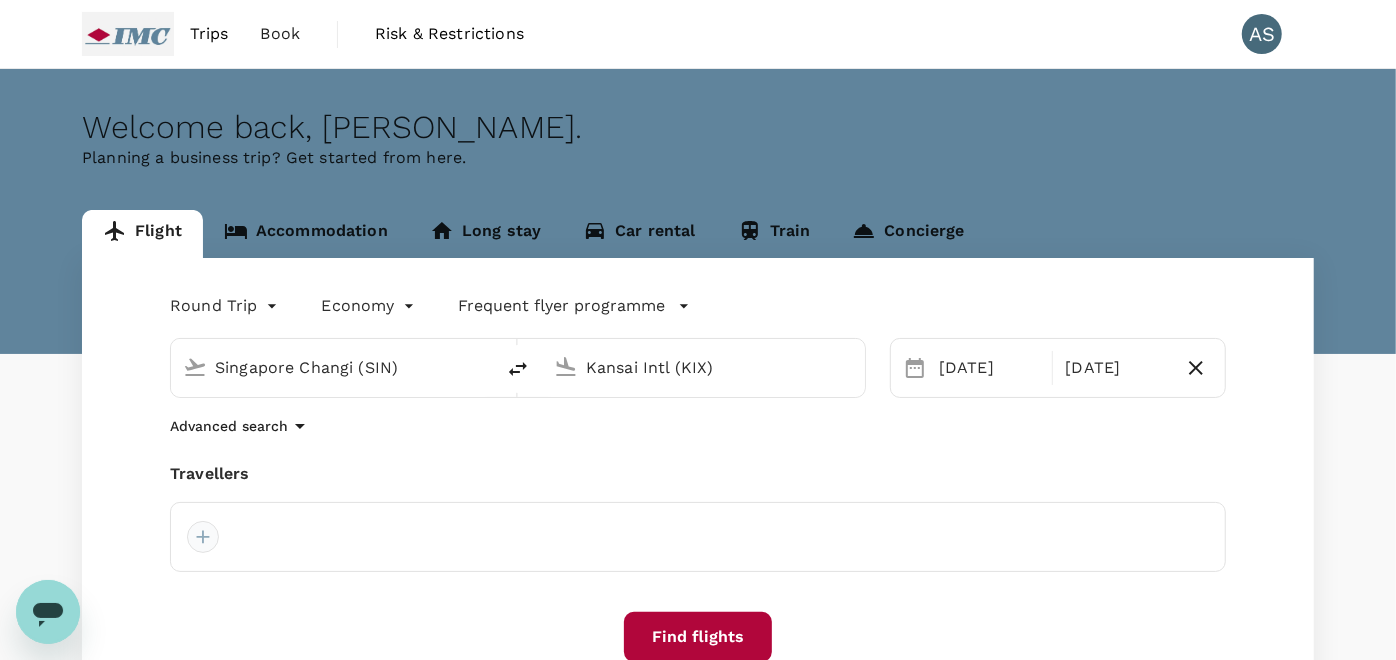click at bounding box center [203, 537] 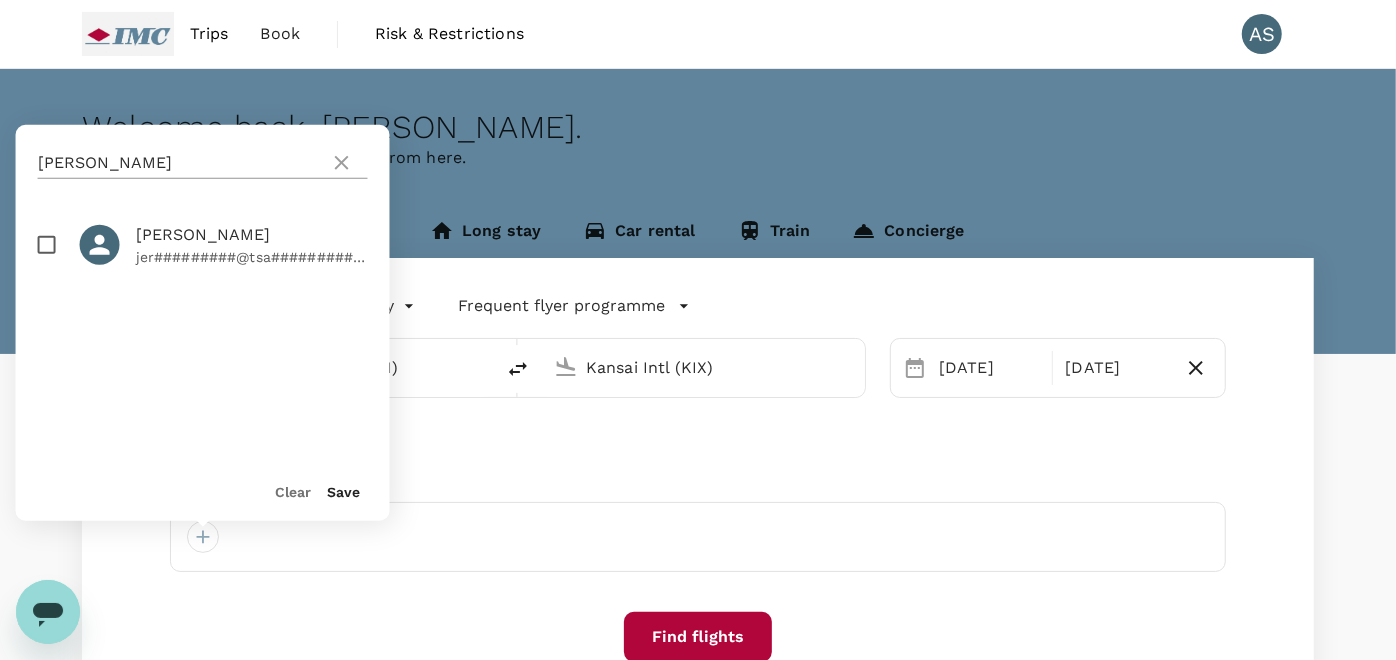 click 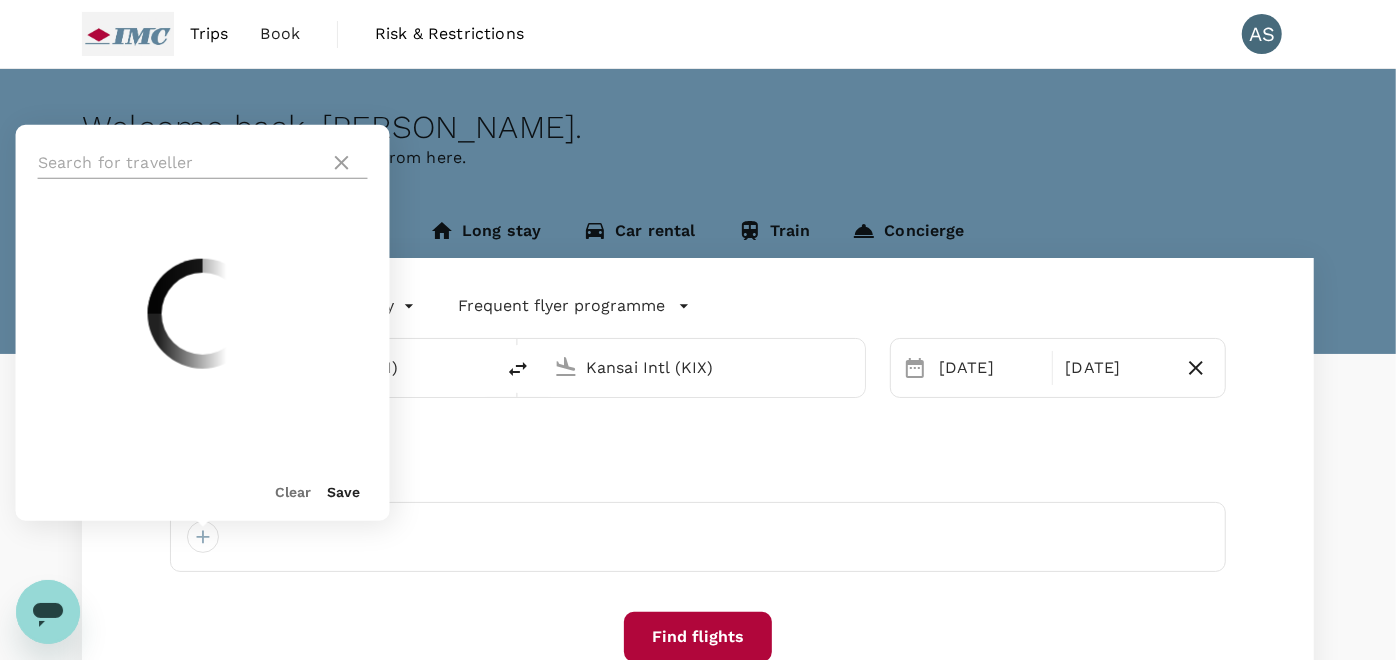 click at bounding box center (180, 163) 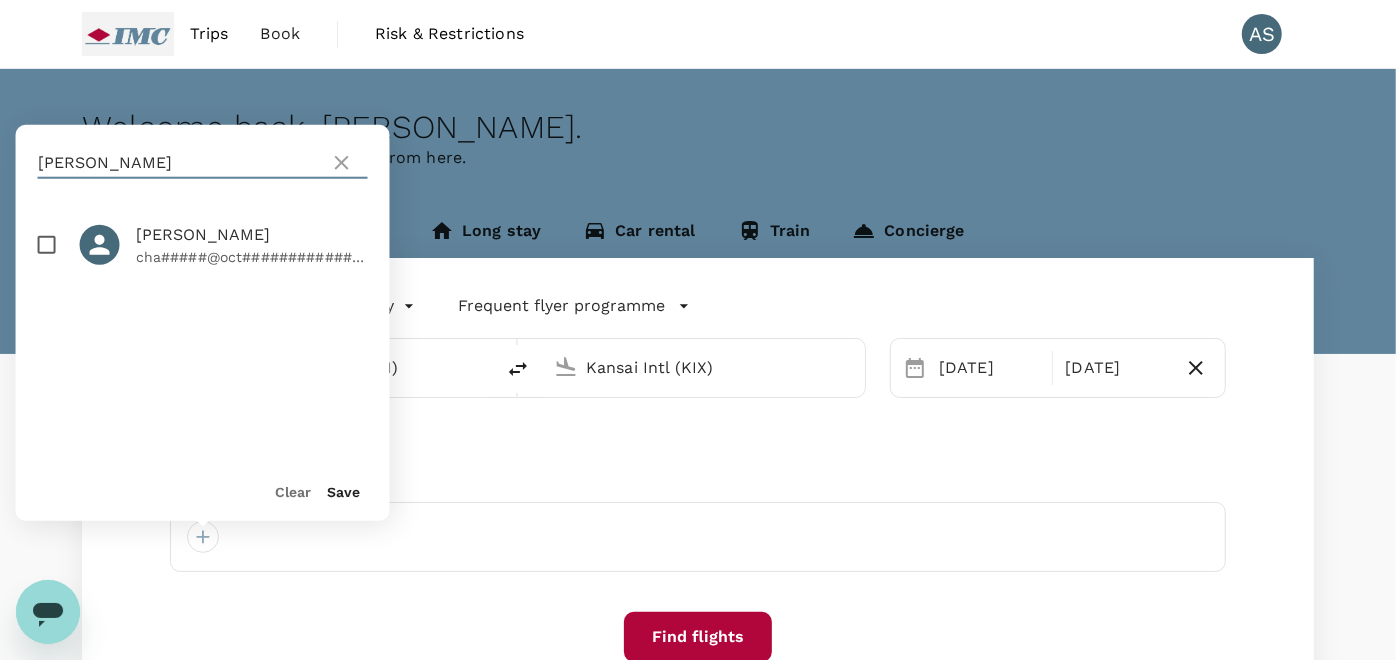 type on "chason" 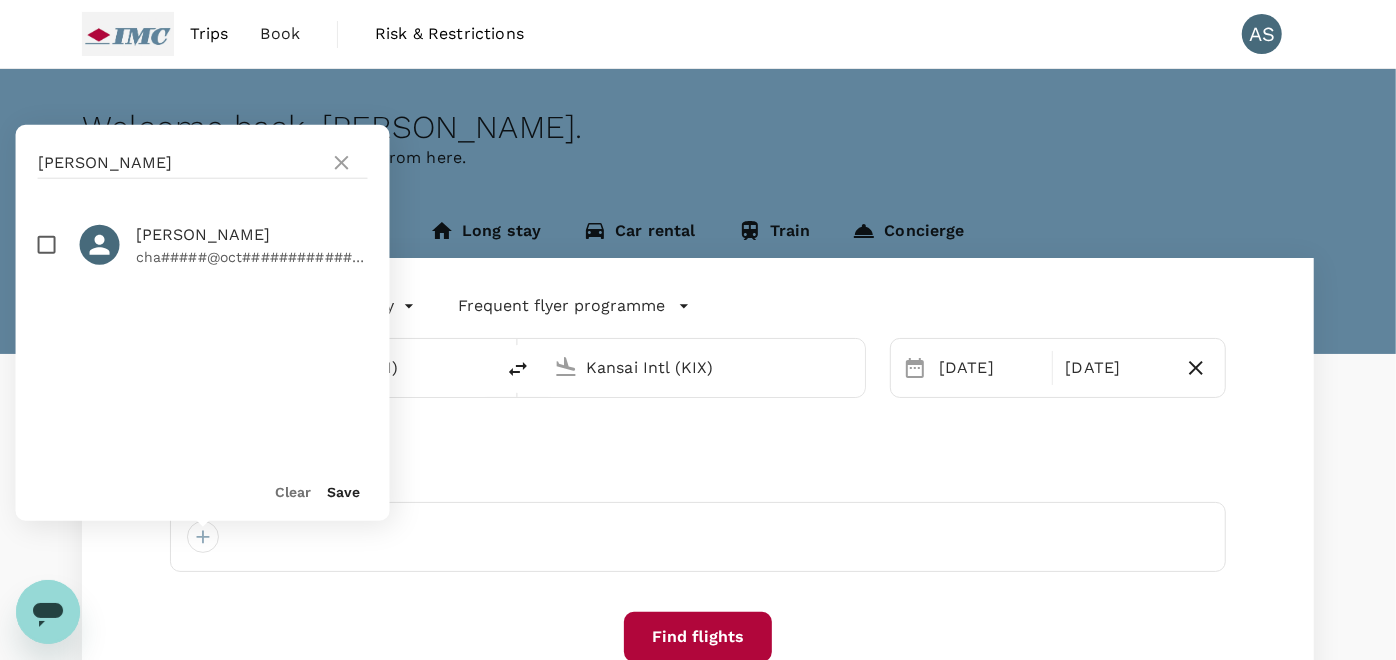 click at bounding box center [47, 245] 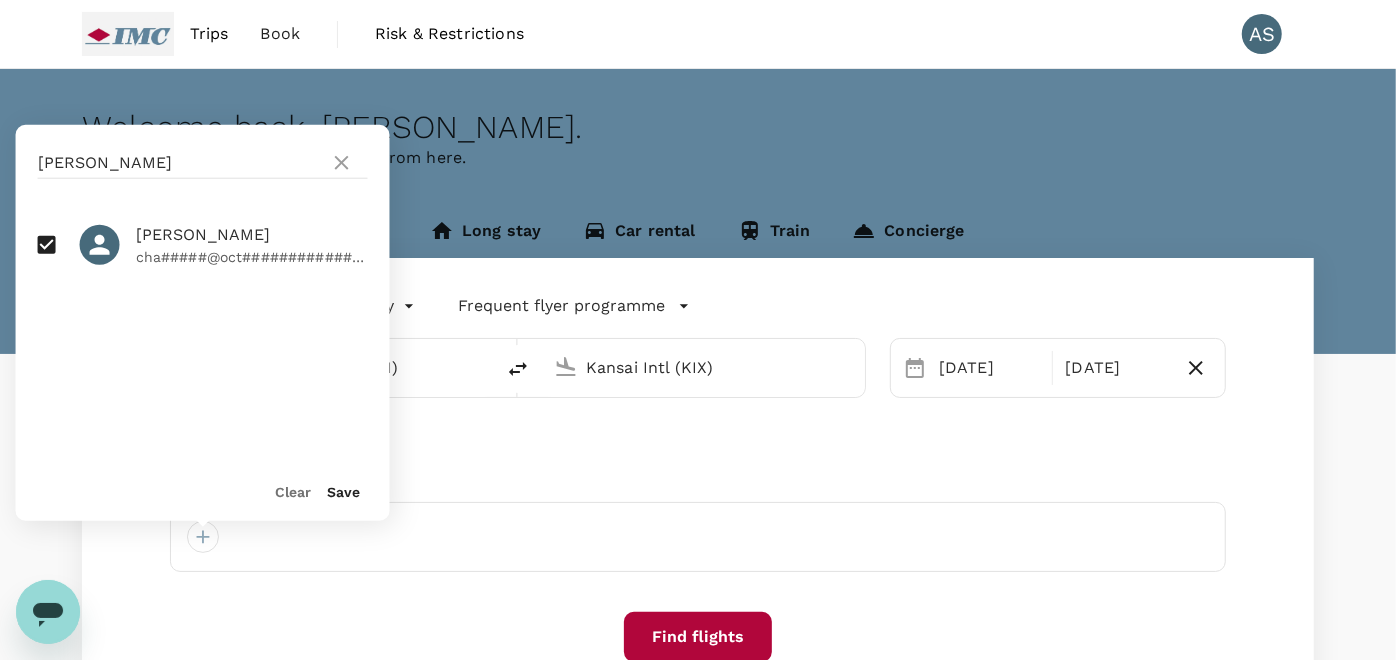 click on "Save" at bounding box center (344, 492) 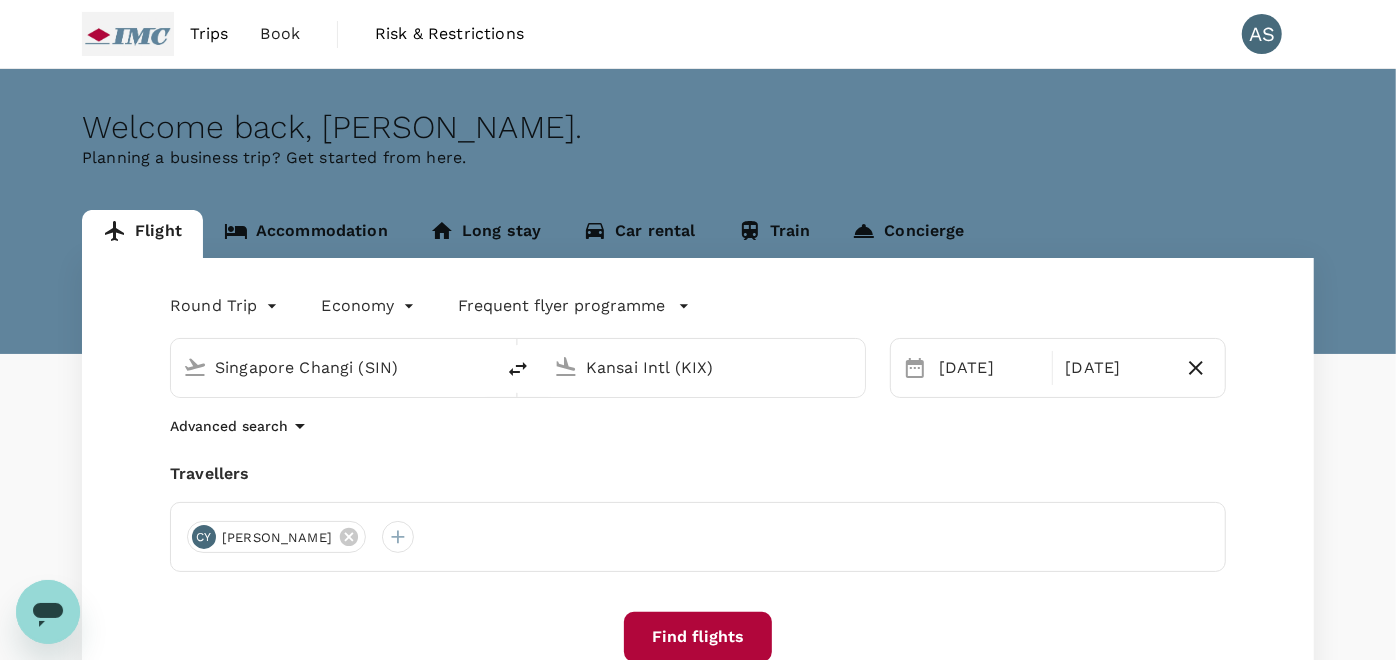 click on "Find flights" at bounding box center [698, 637] 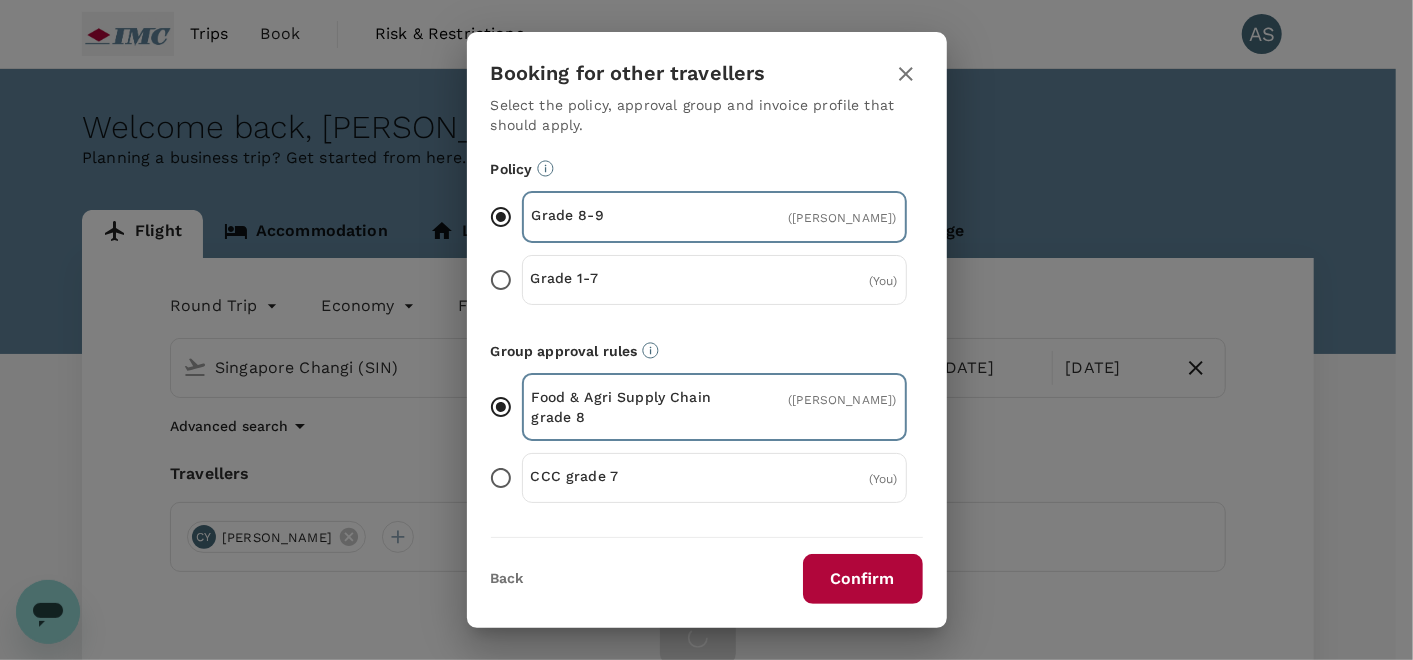 scroll, scrollTop: 124, scrollLeft: 0, axis: vertical 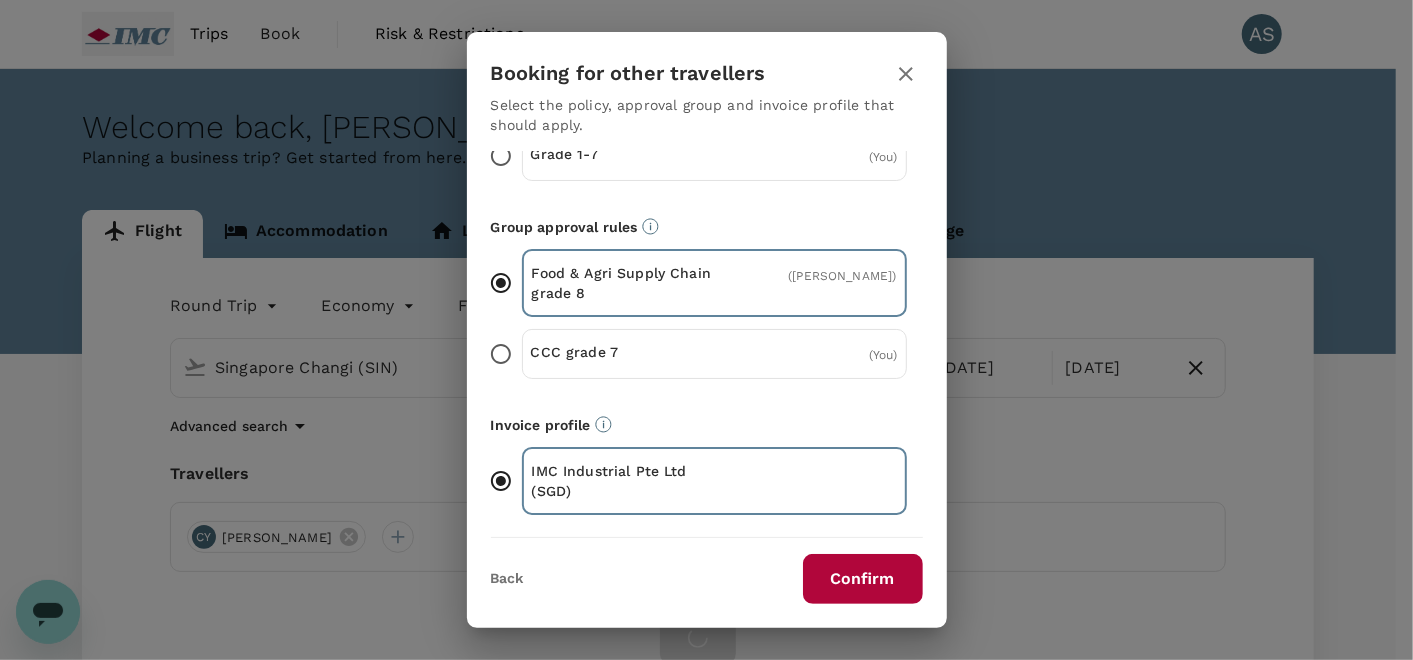 click on "Booking for other travellers Select the policy, approval group and invoice profile that should apply. Policy   Grade 8-9 ( Chason Yu ) Grade 1-7 ( You ) Group approval rules   Food & Agri Supply Chain grade 8 ( Chason Yu ) CCC grade 7 ( You ) Invoice profile   IMC Industrial Pte Ltd (SGD) Back Confirm" at bounding box center [706, 330] 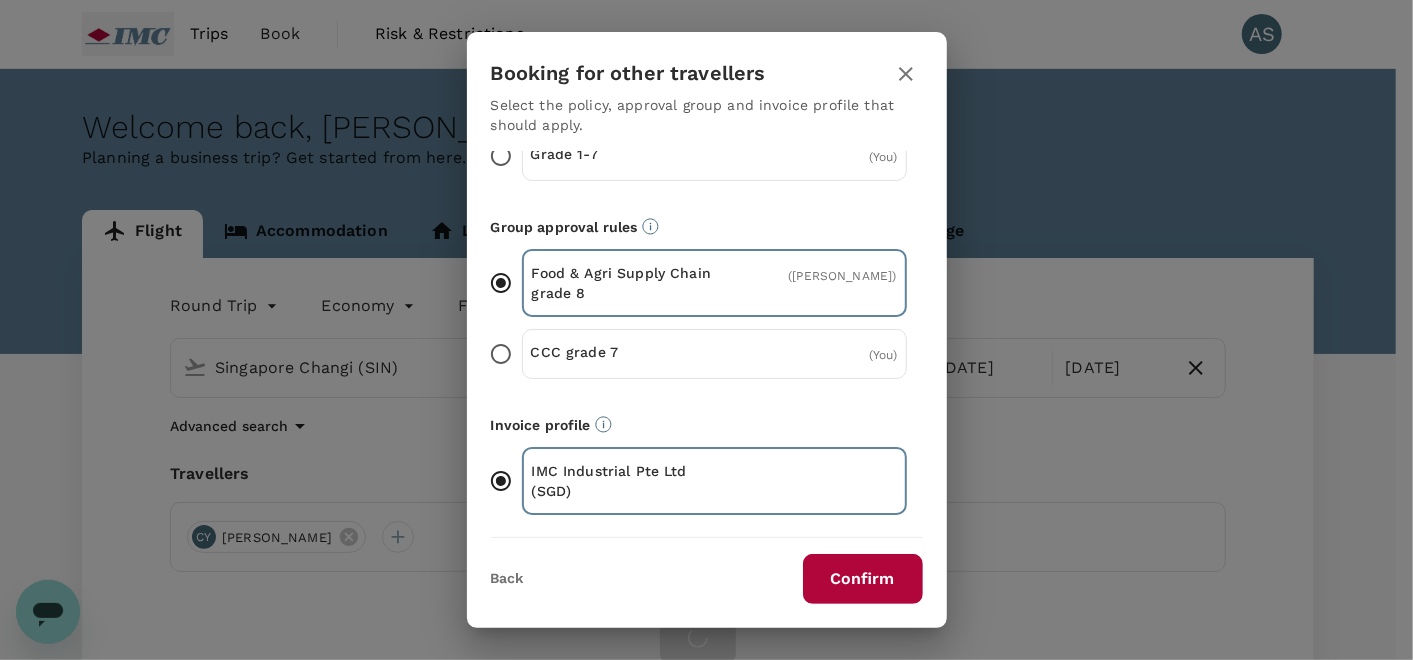 click on "Back" at bounding box center (507, 579) 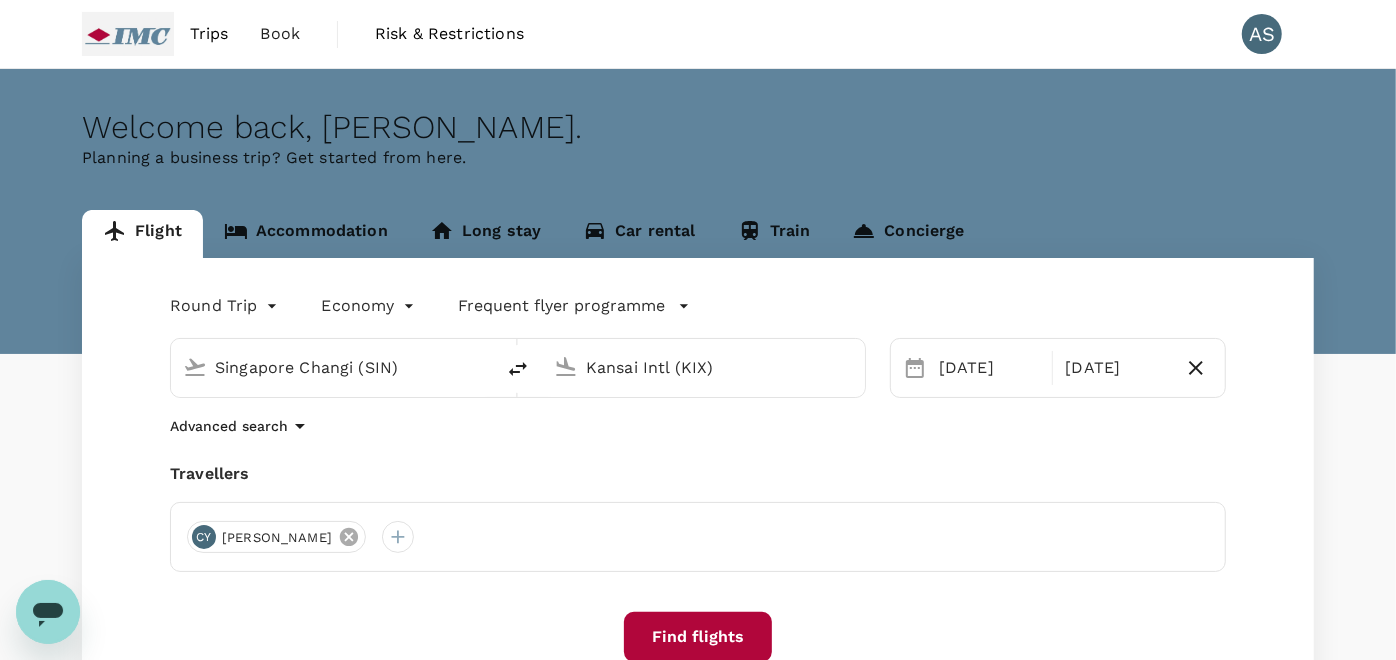 click 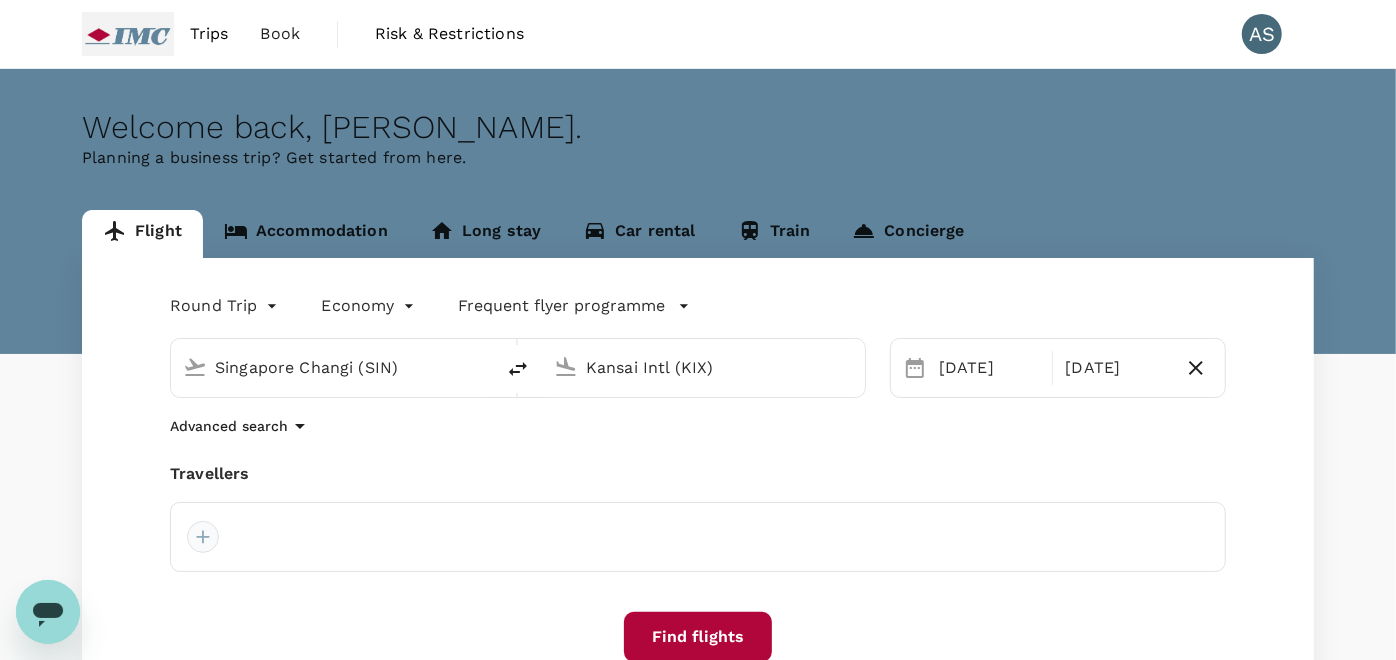 click at bounding box center (203, 537) 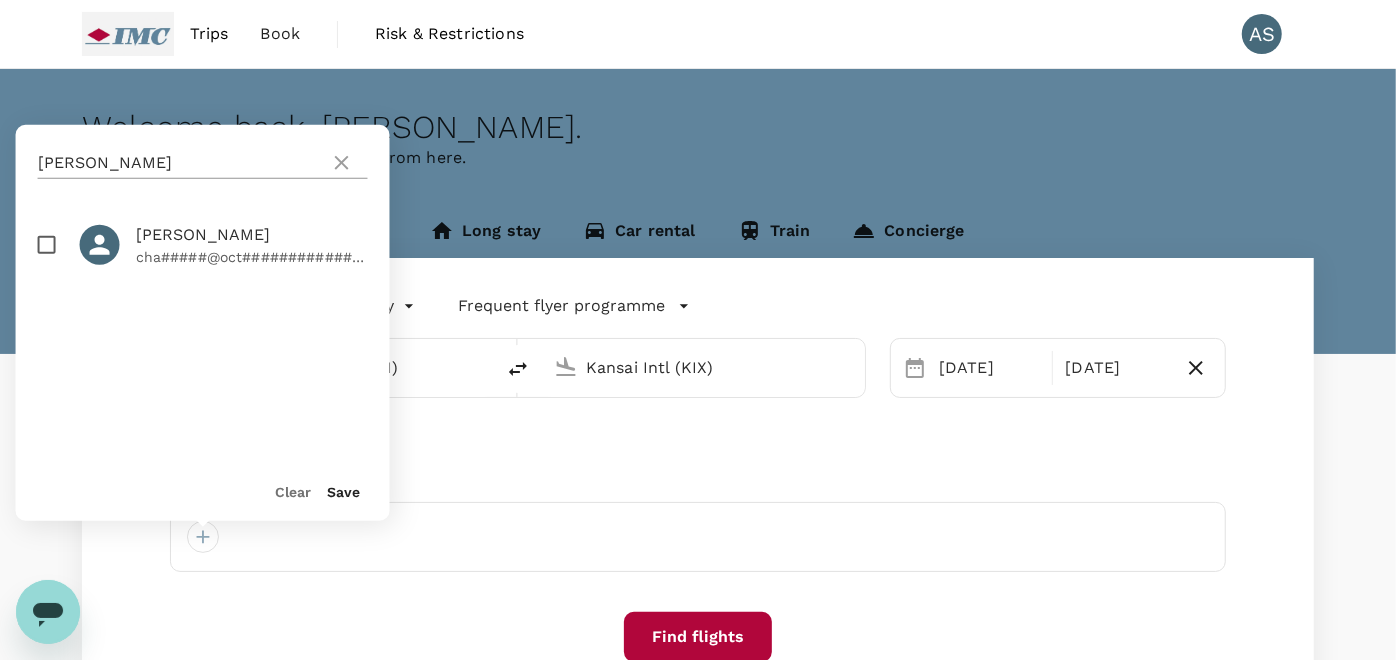 click 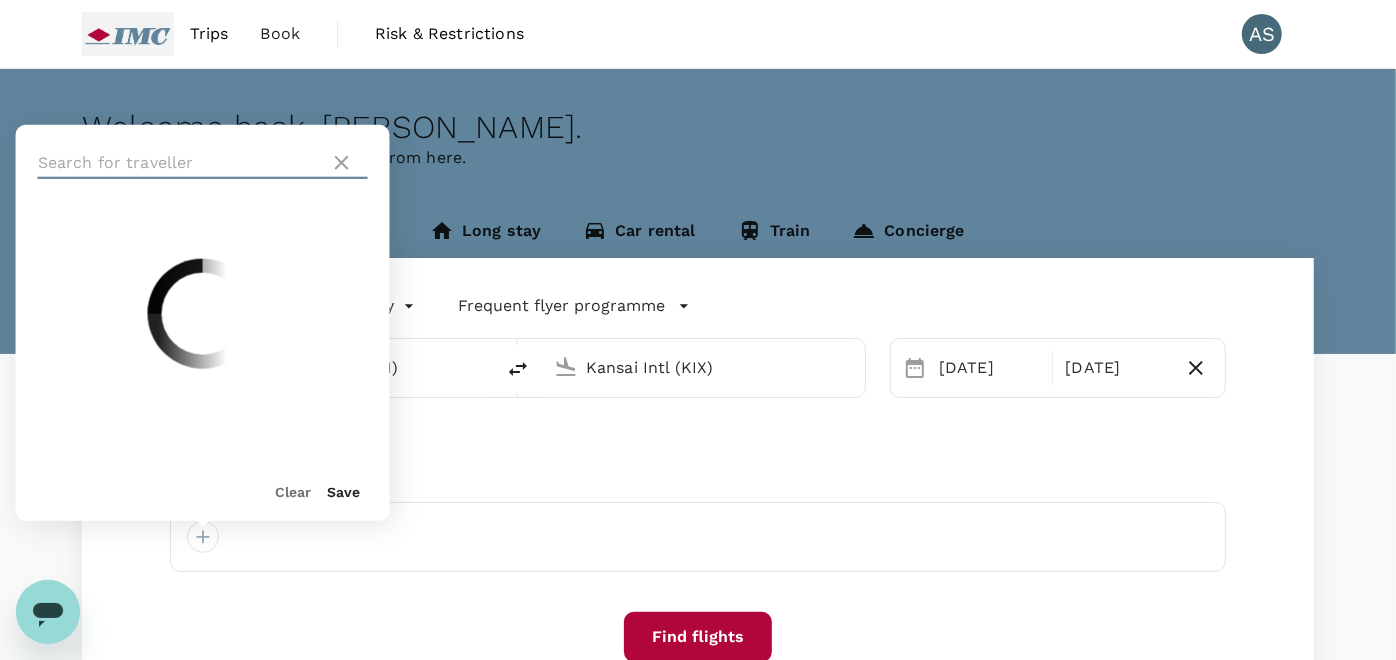 click at bounding box center (180, 163) 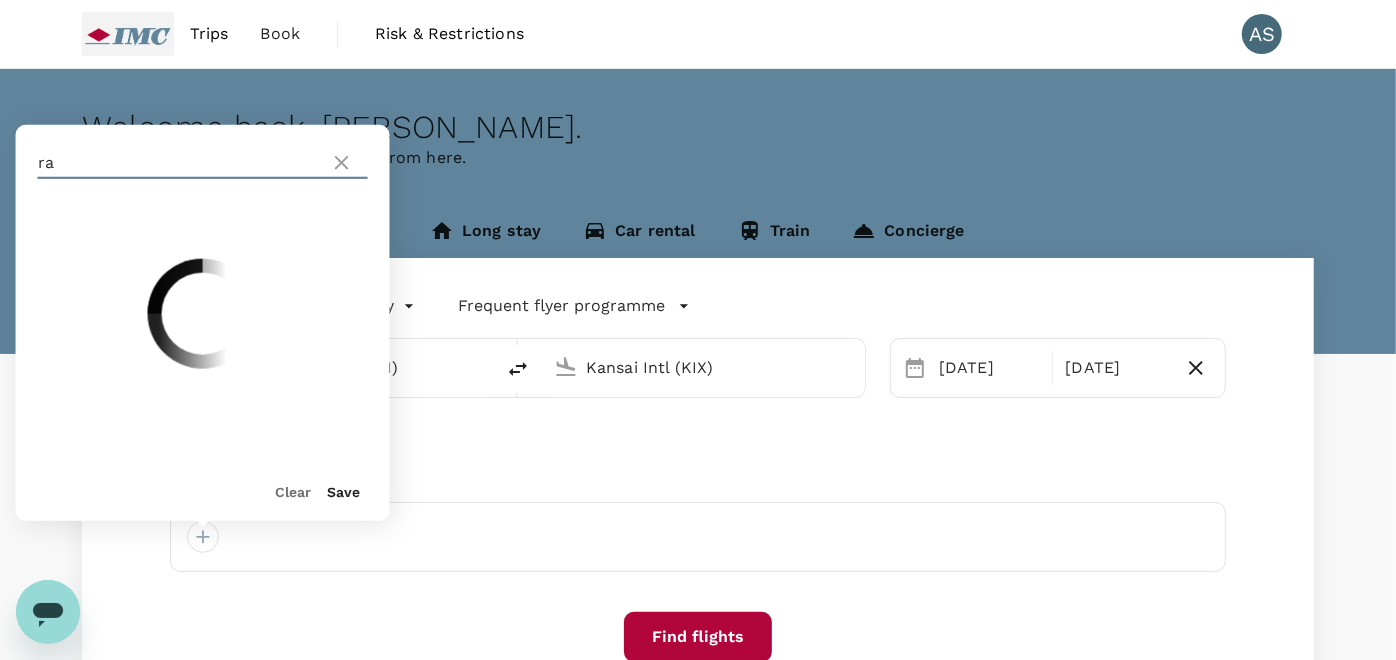 type on "r" 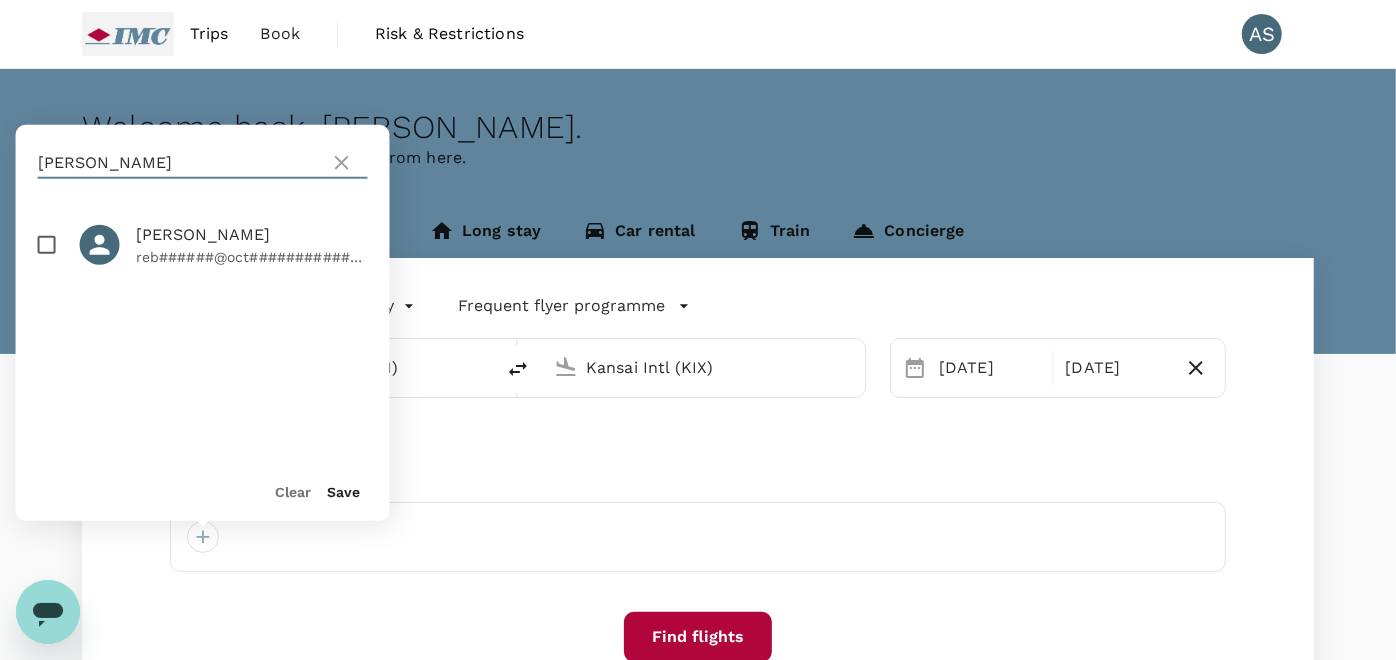 type on "rebecca ng" 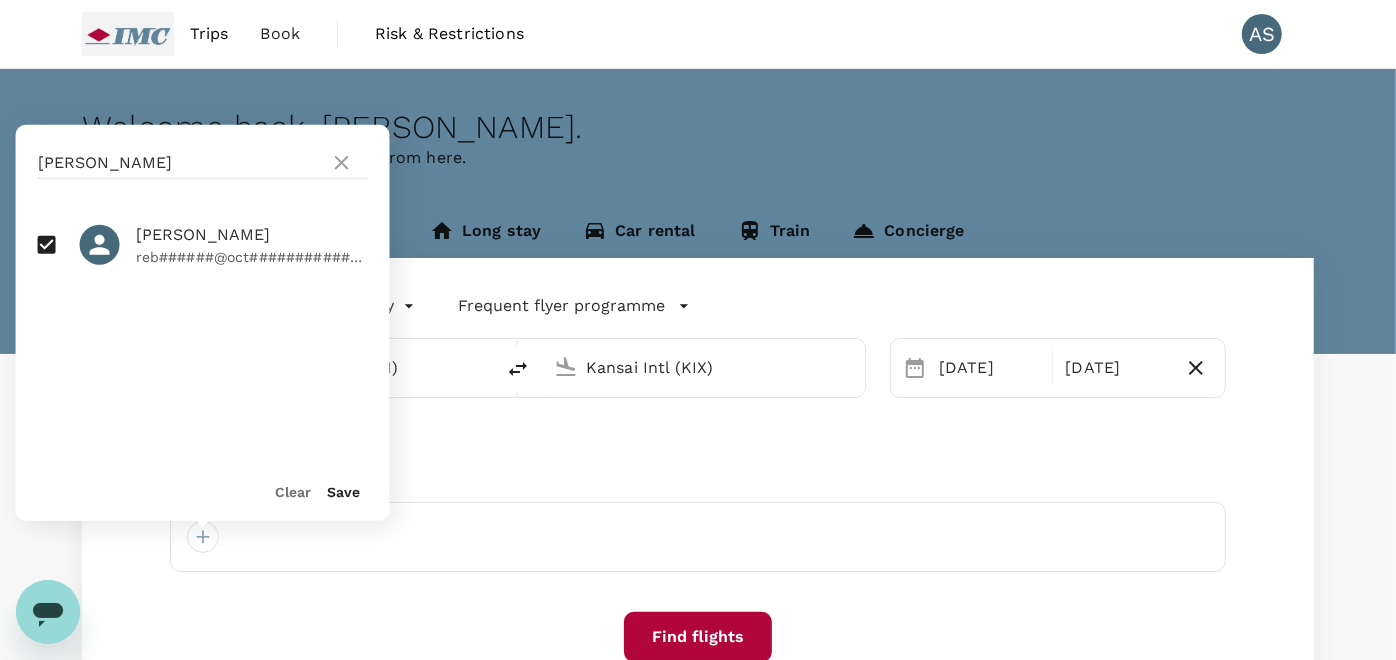 click on "Save" at bounding box center (344, 492) 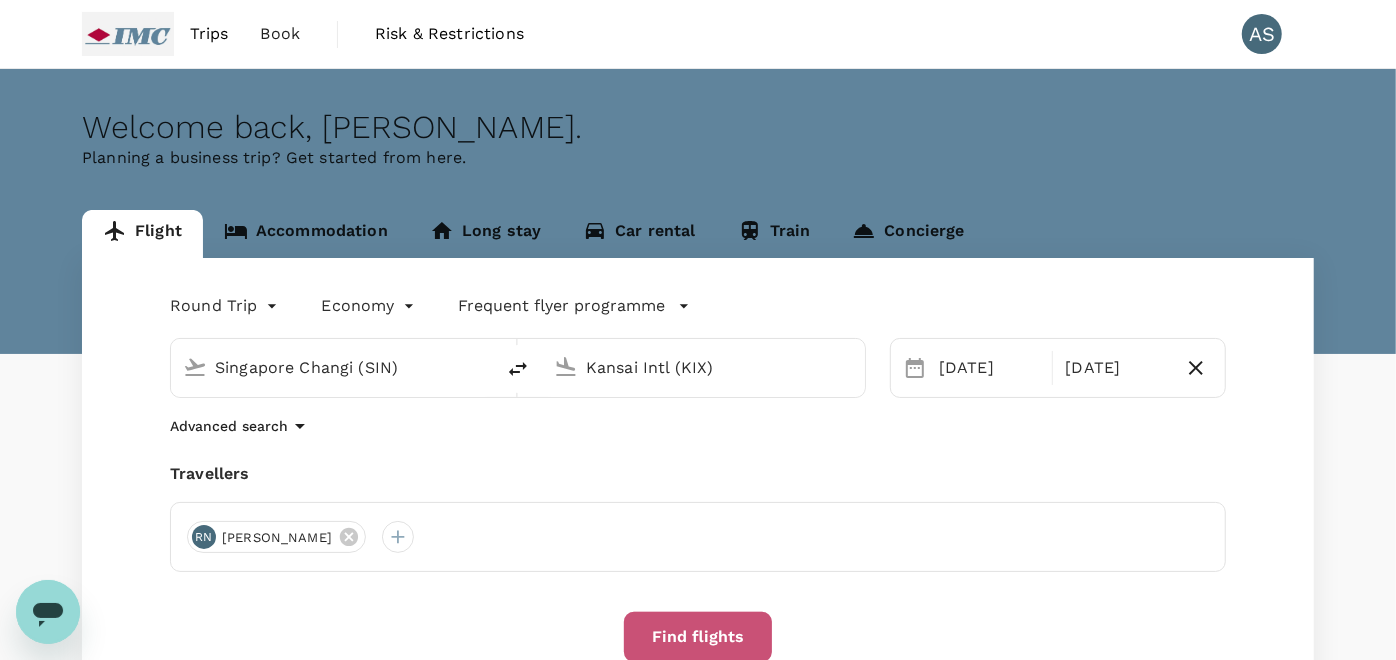 click on "Find flights" at bounding box center (698, 637) 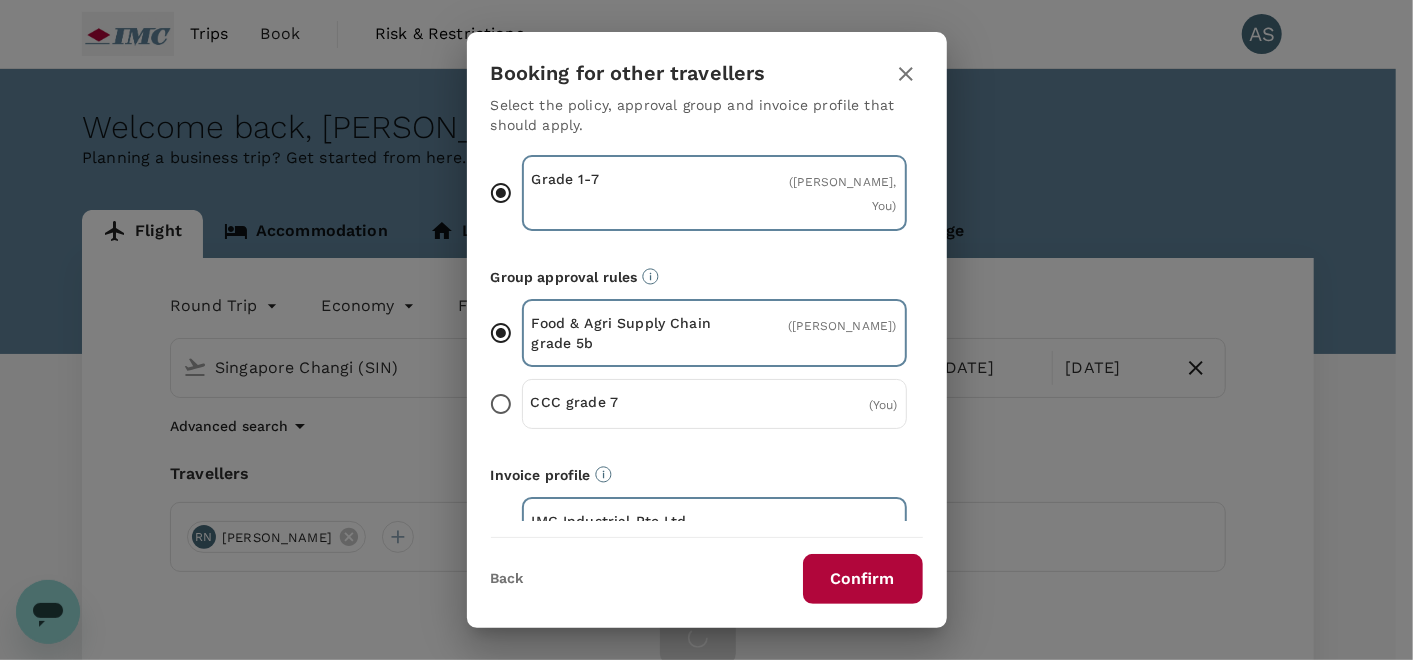 scroll, scrollTop: 62, scrollLeft: 0, axis: vertical 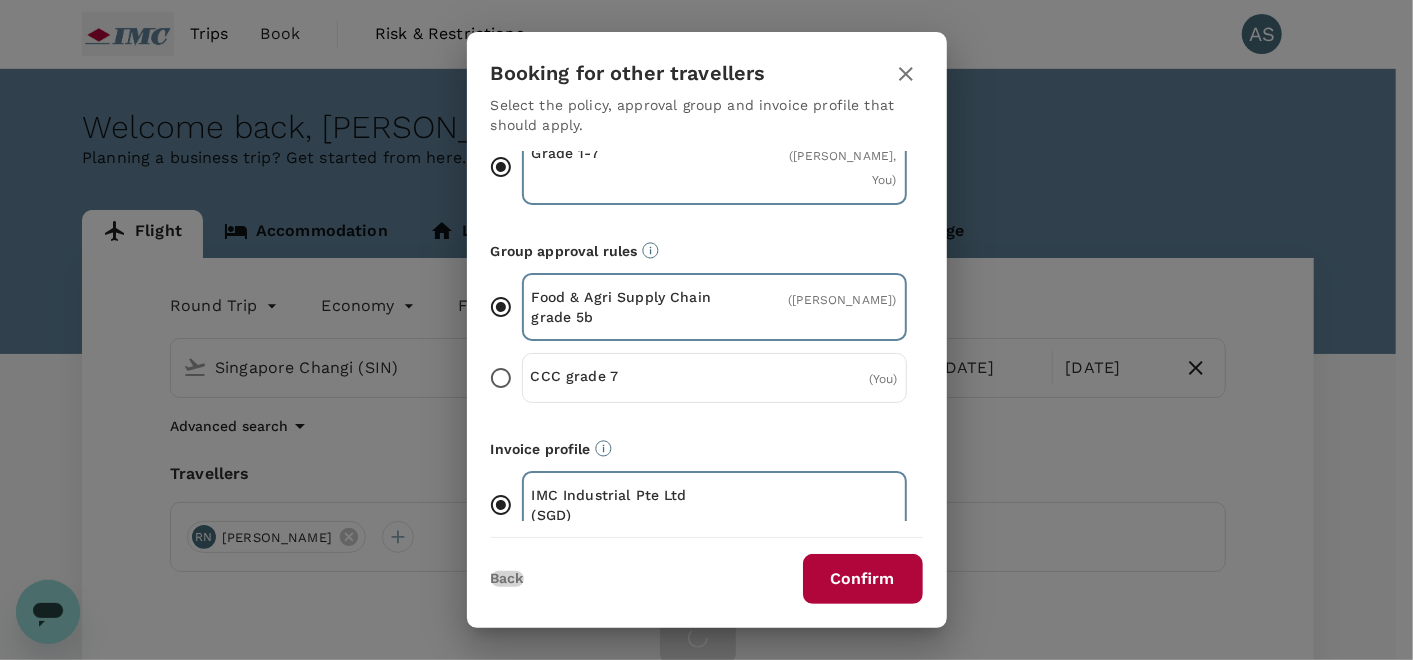 click on "Back" at bounding box center [507, 579] 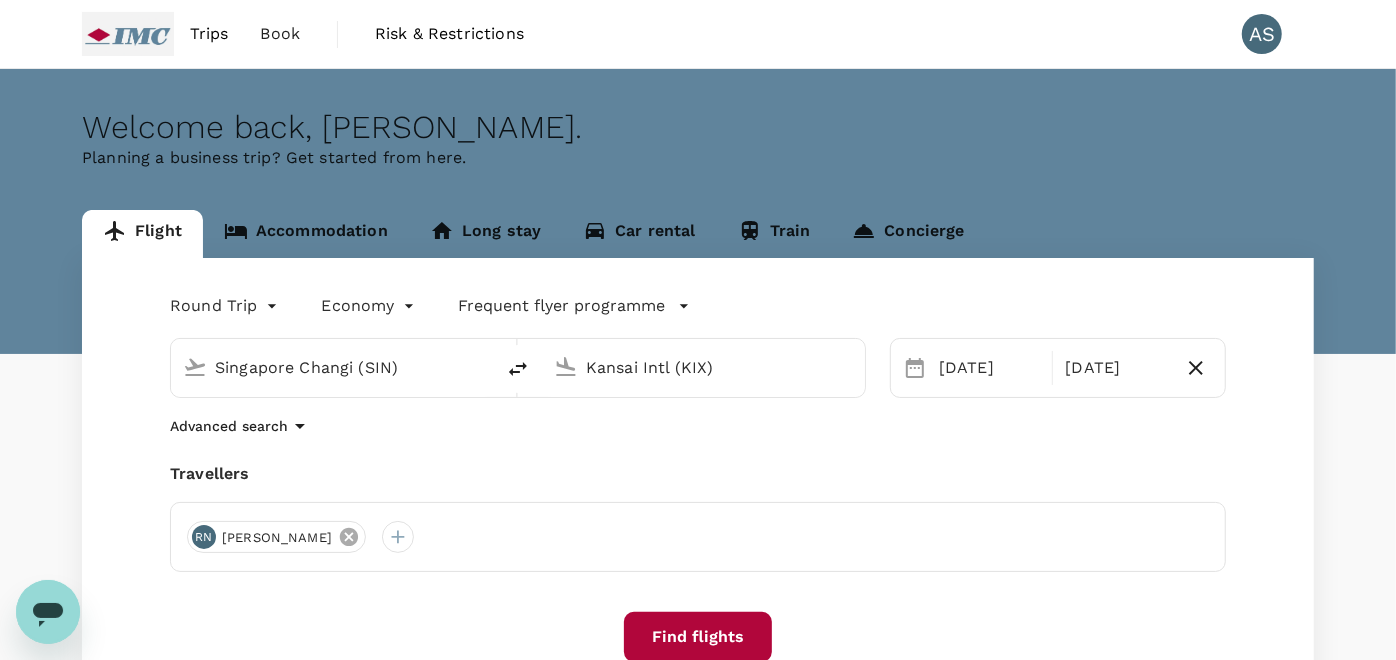 click 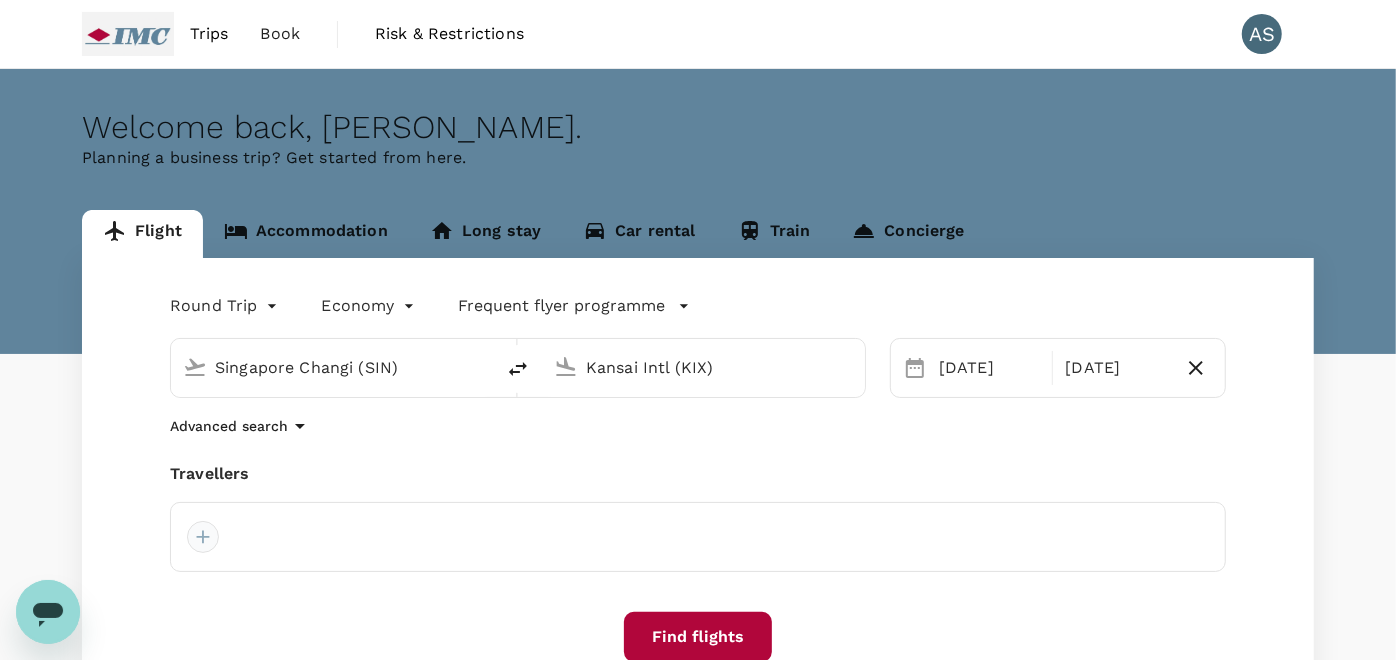 click at bounding box center (203, 537) 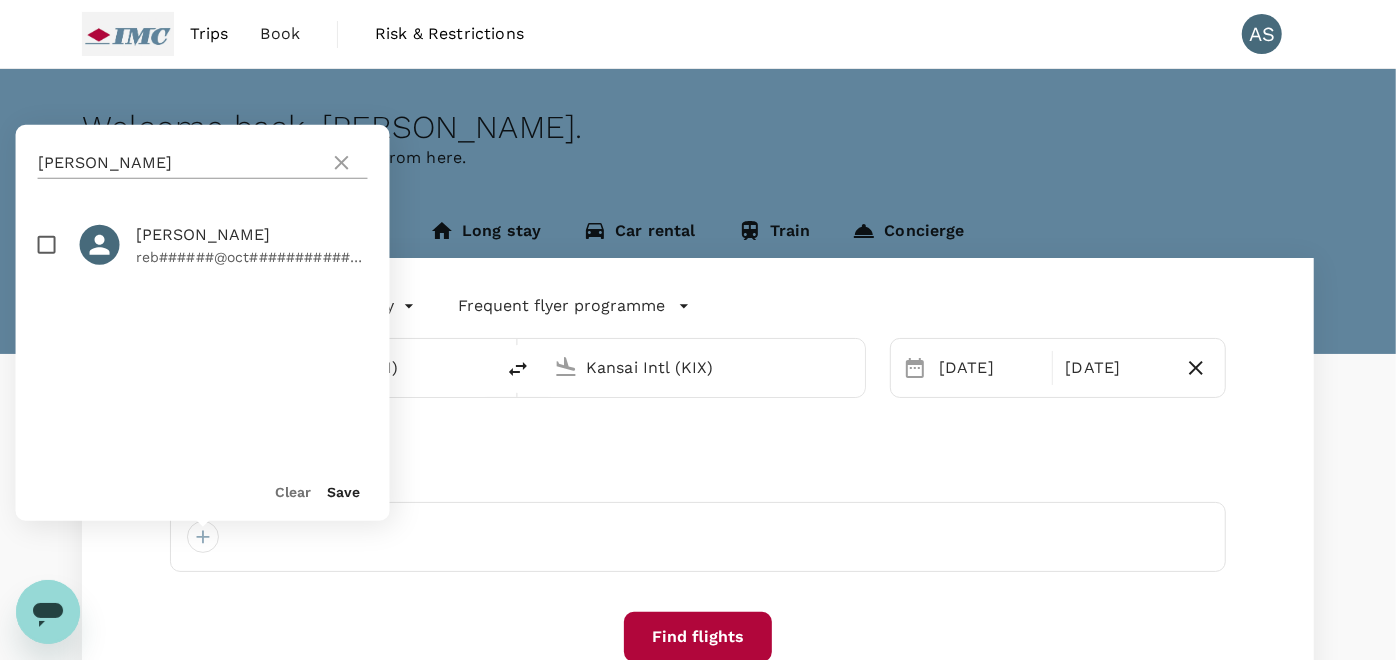 click 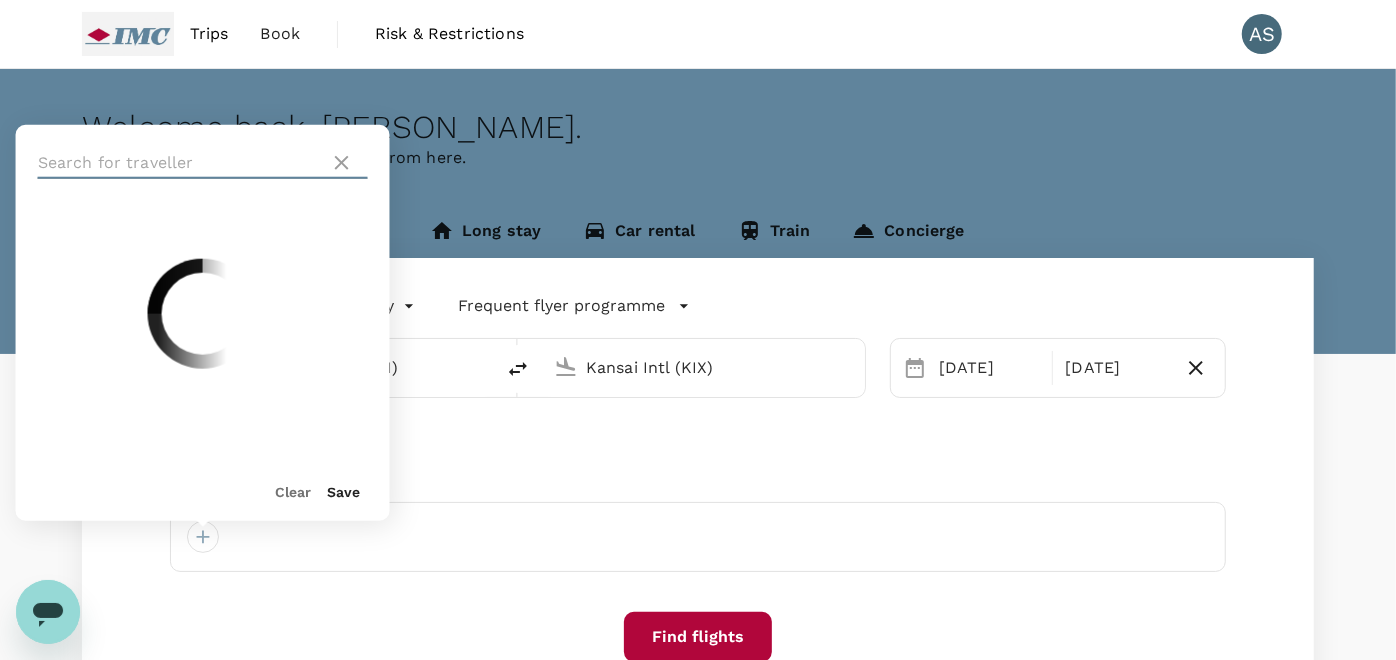 click at bounding box center [180, 163] 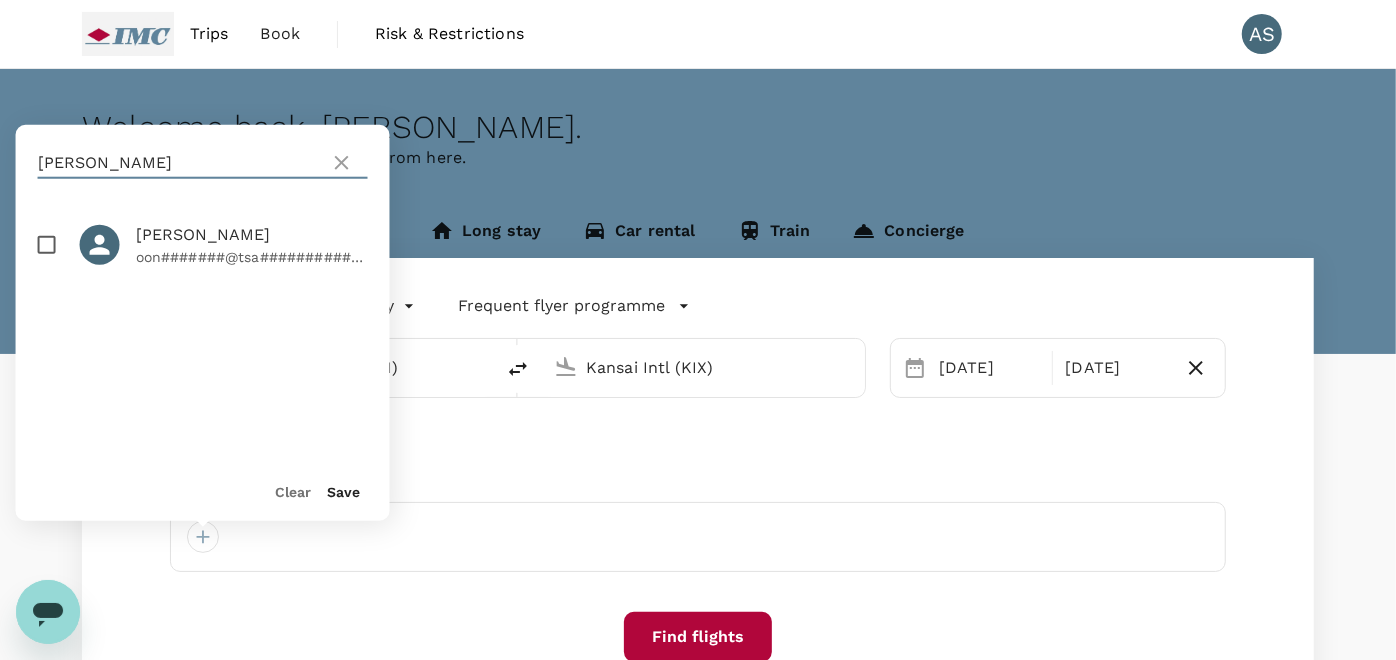type on "Oon chen" 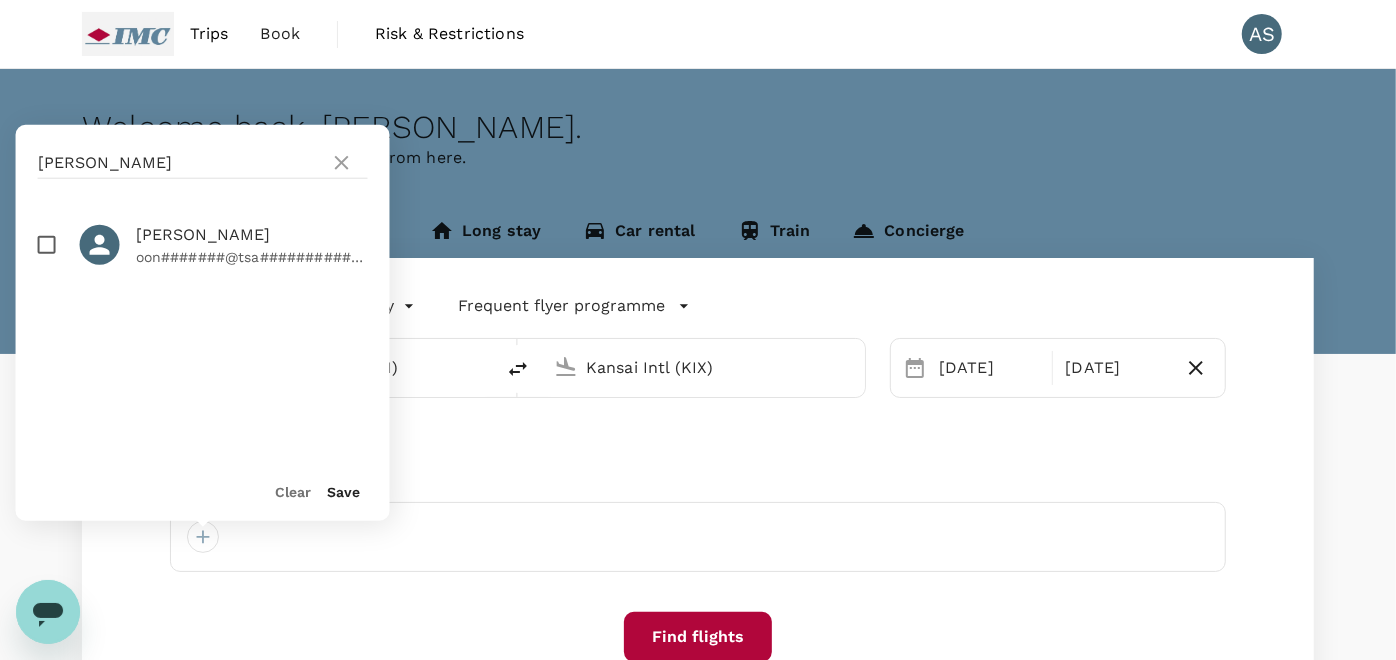 click at bounding box center [47, 245] 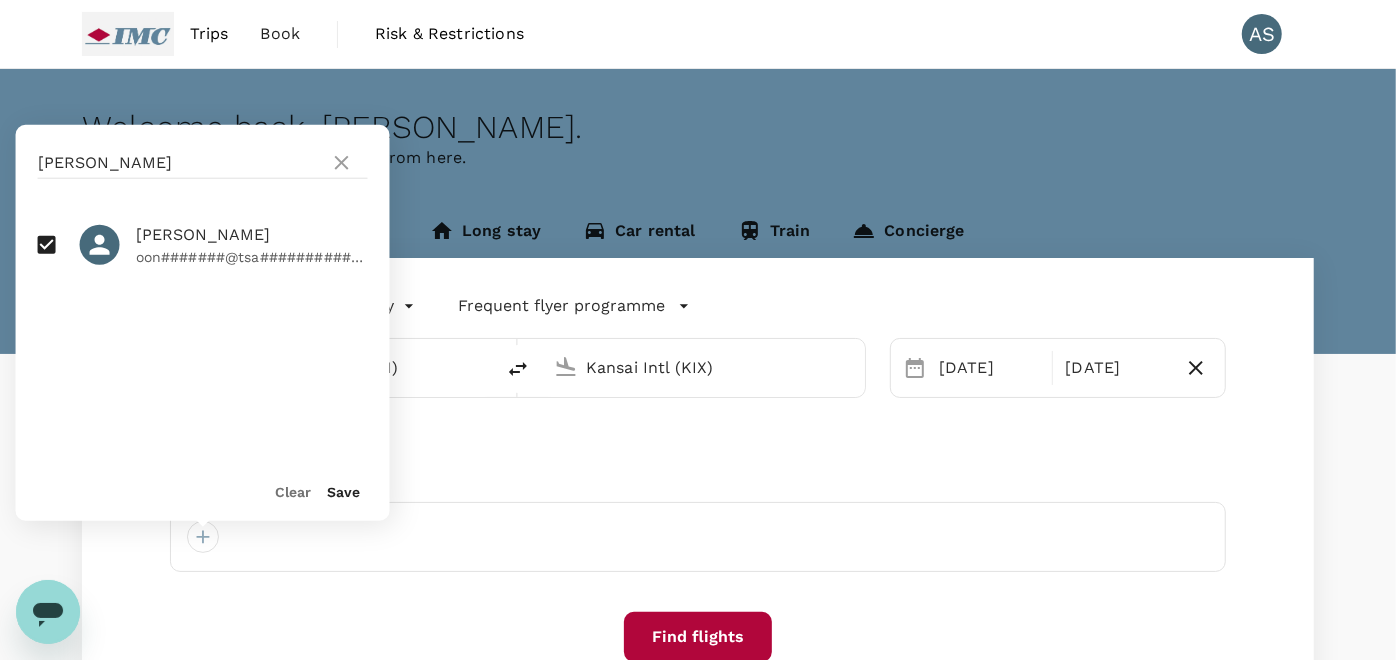 click on "Save" at bounding box center (344, 492) 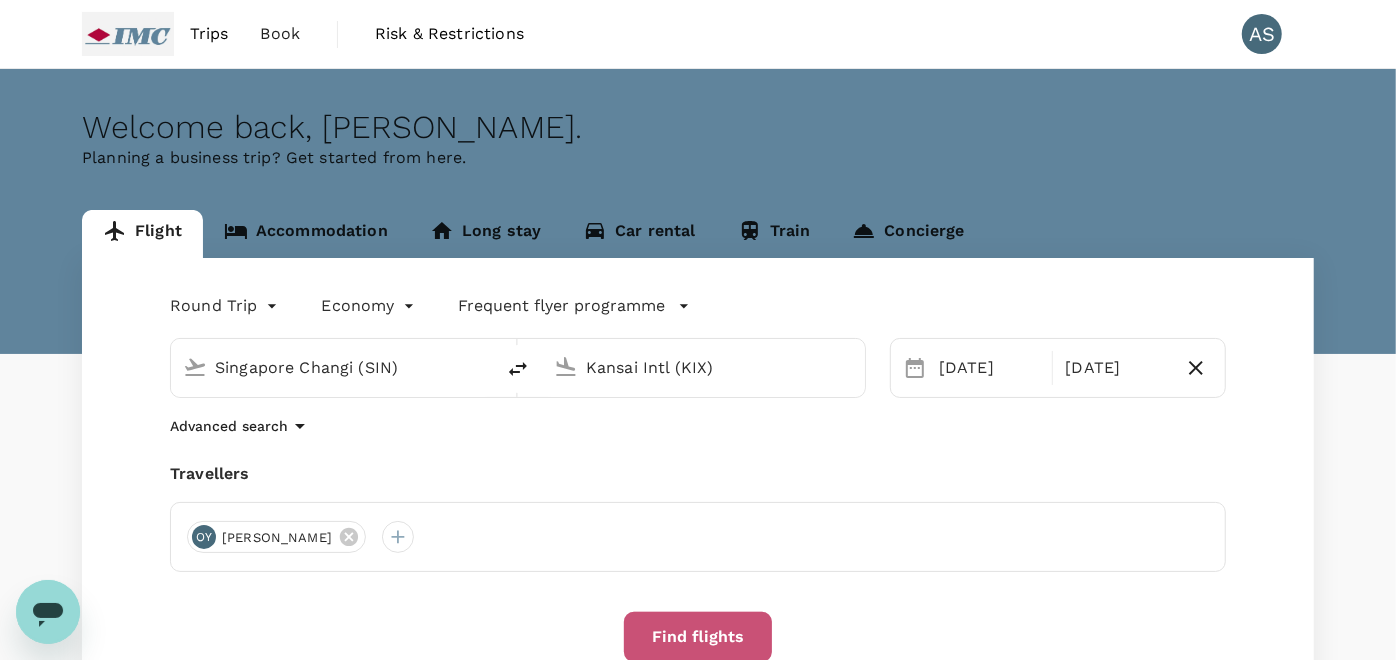 click on "Find flights" at bounding box center [698, 637] 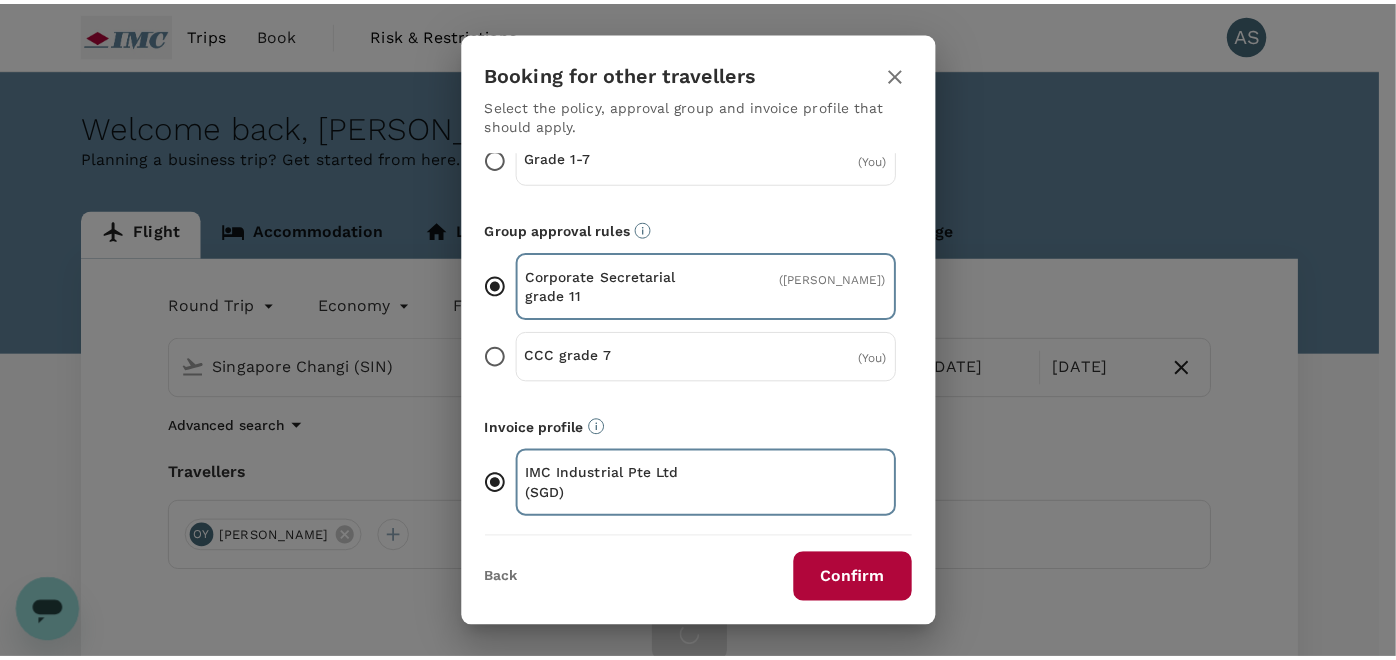 scroll, scrollTop: 124, scrollLeft: 0, axis: vertical 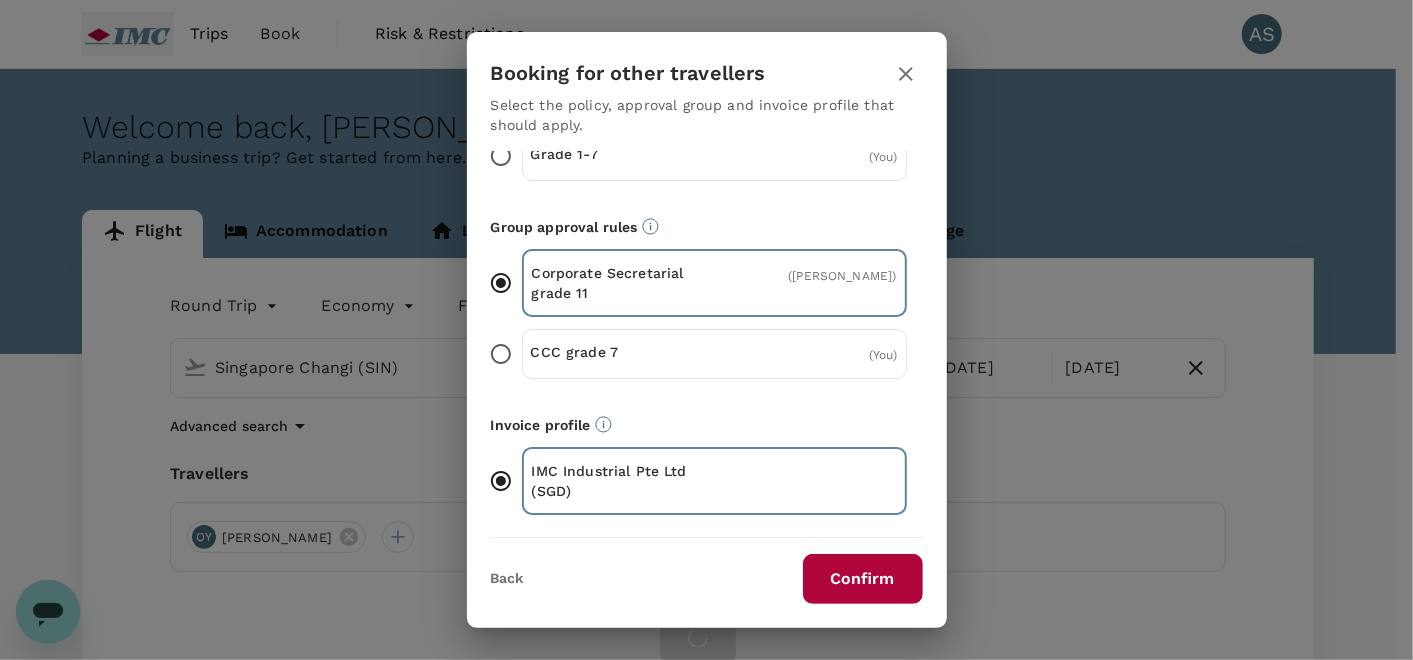 click on "Back Confirm" at bounding box center [707, 579] 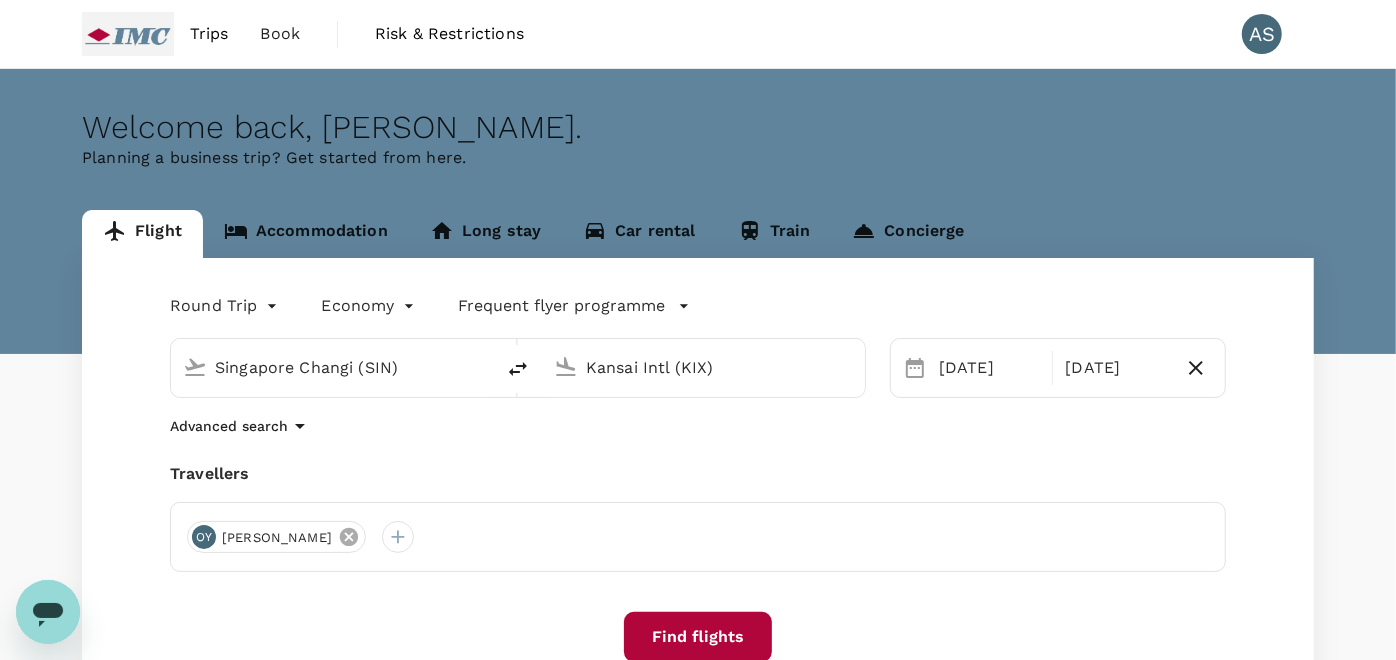 click 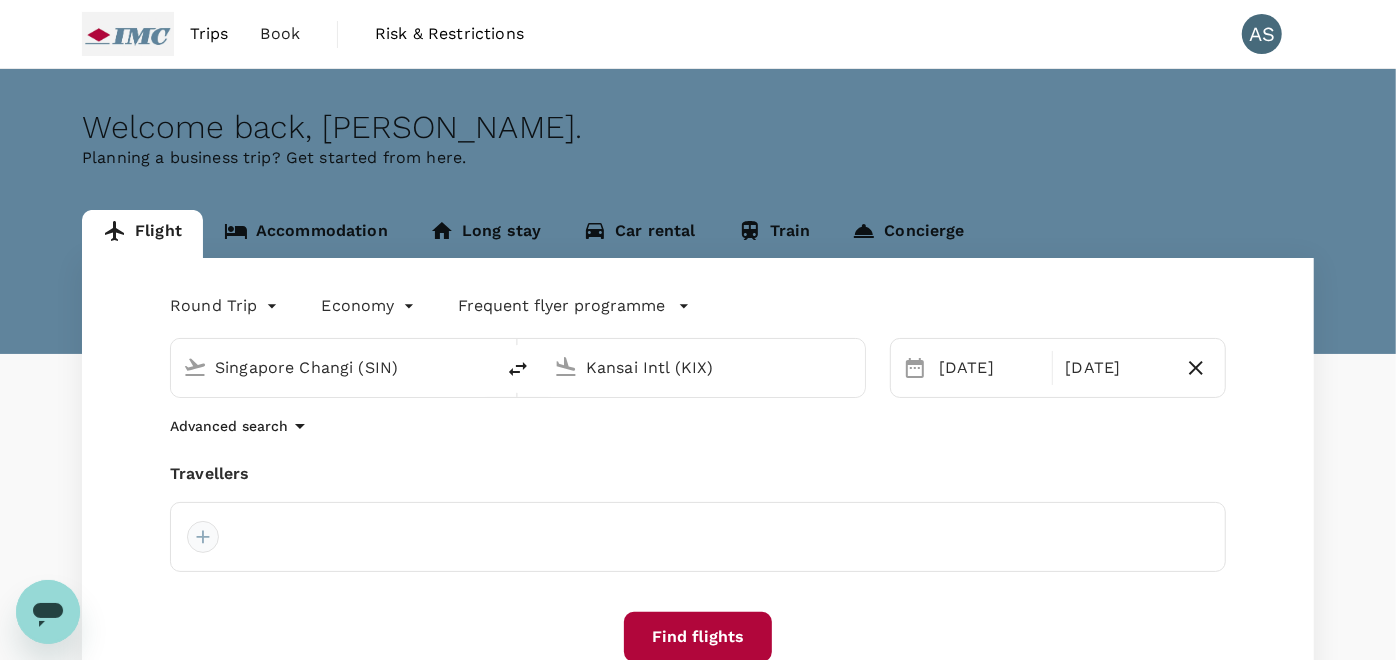 click at bounding box center (203, 537) 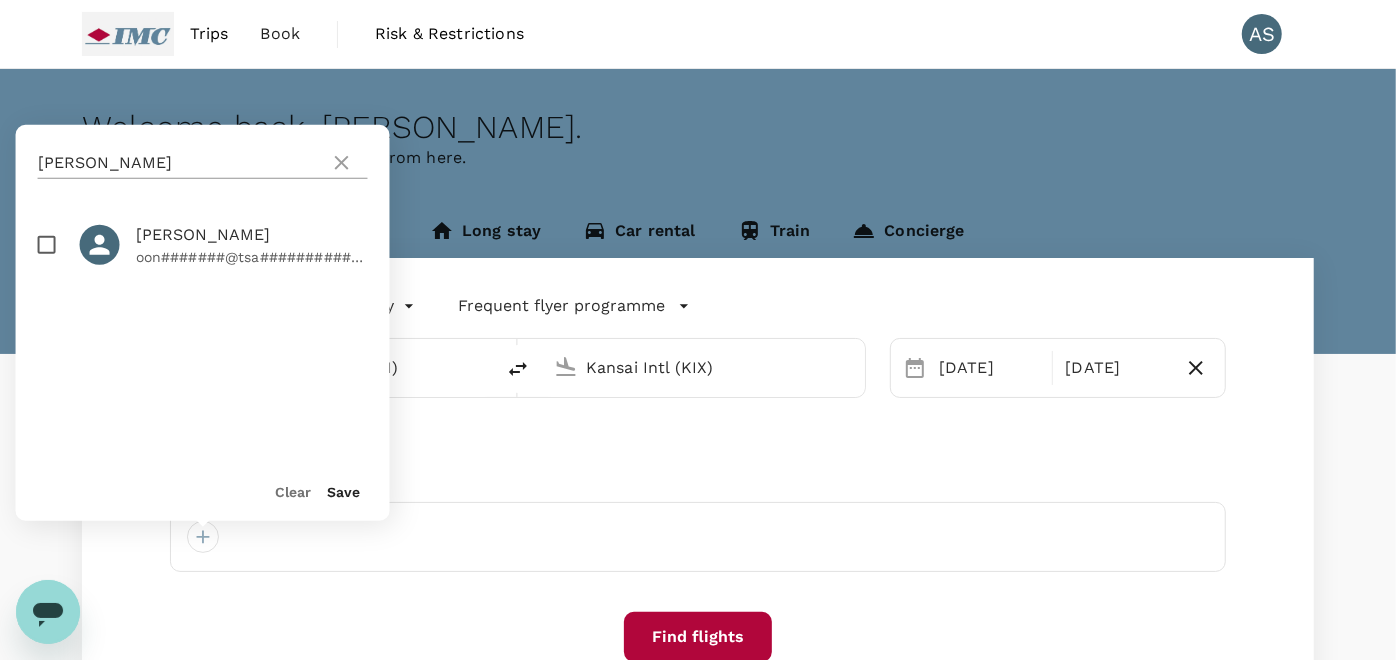 click 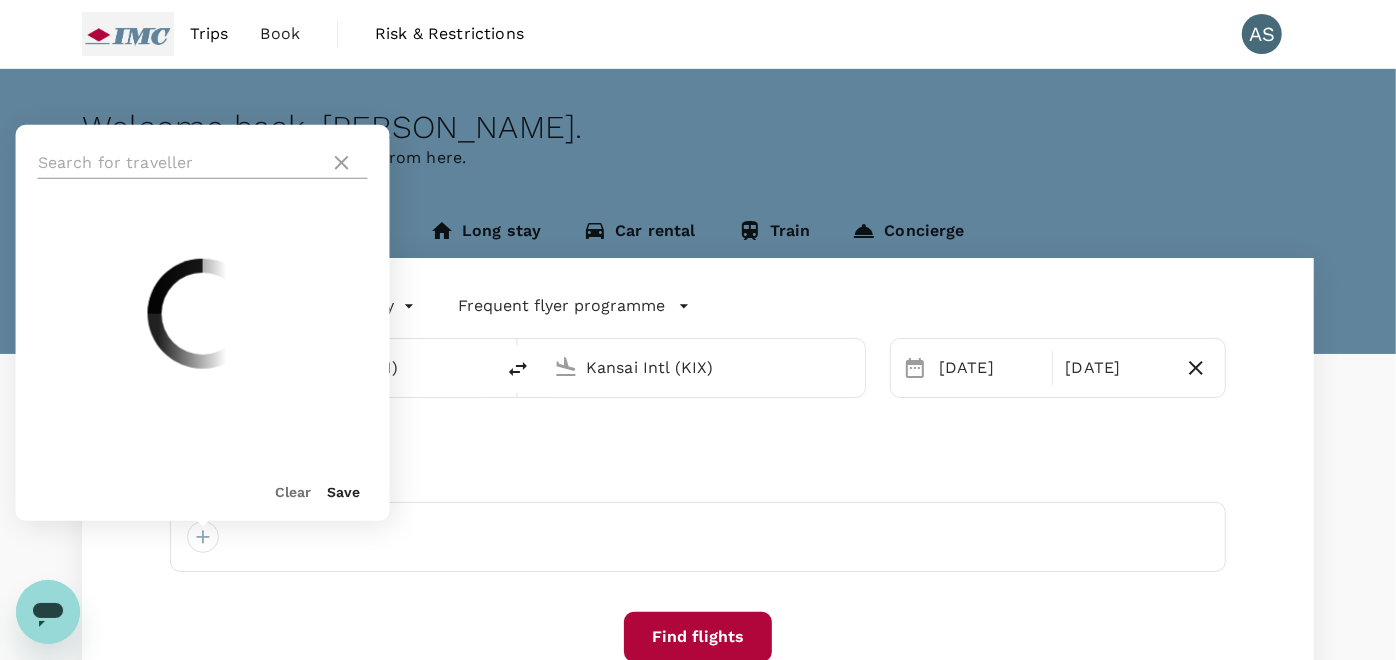 click at bounding box center (180, 163) 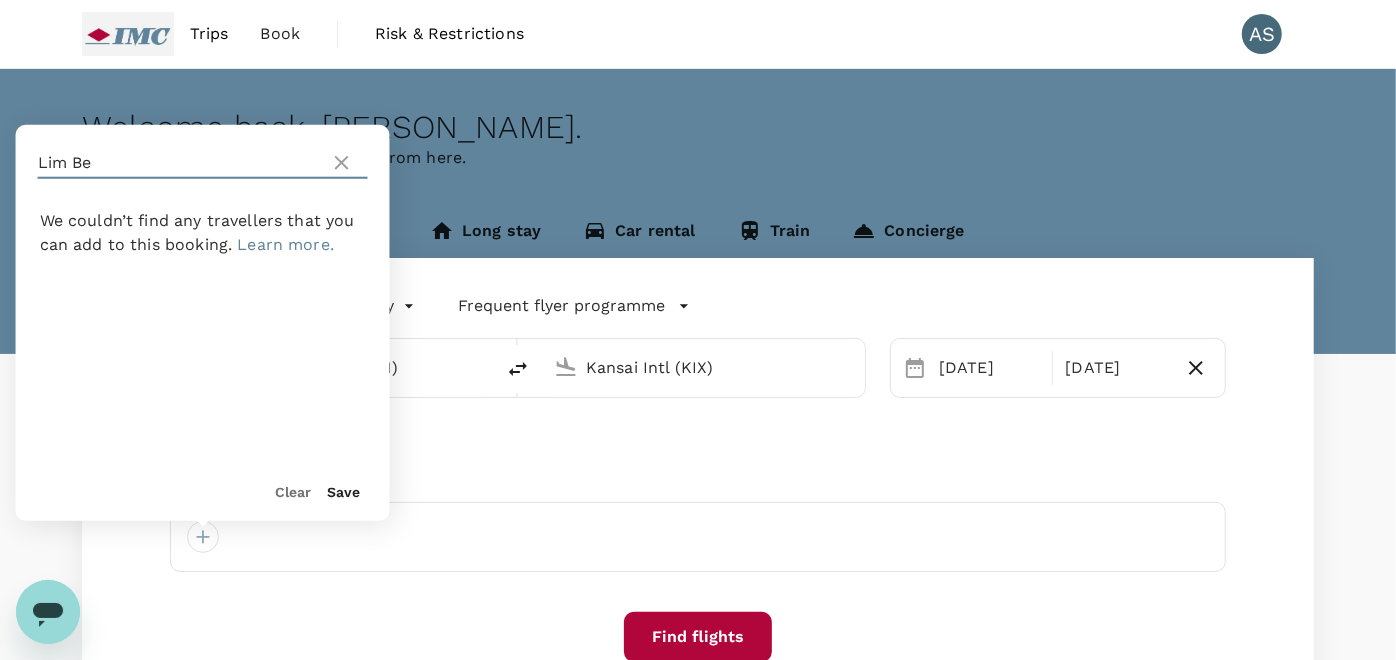 type on "Lim Bee" 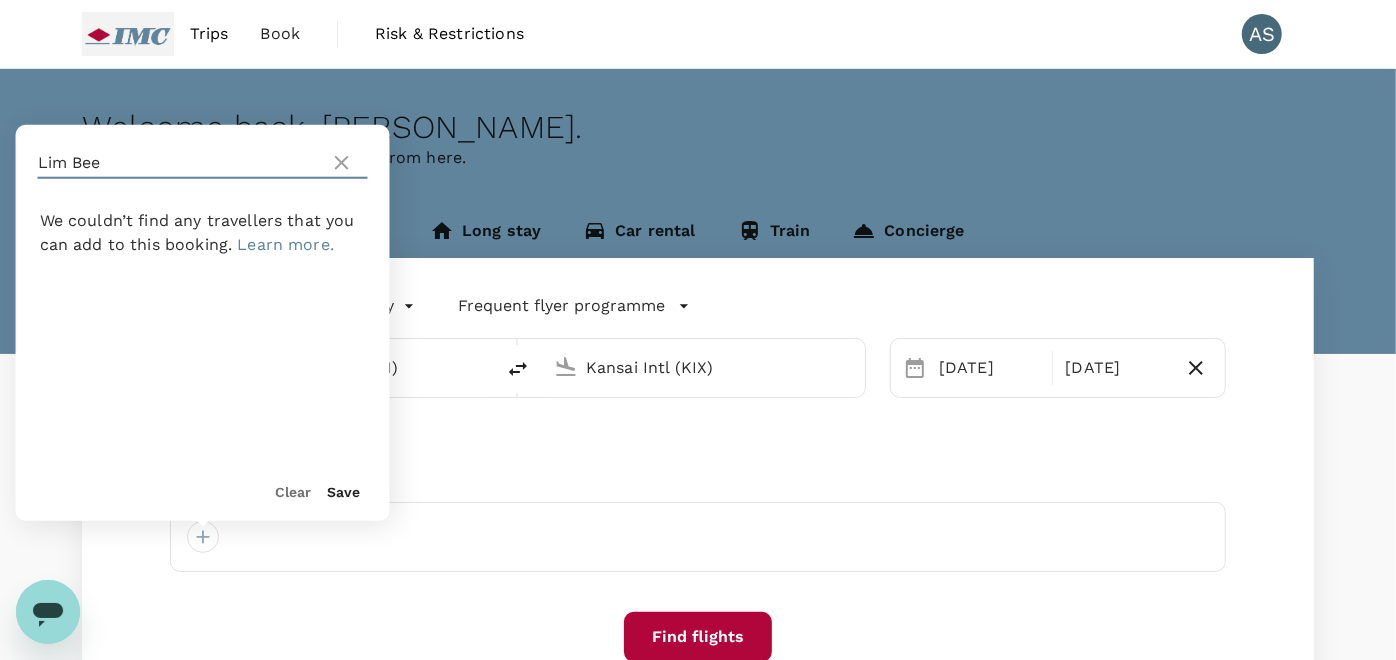 drag, startPoint x: 144, startPoint y: 165, endPoint x: -5, endPoint y: 140, distance: 151.08276 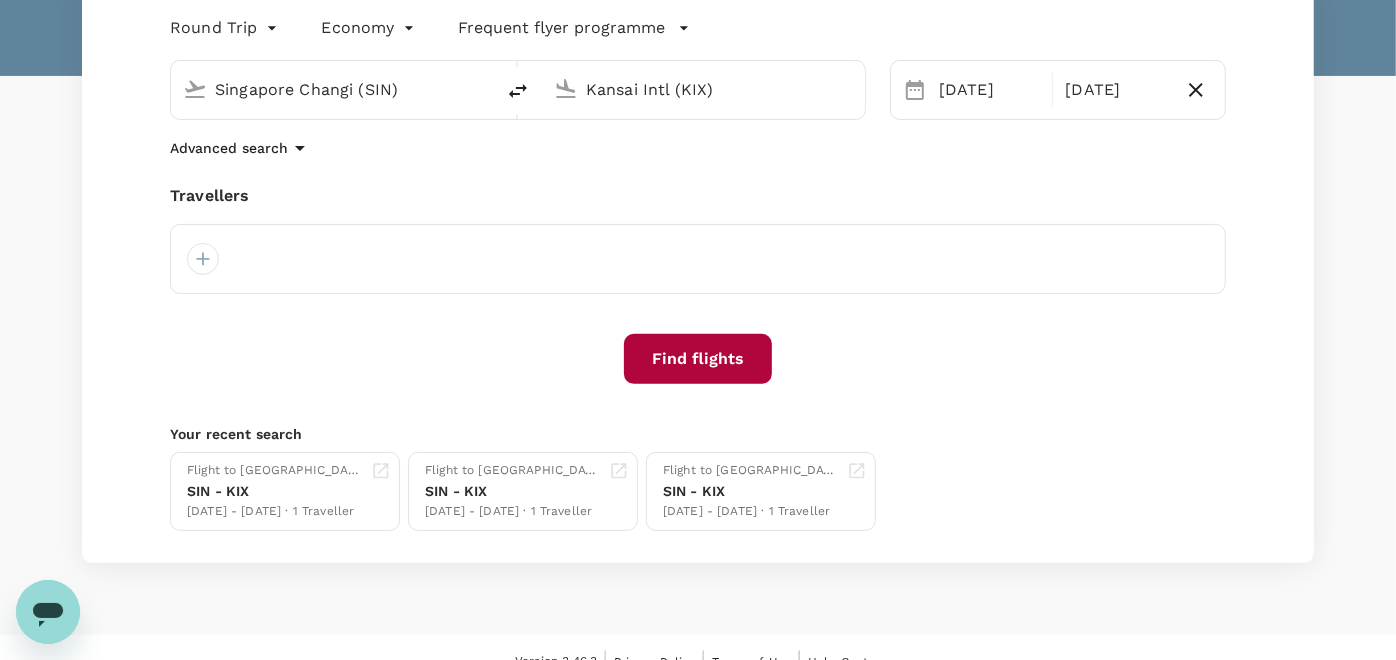 scroll, scrollTop: 305, scrollLeft: 0, axis: vertical 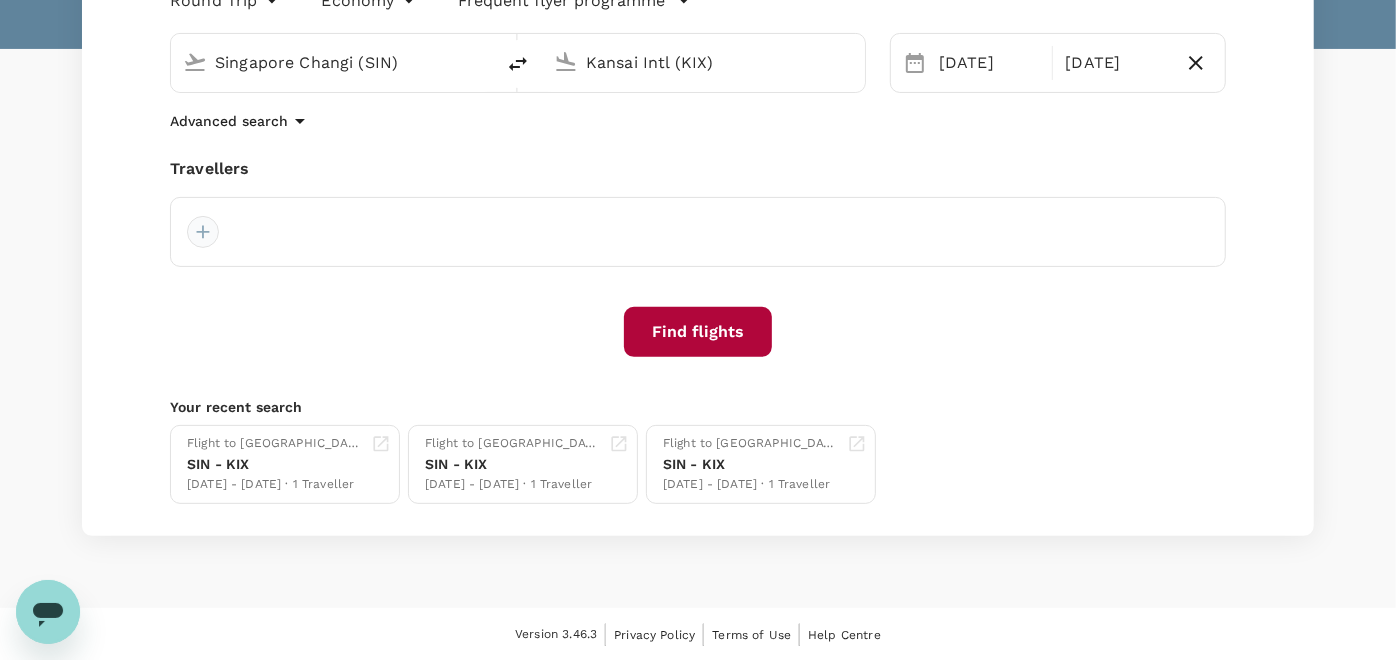 click at bounding box center [203, 232] 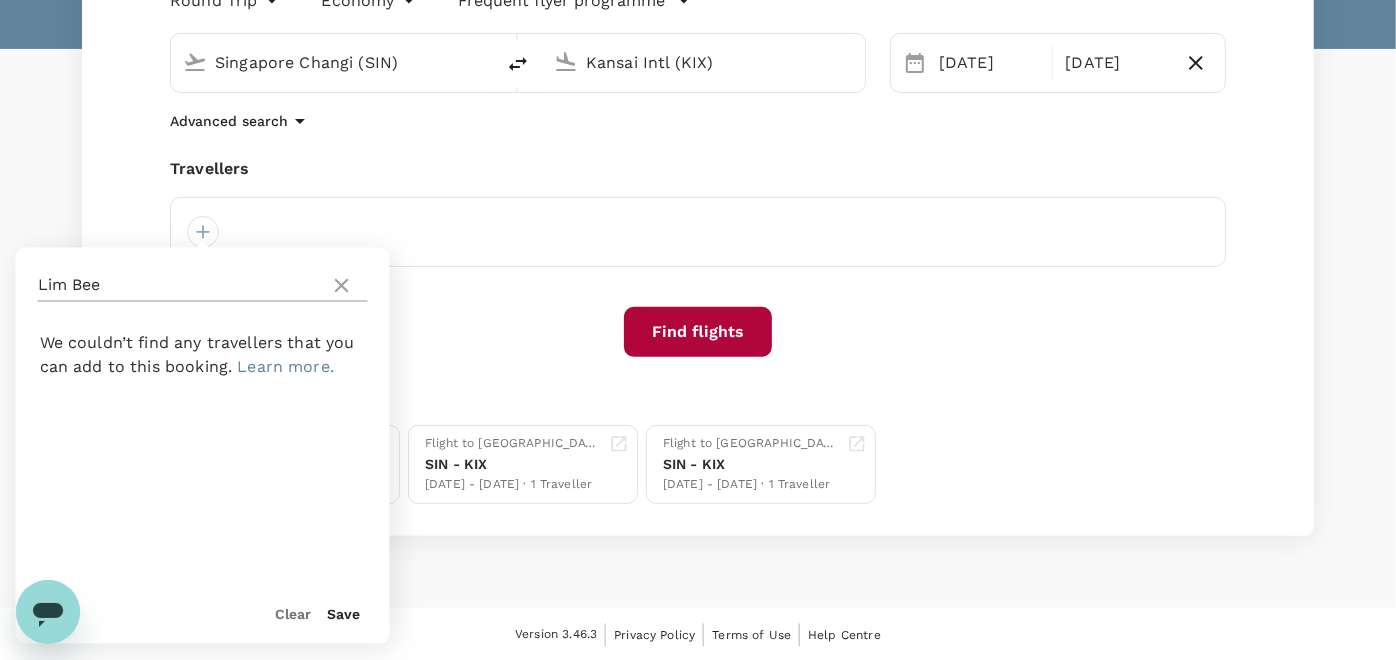 click 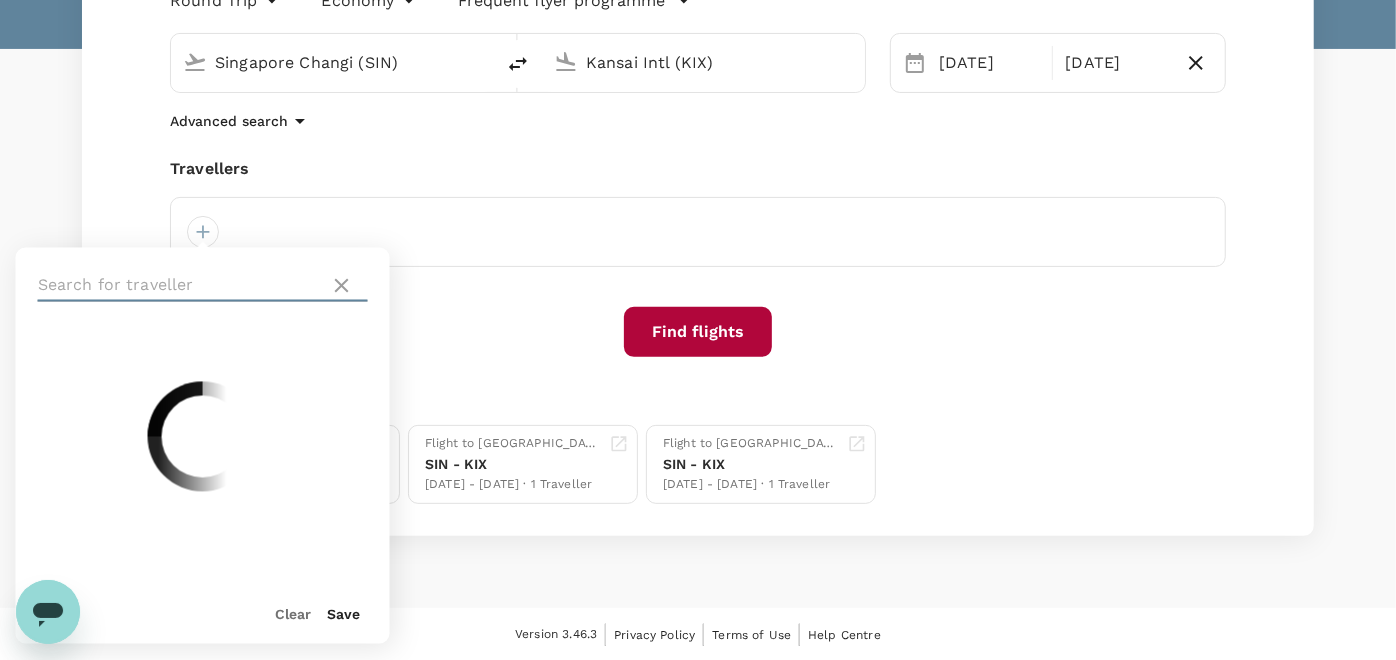 click at bounding box center (180, 286) 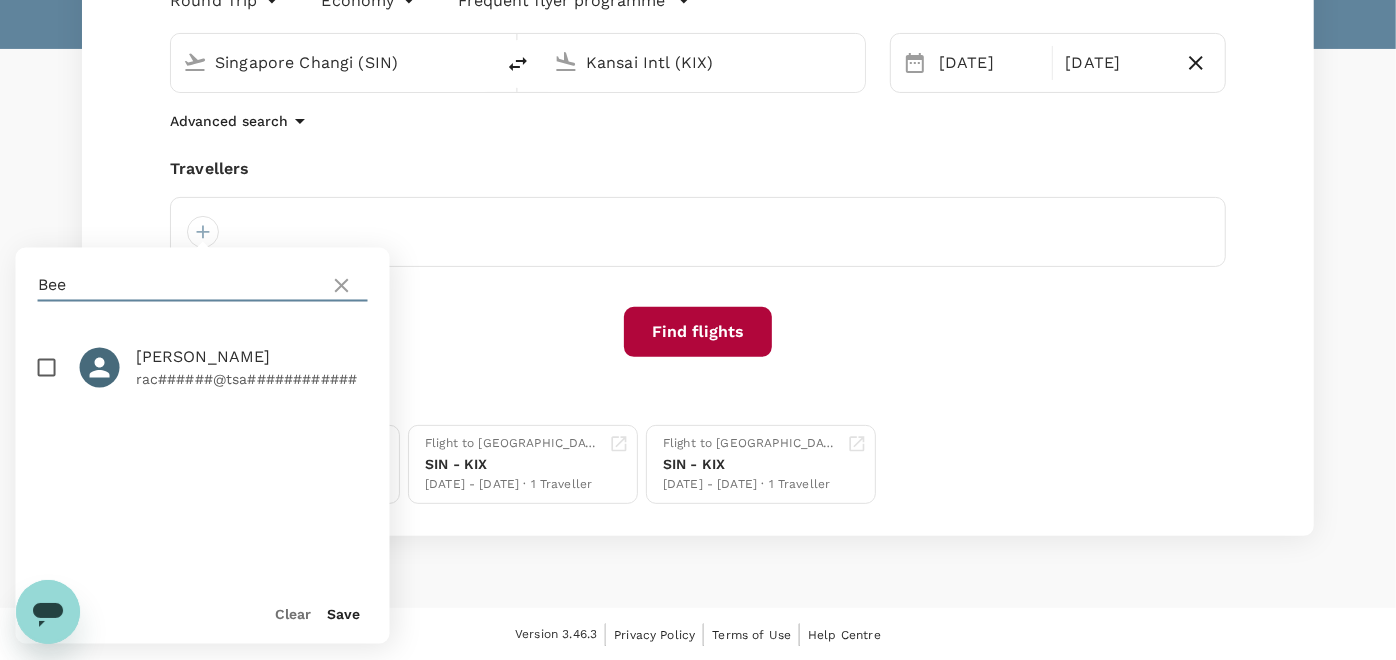 type on "Bee" 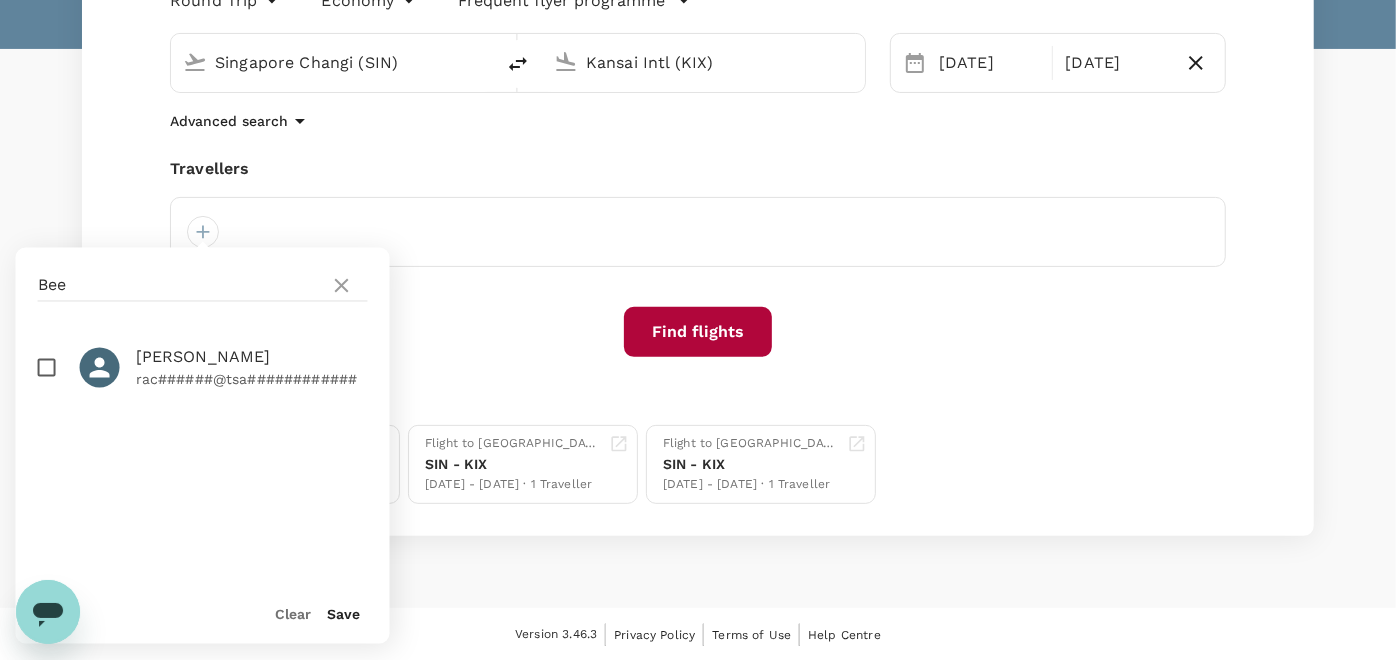 click at bounding box center (47, 368) 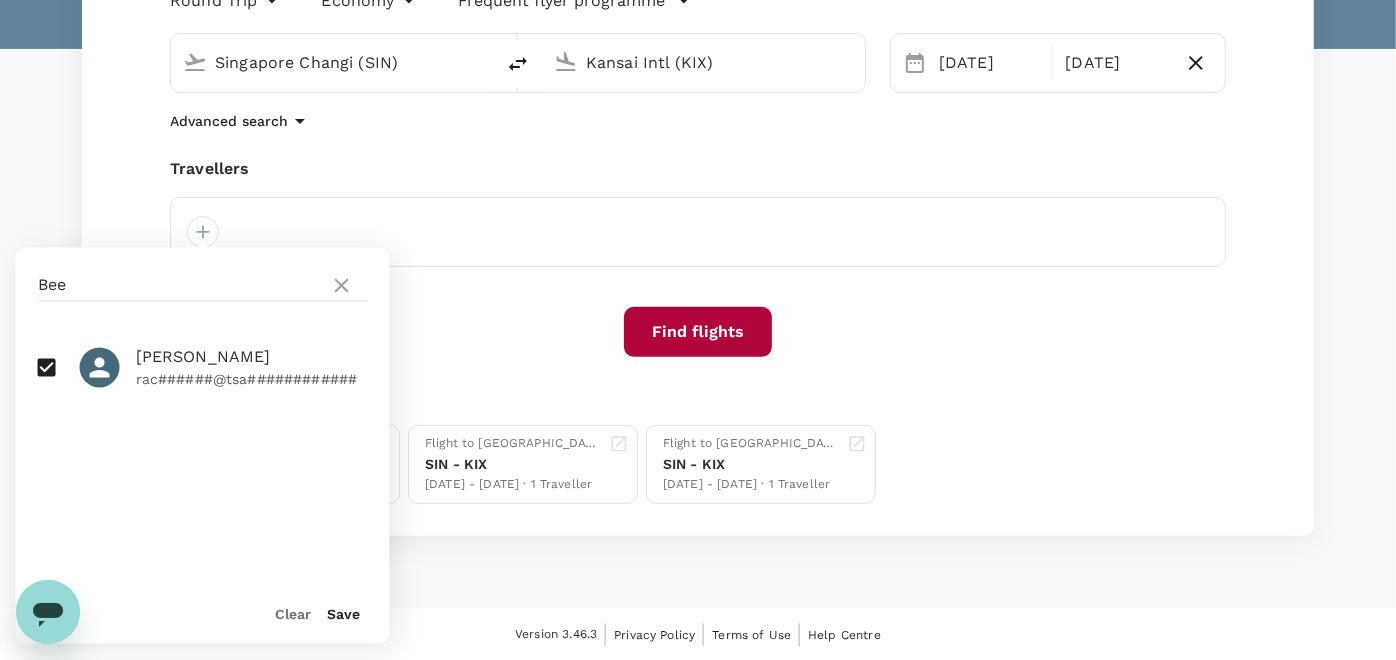 click on "Save" at bounding box center (344, 615) 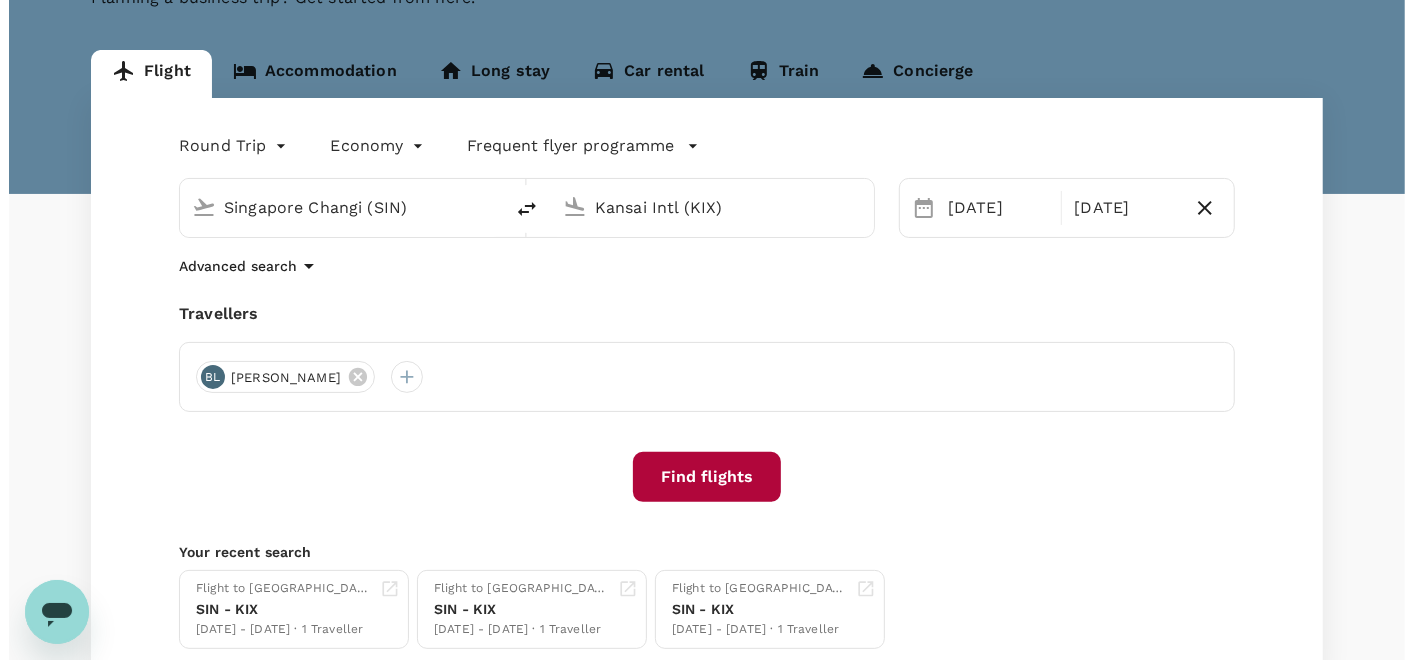 scroll, scrollTop: 222, scrollLeft: 0, axis: vertical 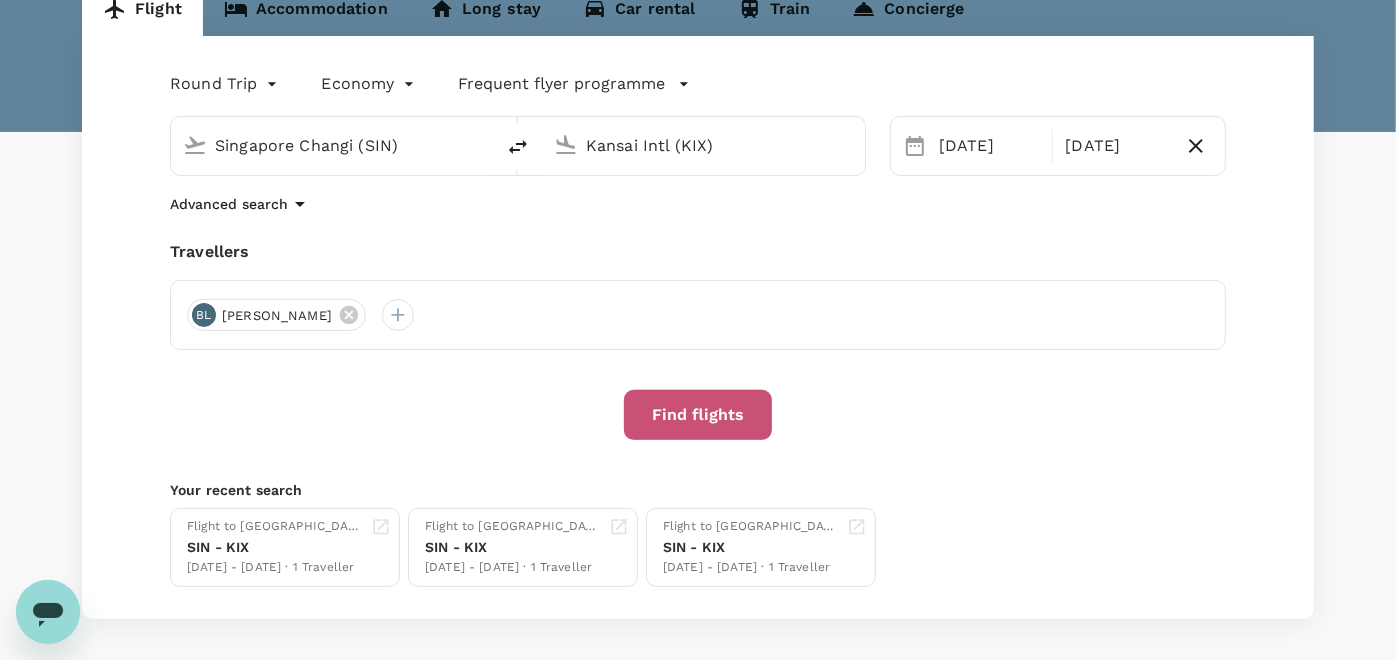 click on "Find flights" at bounding box center (698, 415) 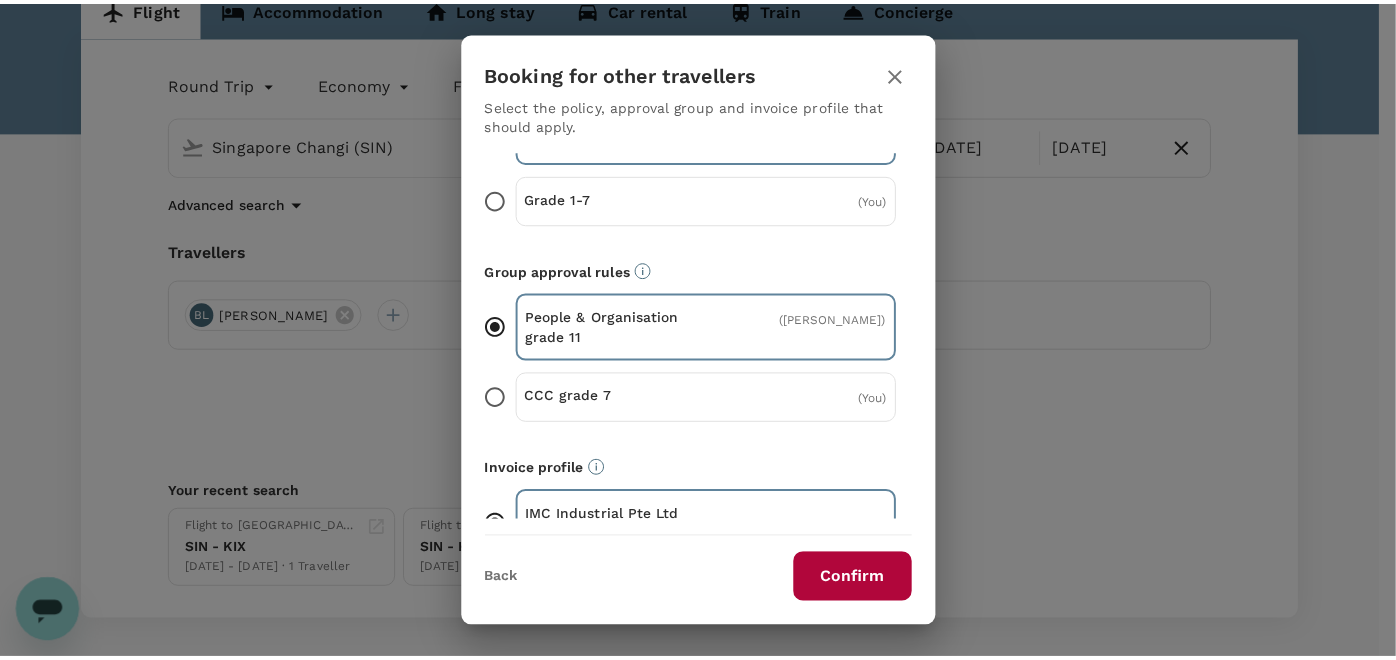 scroll, scrollTop: 124, scrollLeft: 0, axis: vertical 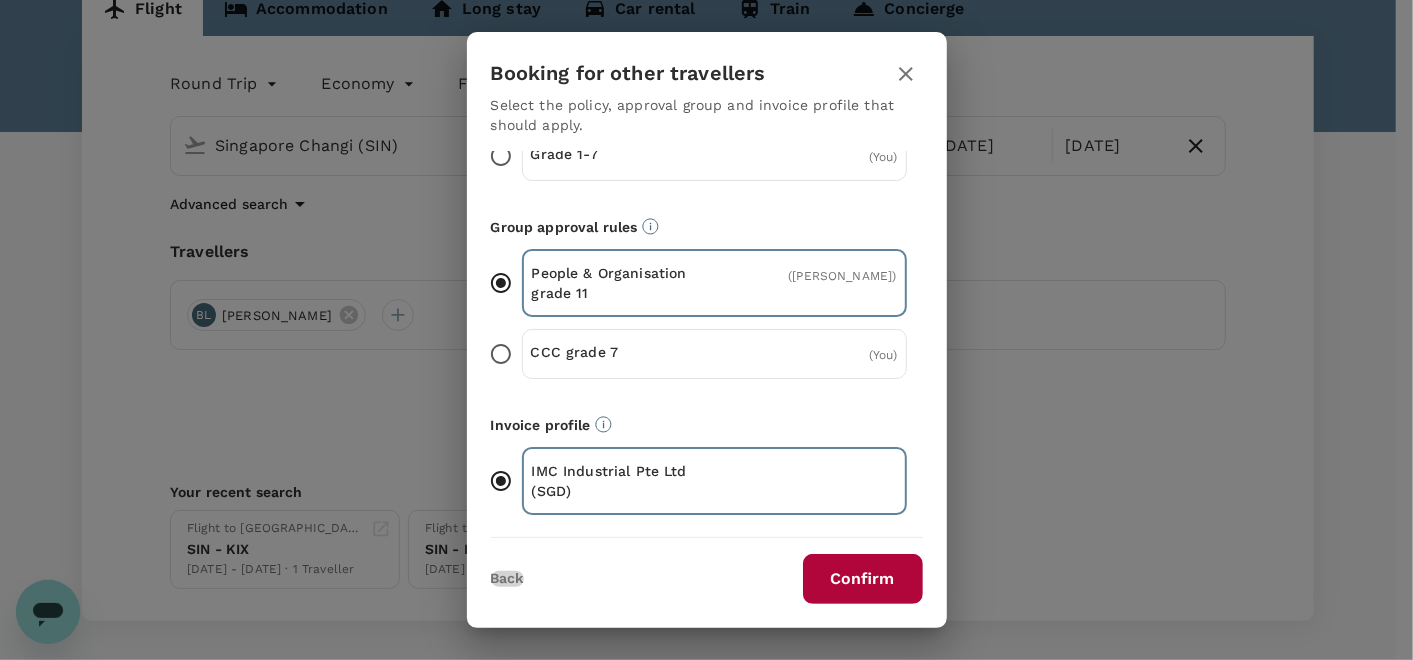 click on "Back" at bounding box center [507, 579] 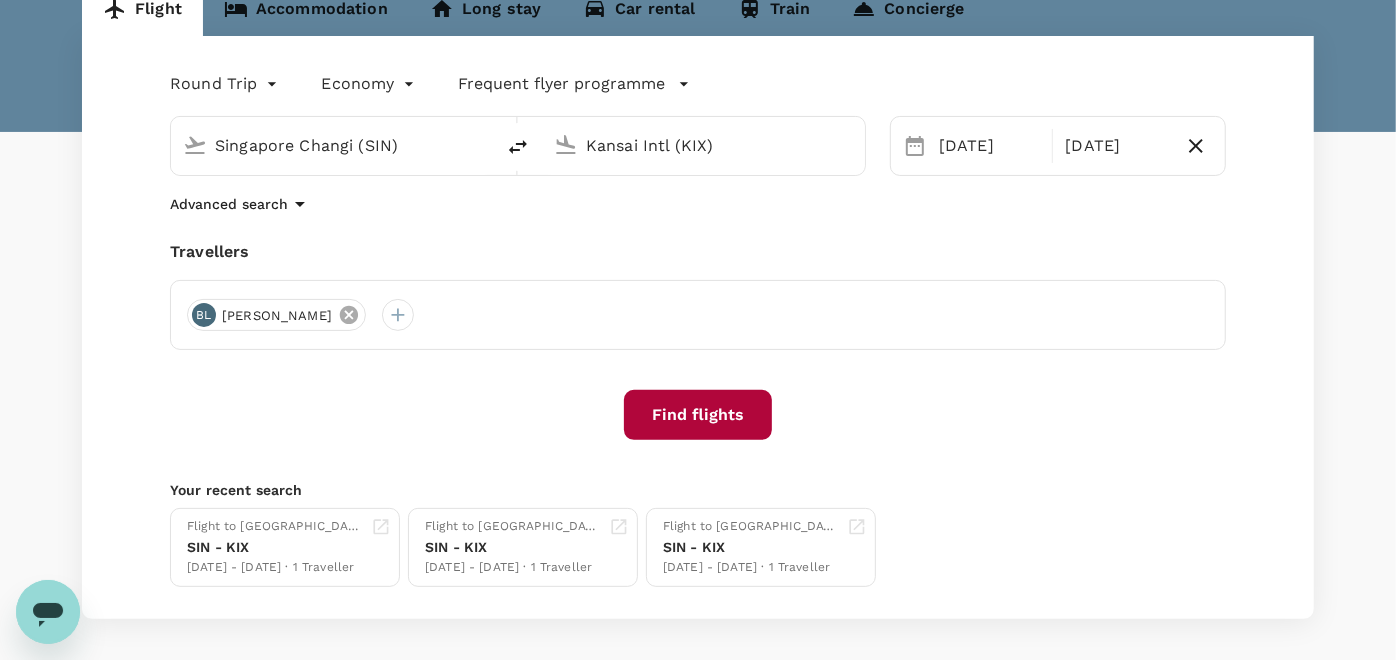 click 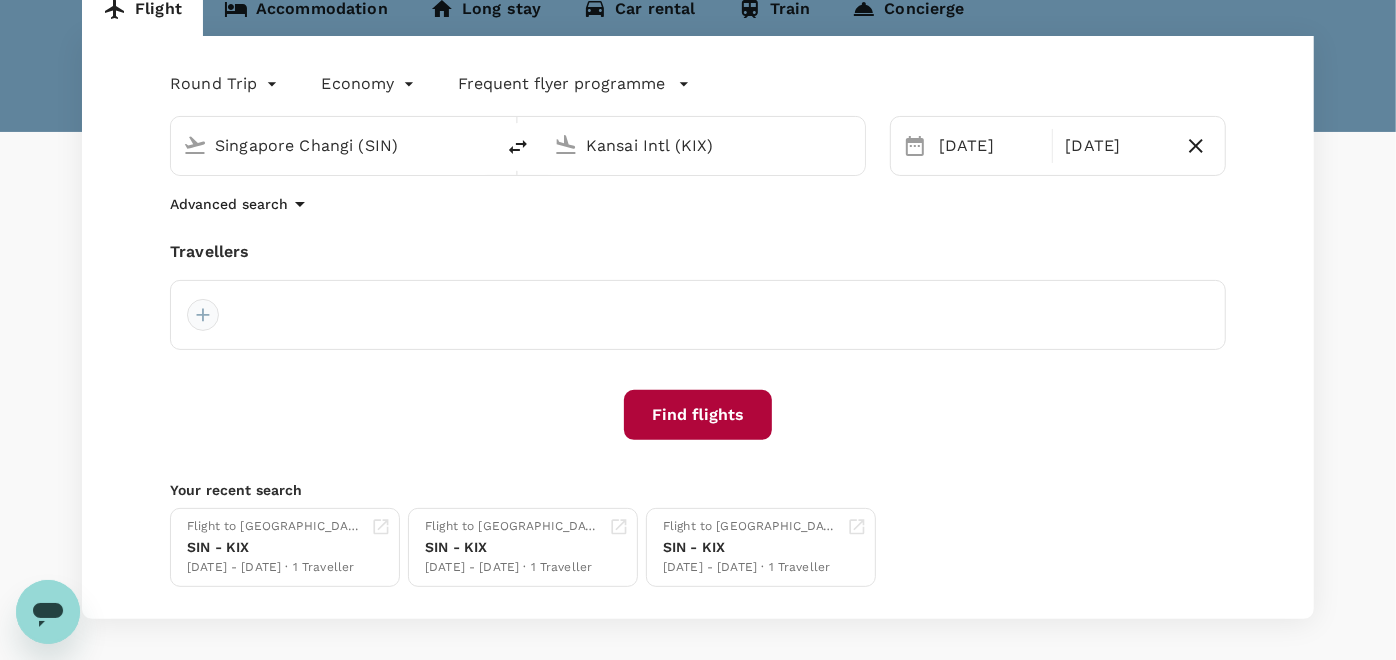 click at bounding box center [203, 315] 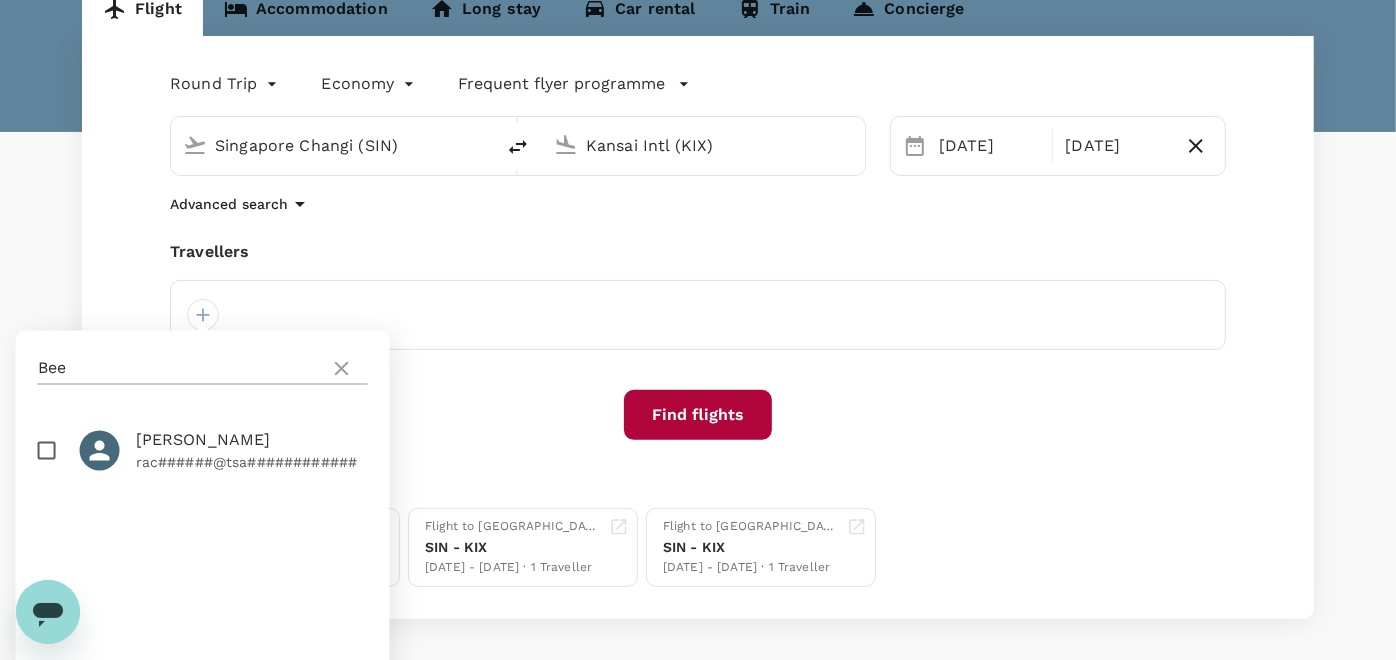 click 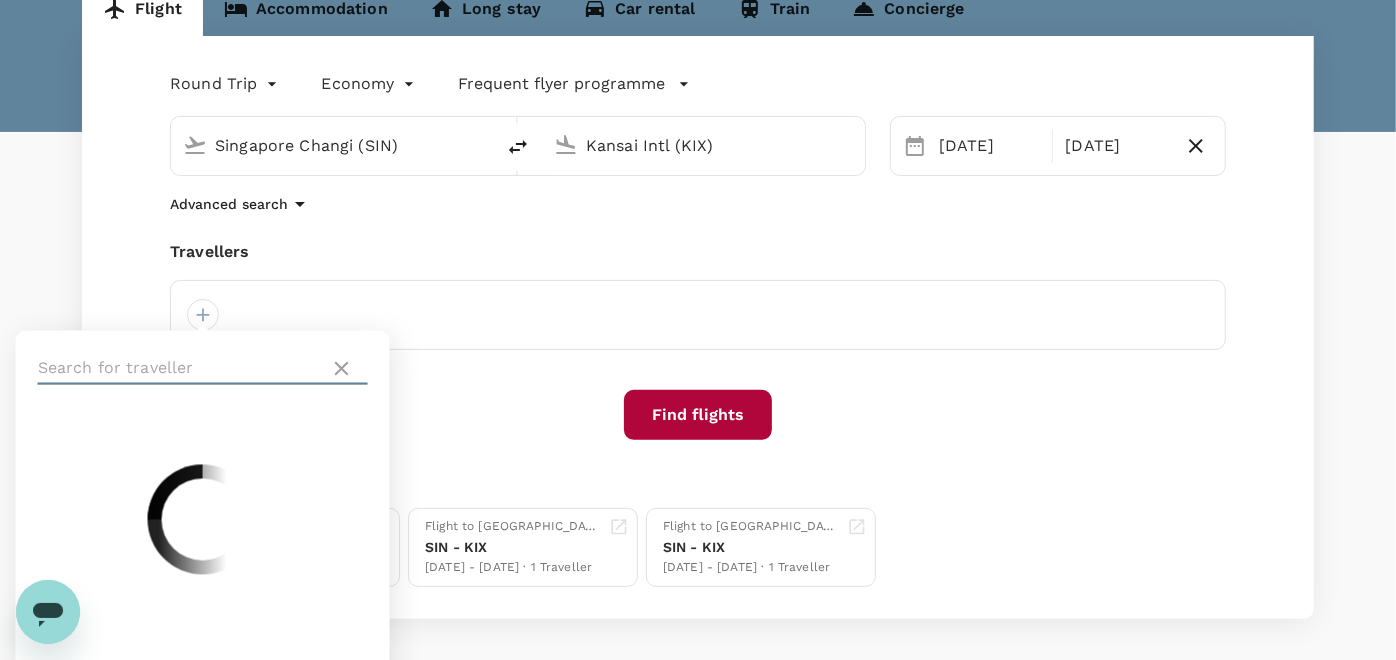 click at bounding box center (180, 369) 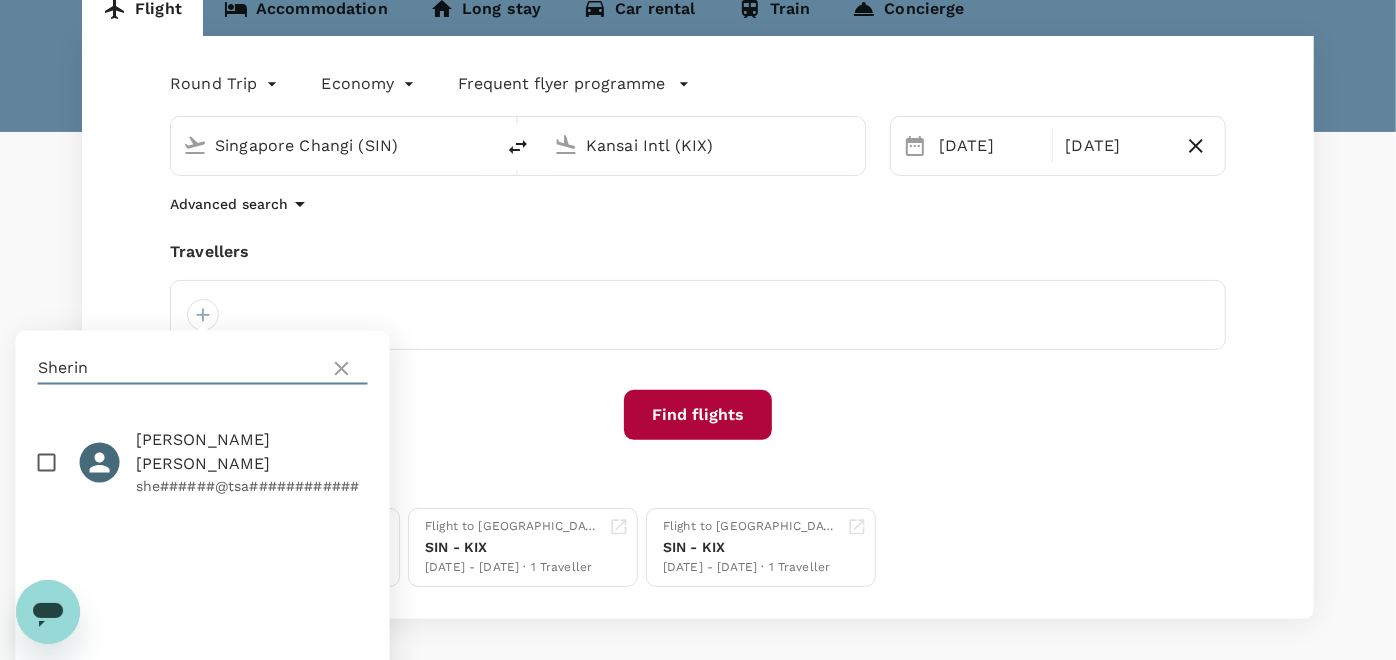 type on "Sherin" 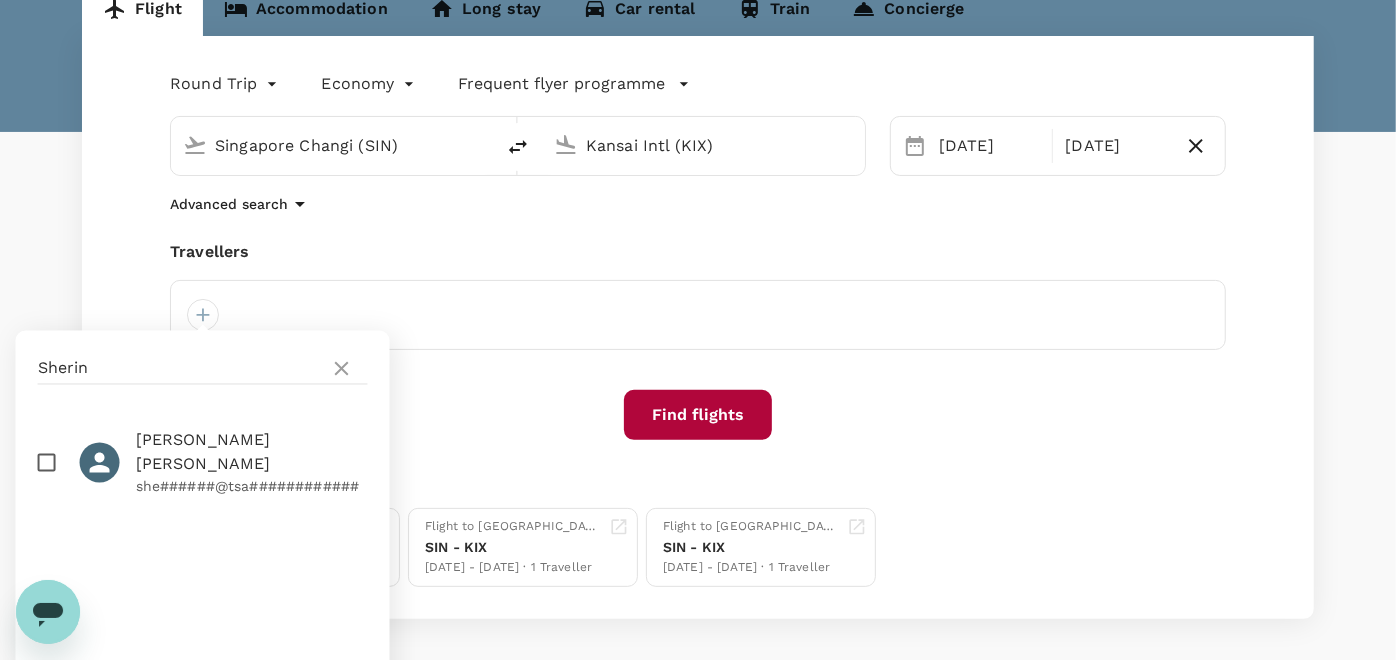 click at bounding box center (47, 463) 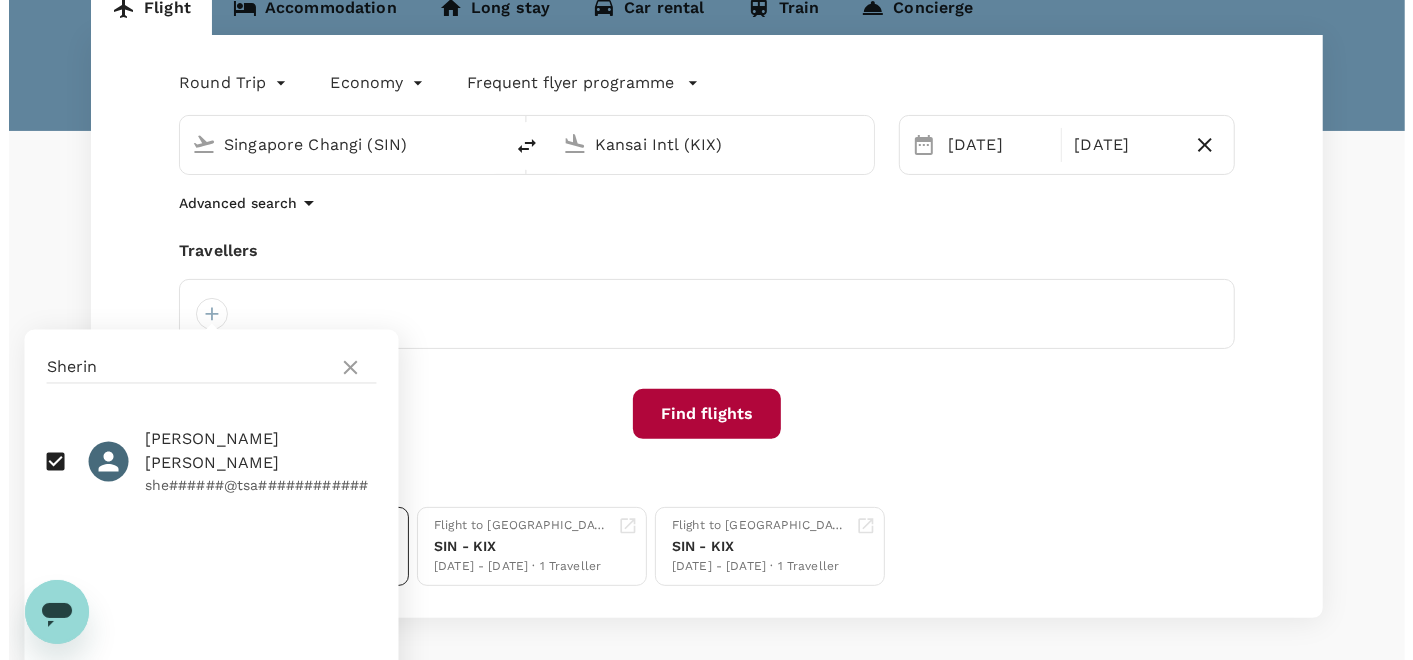 scroll, scrollTop: 305, scrollLeft: 0, axis: vertical 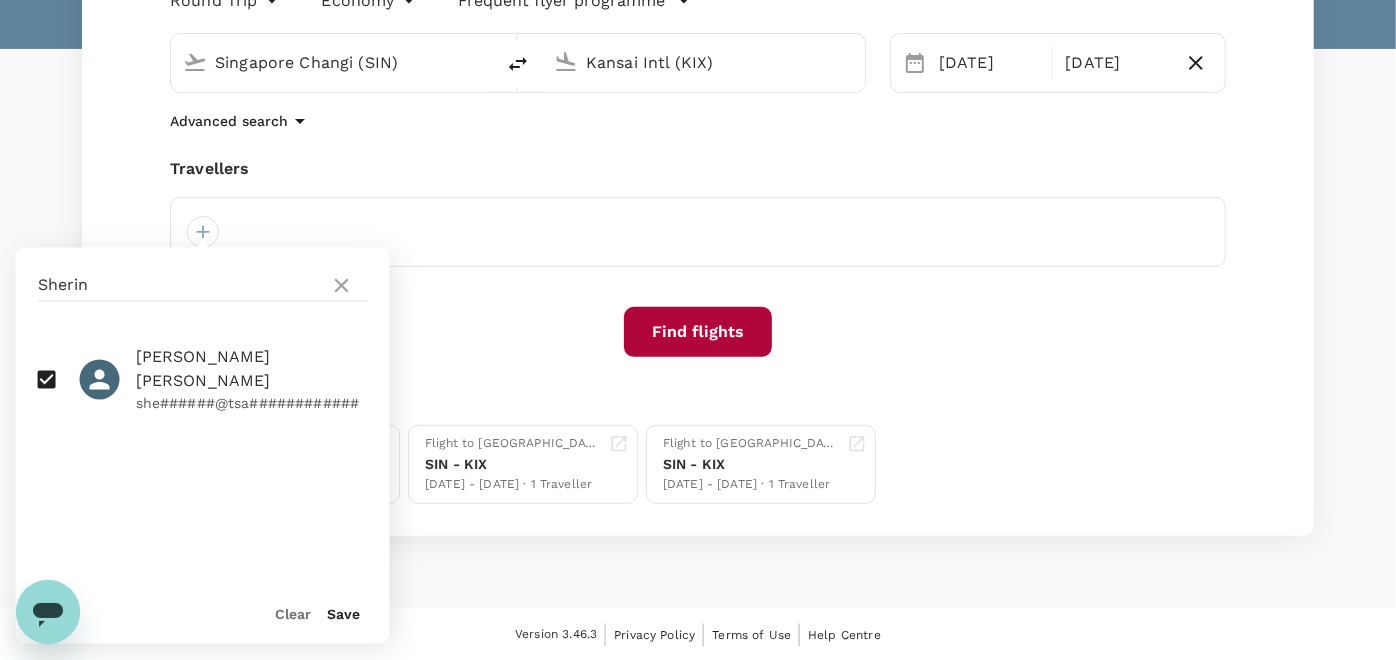 click on "Save" at bounding box center [344, 615] 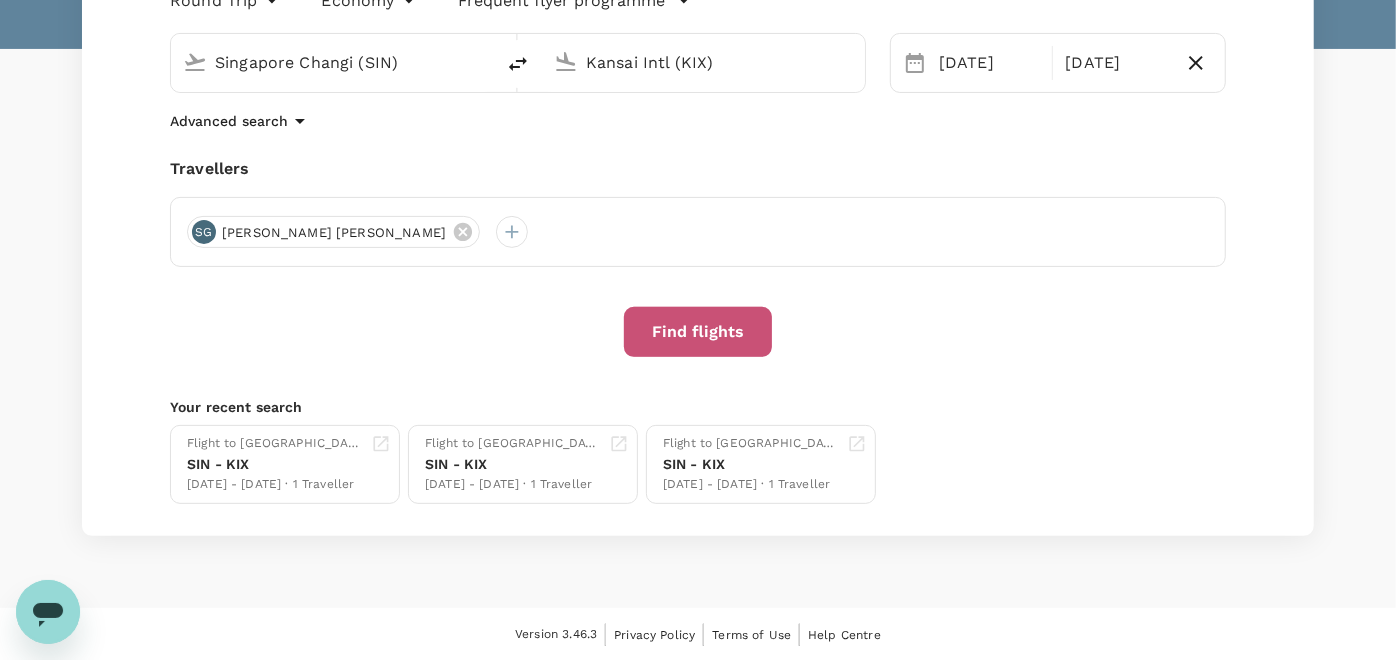 click on "Find flights" at bounding box center (698, 332) 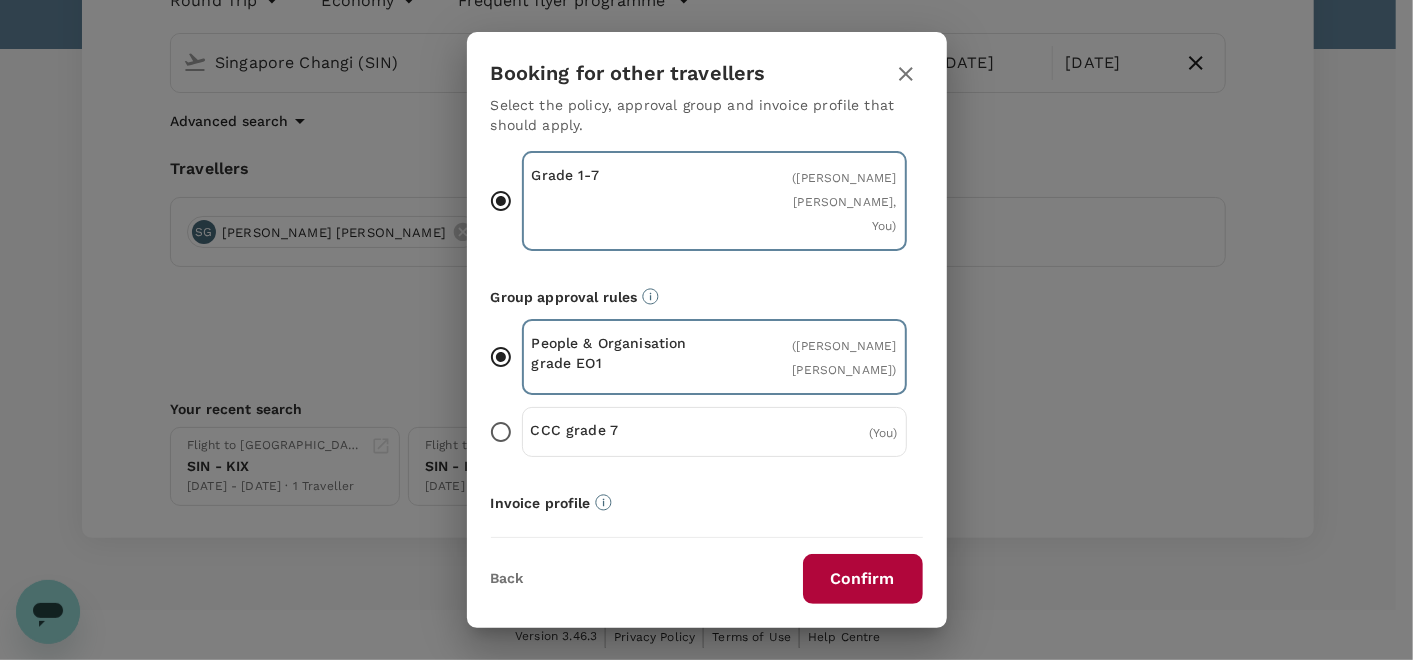 scroll, scrollTop: 0, scrollLeft: 0, axis: both 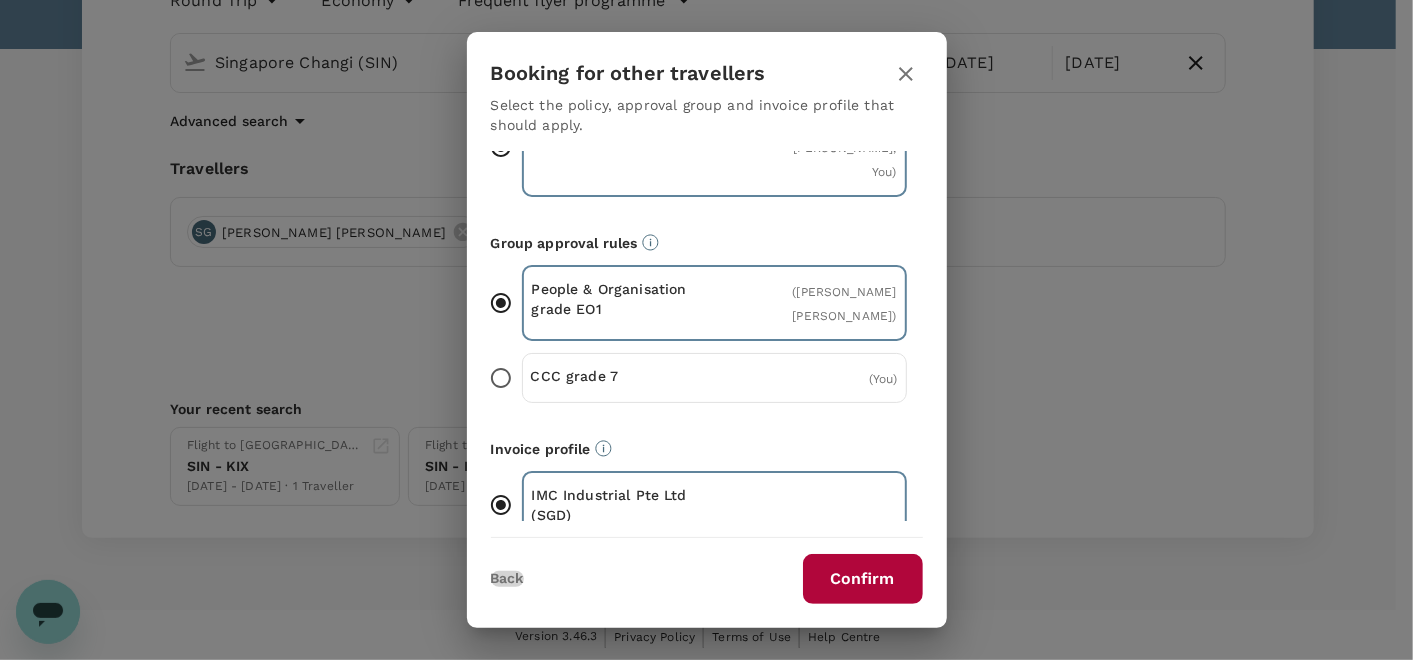click on "Back" at bounding box center (507, 579) 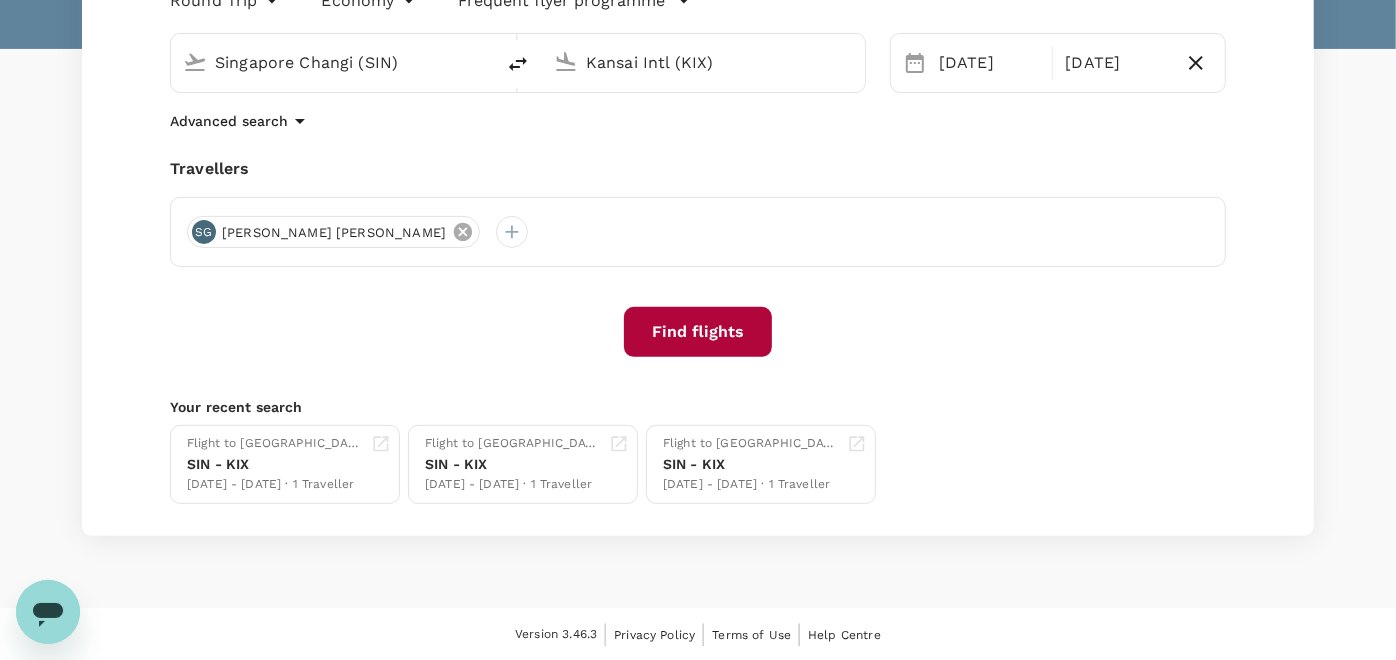 click 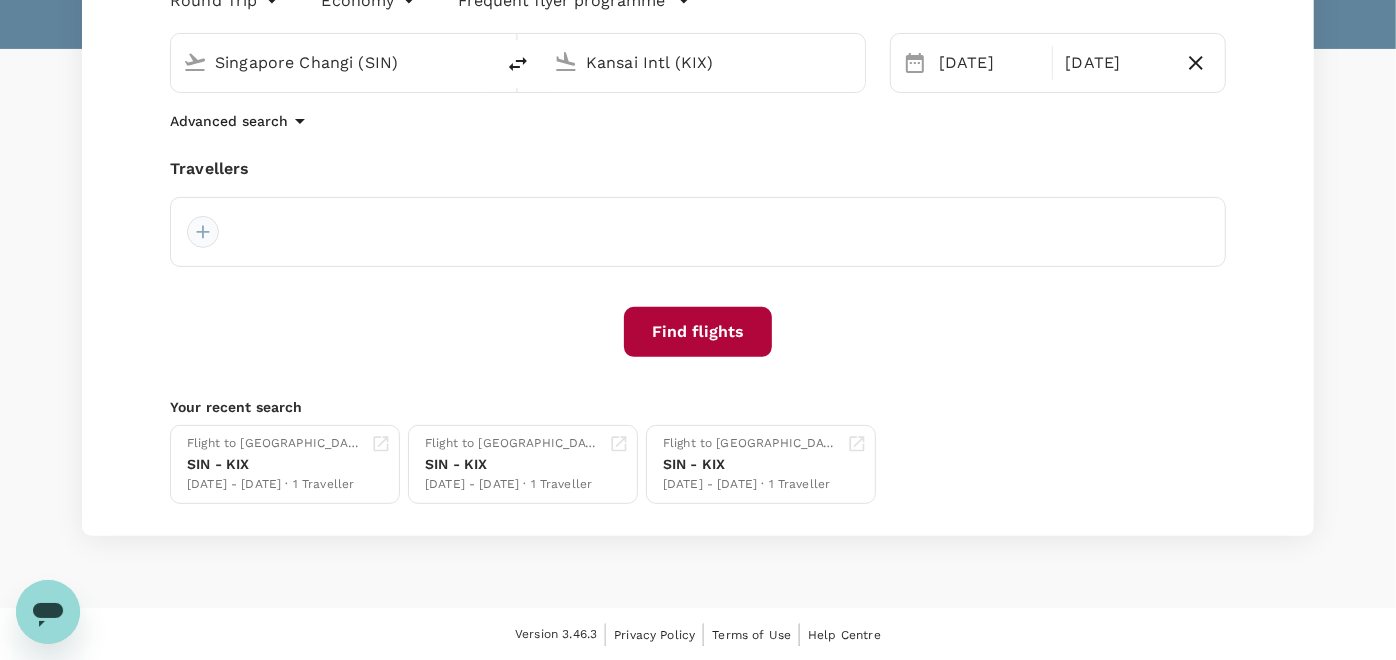 click at bounding box center (203, 232) 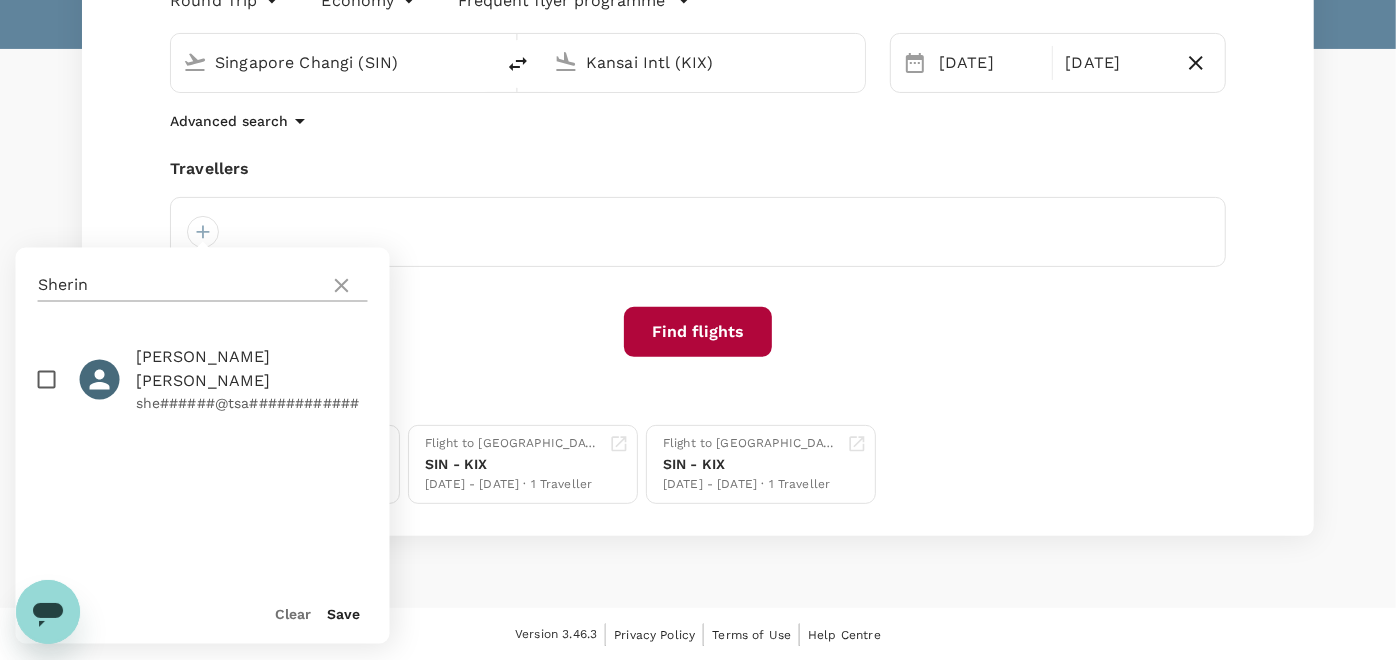 click 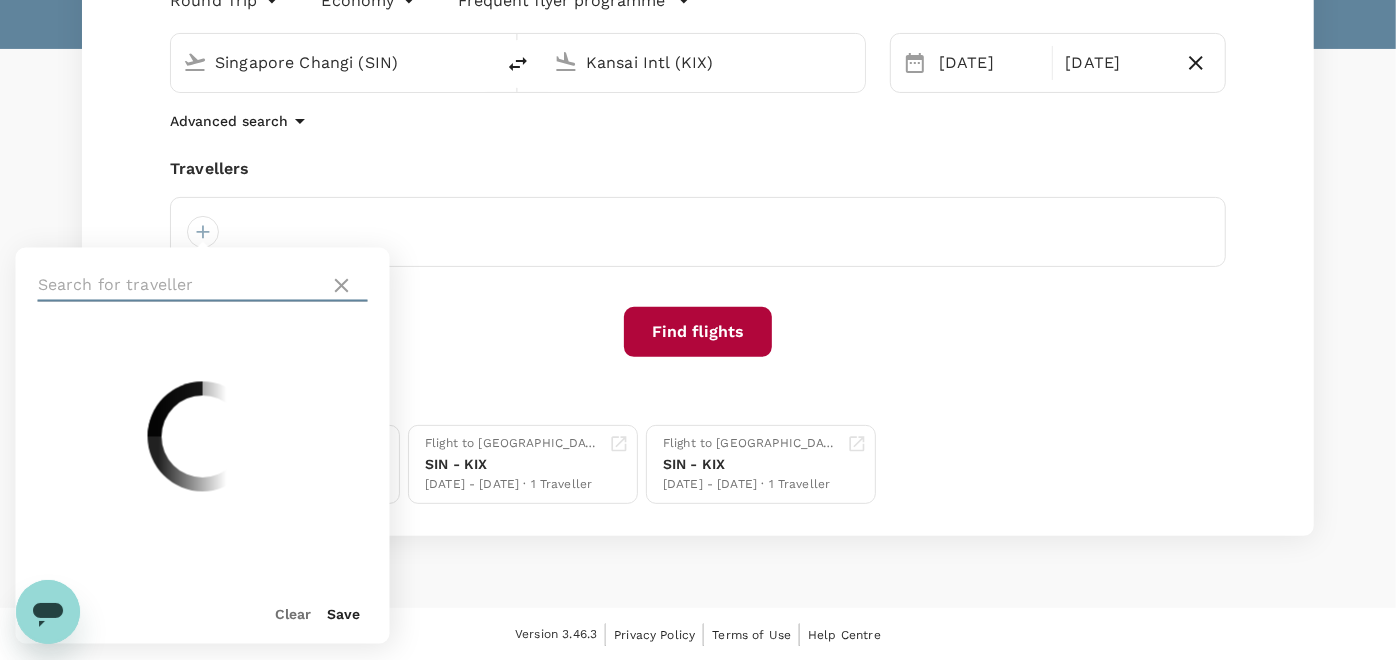 click at bounding box center (180, 286) 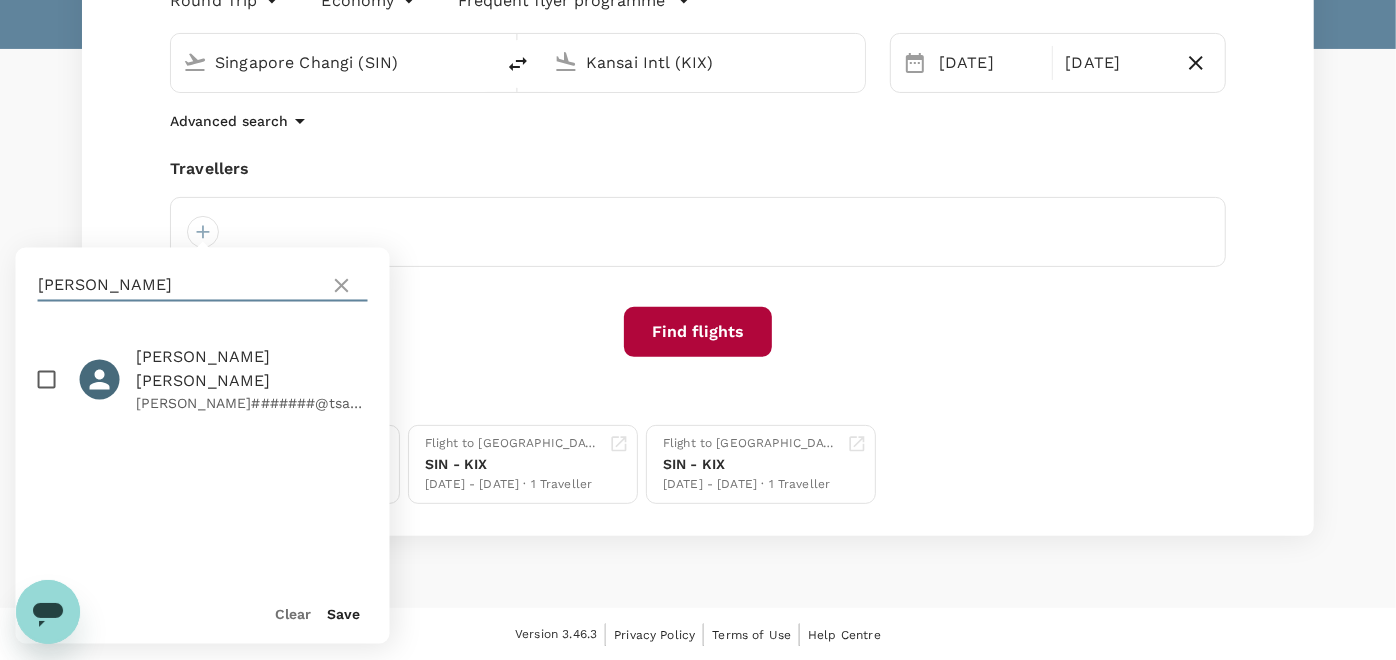 type on "Dan L" 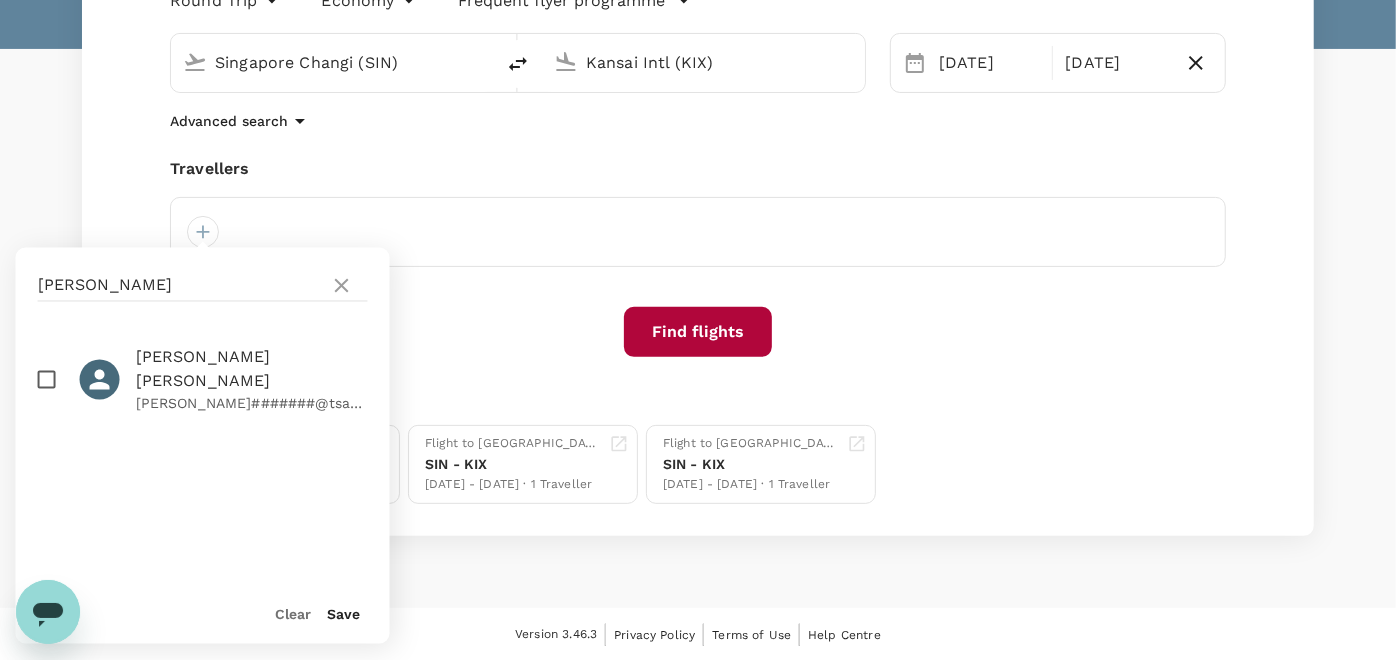 click at bounding box center [47, 380] 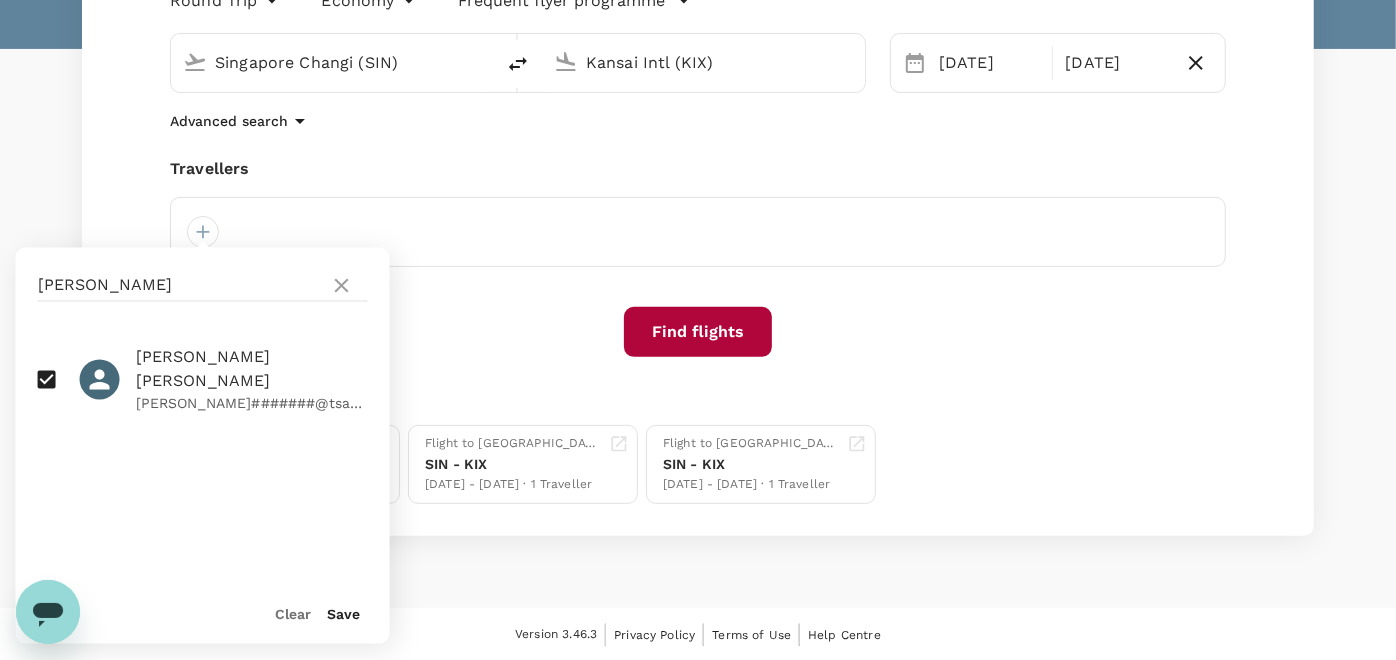 click on "Save" at bounding box center [344, 615] 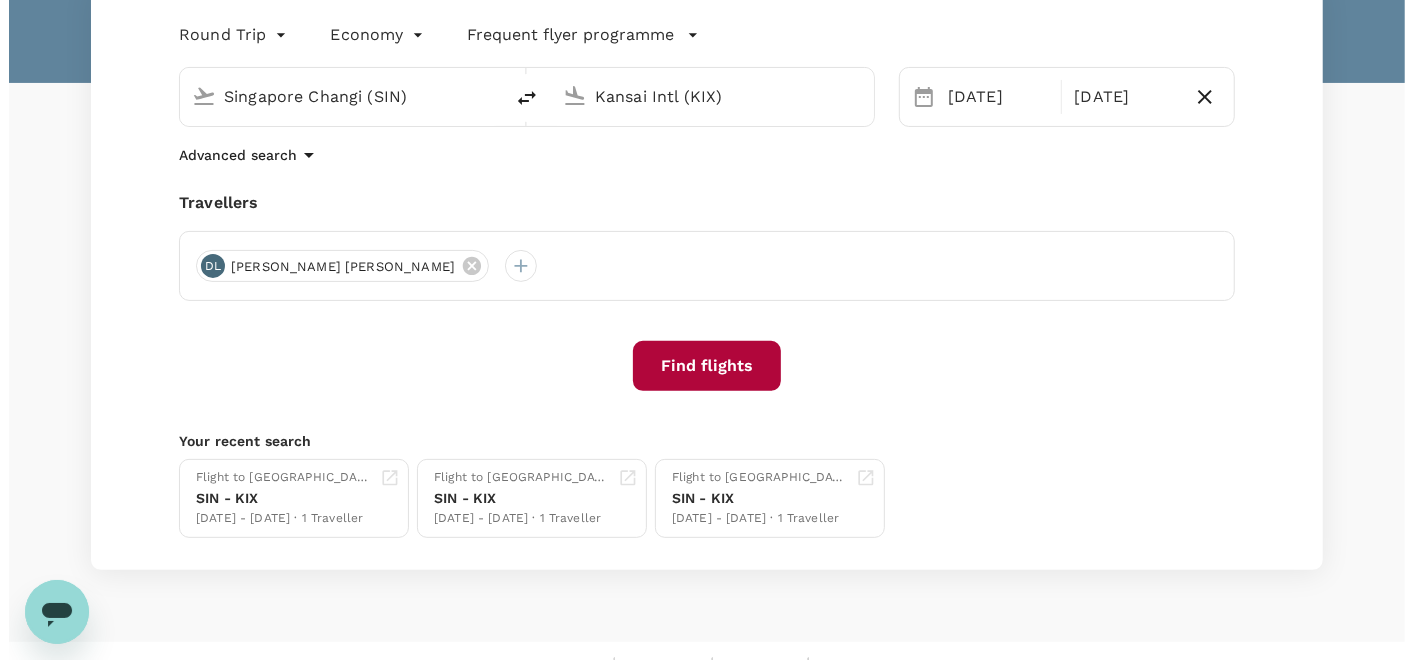 scroll, scrollTop: 305, scrollLeft: 0, axis: vertical 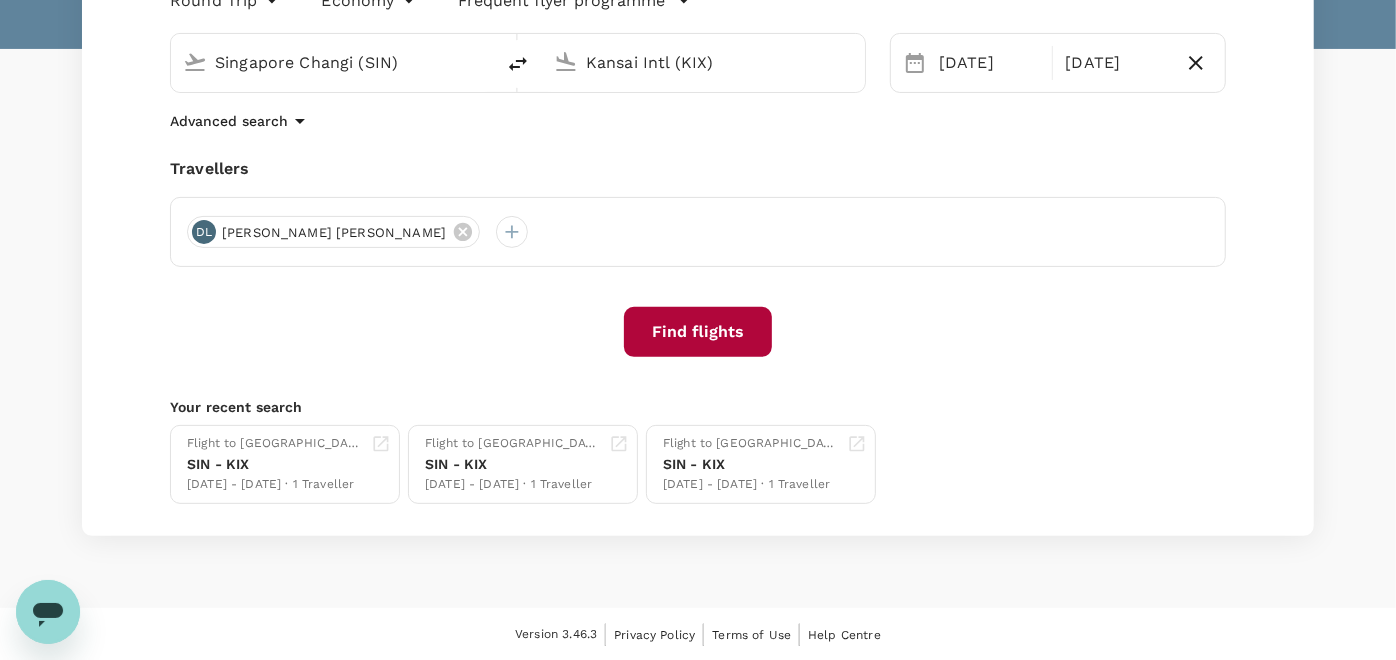 click on "Find flights" at bounding box center [698, 332] 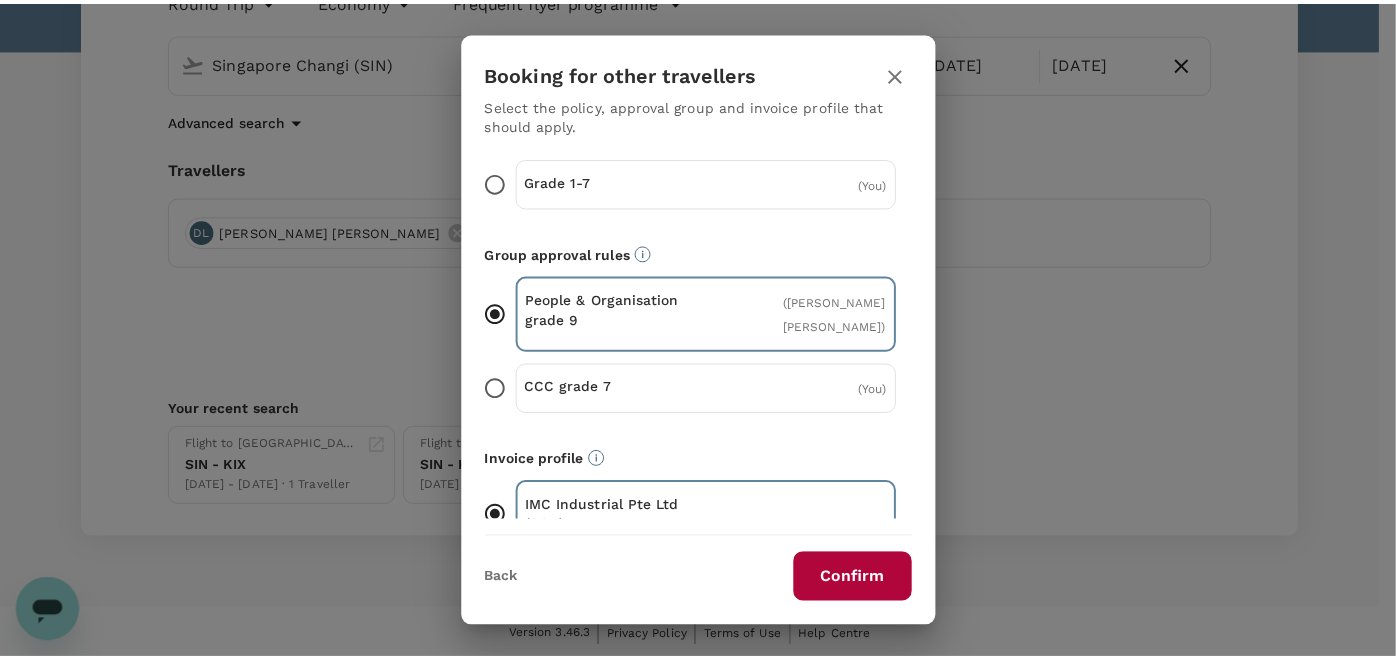 scroll, scrollTop: 124, scrollLeft: 0, axis: vertical 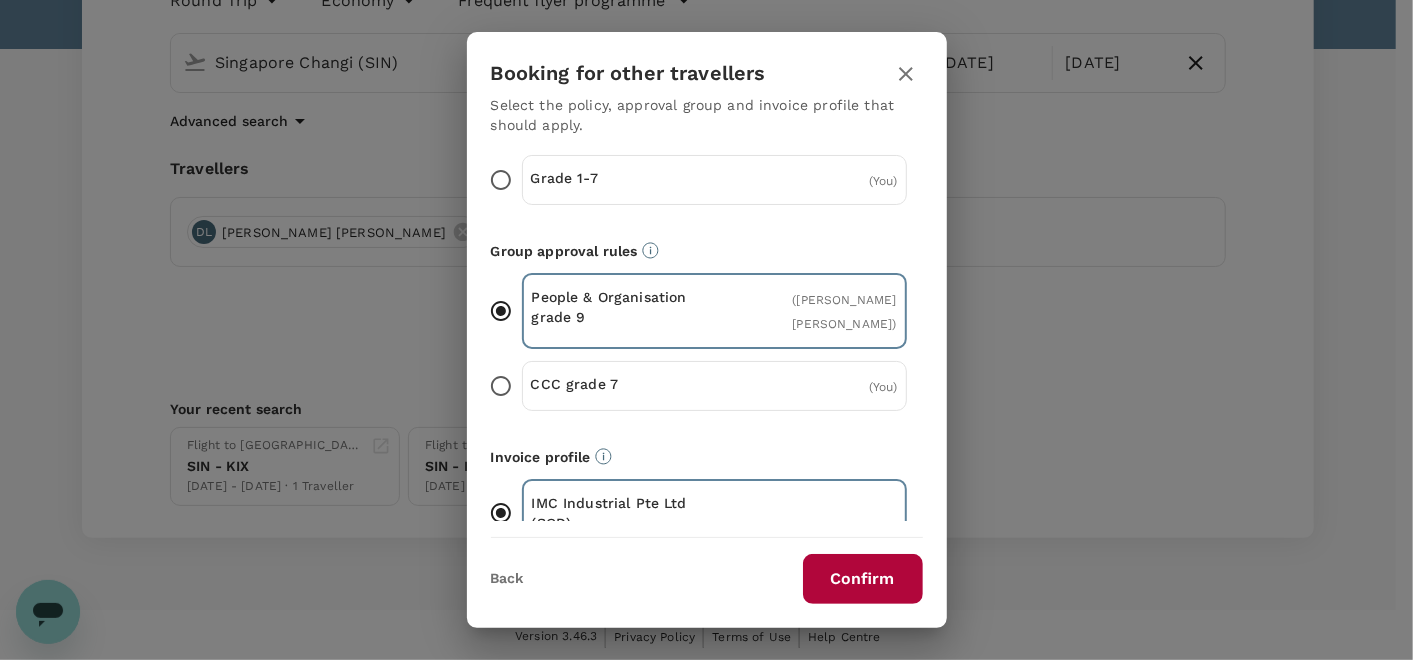 click on "Back" at bounding box center [507, 579] 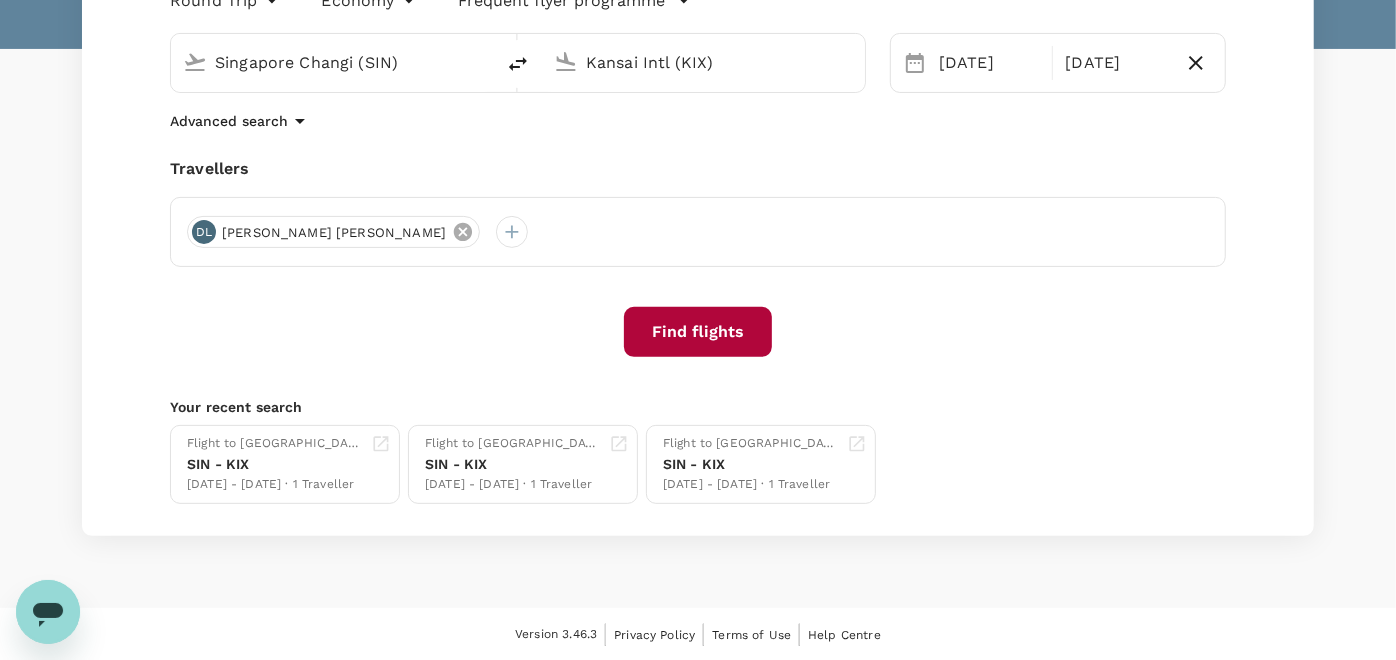 click 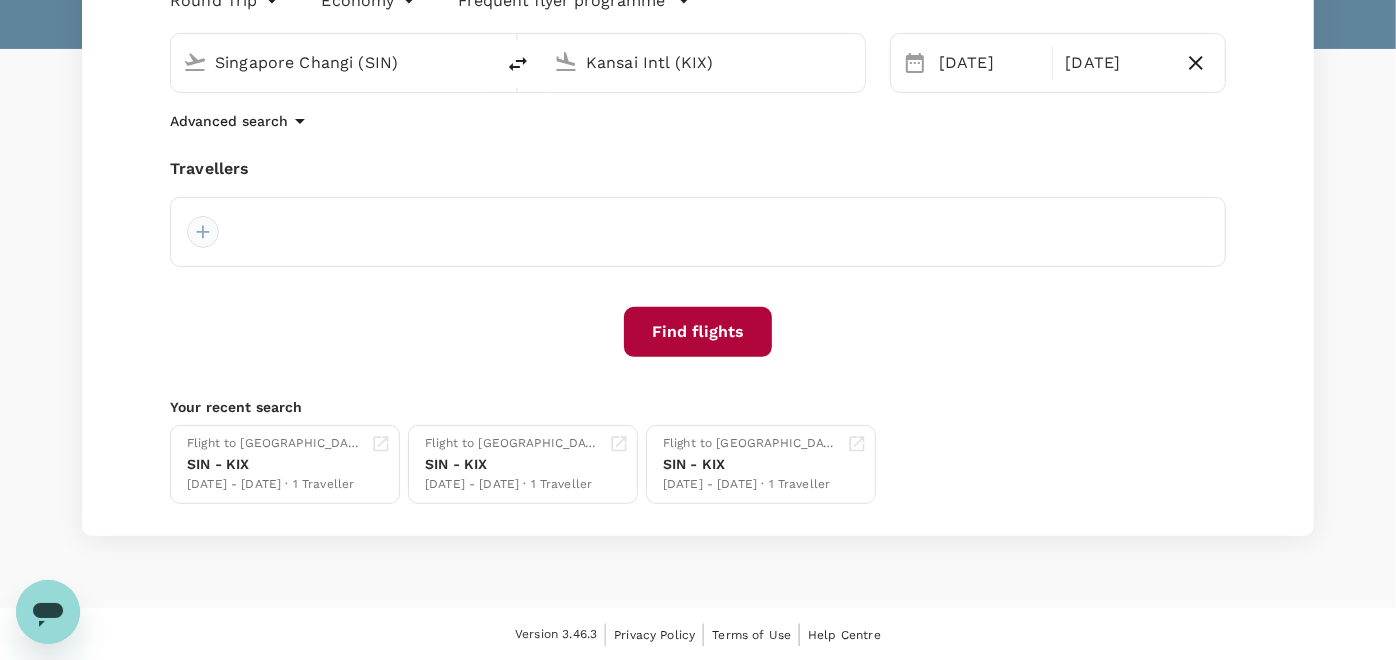 click at bounding box center (203, 232) 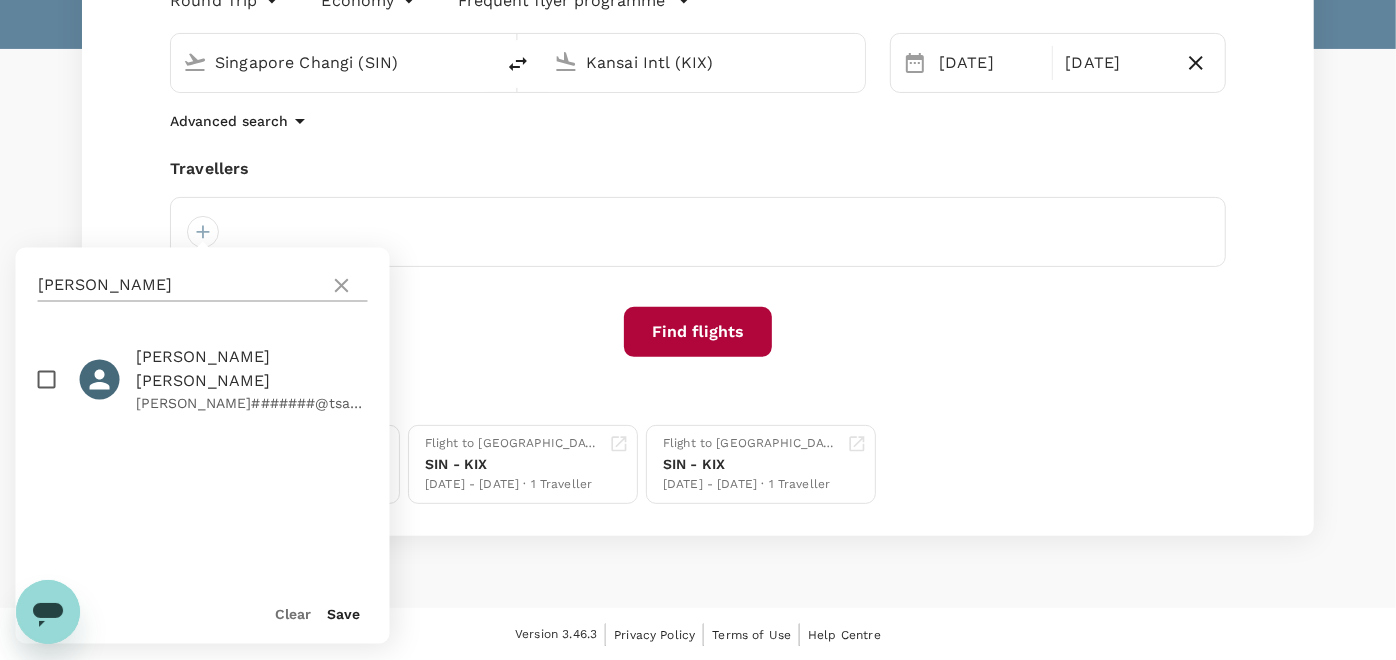 click 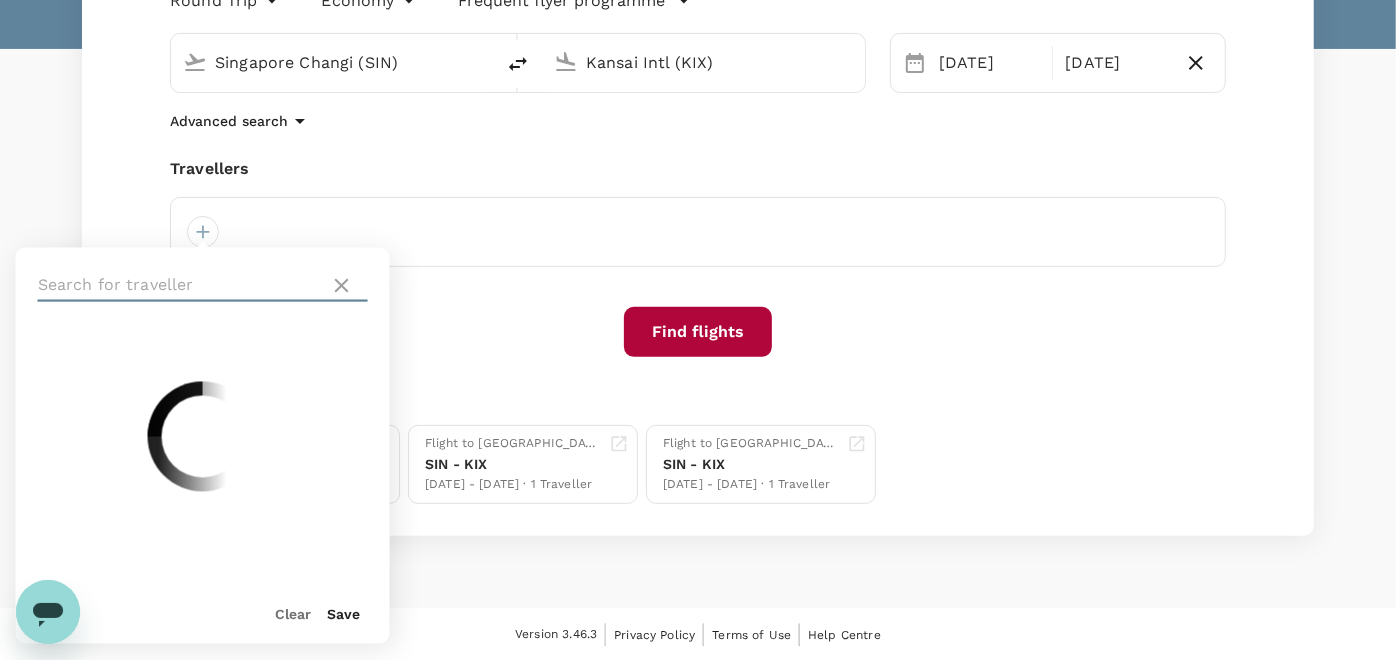 click at bounding box center [180, 286] 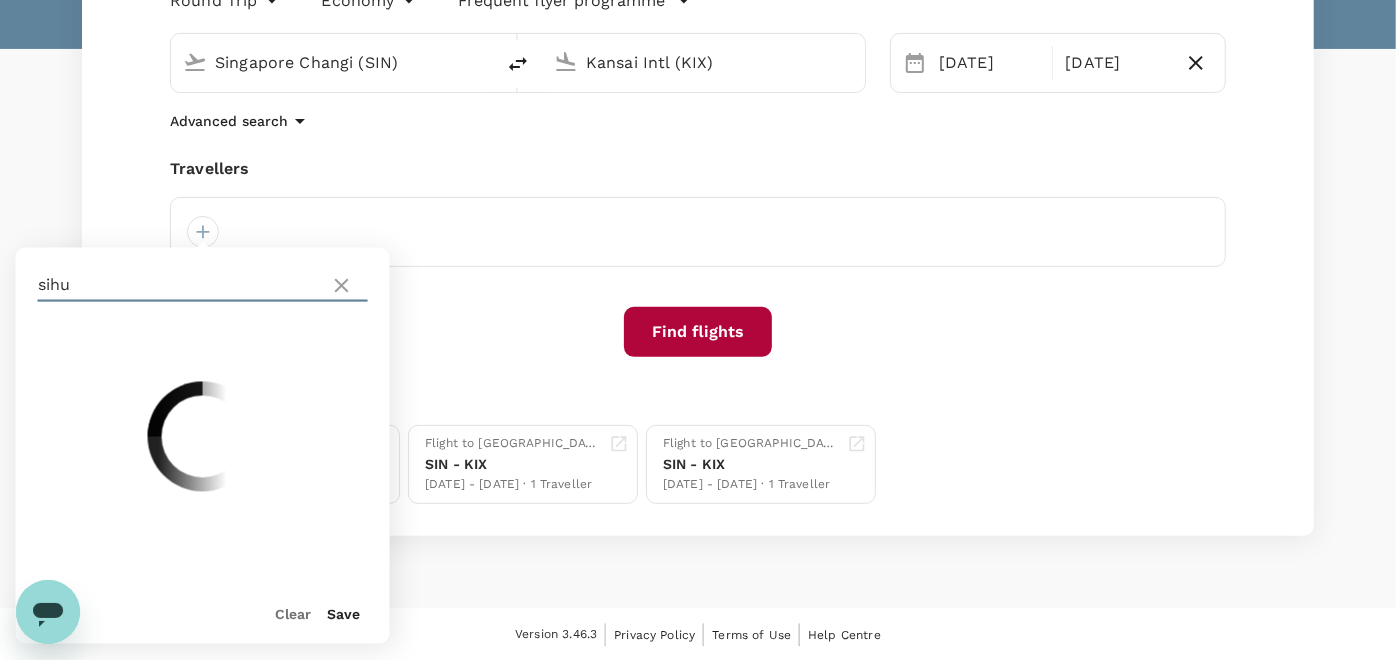type on "sihui" 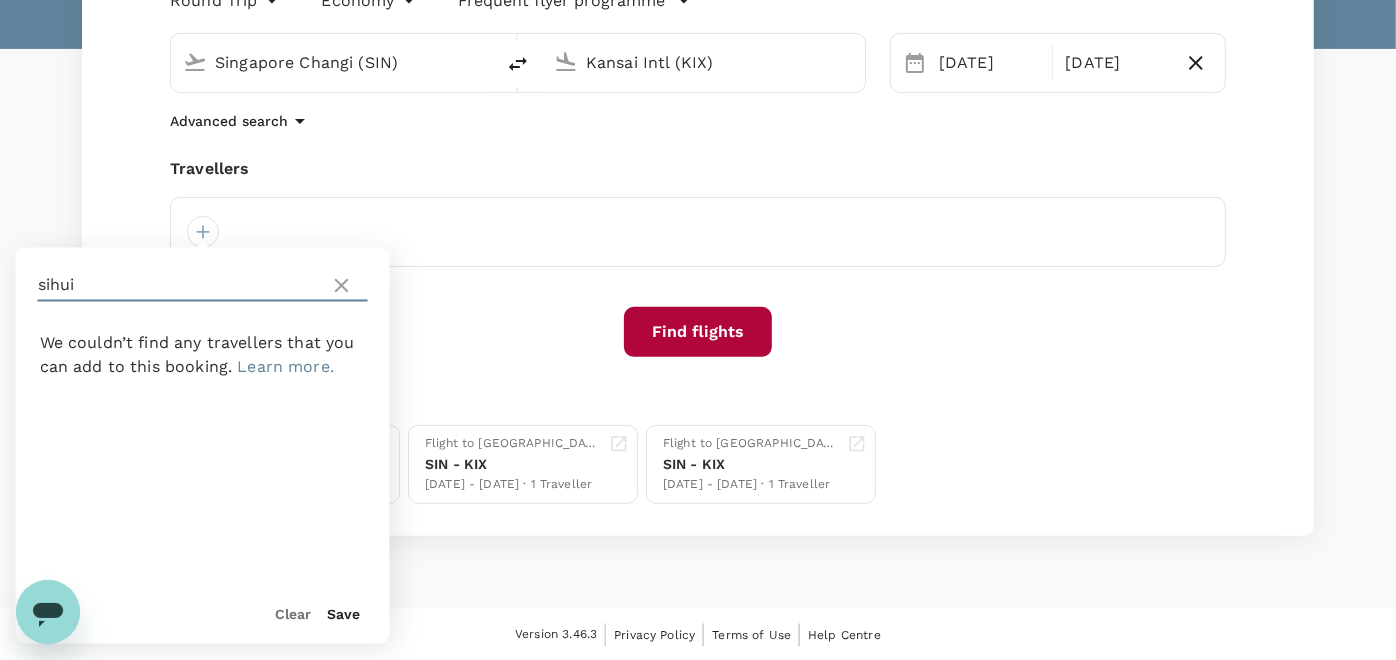 drag, startPoint x: 184, startPoint y: 280, endPoint x: -5, endPoint y: 279, distance: 189.00264 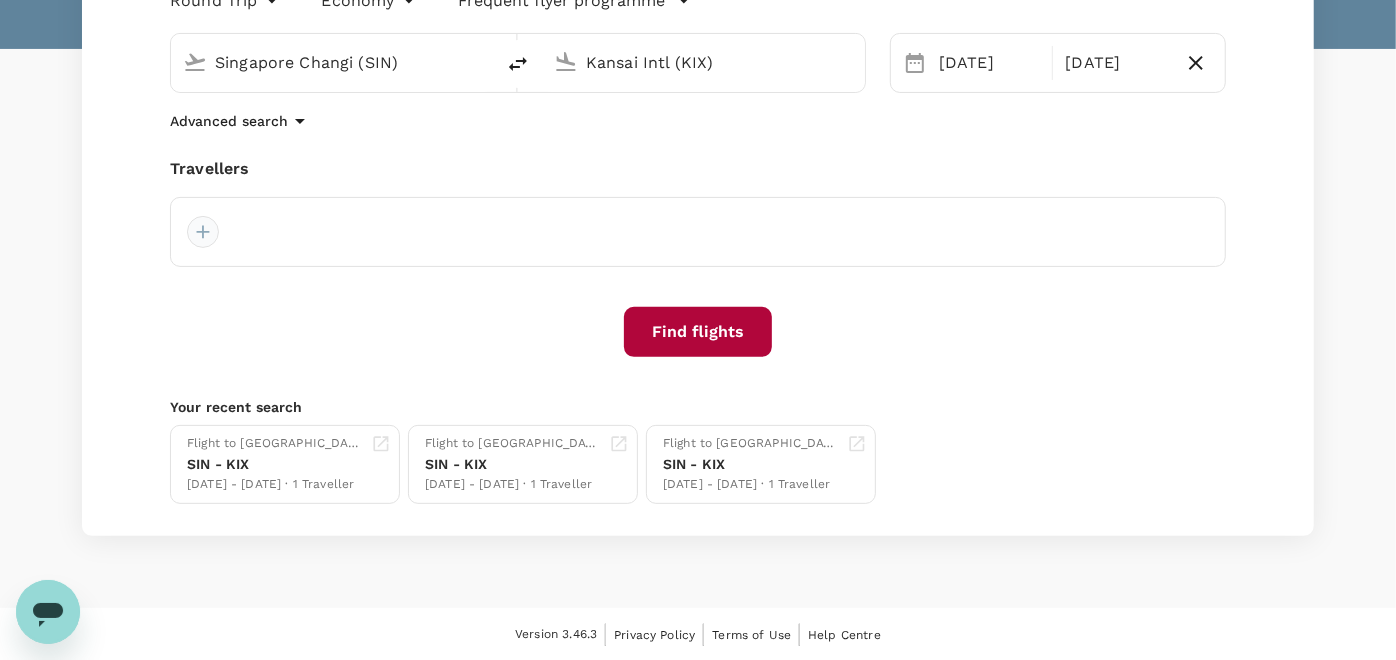 click at bounding box center (203, 232) 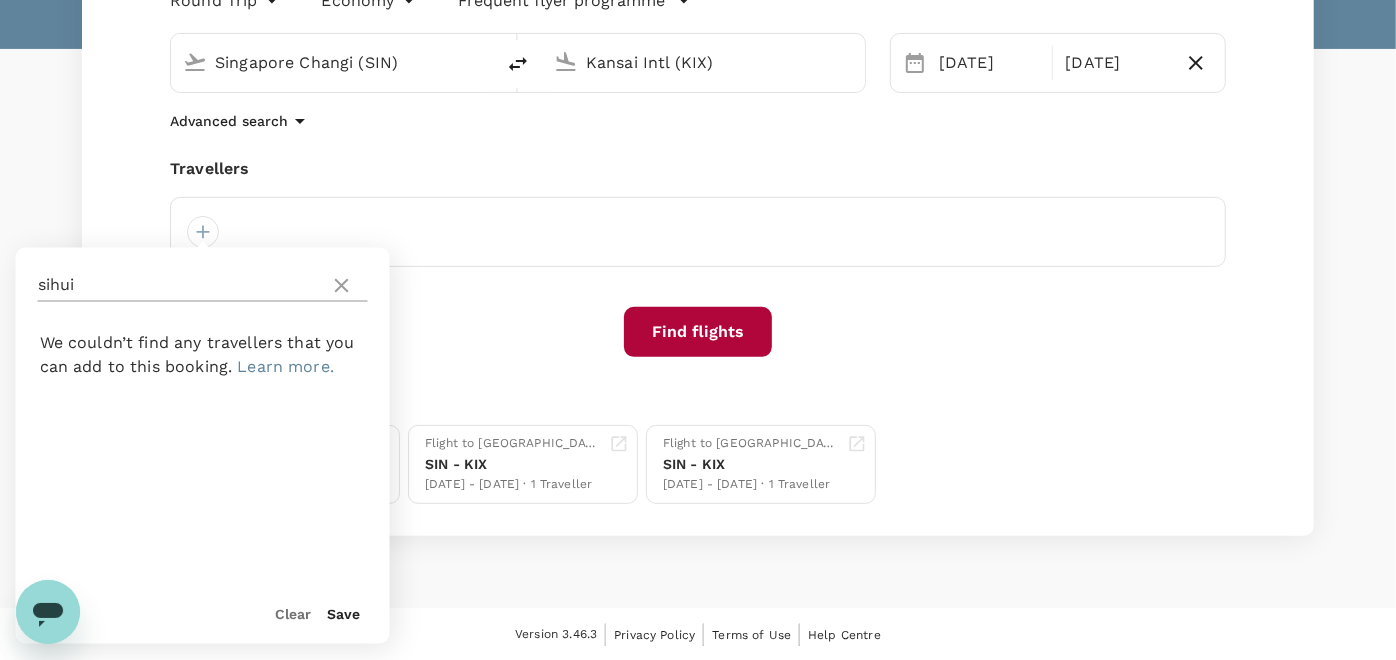 click 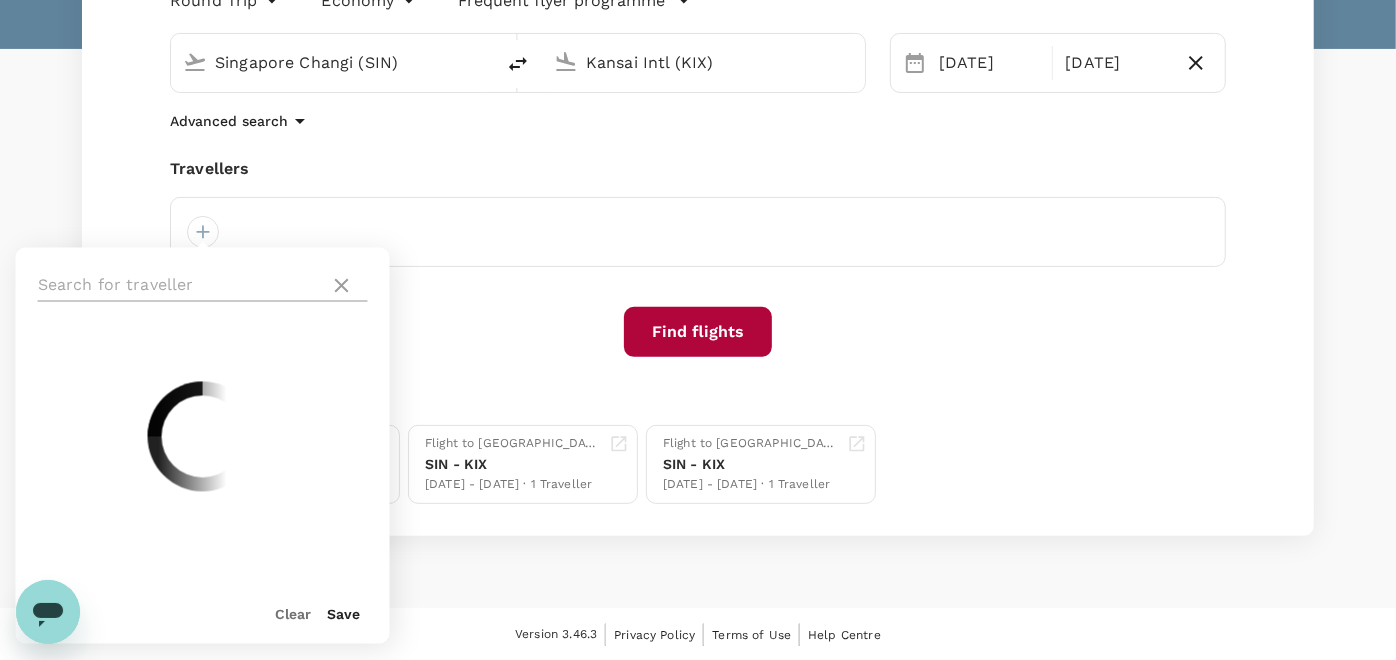 click at bounding box center (180, 286) 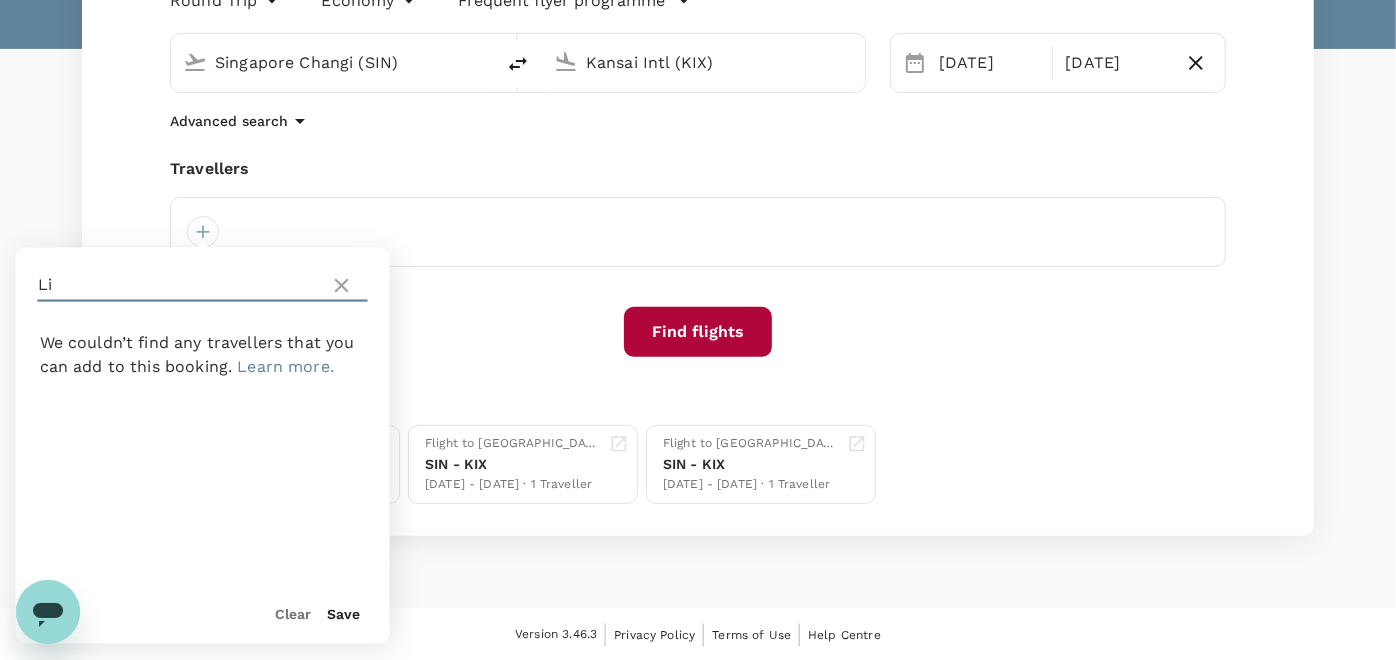 type on "L" 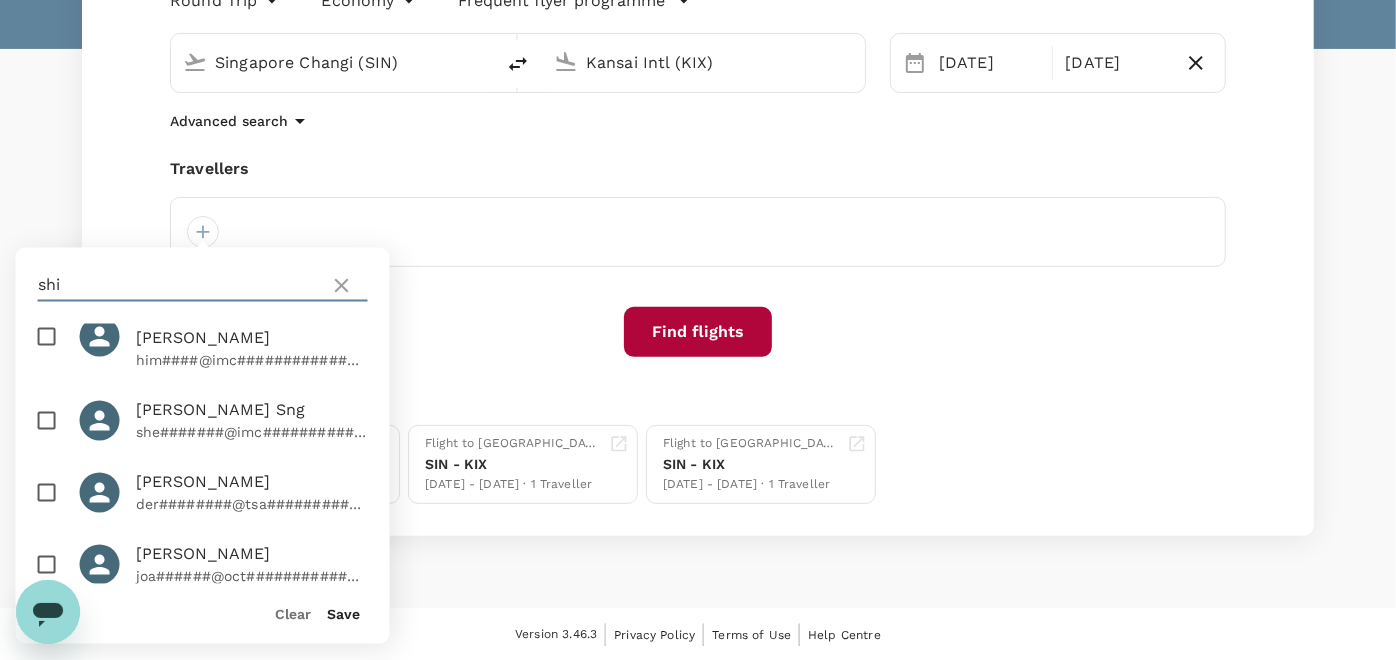 scroll, scrollTop: 0, scrollLeft: 0, axis: both 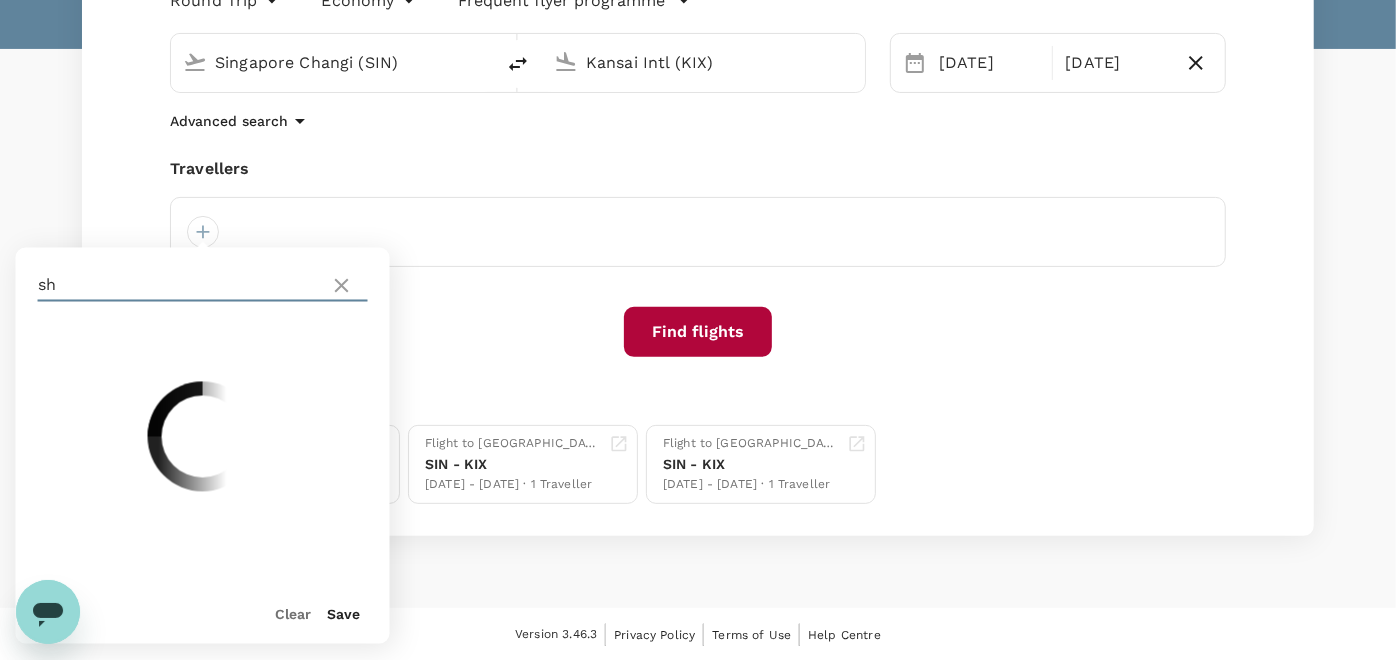 type on "s" 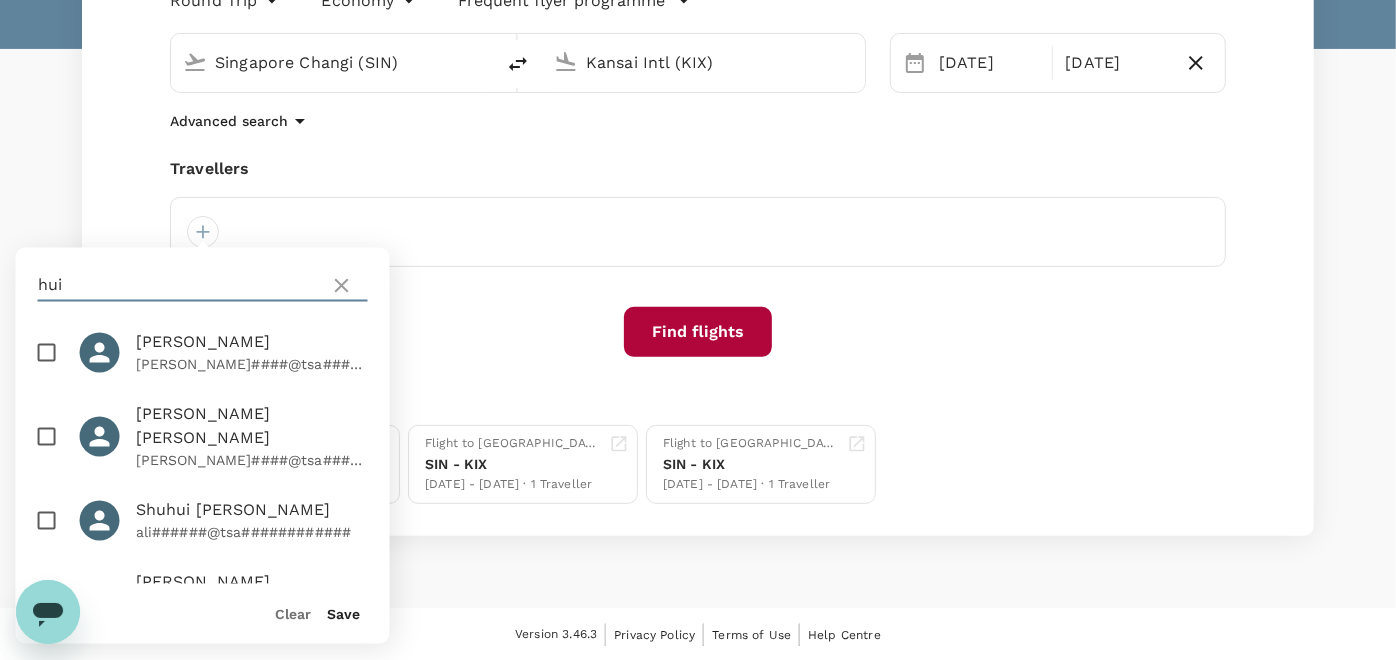 scroll, scrollTop: 0, scrollLeft: 0, axis: both 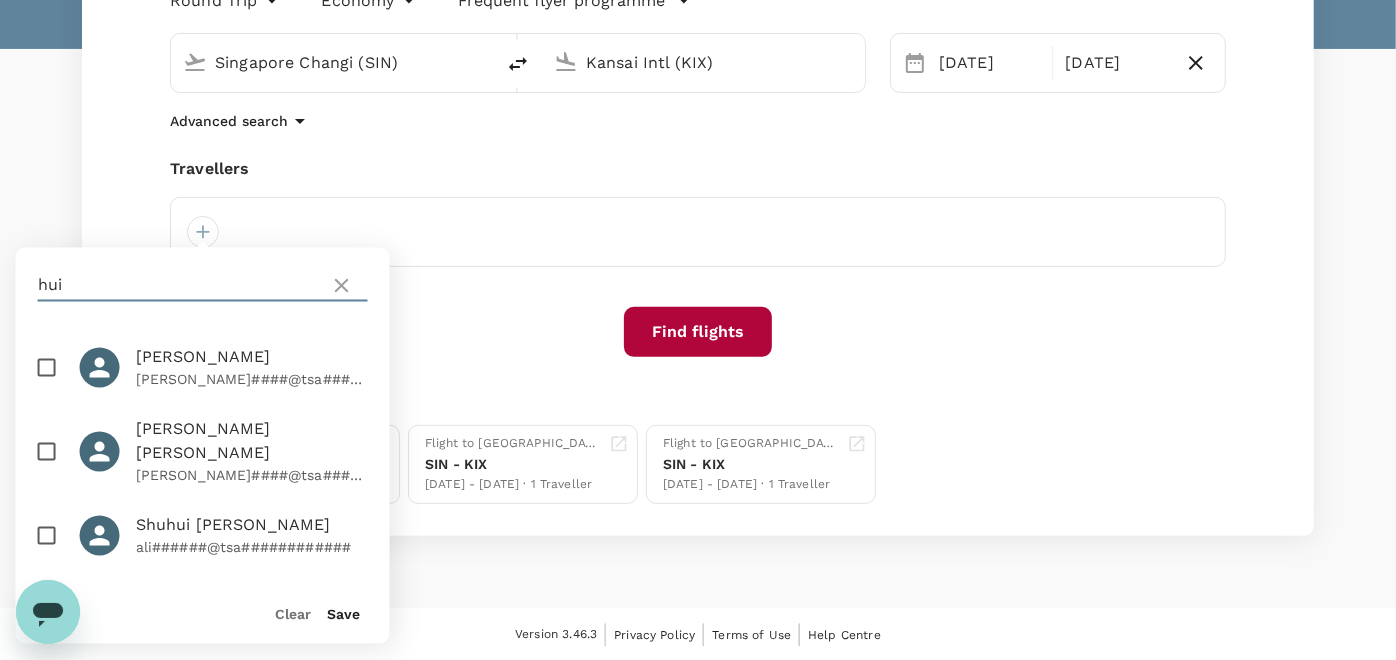 drag, startPoint x: 88, startPoint y: 280, endPoint x: 30, endPoint y: 281, distance: 58.00862 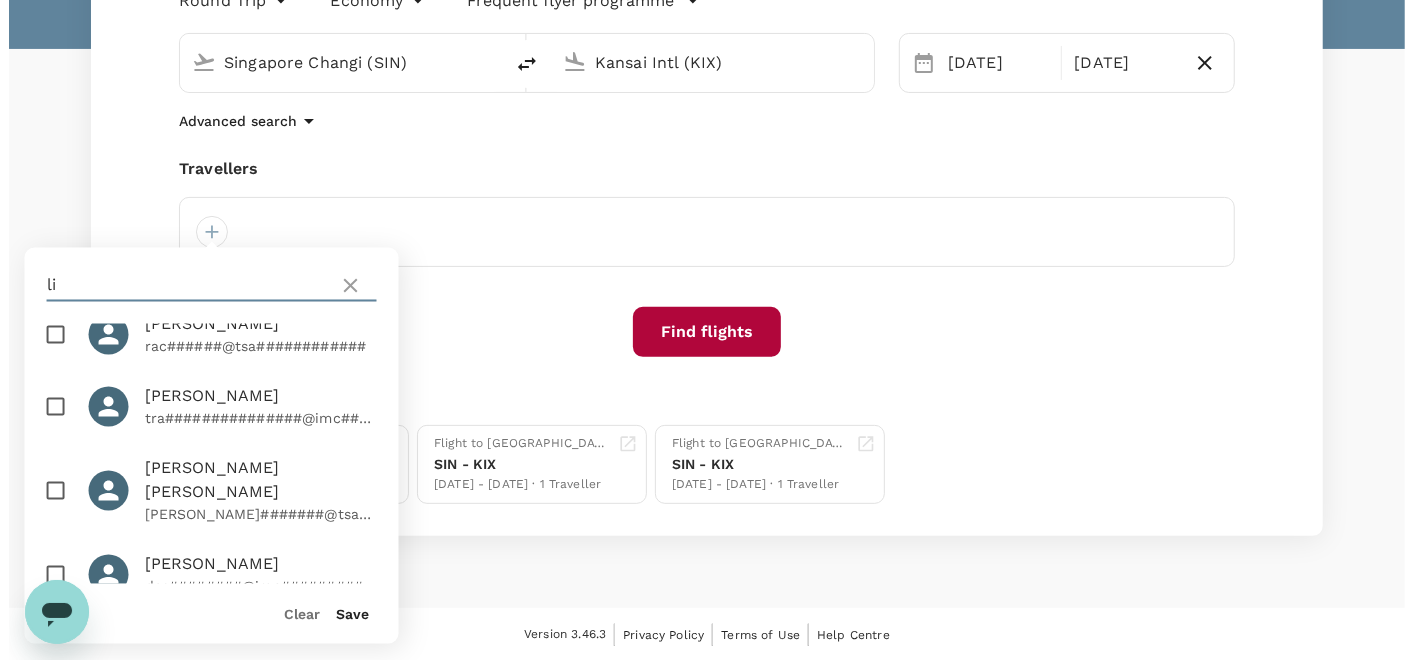 scroll, scrollTop: 0, scrollLeft: 0, axis: both 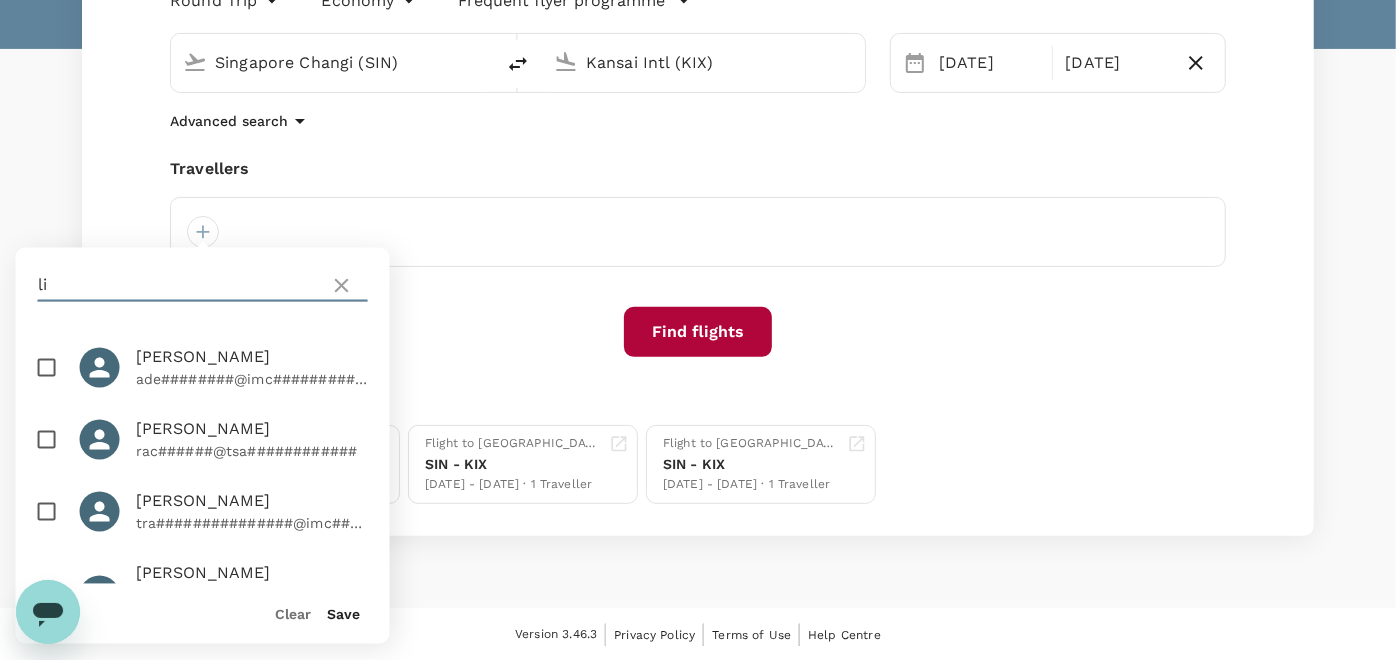type on "li" 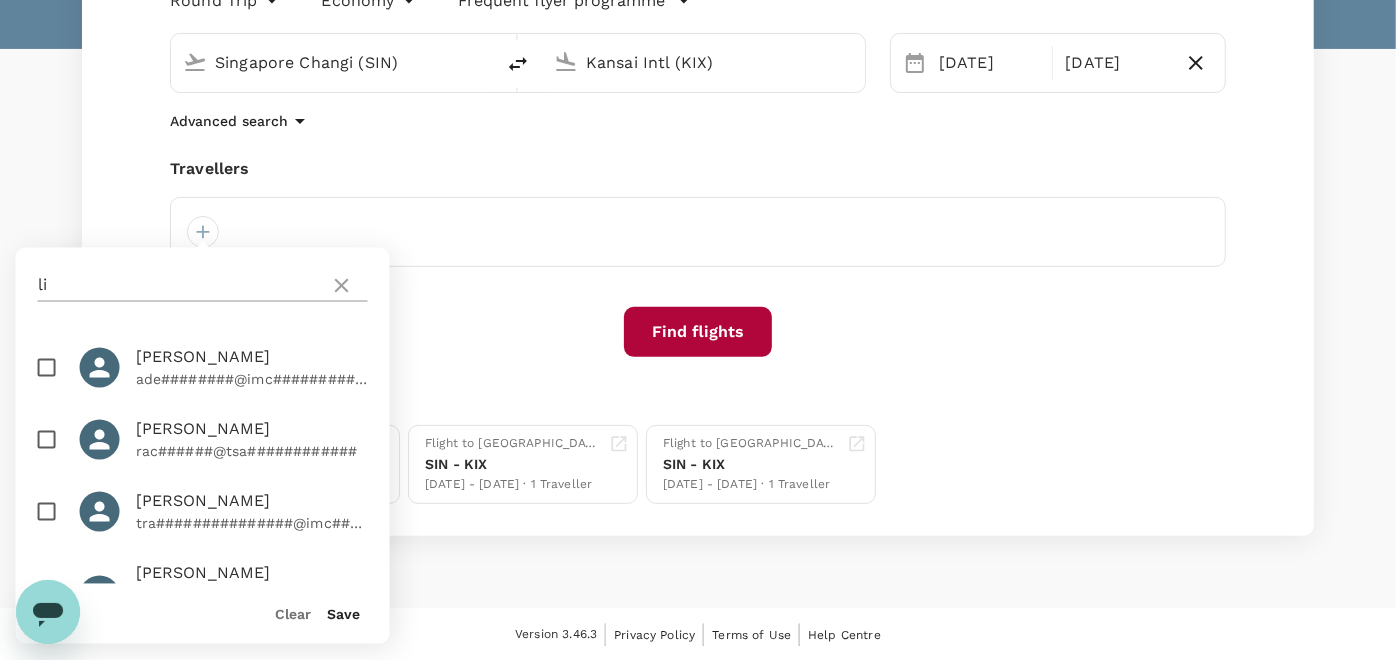 click 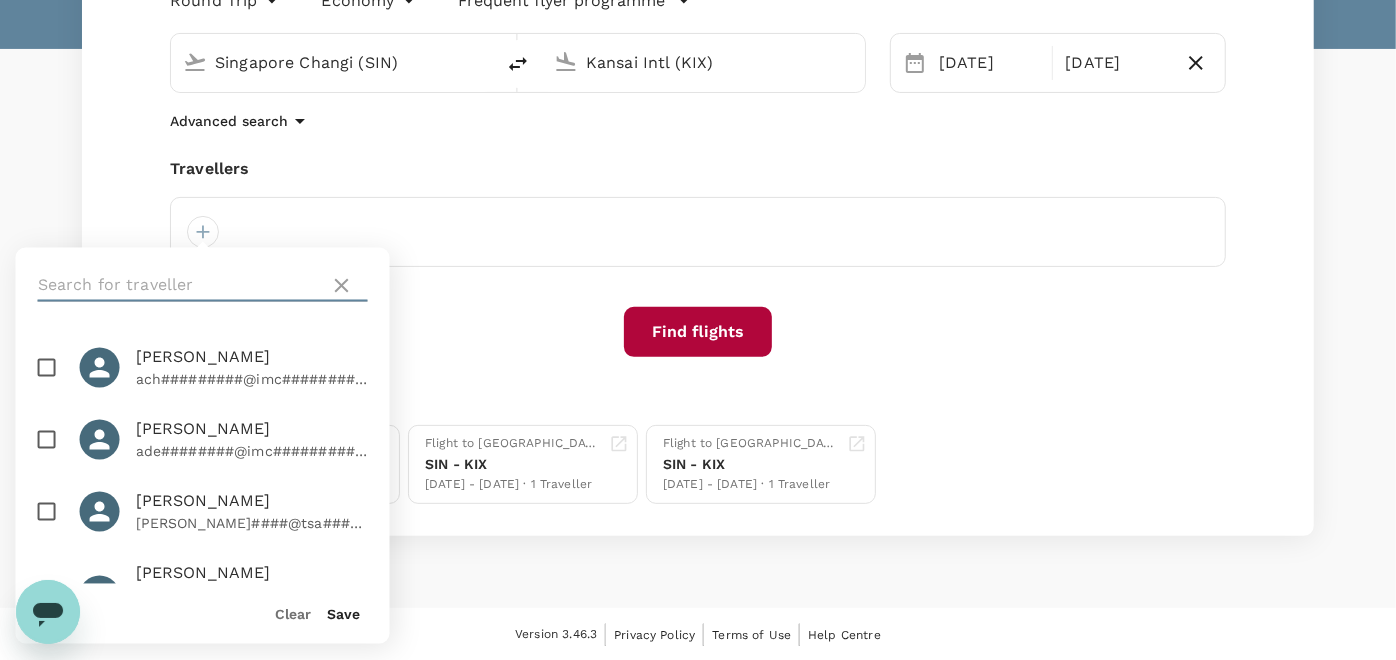click at bounding box center [180, 286] 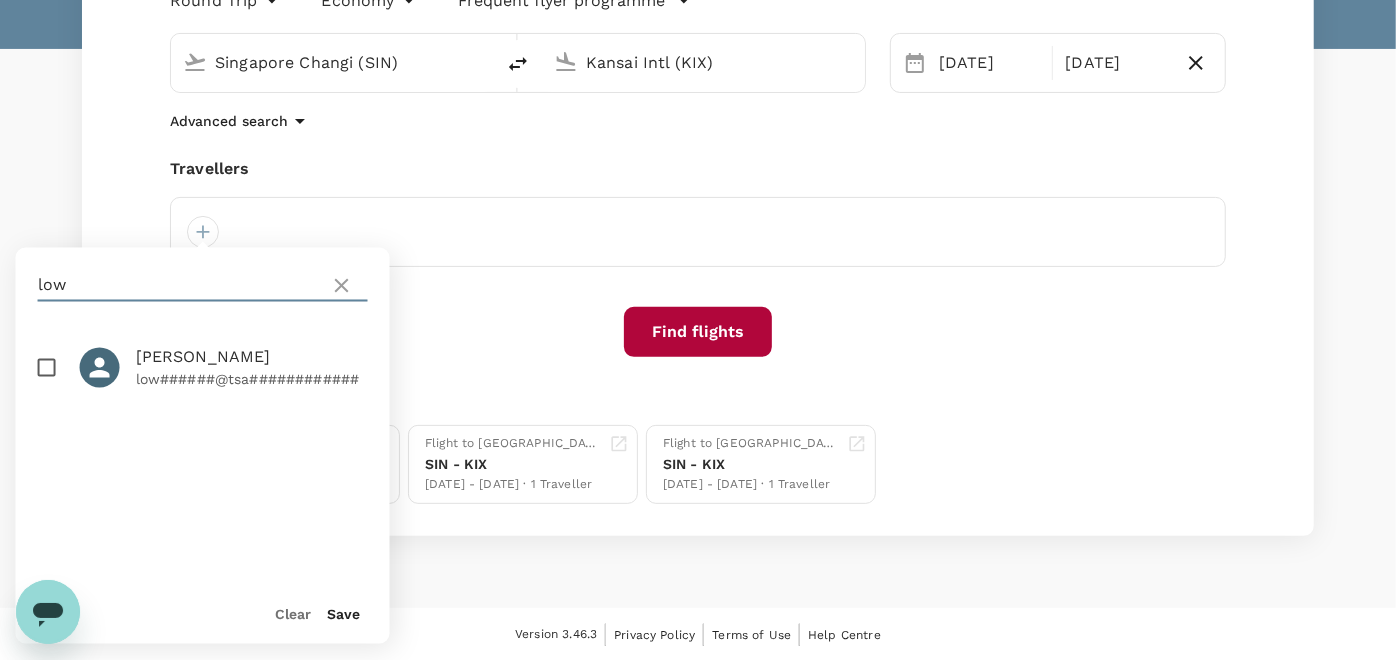type on "low" 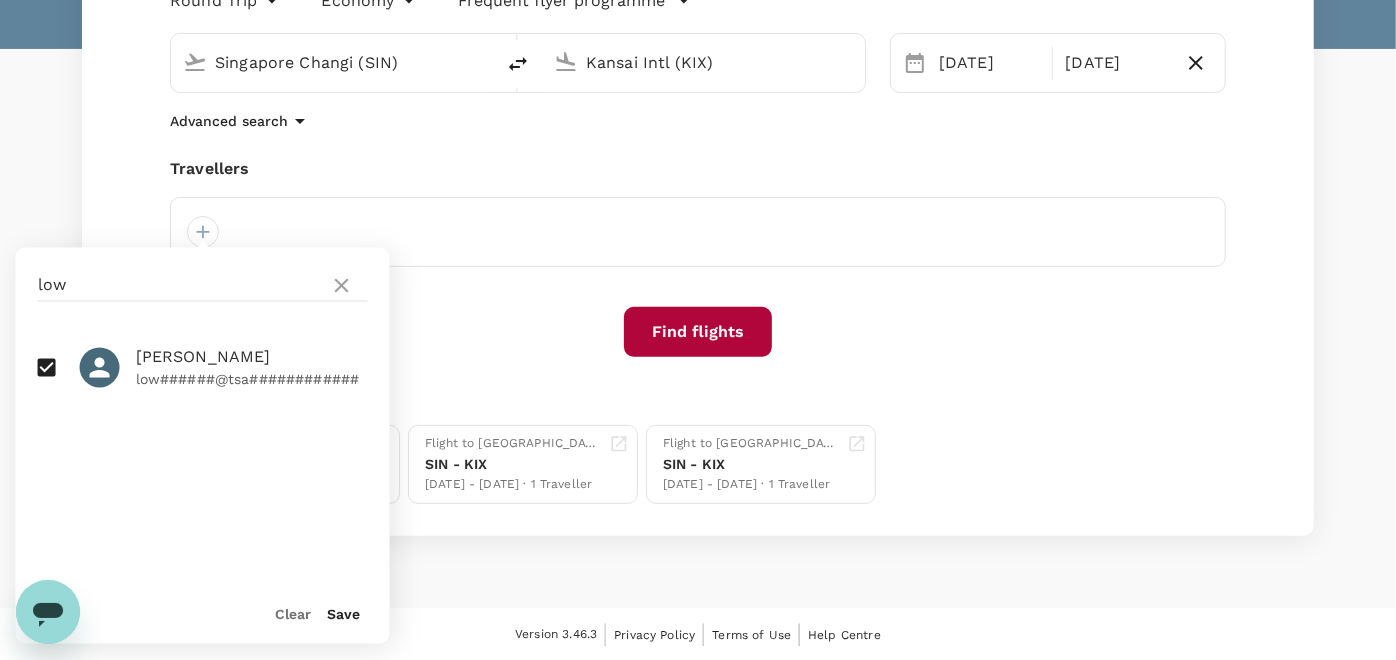 click on "Save" at bounding box center (344, 615) 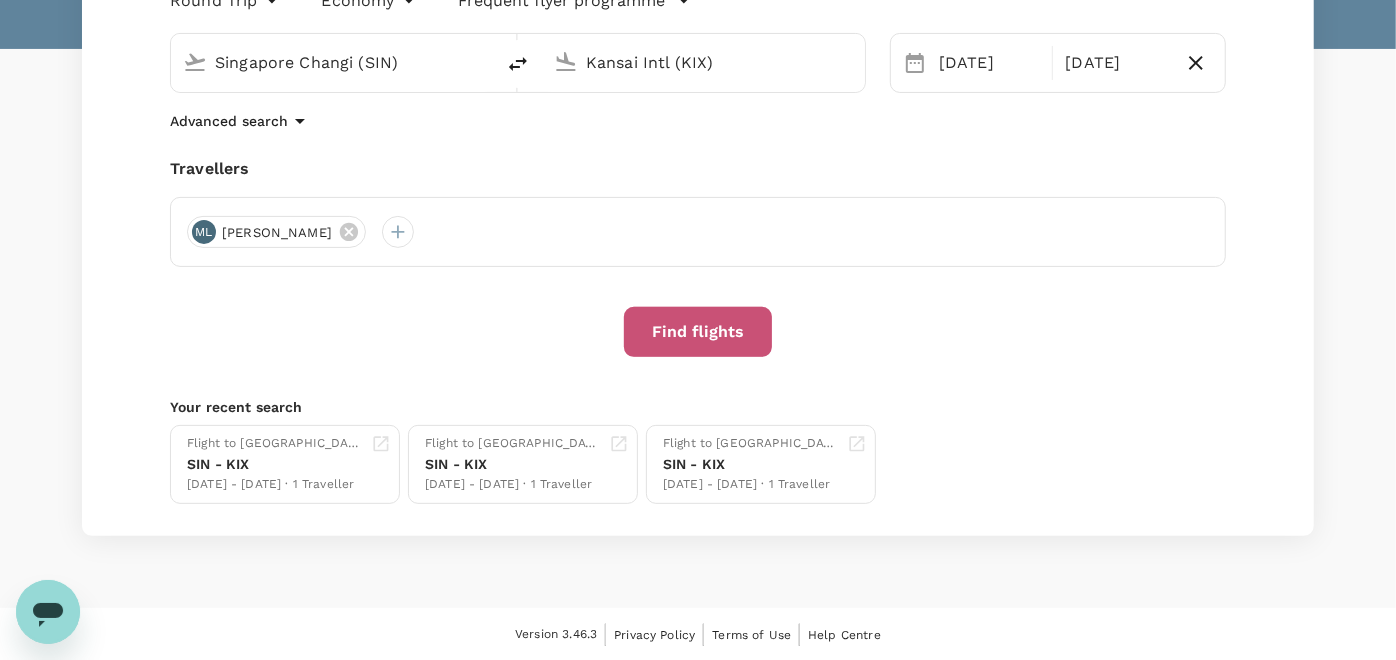 click on "Find flights" at bounding box center (698, 332) 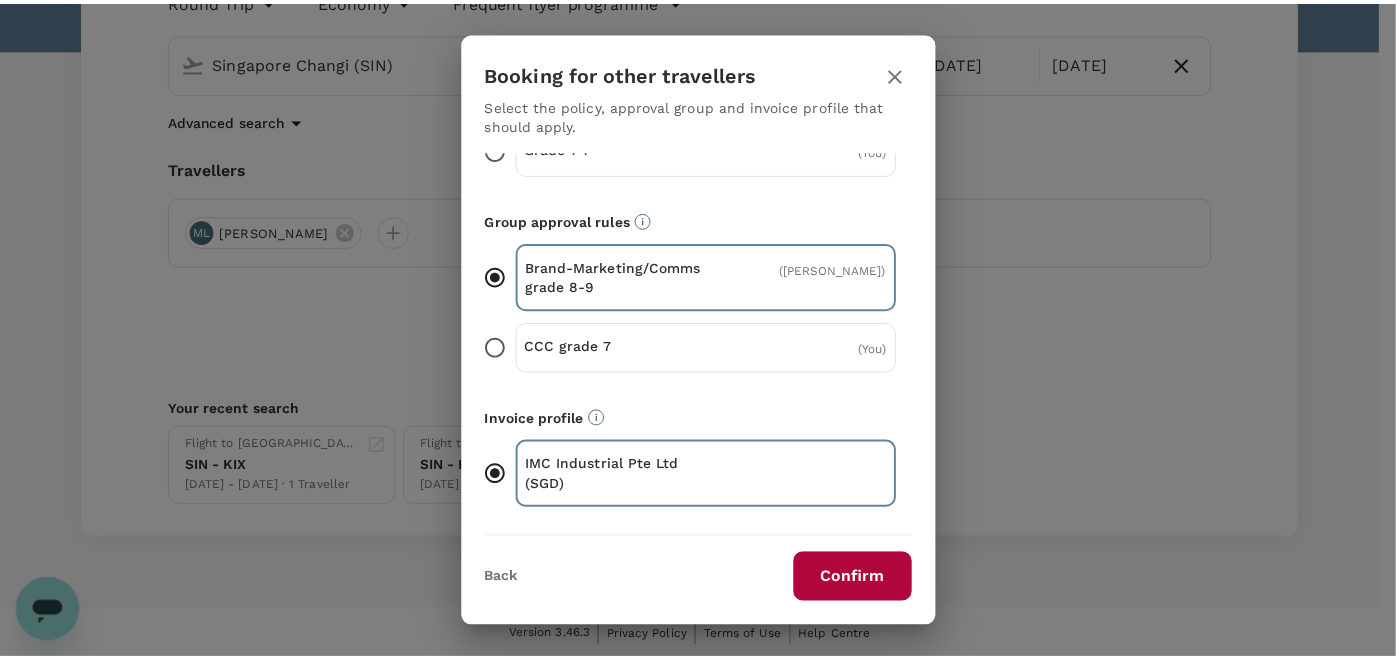 scroll, scrollTop: 144, scrollLeft: 0, axis: vertical 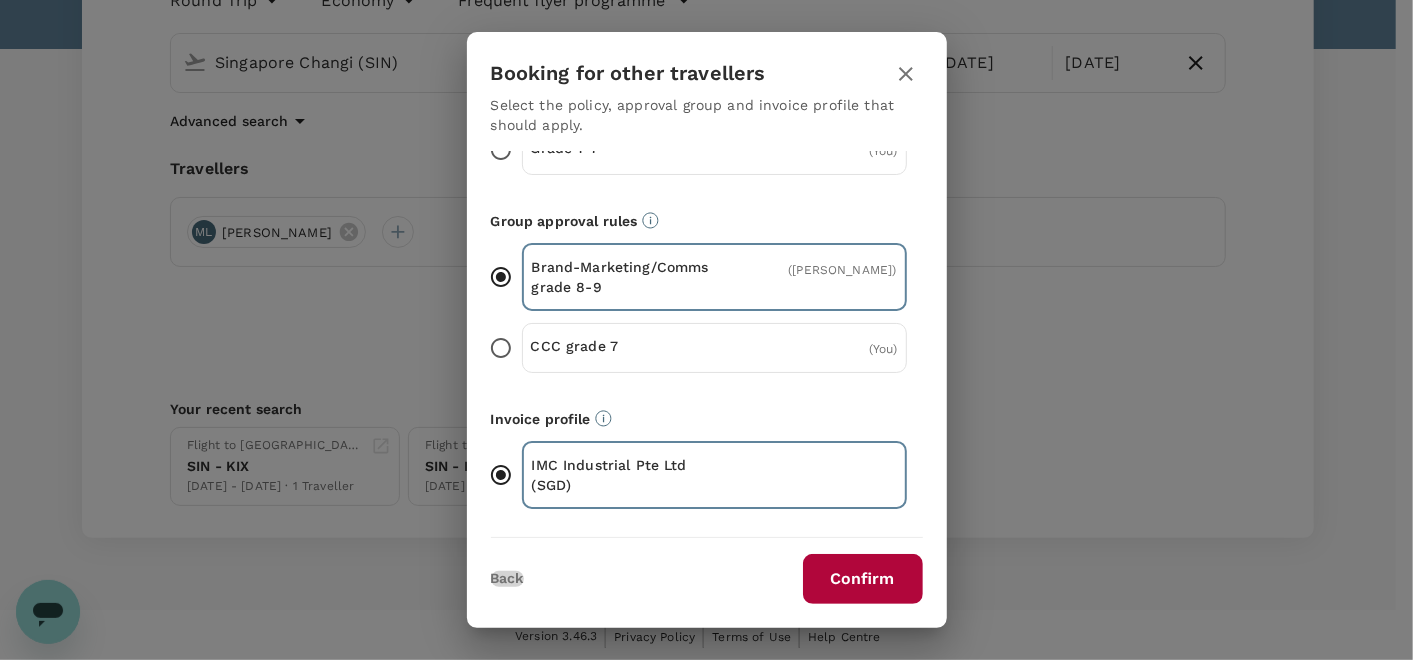 click on "Back" at bounding box center [507, 579] 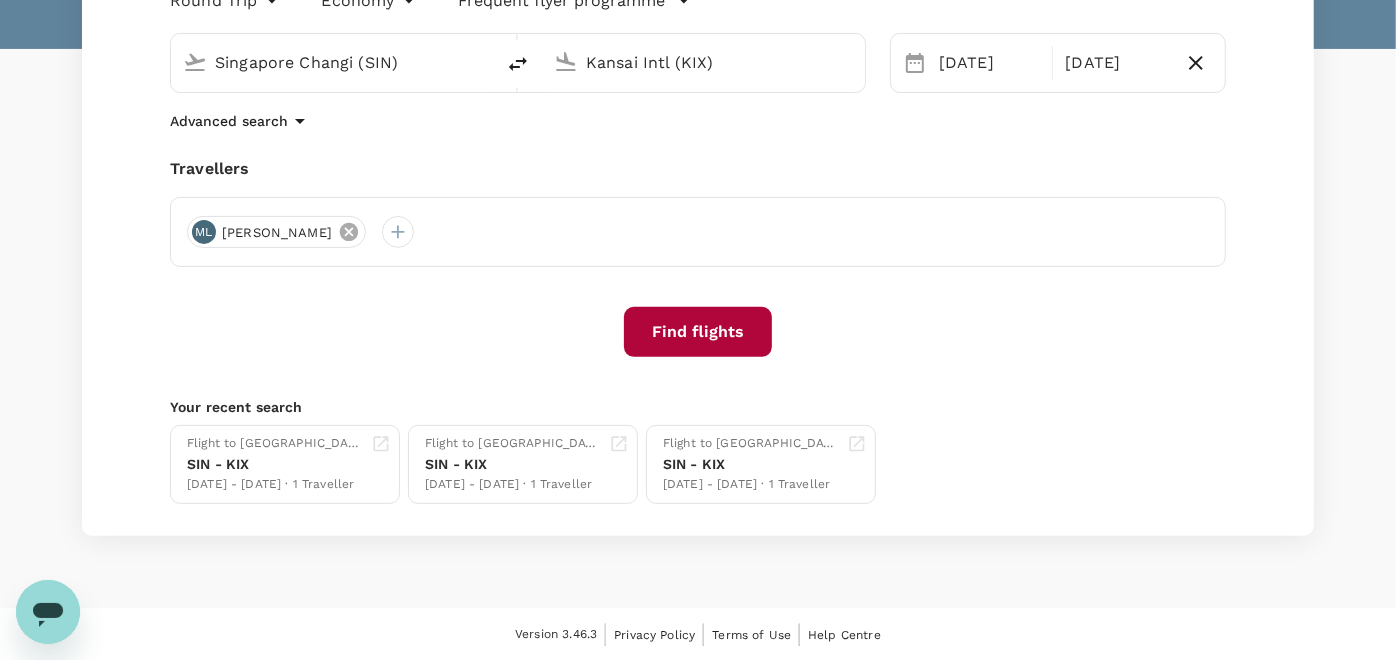 click 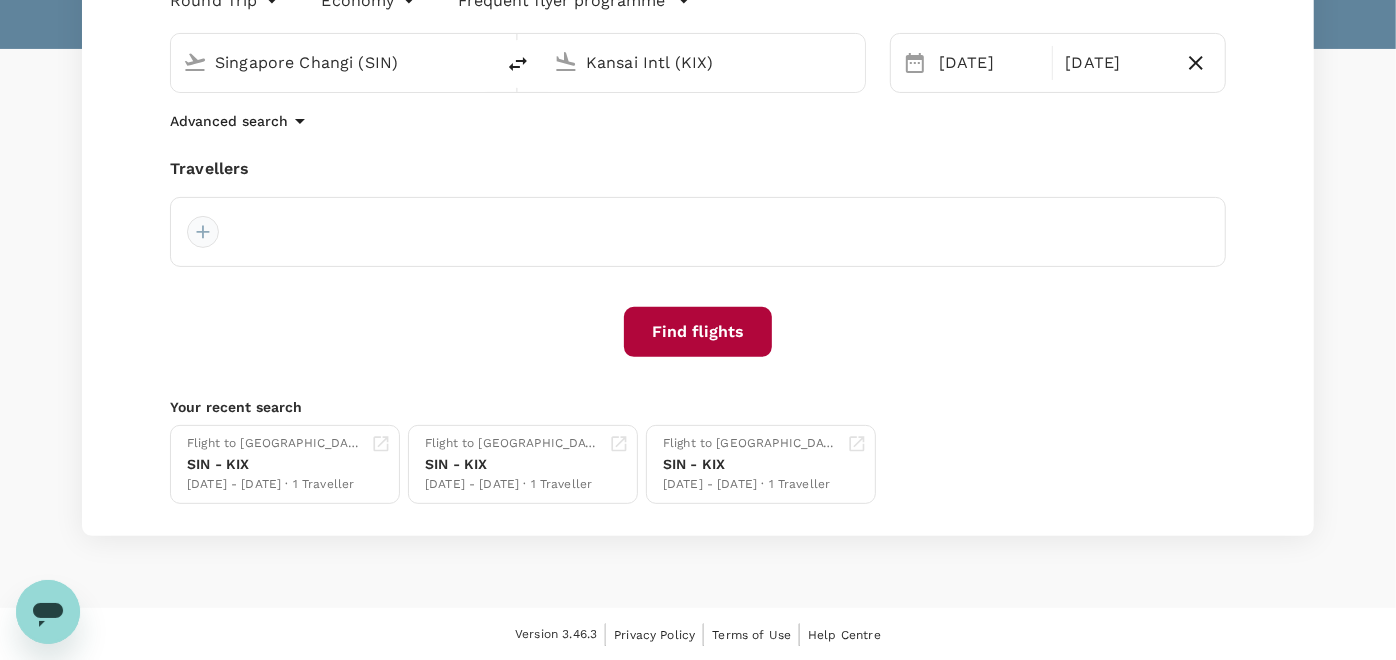 click at bounding box center (203, 232) 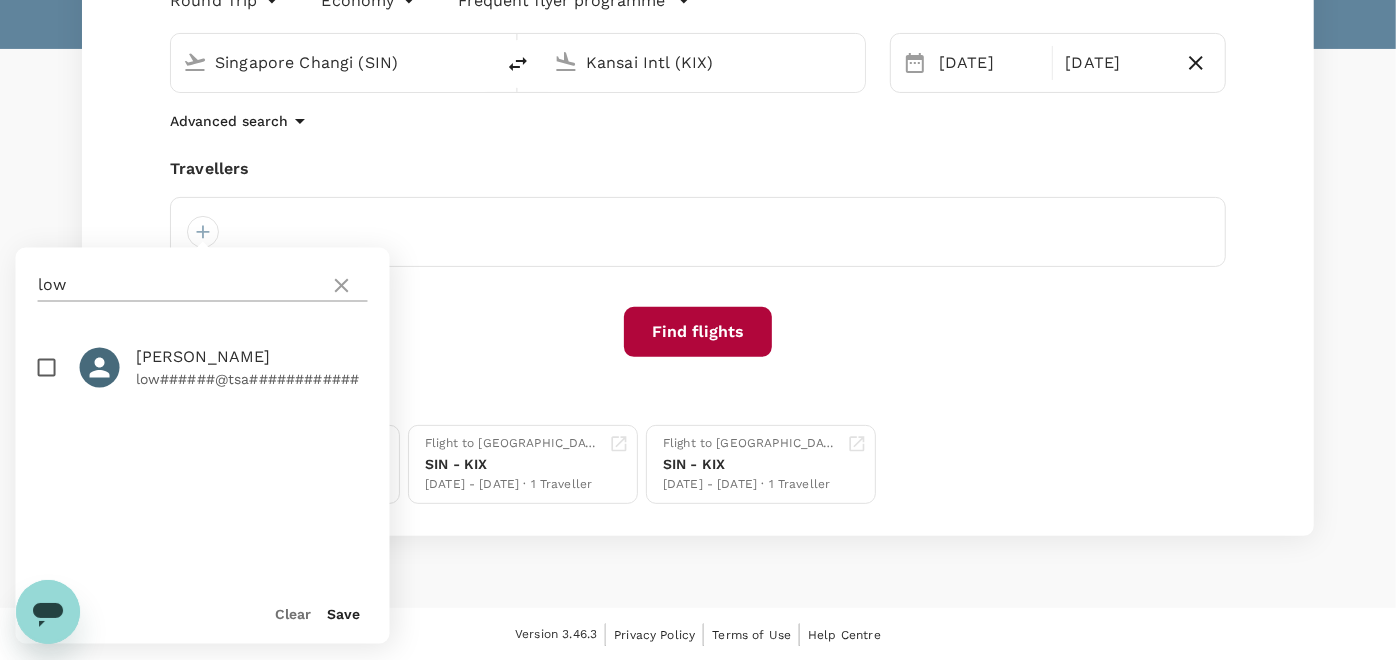 click 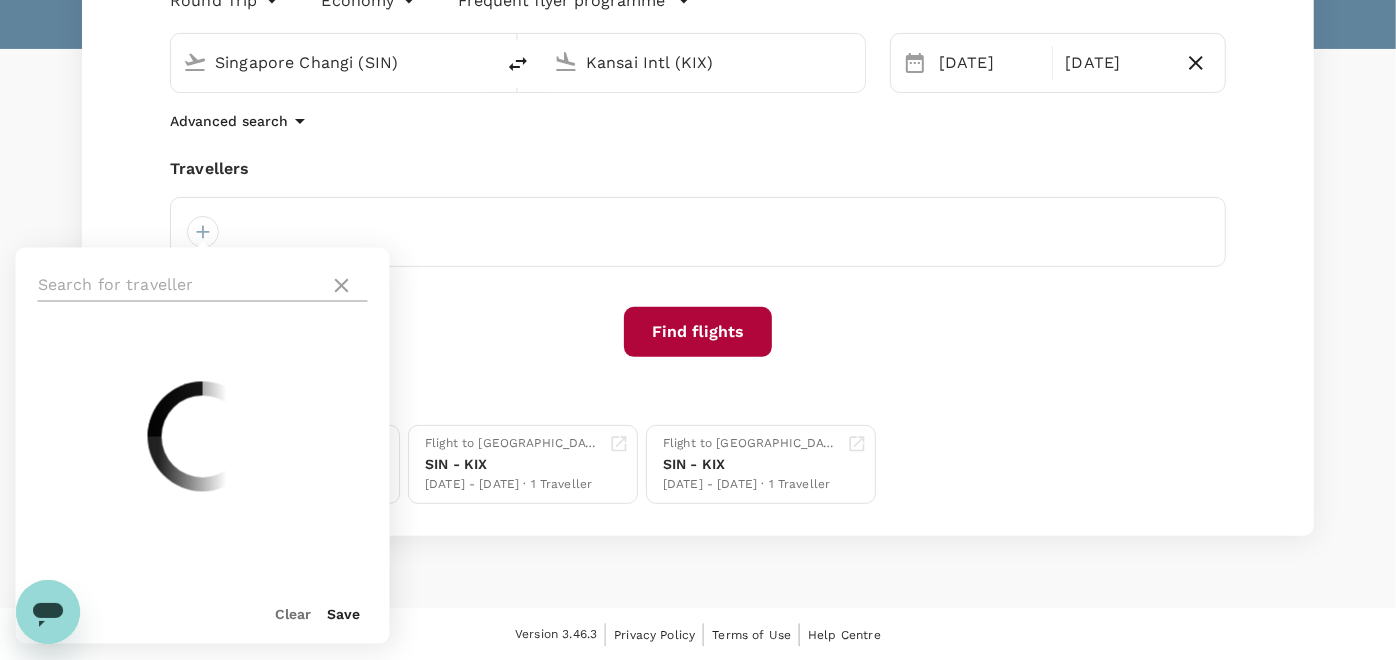 click at bounding box center (180, 286) 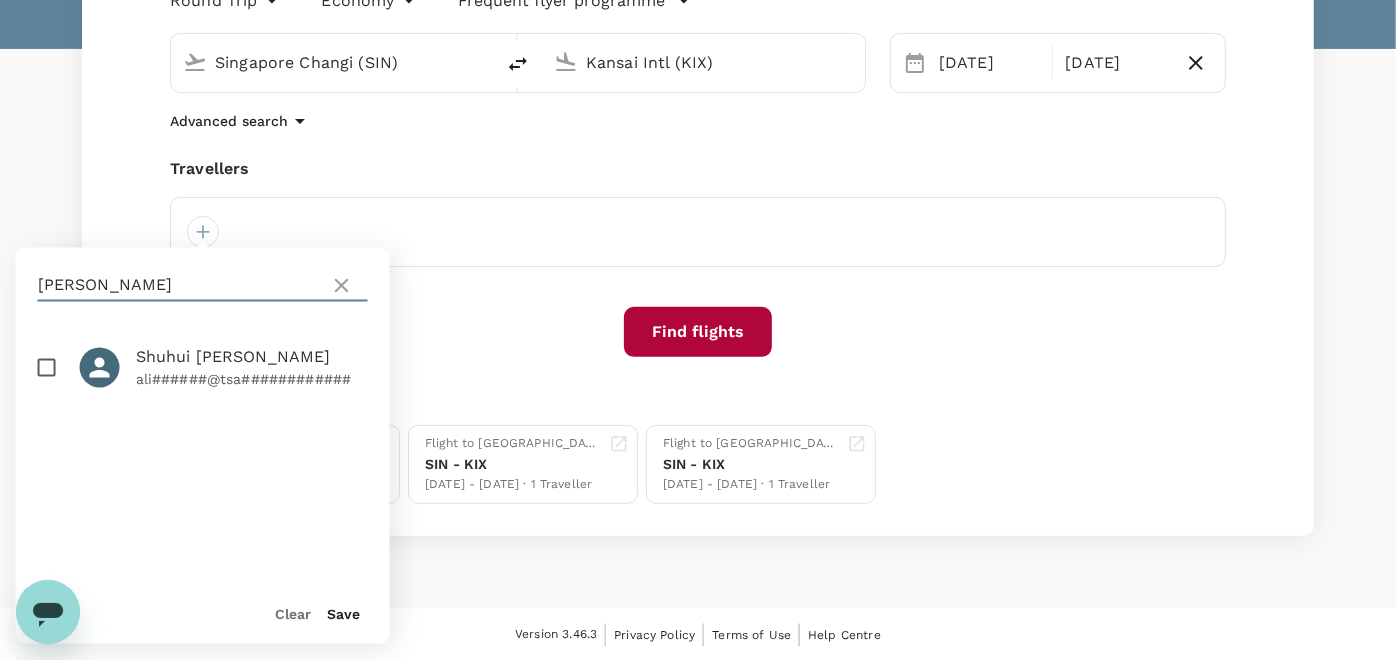 type on "Alice" 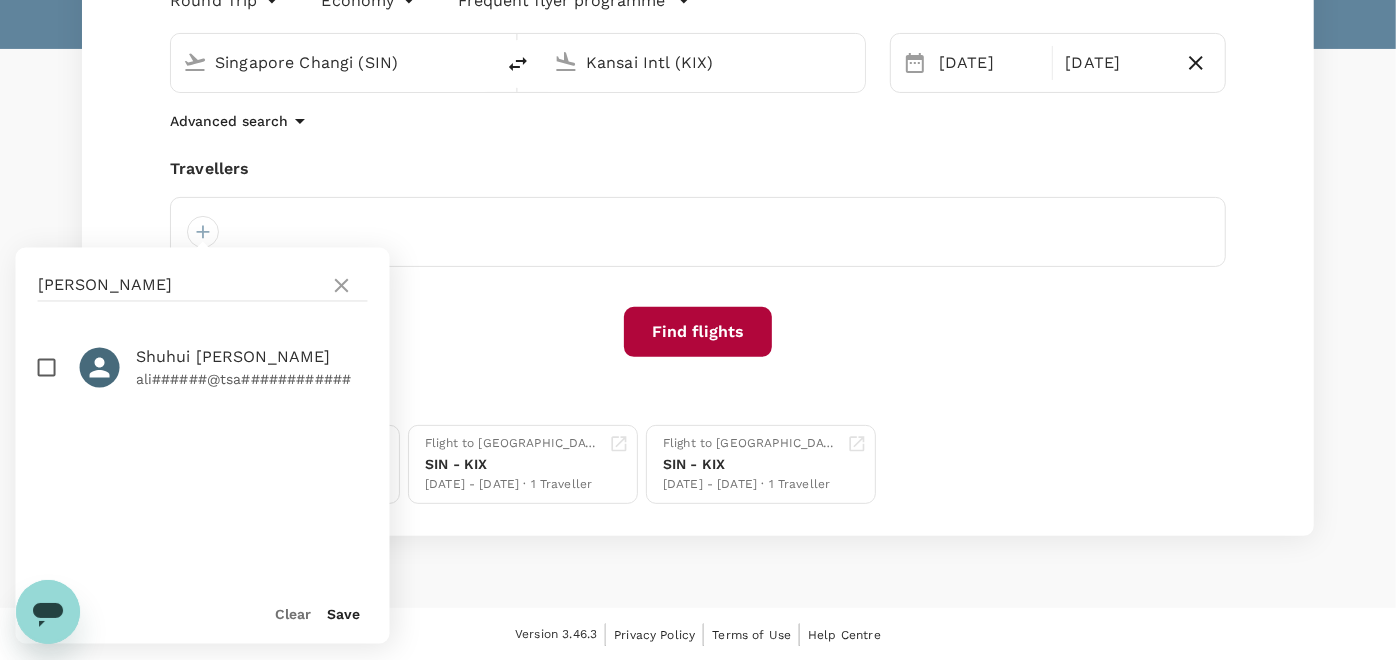 click at bounding box center [47, 368] 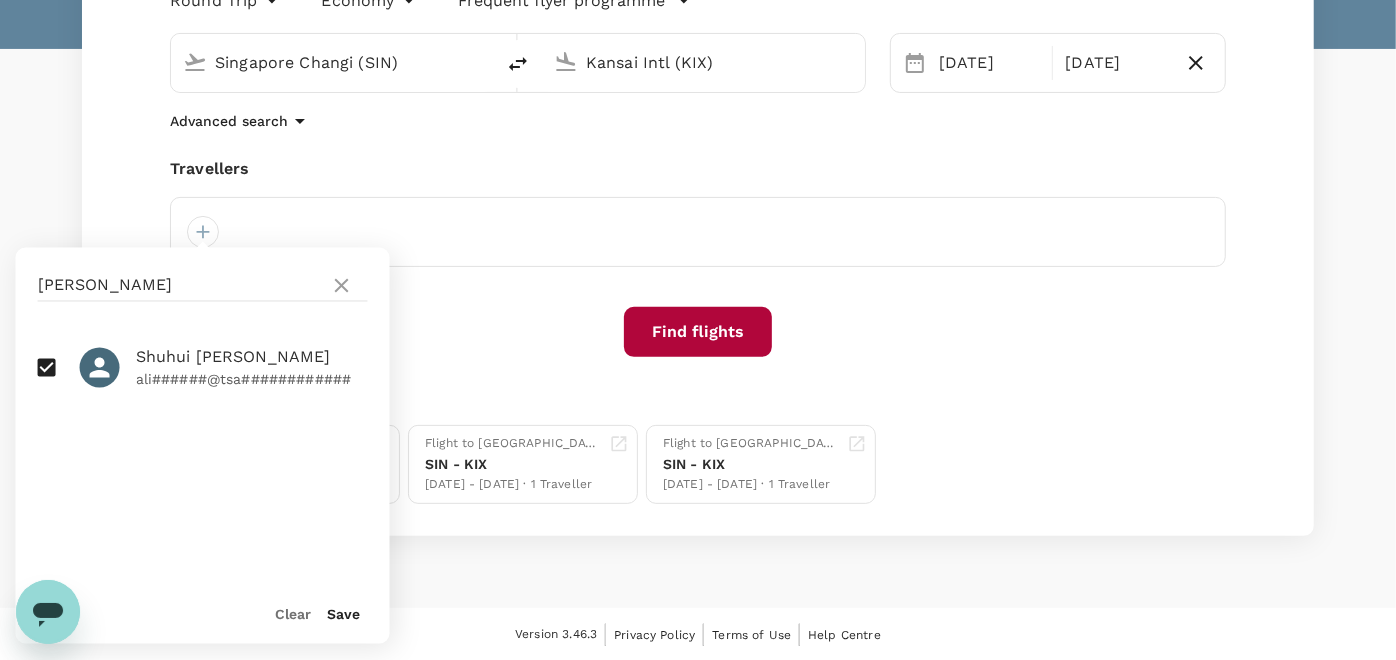 click on "Save" at bounding box center (344, 615) 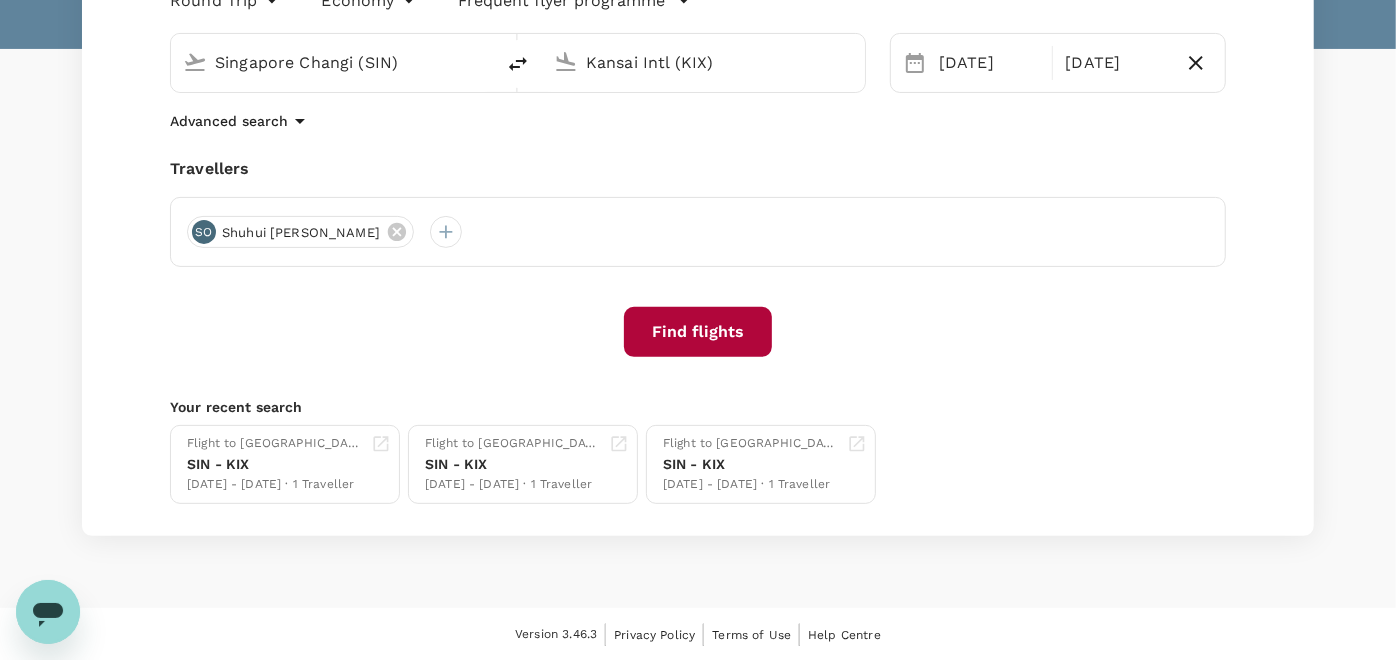 click on "Find flights" at bounding box center [698, 332] 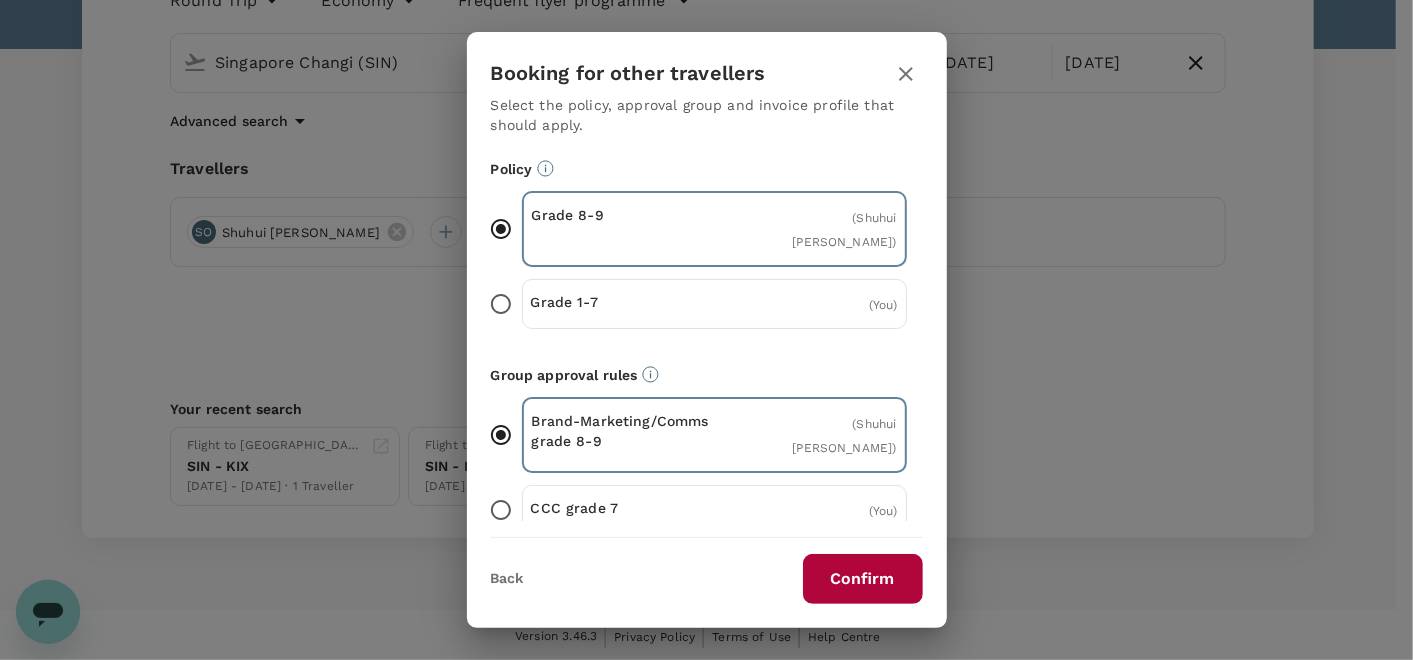 click on "Back" at bounding box center [507, 579] 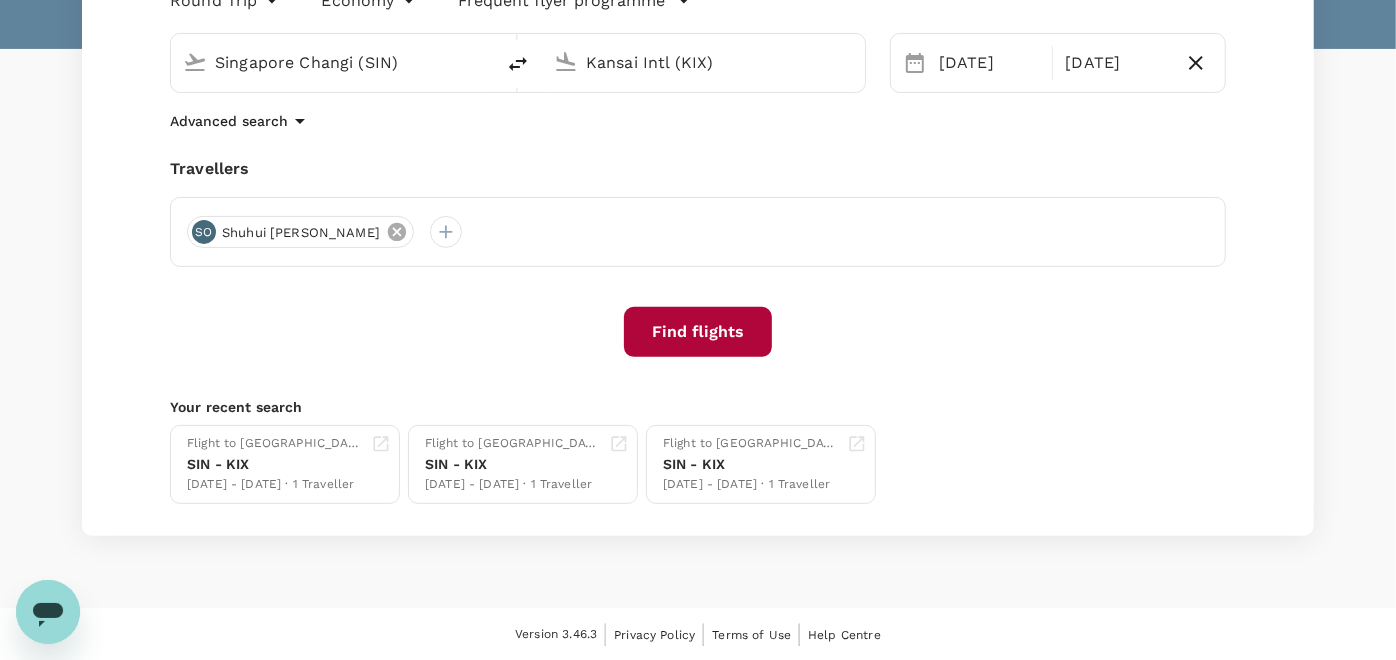 click 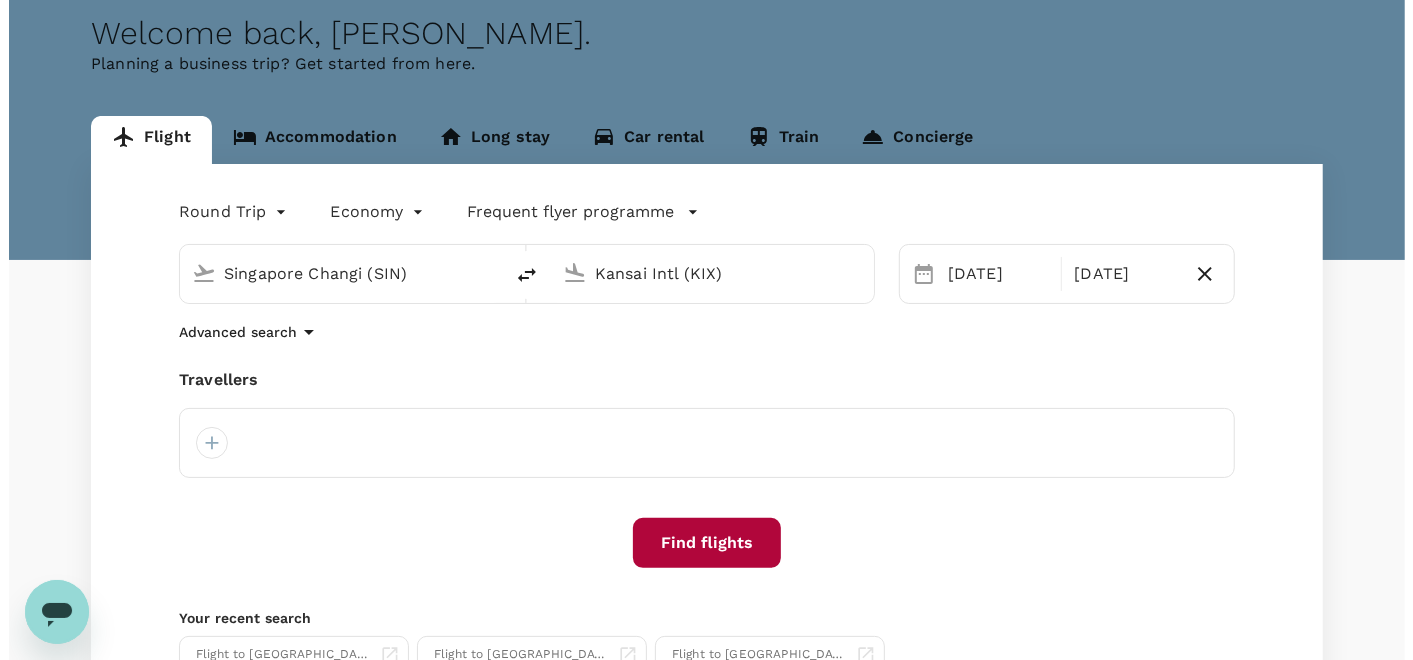 scroll, scrollTop: 0, scrollLeft: 0, axis: both 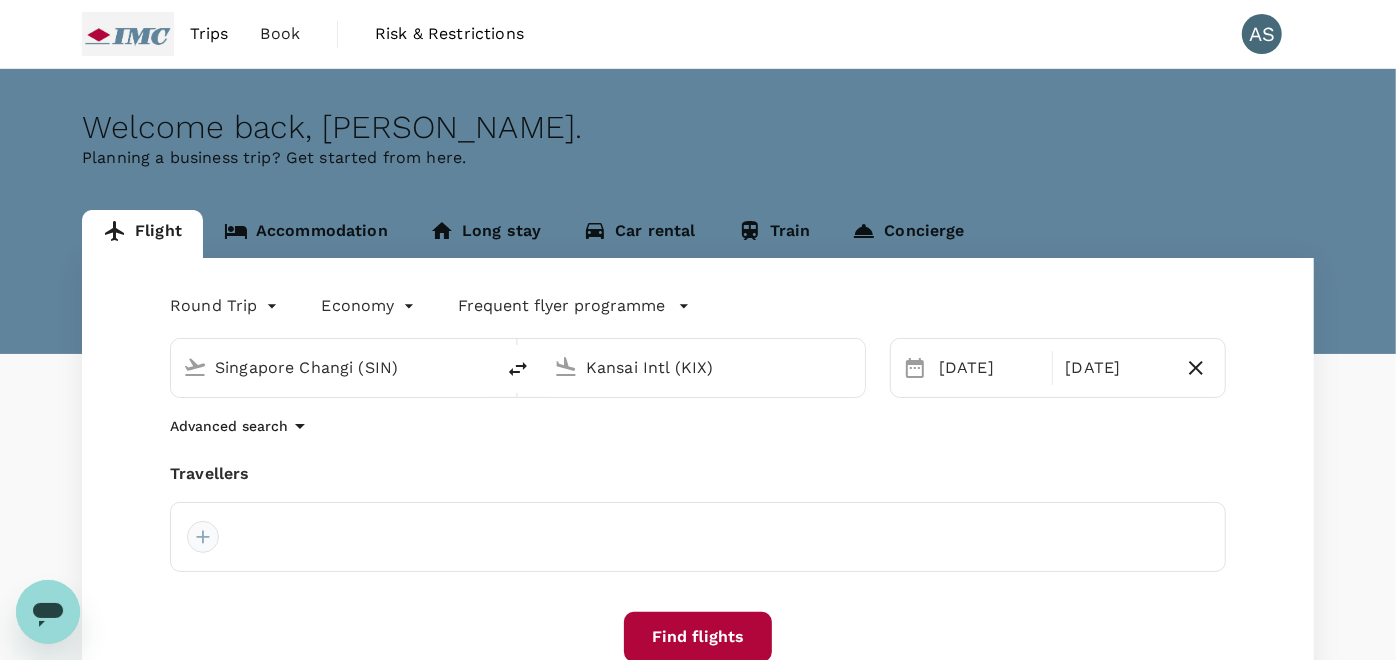 click at bounding box center (203, 537) 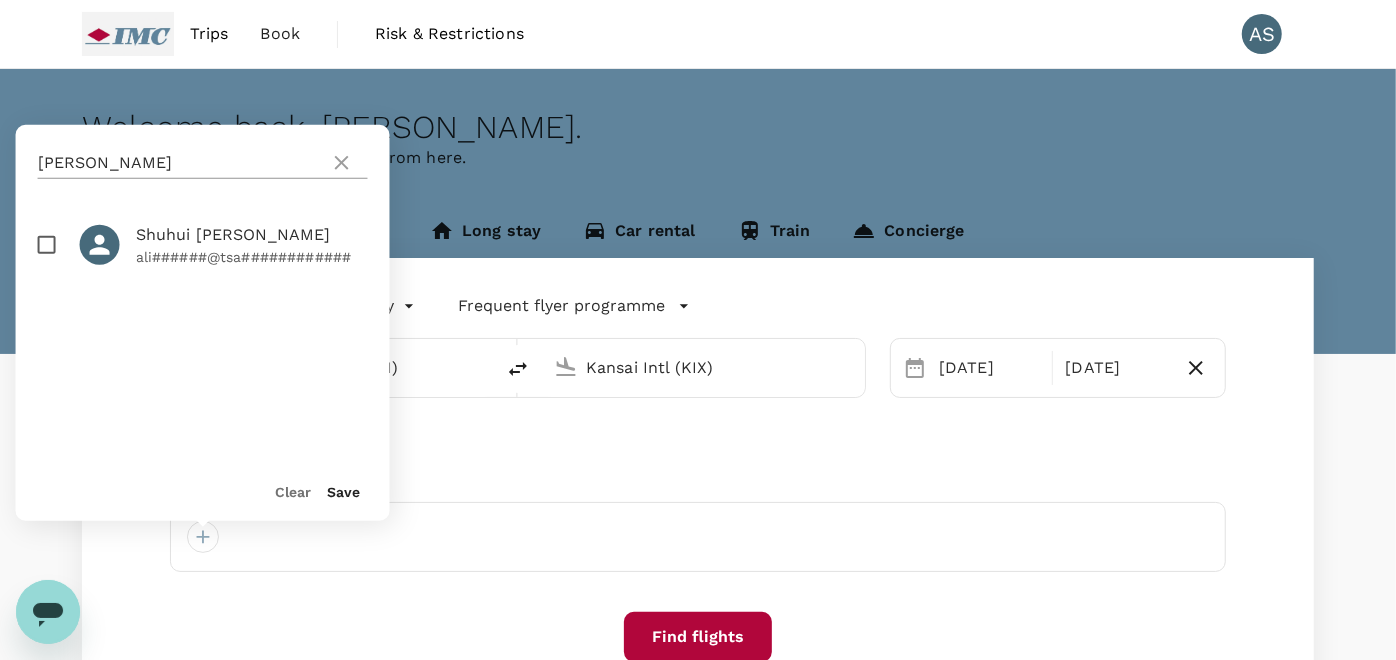 click 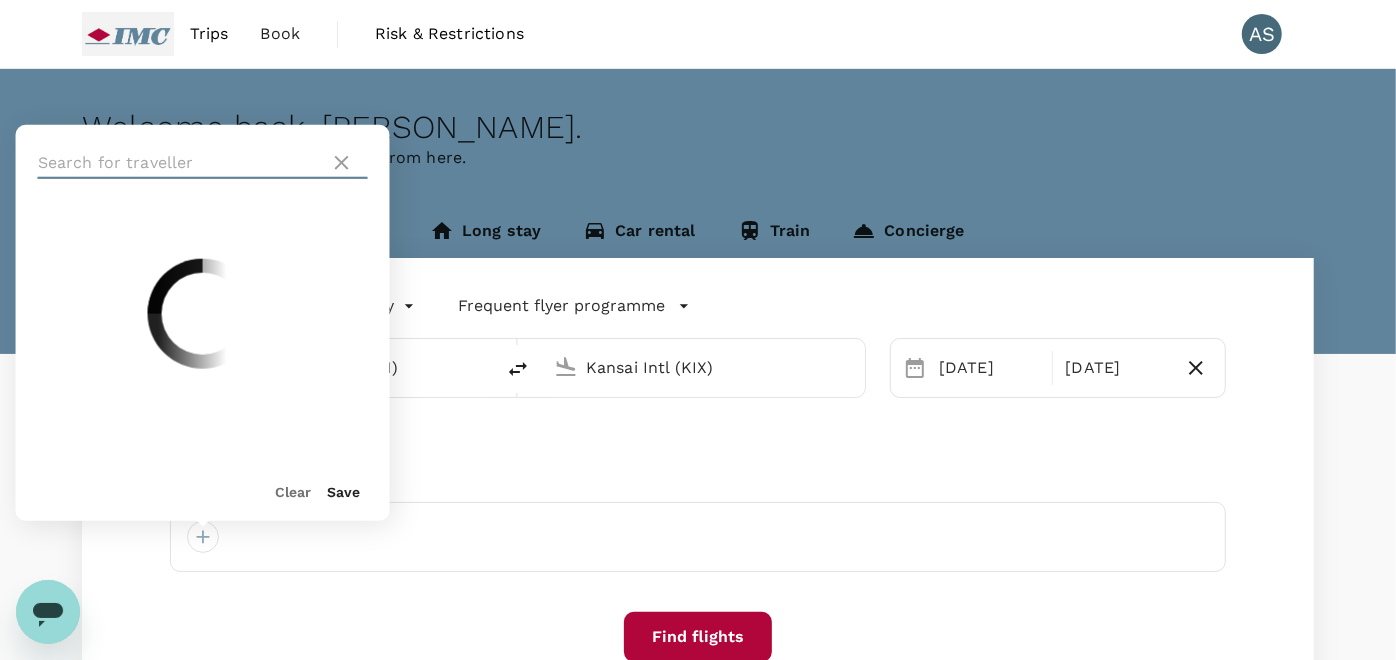 click at bounding box center [180, 163] 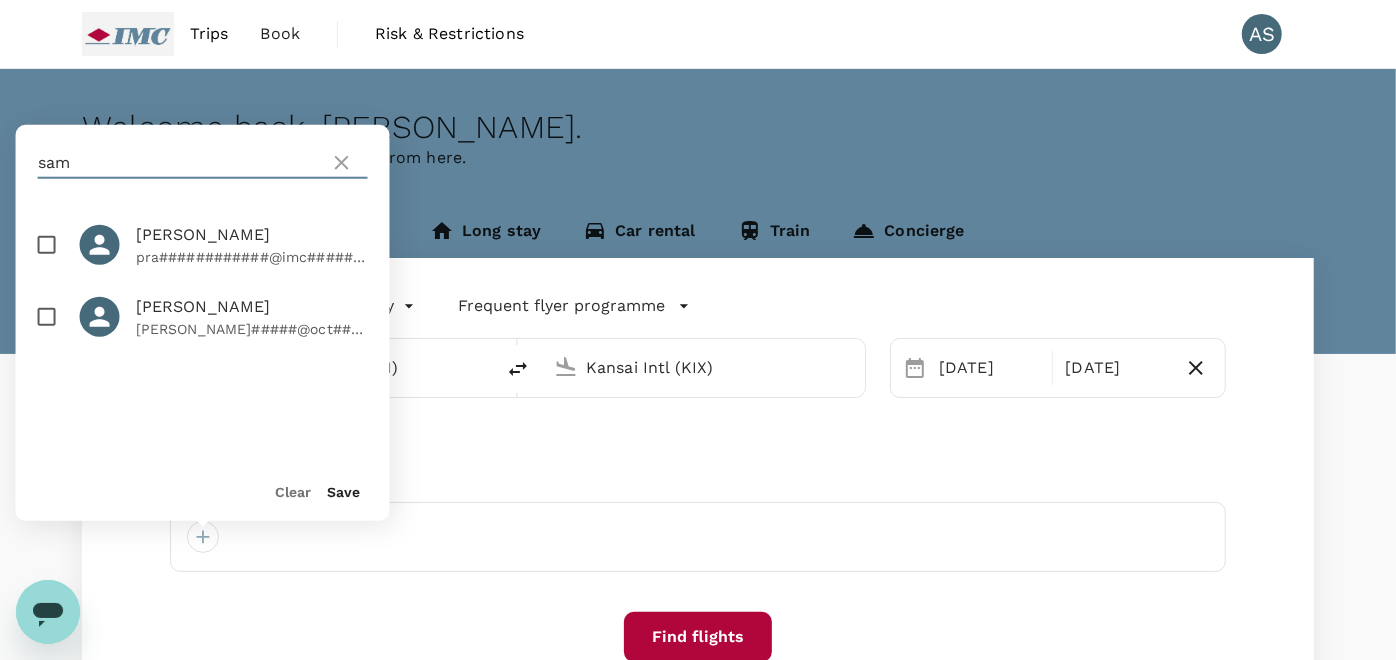 type on "sam" 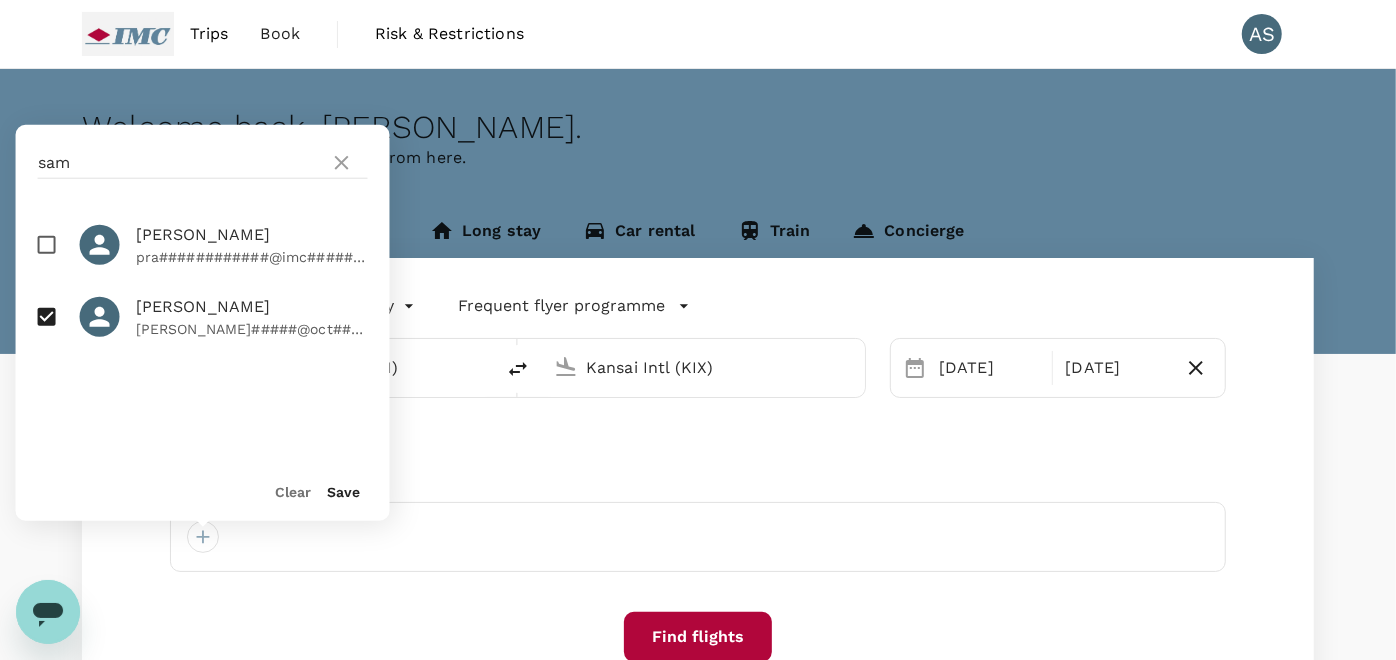 click on "Save" at bounding box center [344, 492] 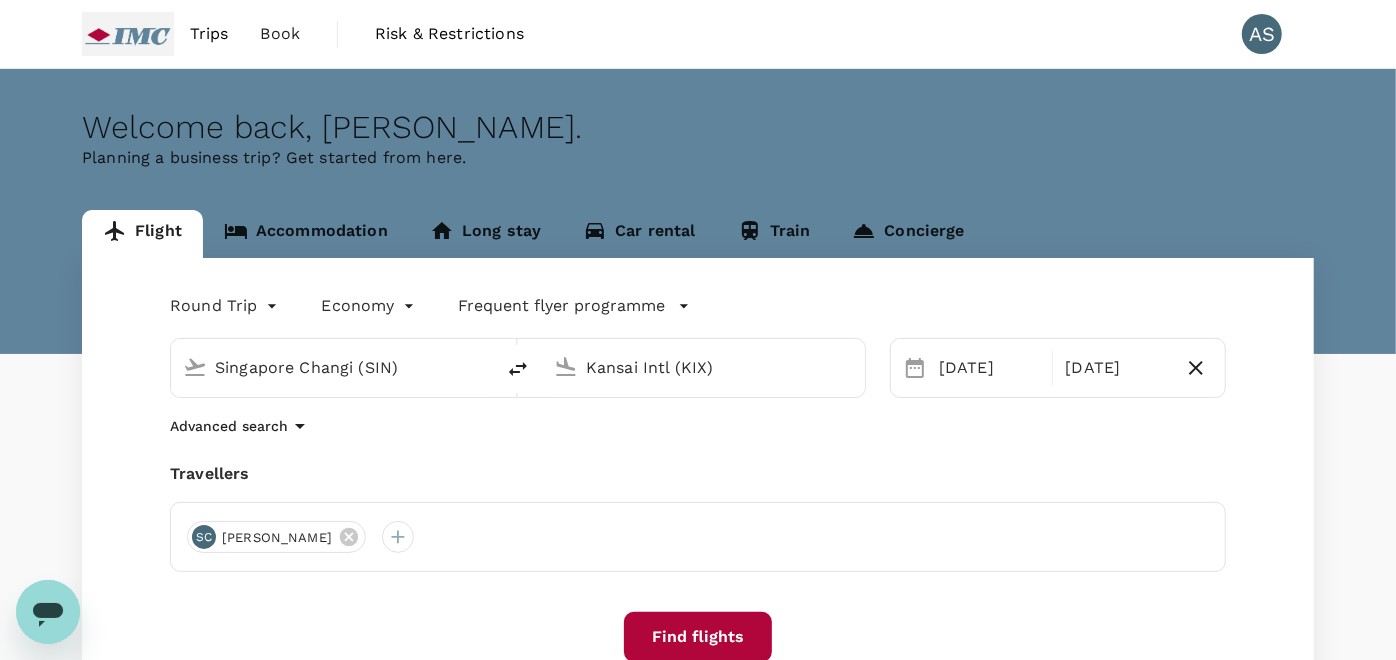 click on "Find flights" at bounding box center (698, 637) 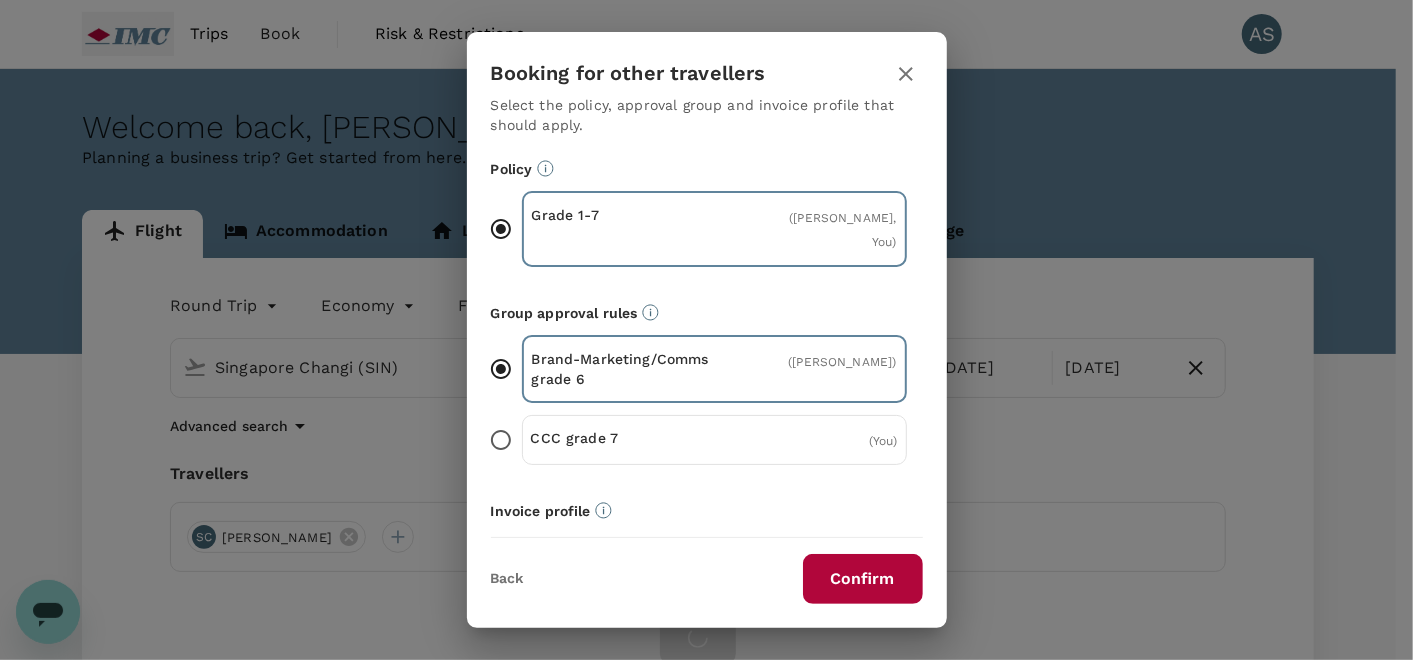 scroll, scrollTop: 82, scrollLeft: 0, axis: vertical 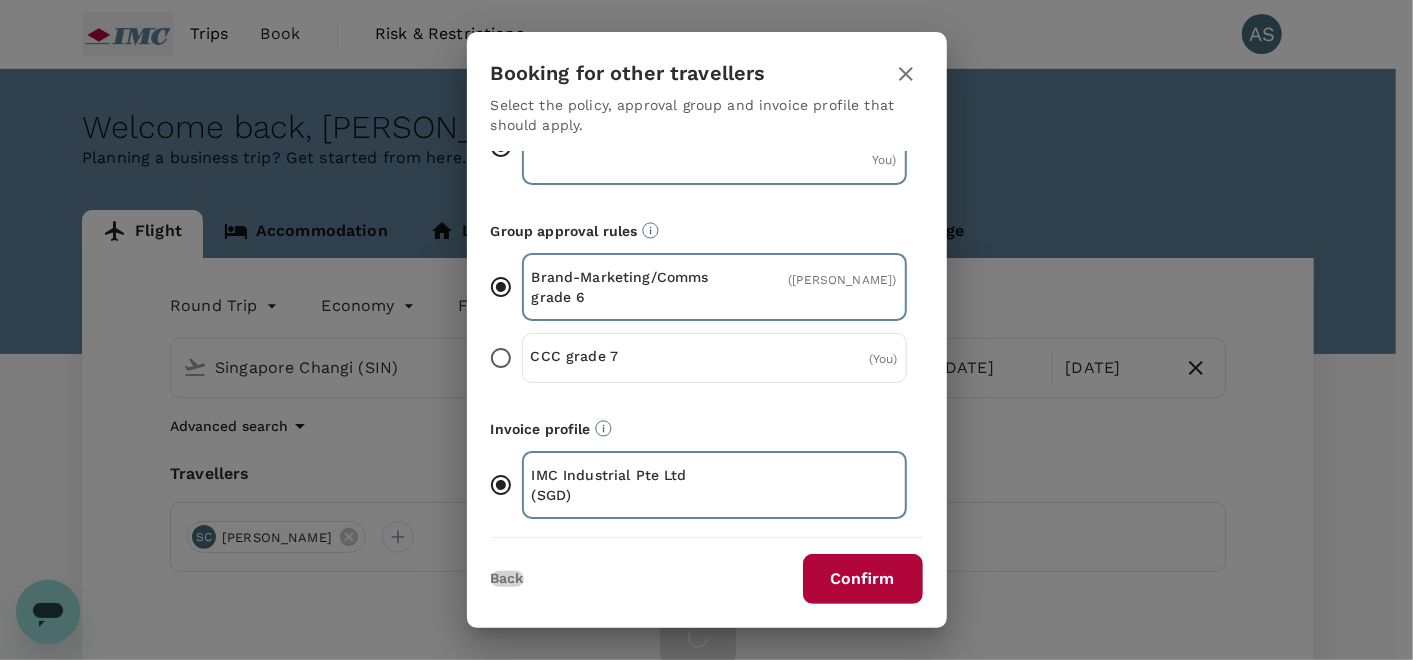 click on "Back" at bounding box center (507, 579) 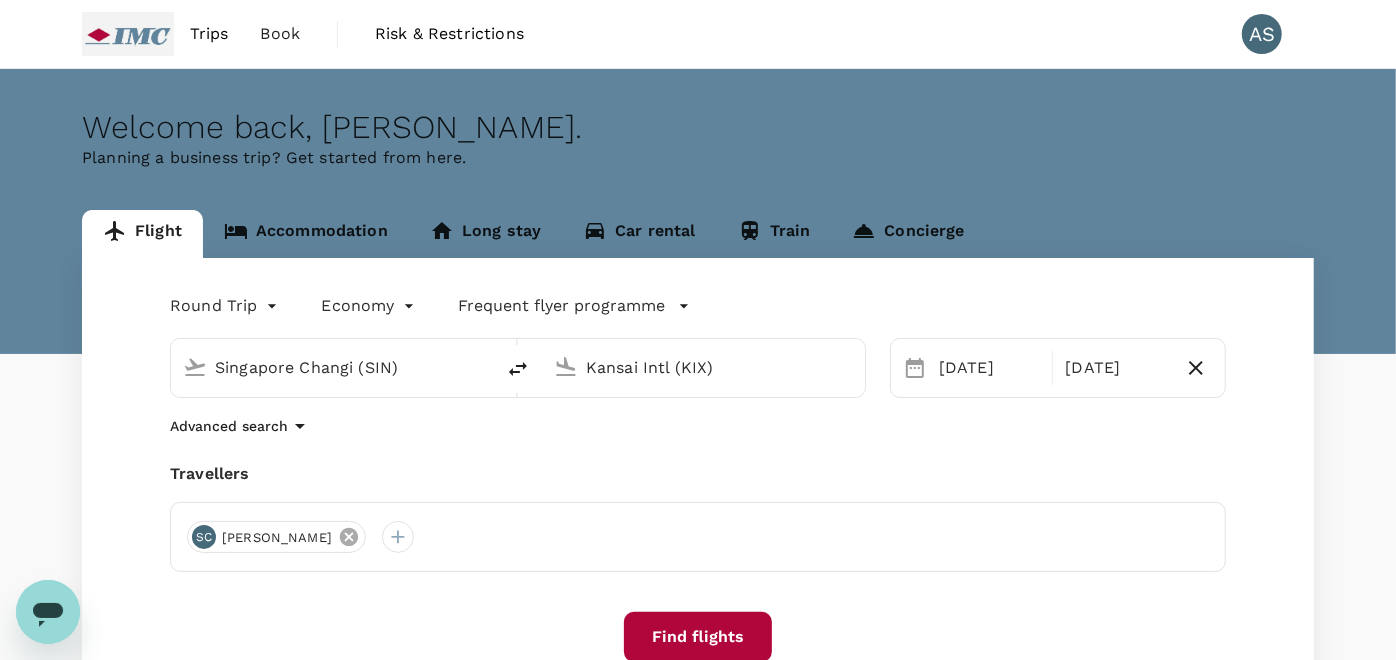 click 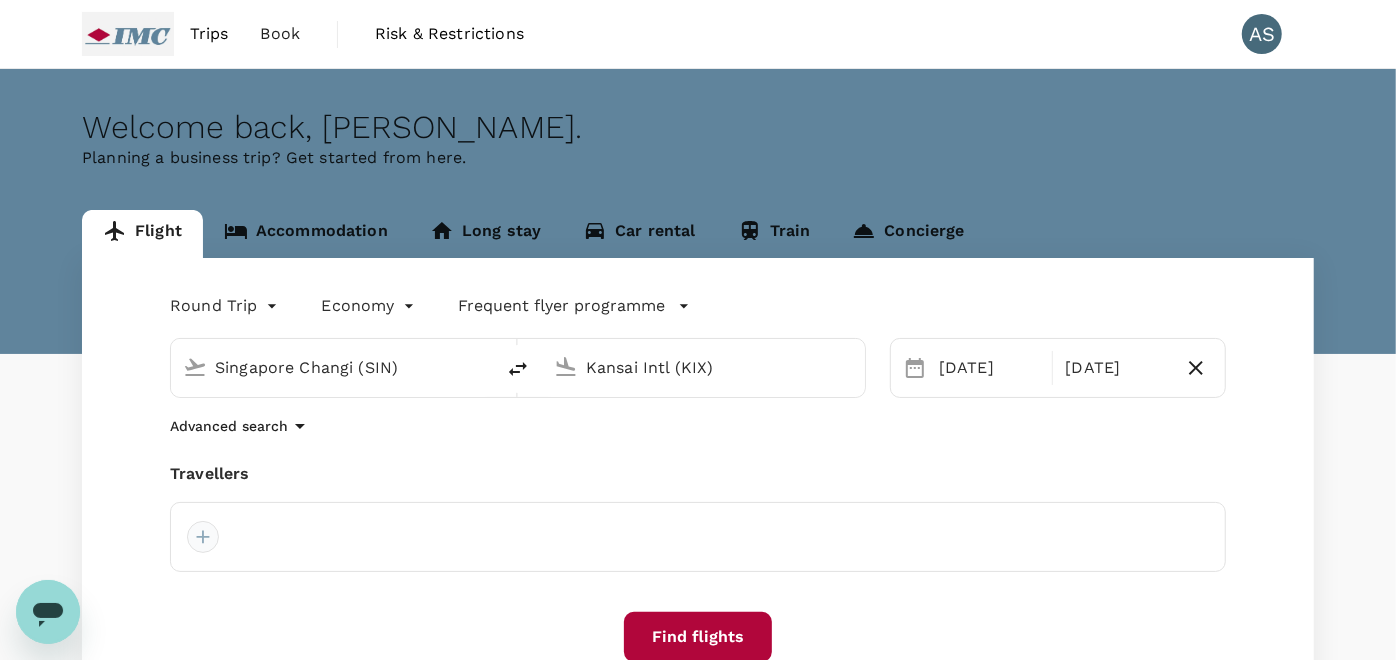 click at bounding box center [203, 537] 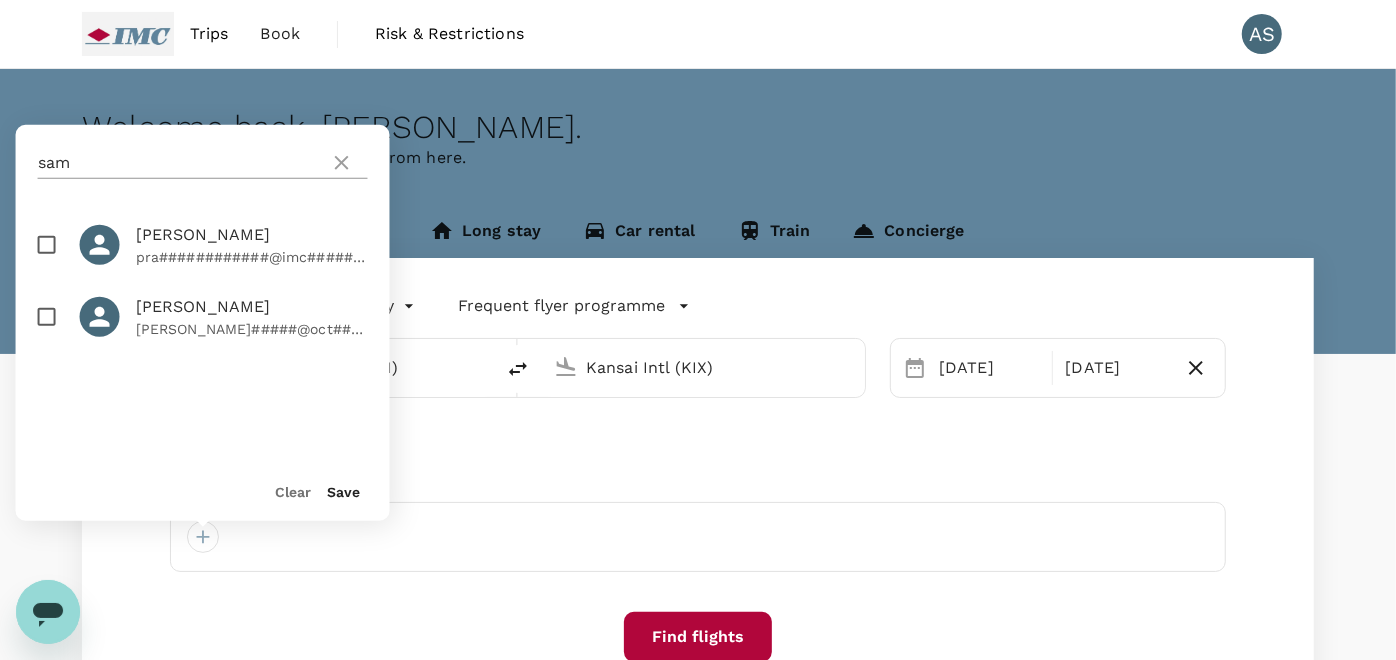 click 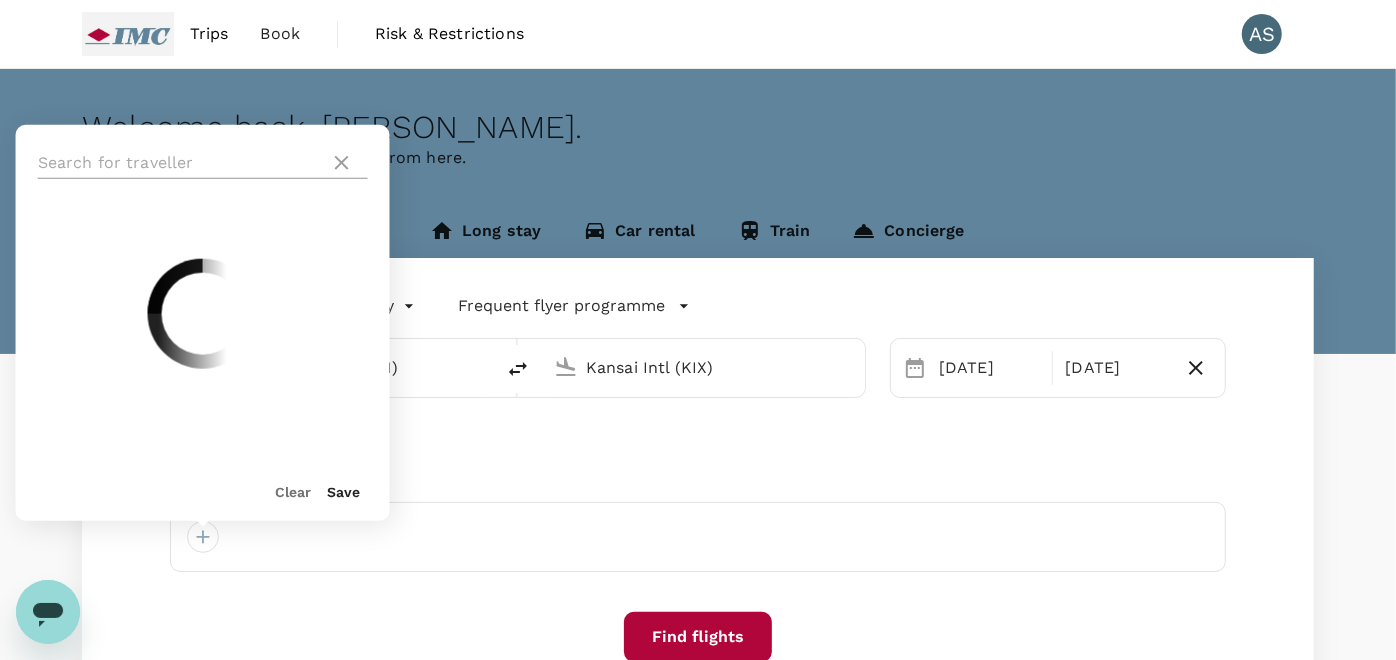click at bounding box center [180, 163] 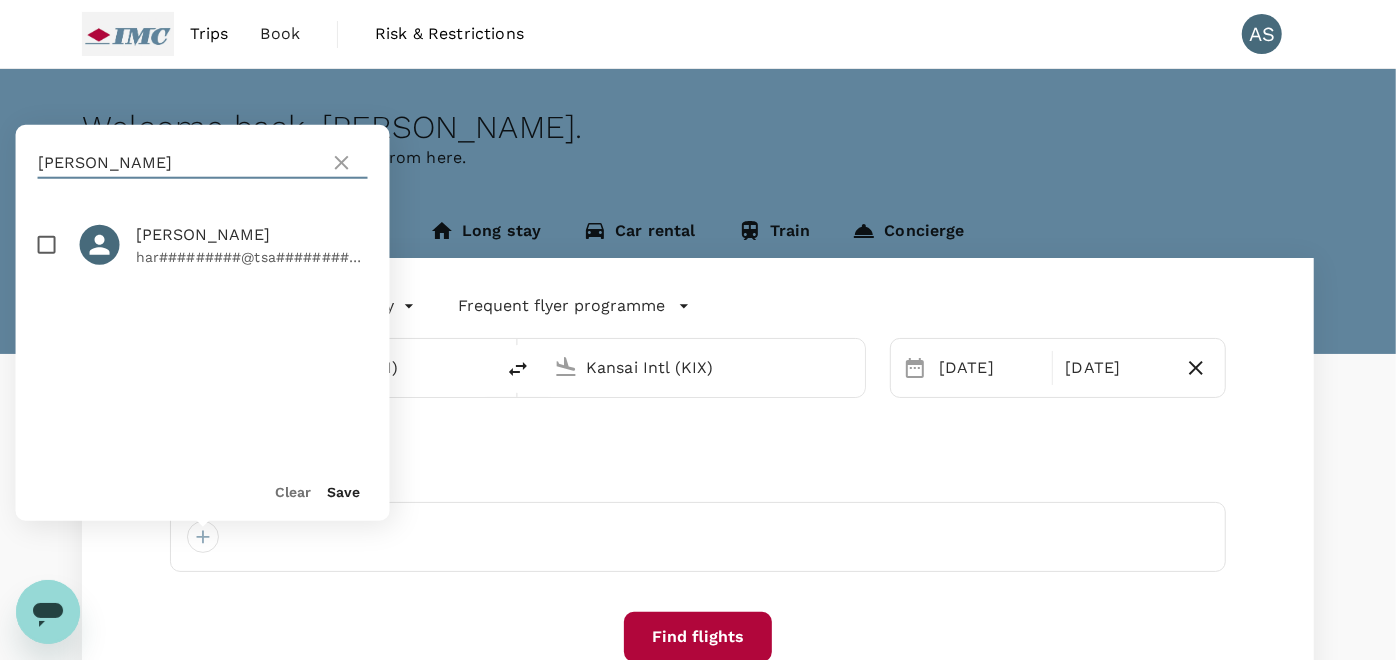 type on "Hareesh" 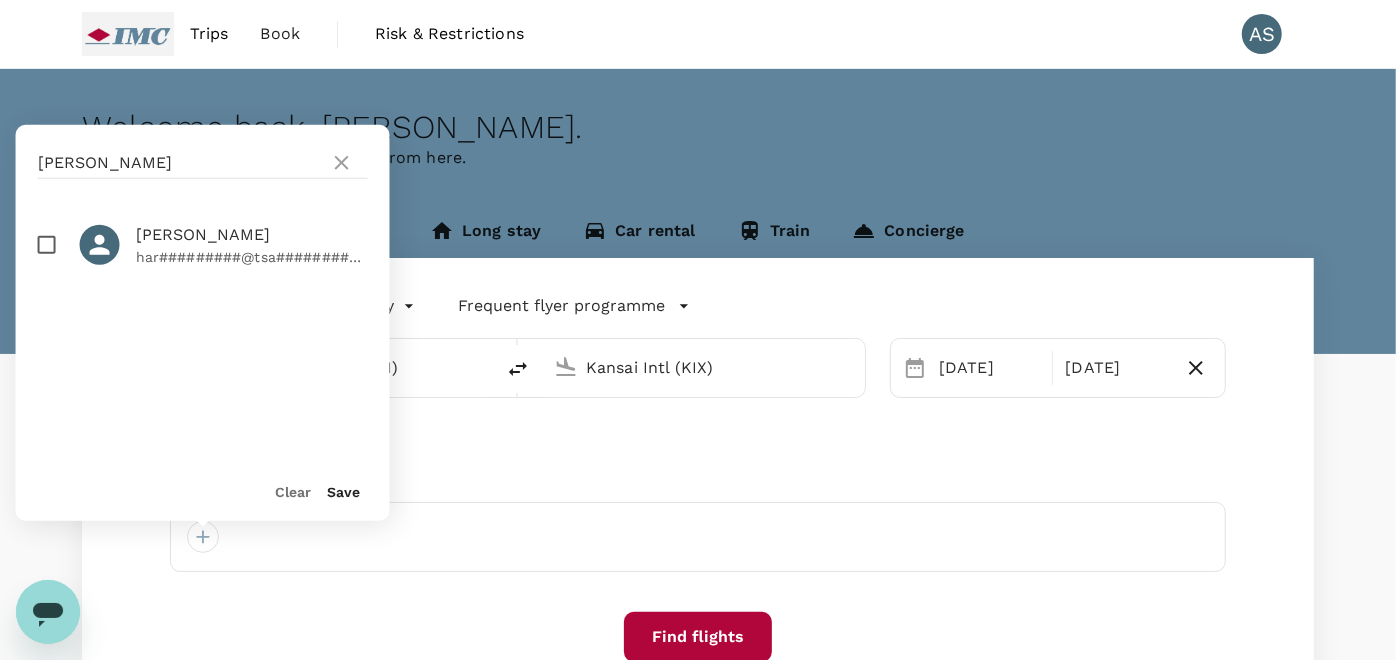 click at bounding box center (47, 245) 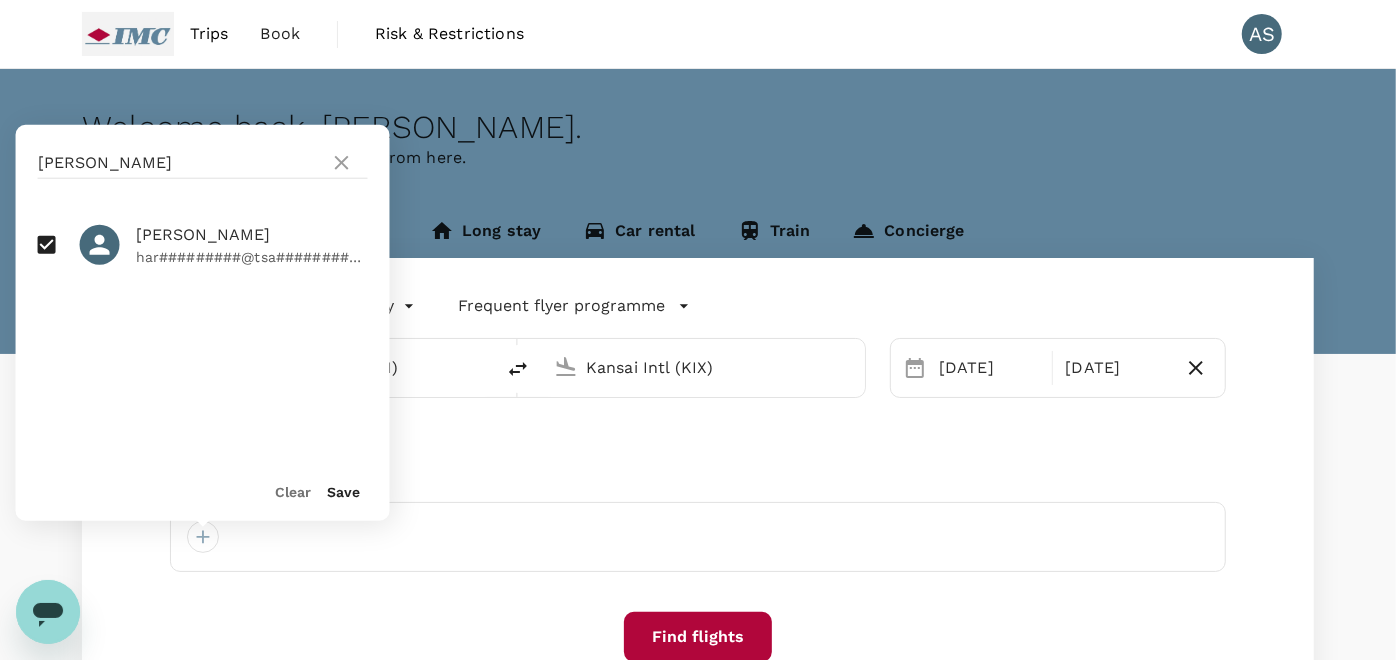 click on "Save" at bounding box center (344, 492) 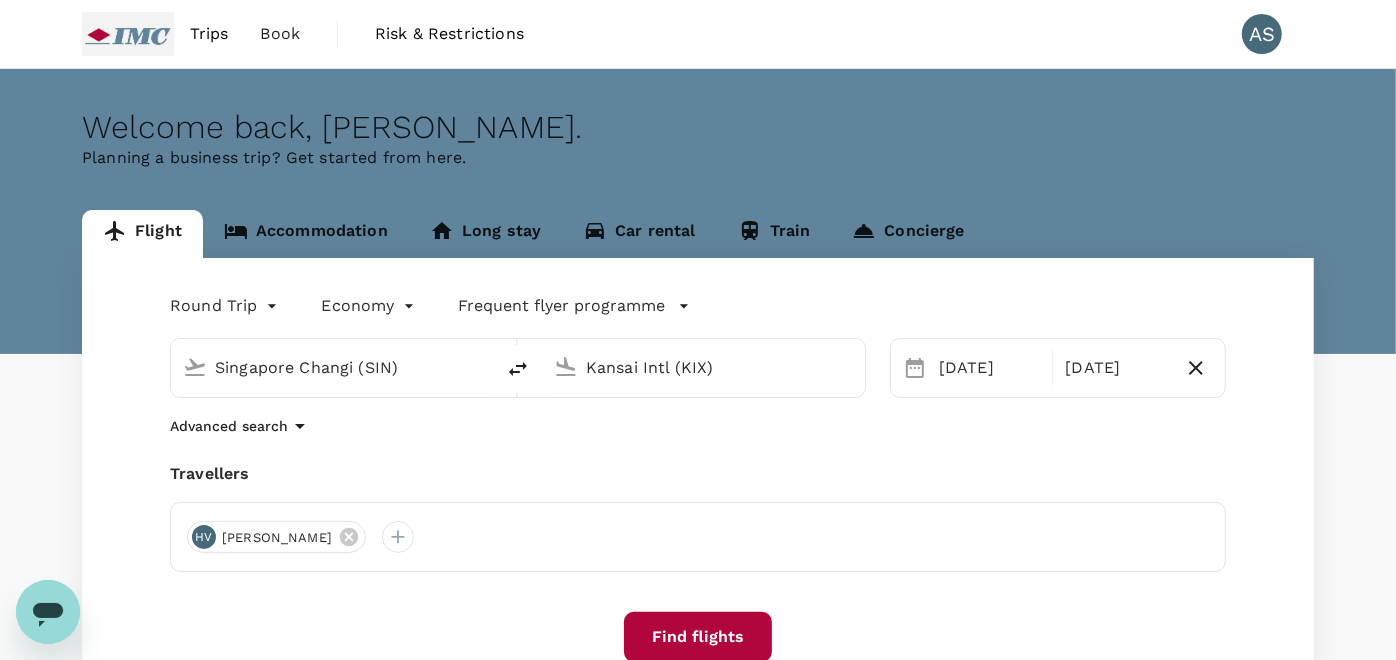 click on "Find flights" at bounding box center [698, 637] 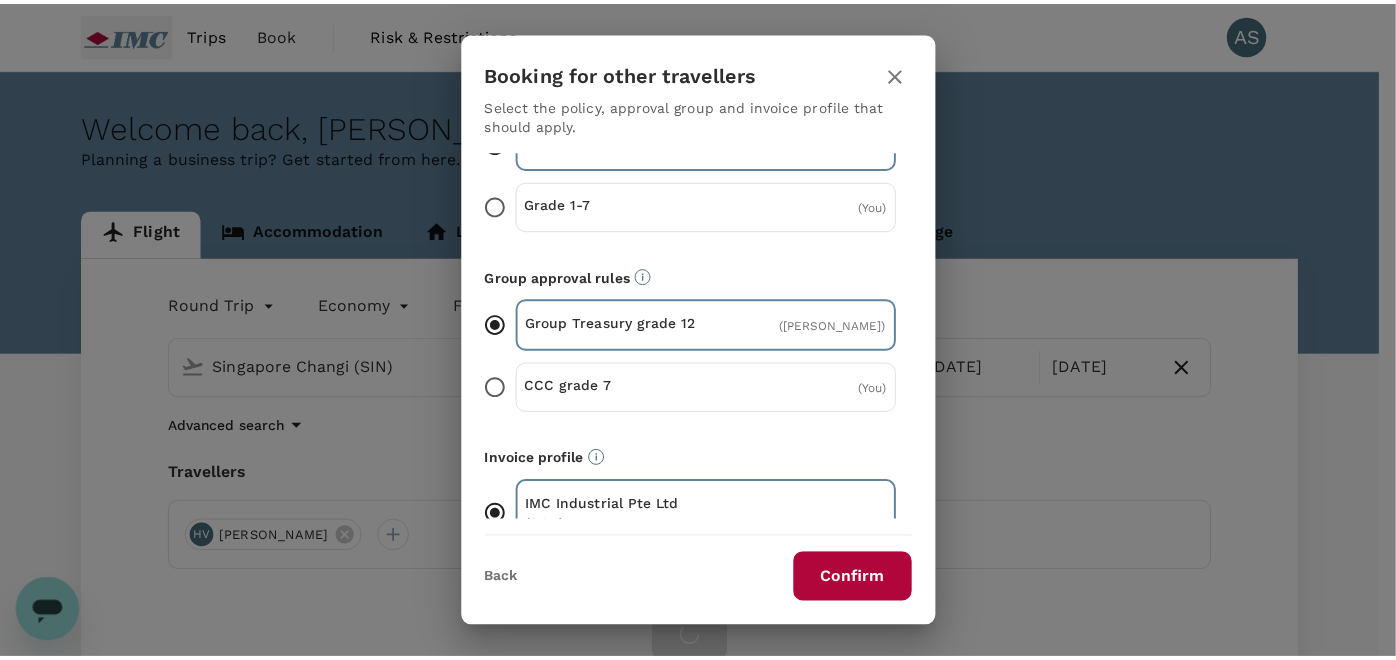 scroll, scrollTop: 108, scrollLeft: 0, axis: vertical 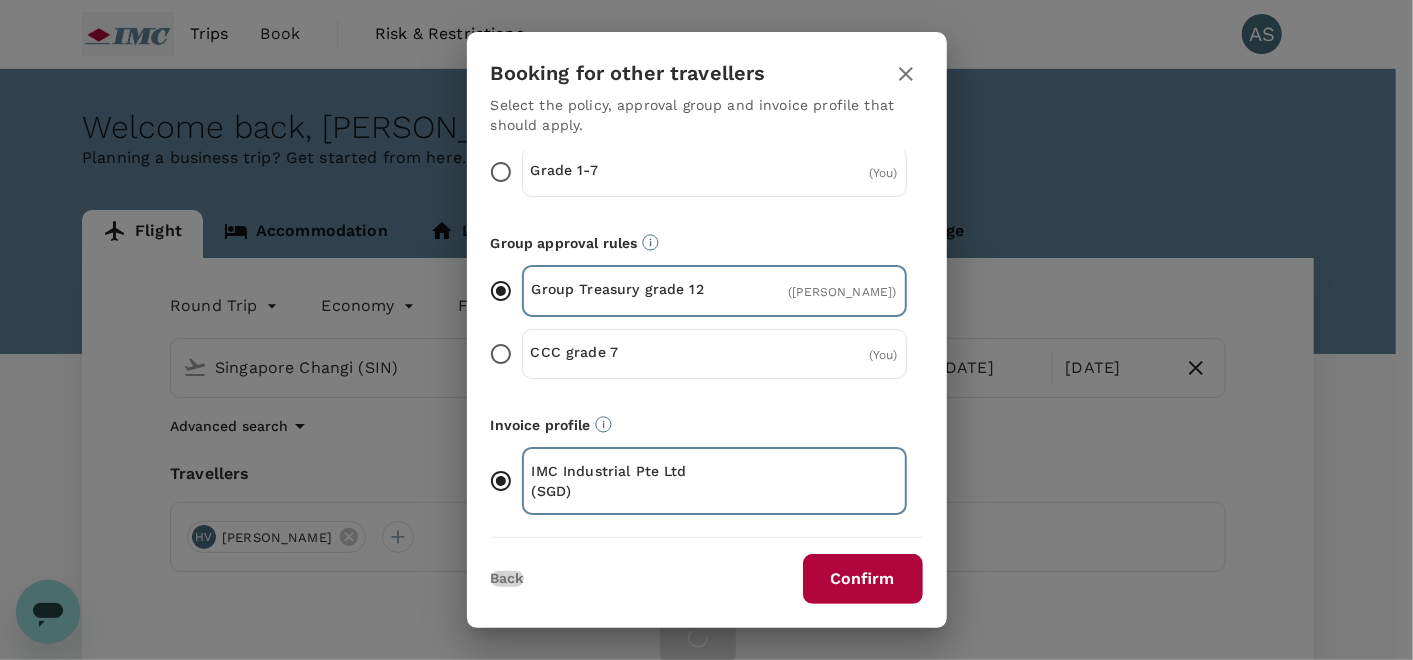 click on "Back" at bounding box center [507, 579] 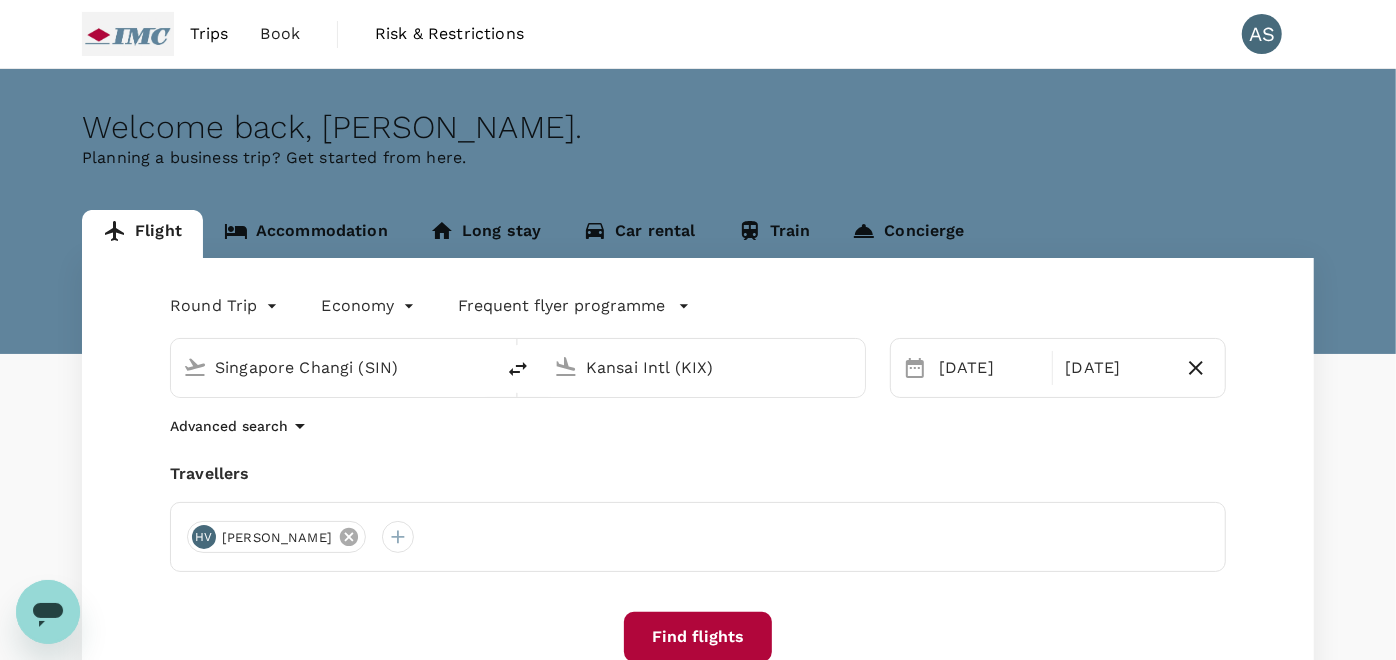 click 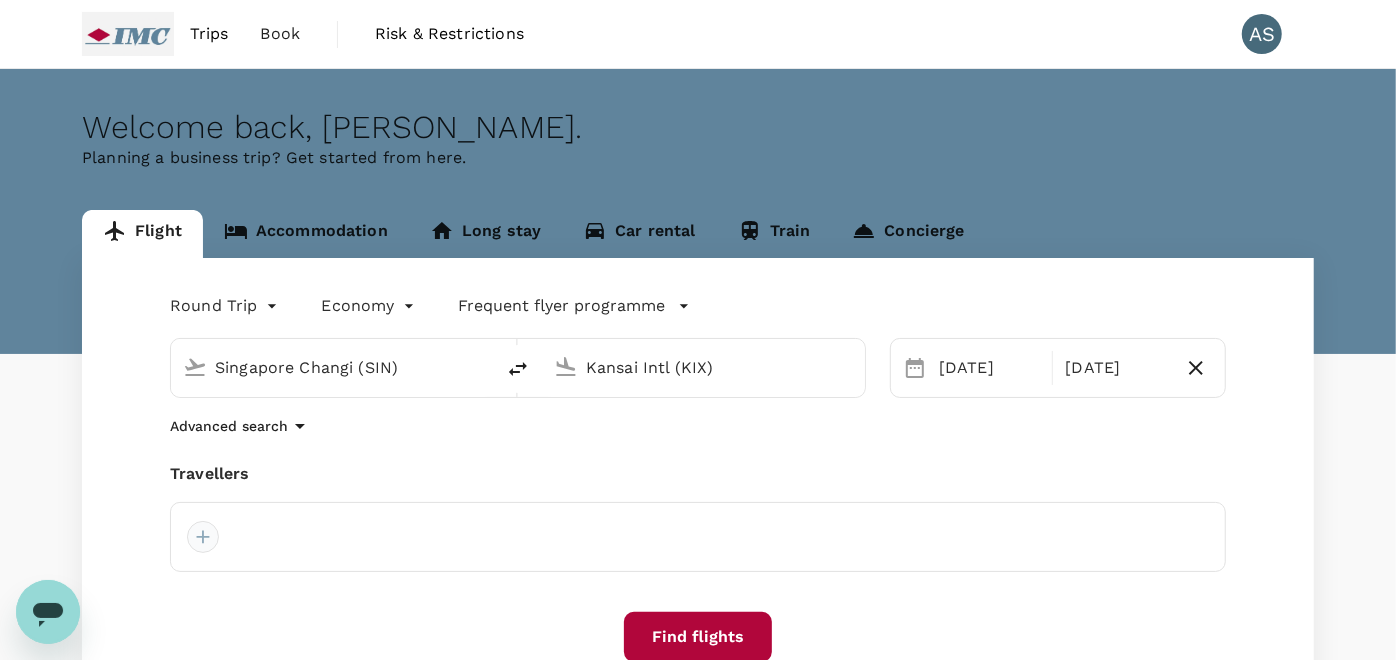click at bounding box center [203, 537] 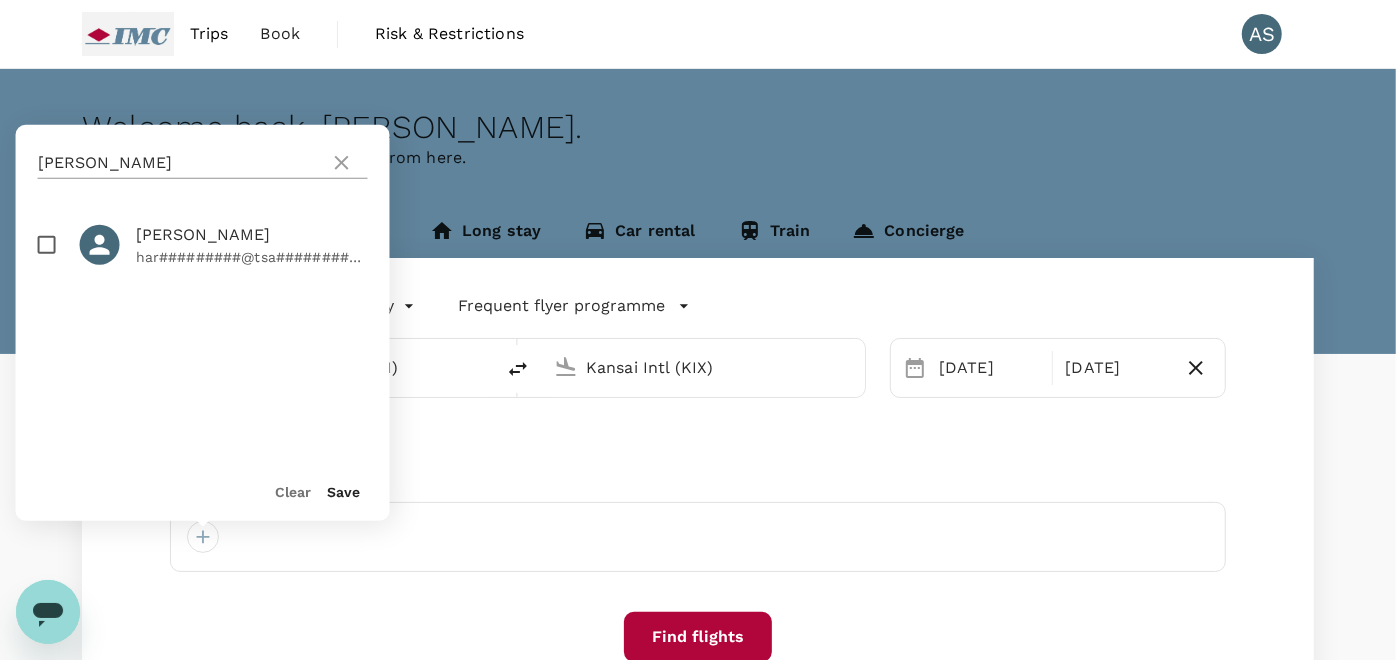click on "Hareesh" at bounding box center (180, 163) 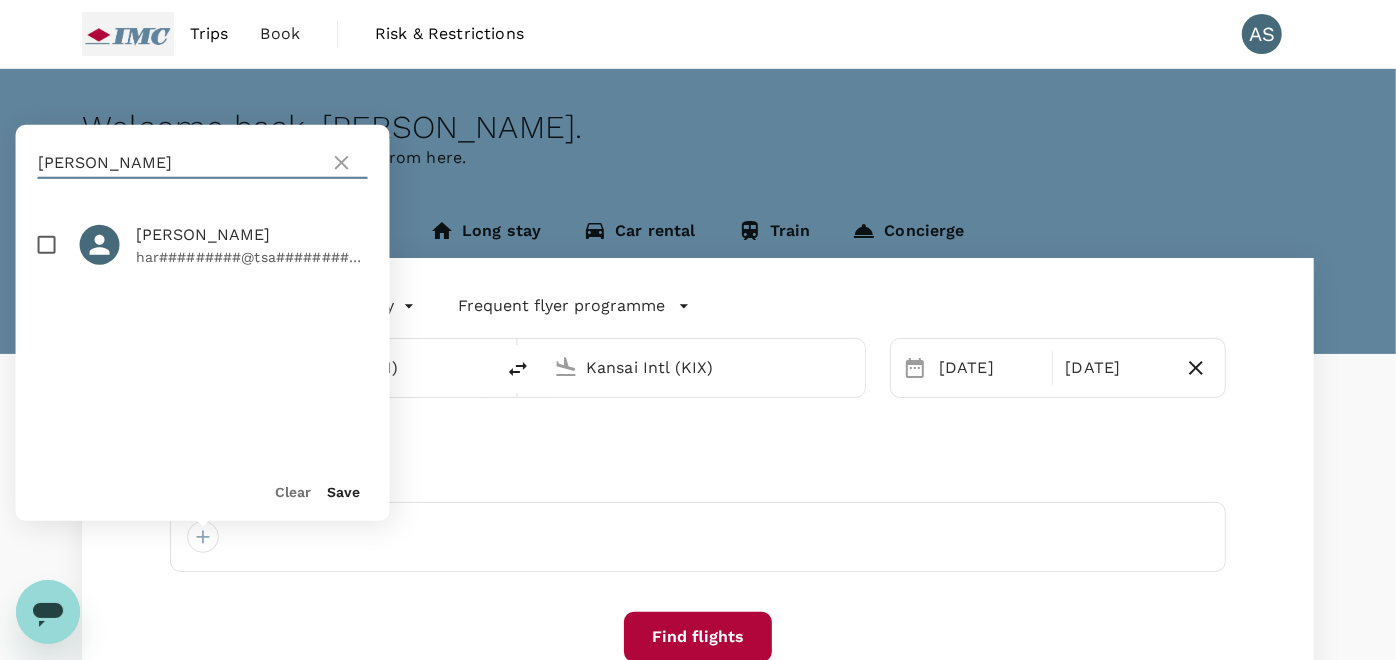 click 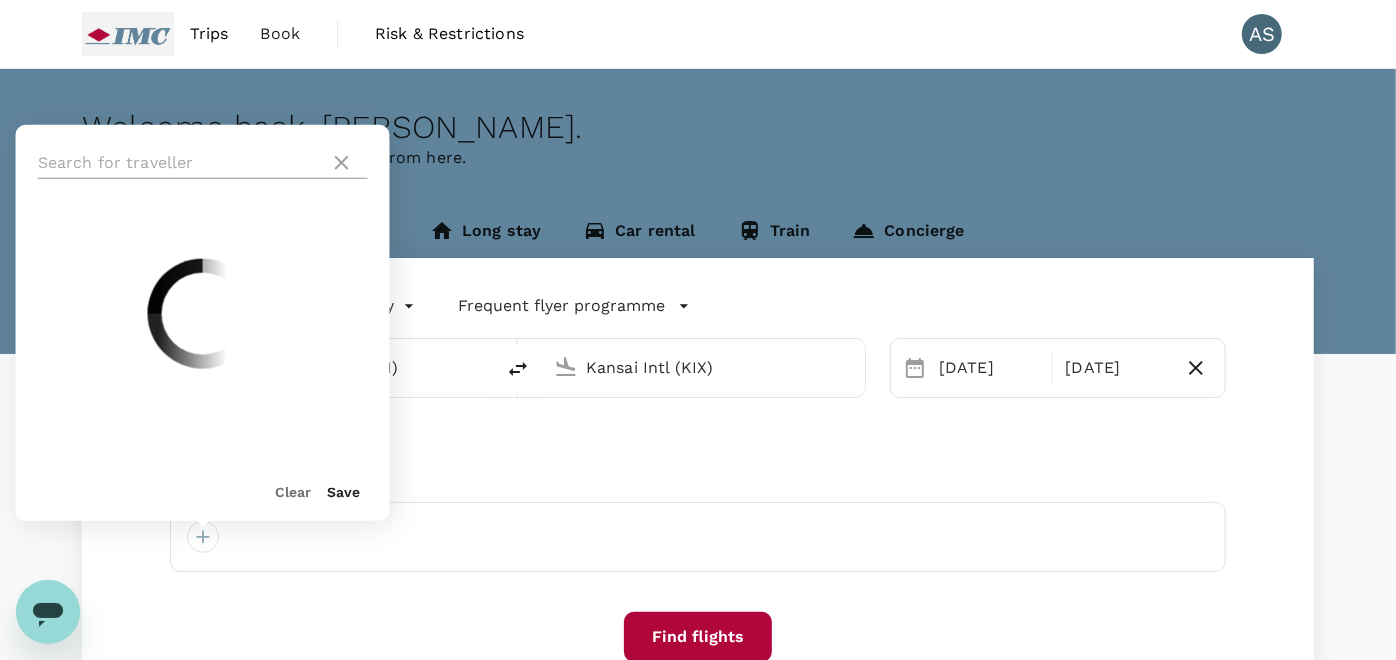 click at bounding box center [180, 163] 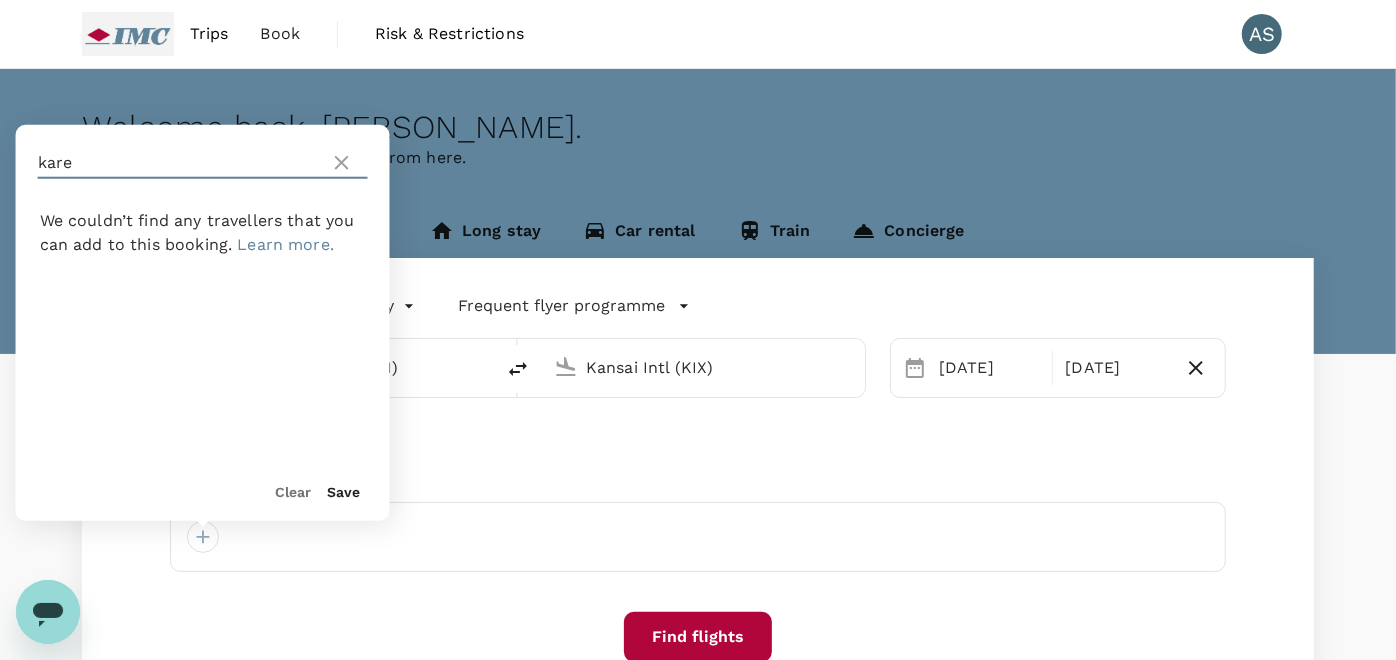 type on "karen" 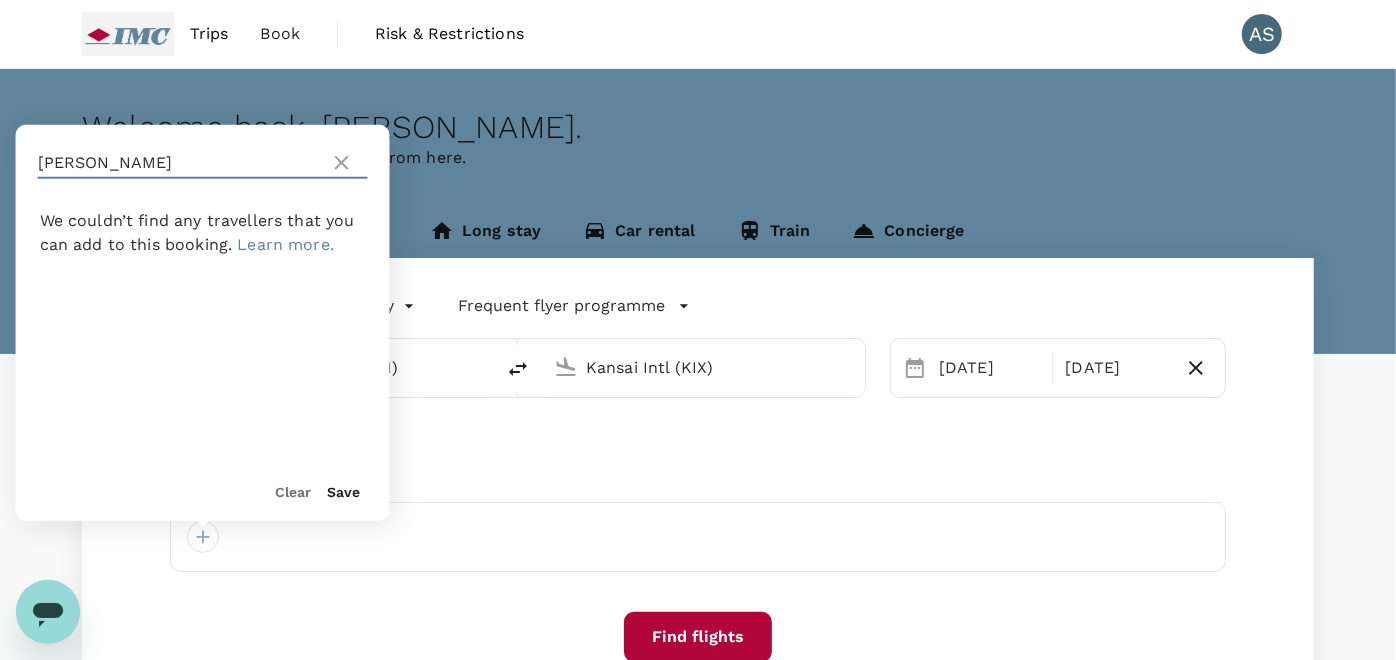 drag, startPoint x: 167, startPoint y: 151, endPoint x: -5, endPoint y: 158, distance: 172.14238 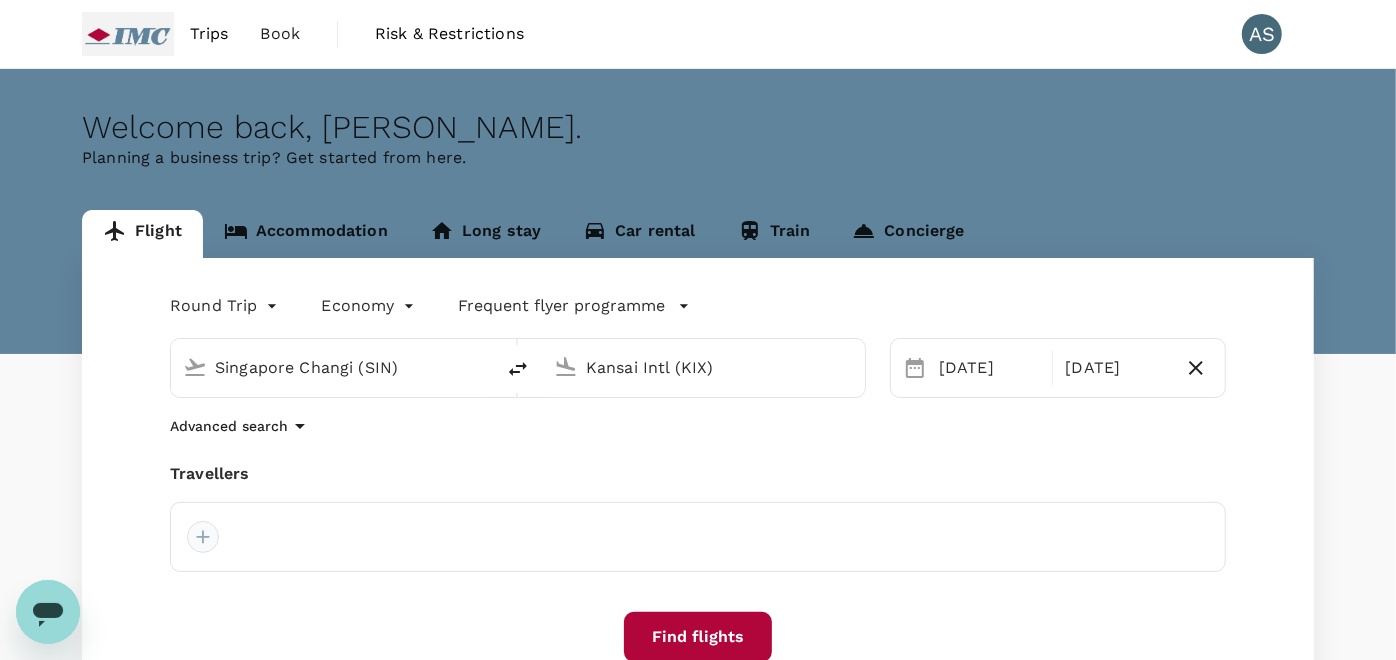click at bounding box center [203, 537] 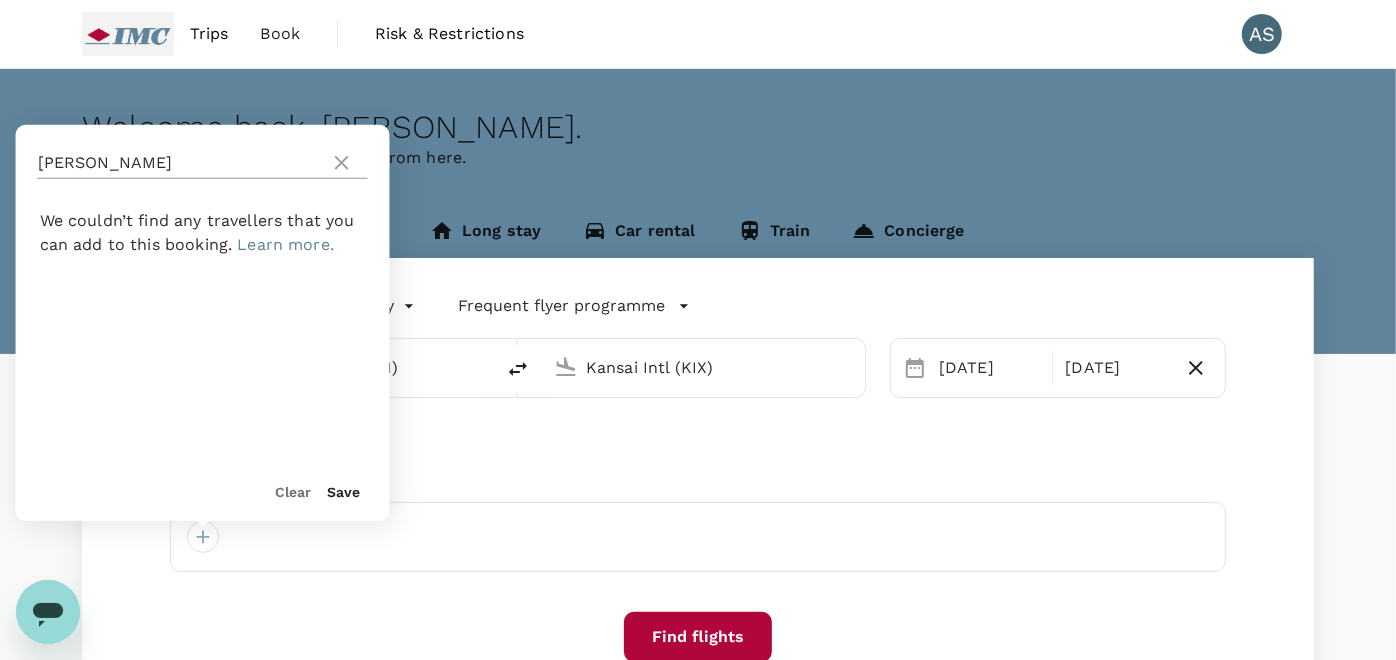 click 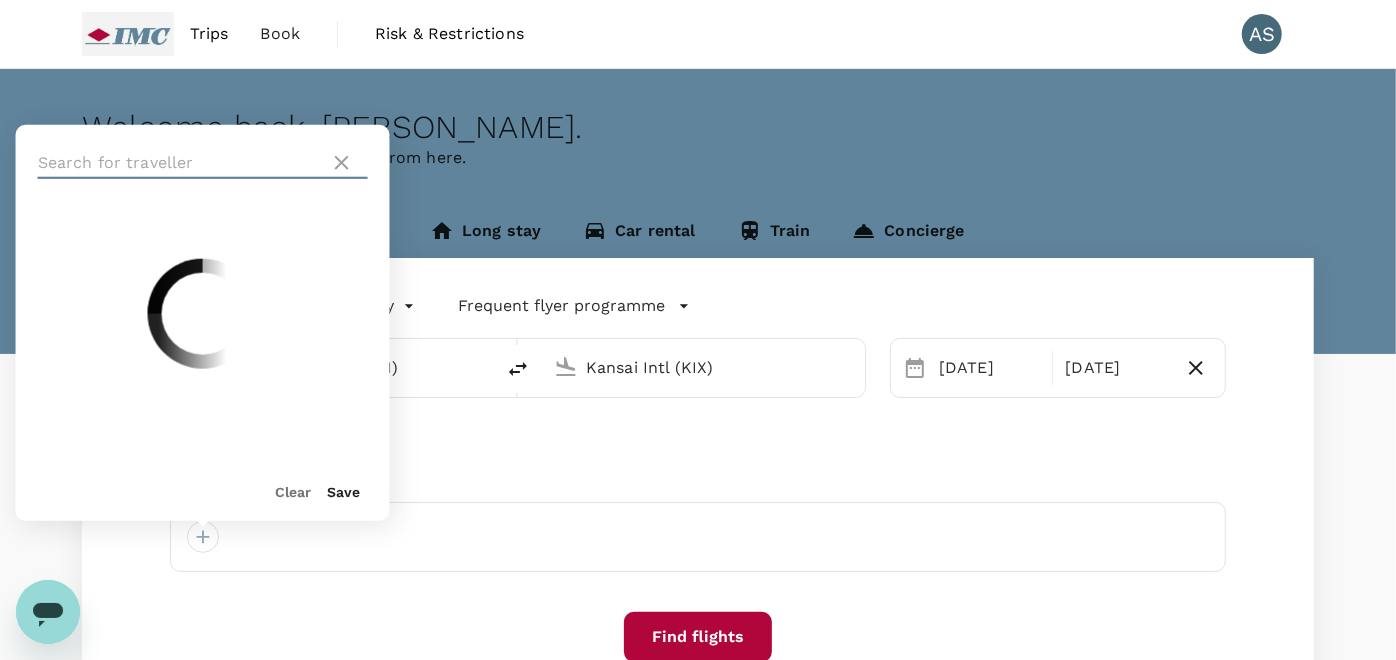 click at bounding box center (180, 163) 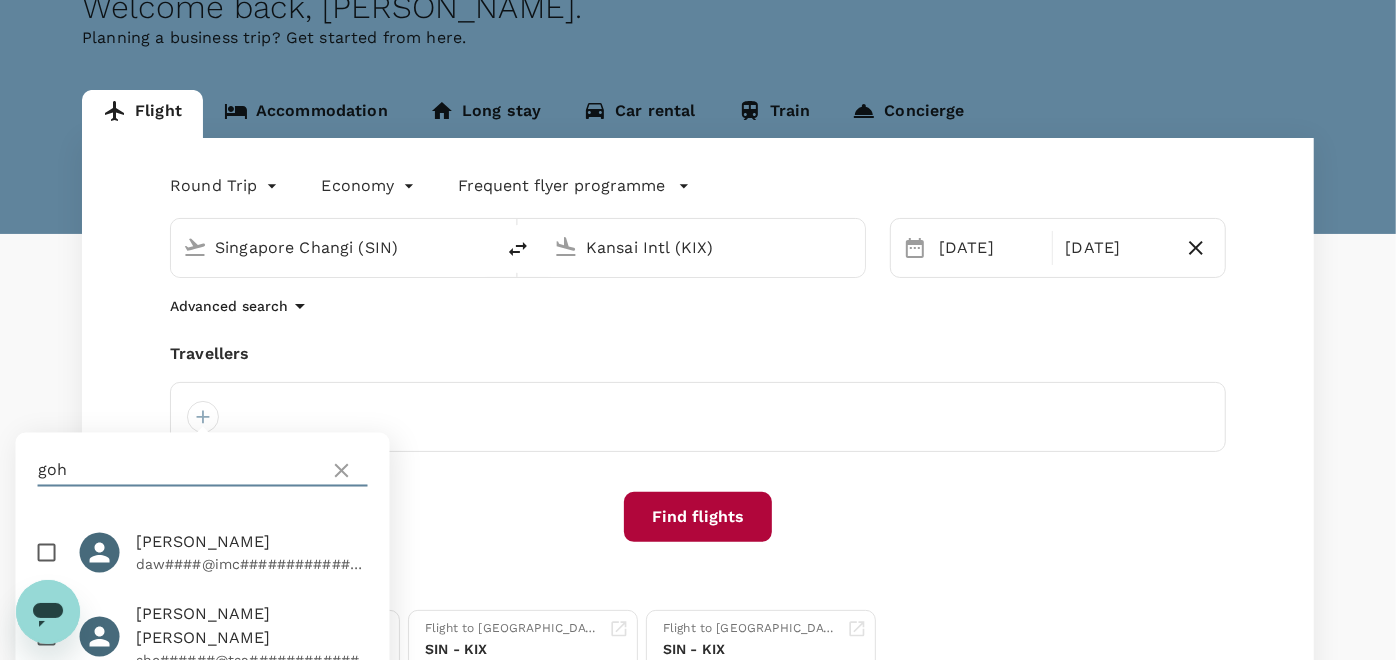 scroll, scrollTop: 0, scrollLeft: 0, axis: both 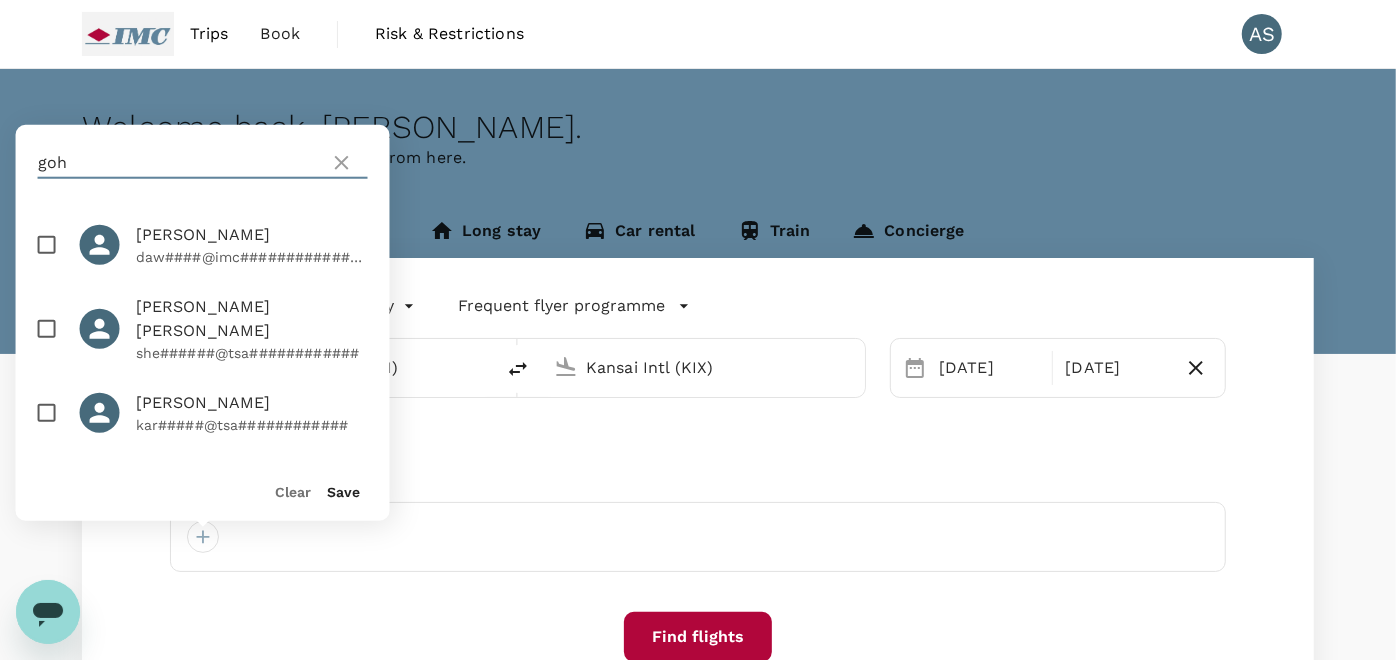 type on "goh" 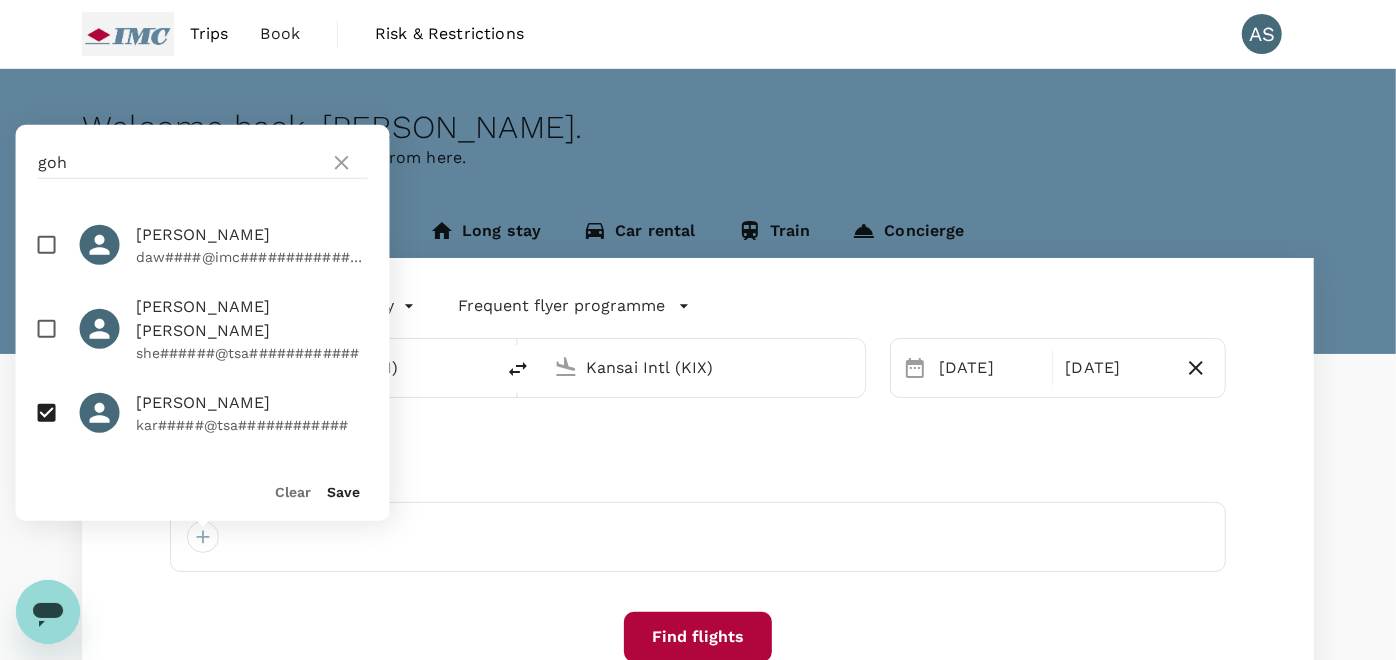 click on "Save" at bounding box center (344, 492) 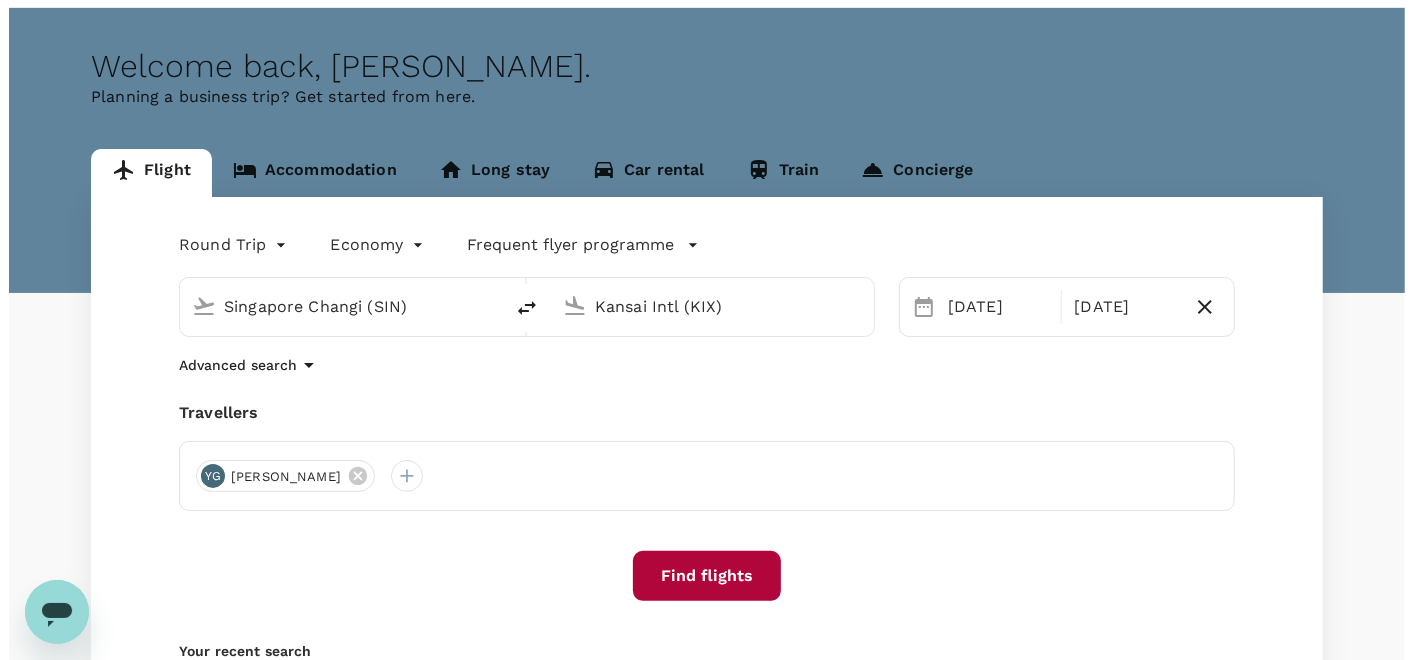 scroll, scrollTop: 111, scrollLeft: 0, axis: vertical 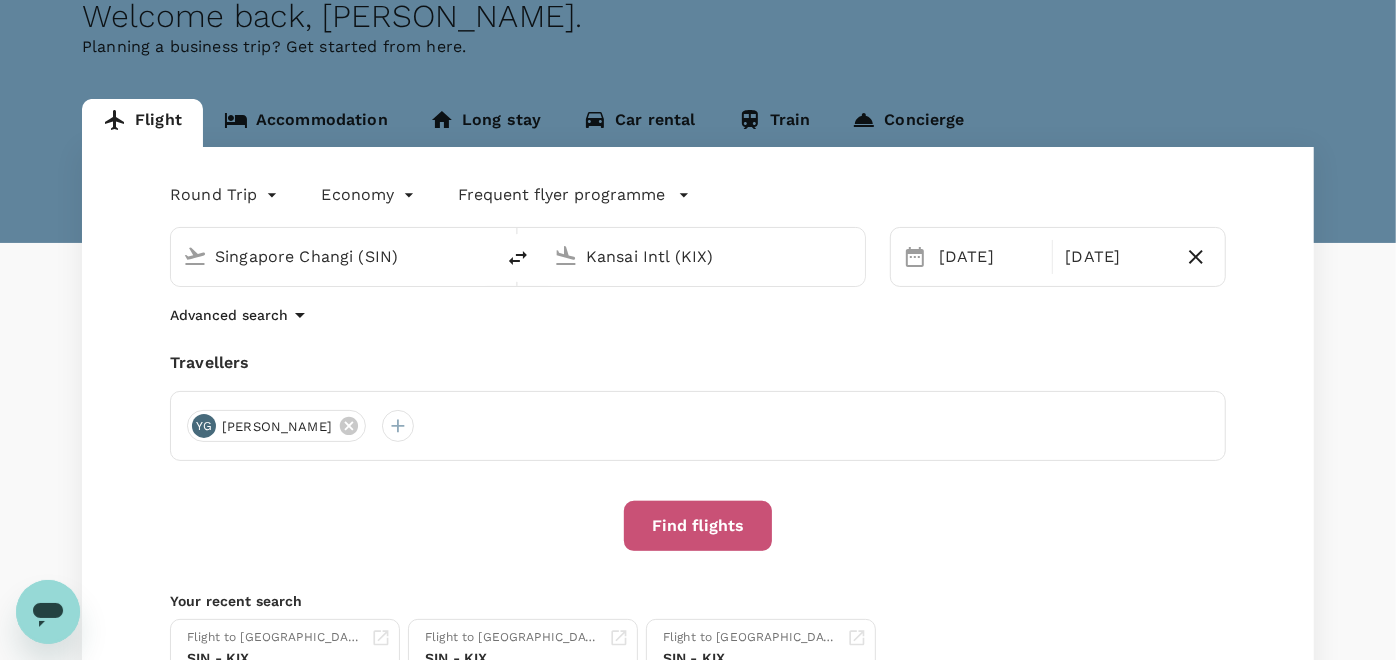 click on "Find flights" at bounding box center (698, 526) 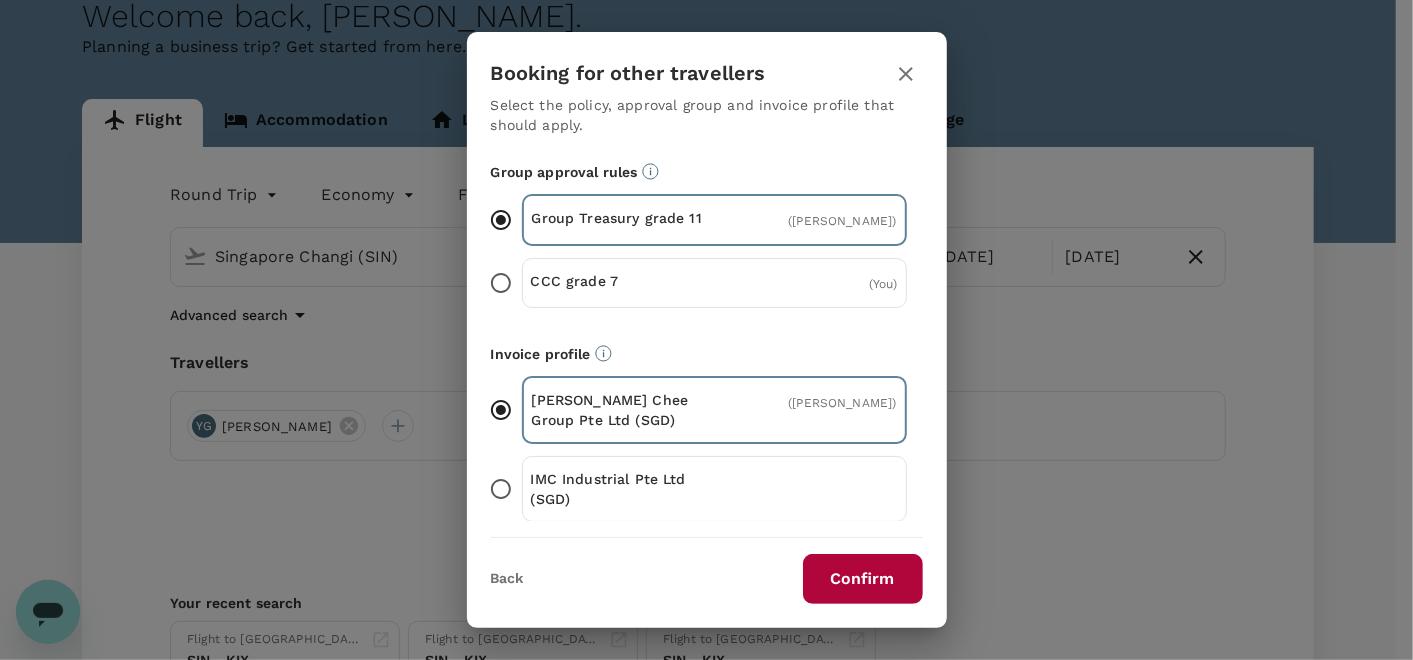 scroll, scrollTop: 148, scrollLeft: 0, axis: vertical 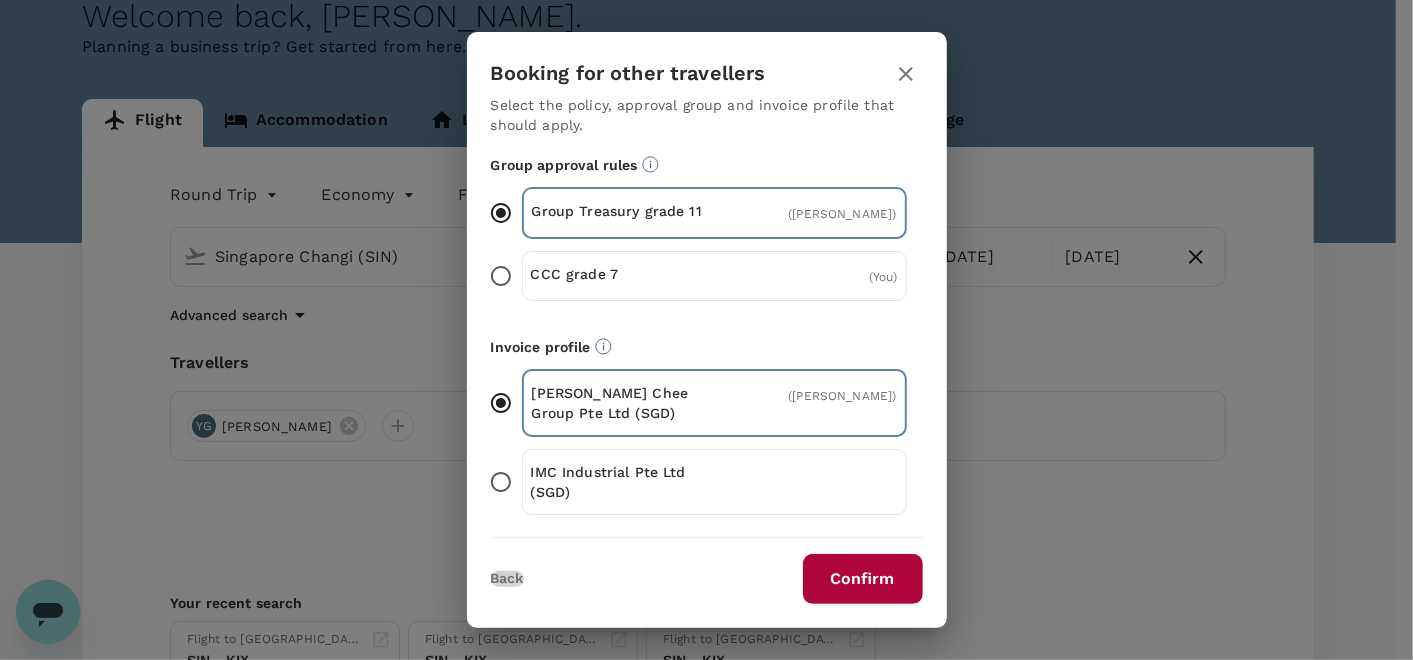 click on "Back" at bounding box center [507, 579] 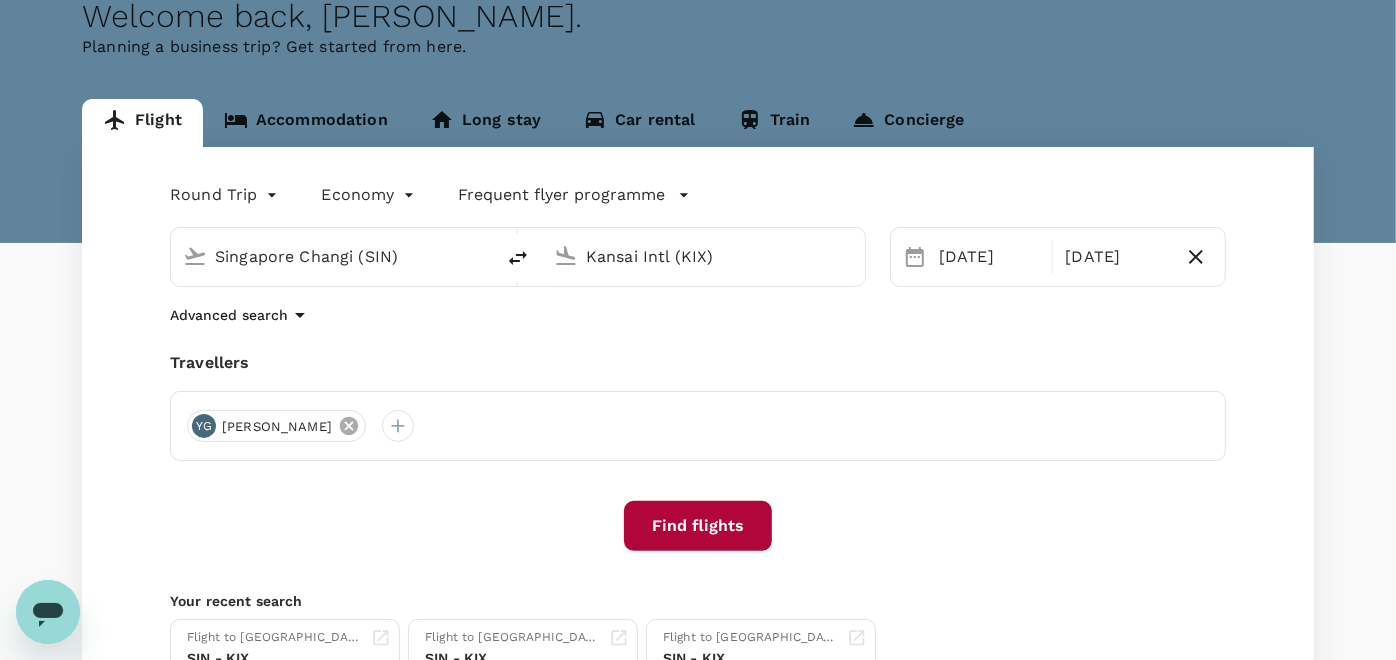 click 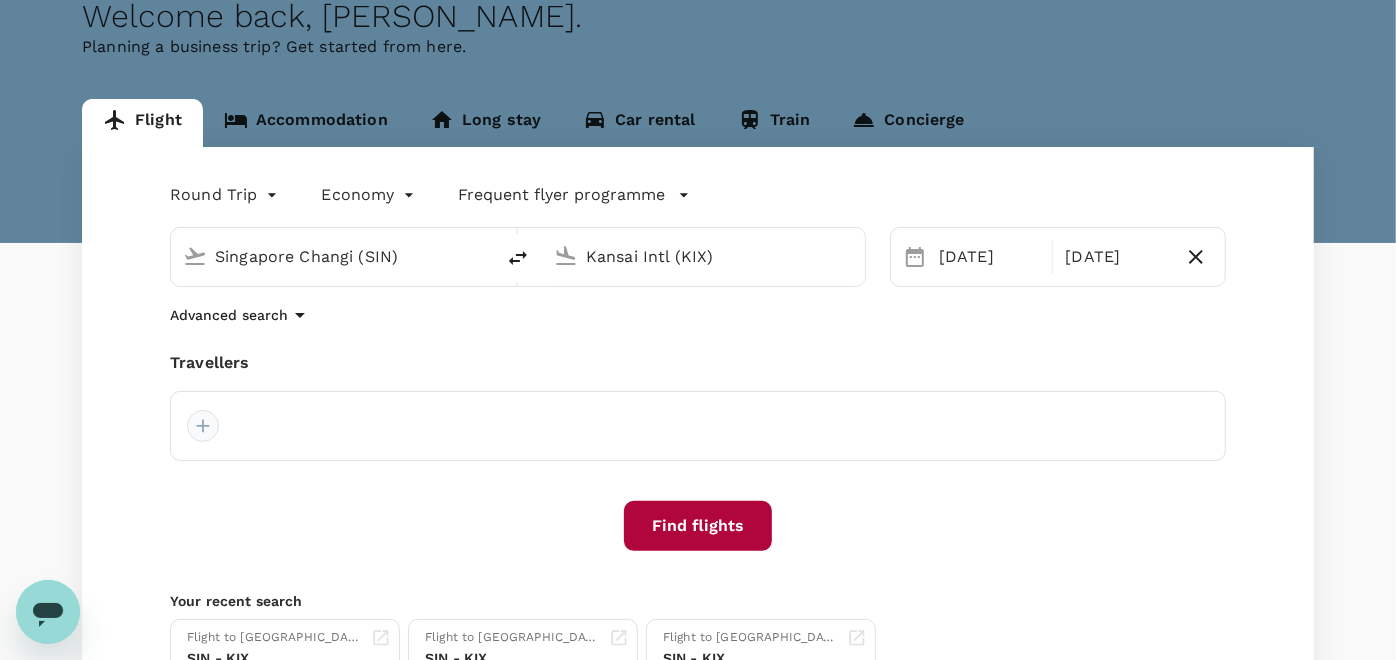 click at bounding box center (203, 426) 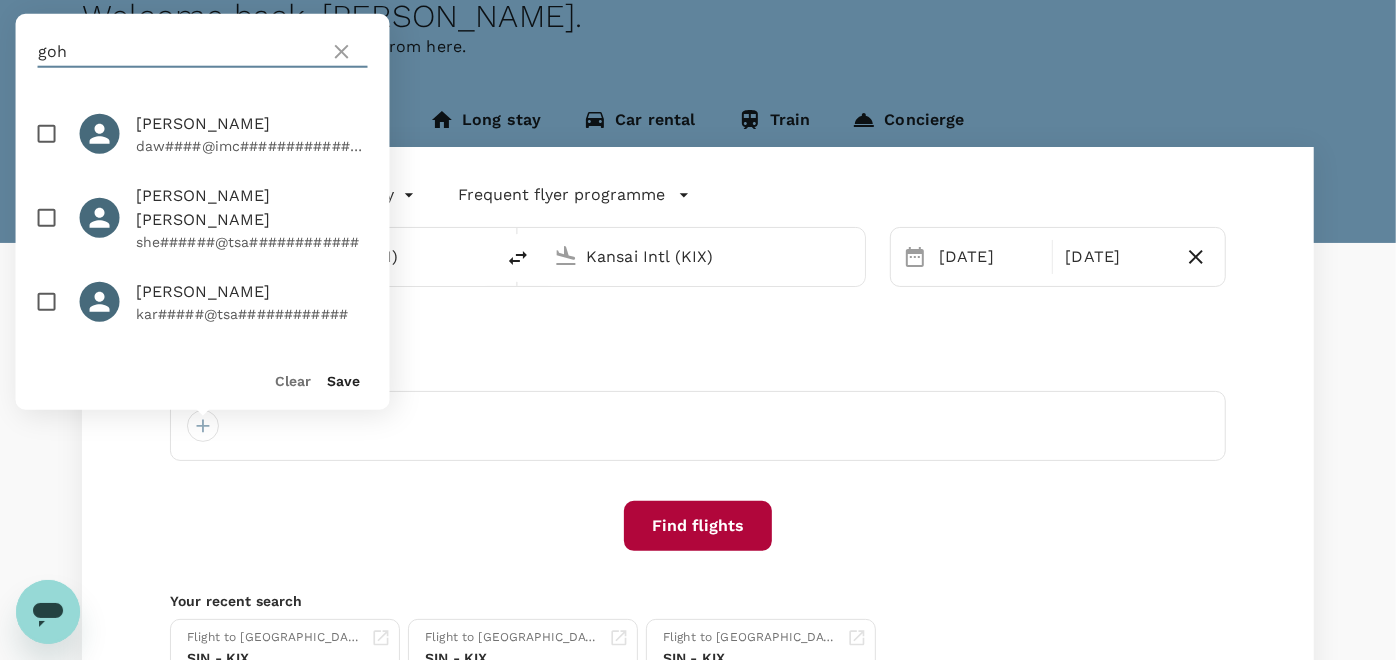 drag, startPoint x: 142, startPoint y: 58, endPoint x: 31, endPoint y: 45, distance: 111.75867 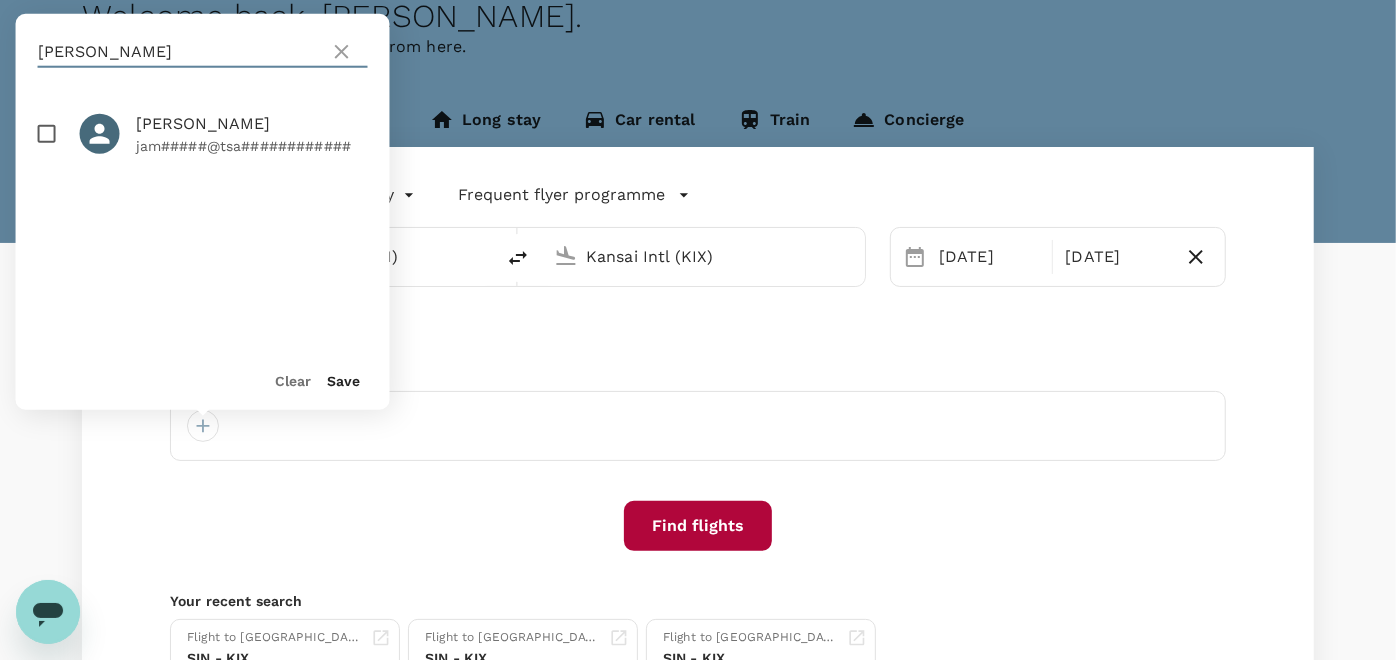 type on "james" 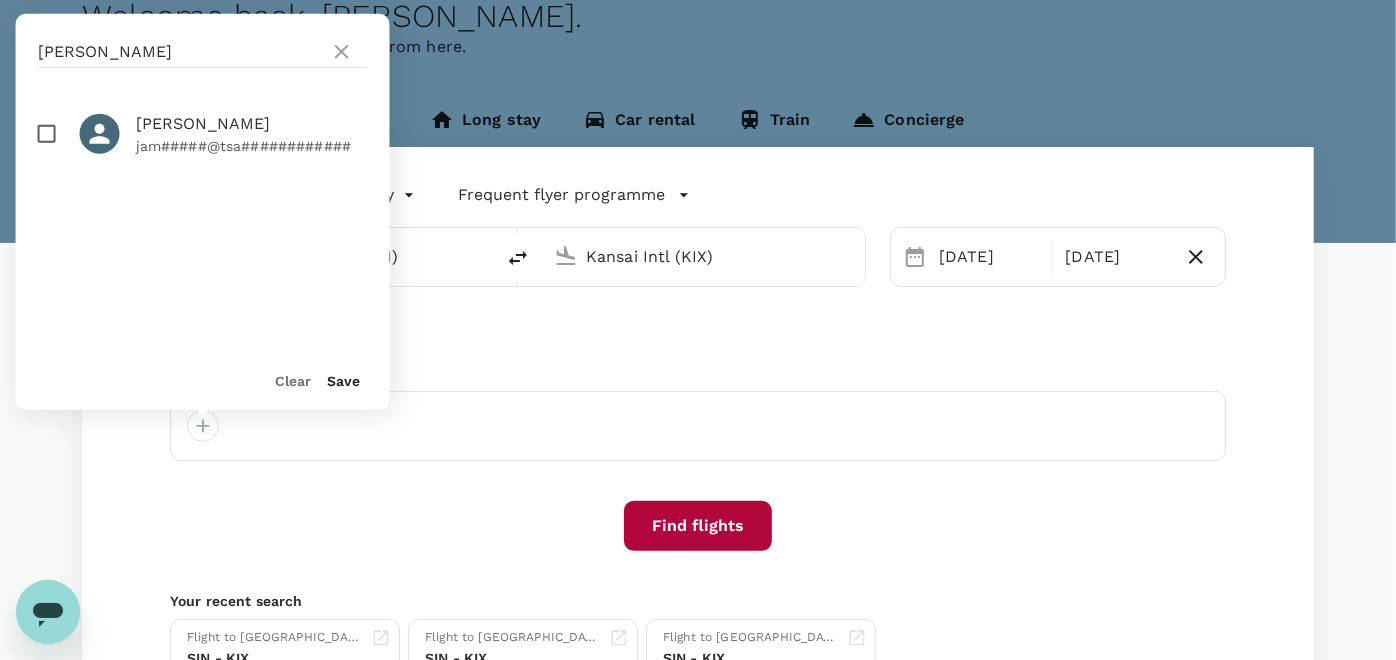 click at bounding box center (47, 134) 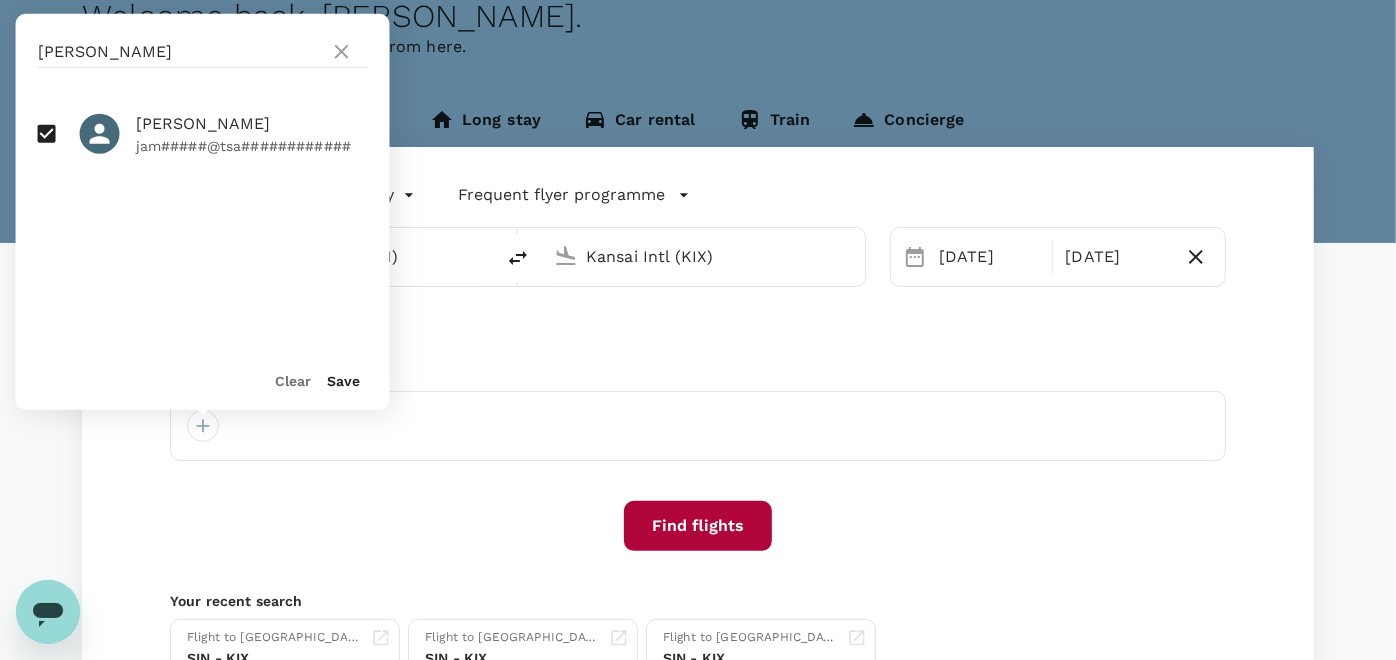 click on "Save" at bounding box center (344, 381) 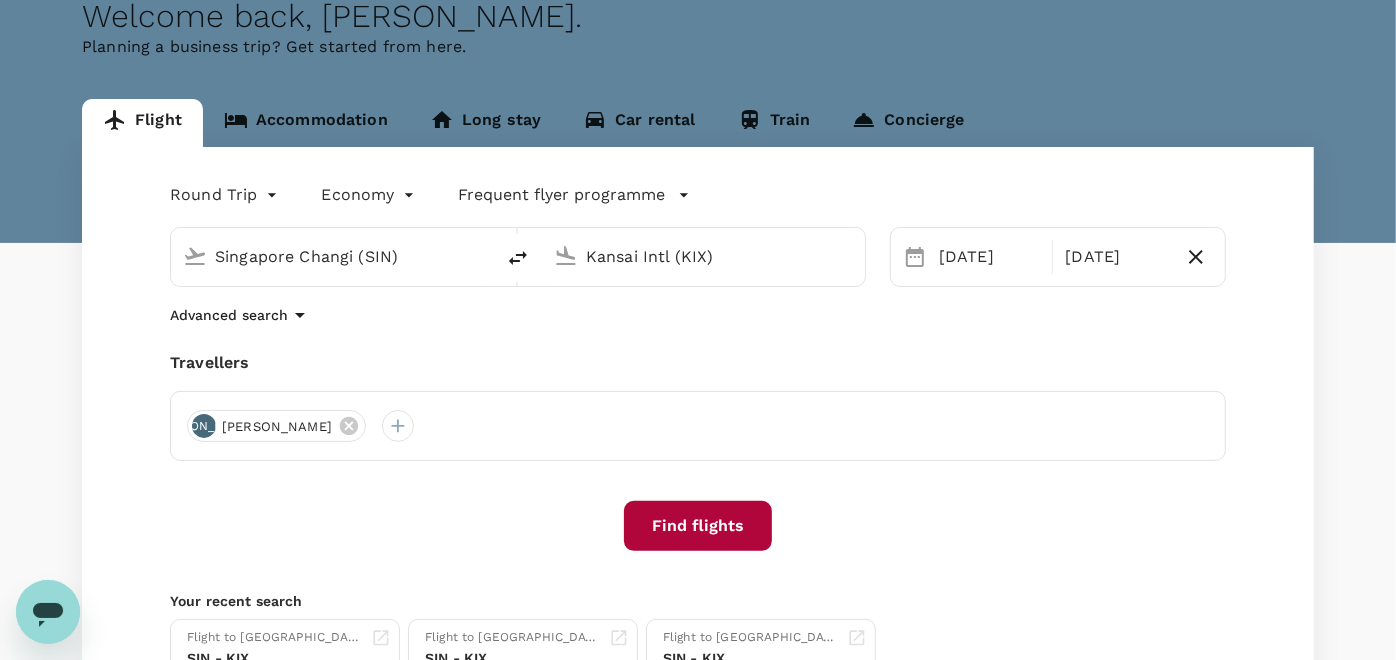 click on "Find flights" at bounding box center (698, 526) 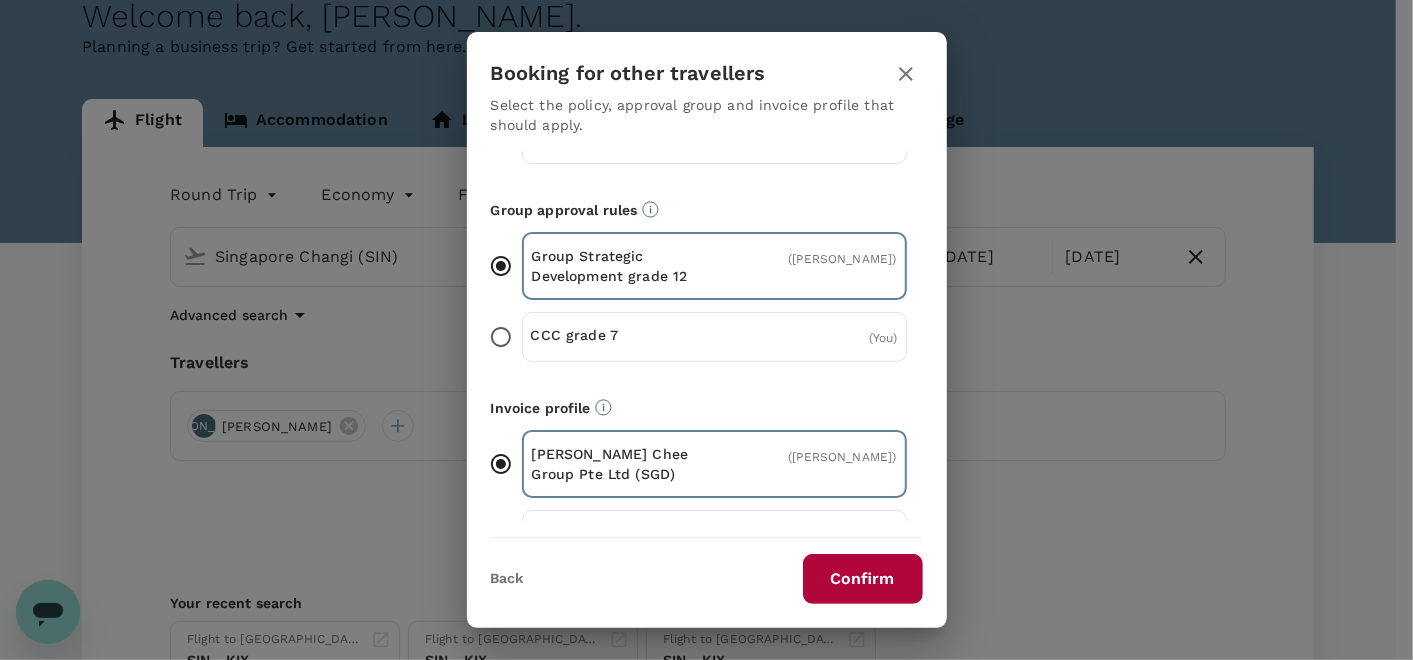 scroll, scrollTop: 202, scrollLeft: 0, axis: vertical 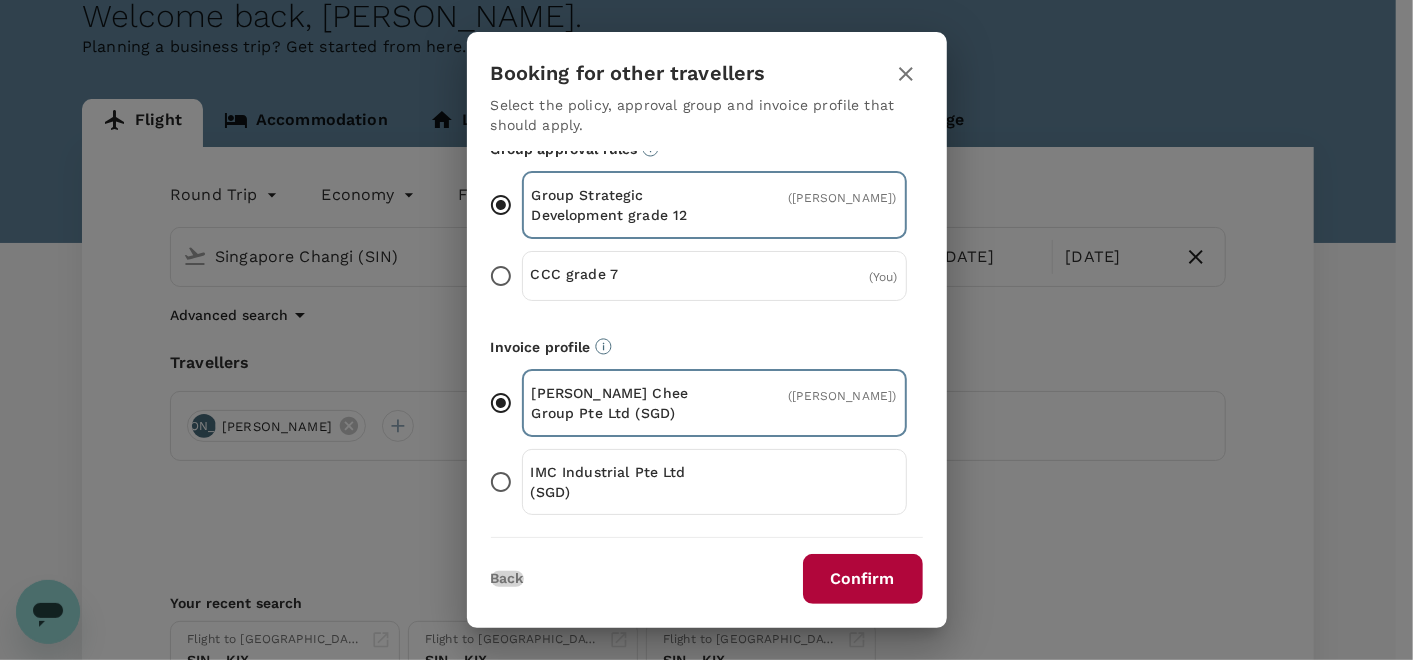 click on "Back" at bounding box center [507, 579] 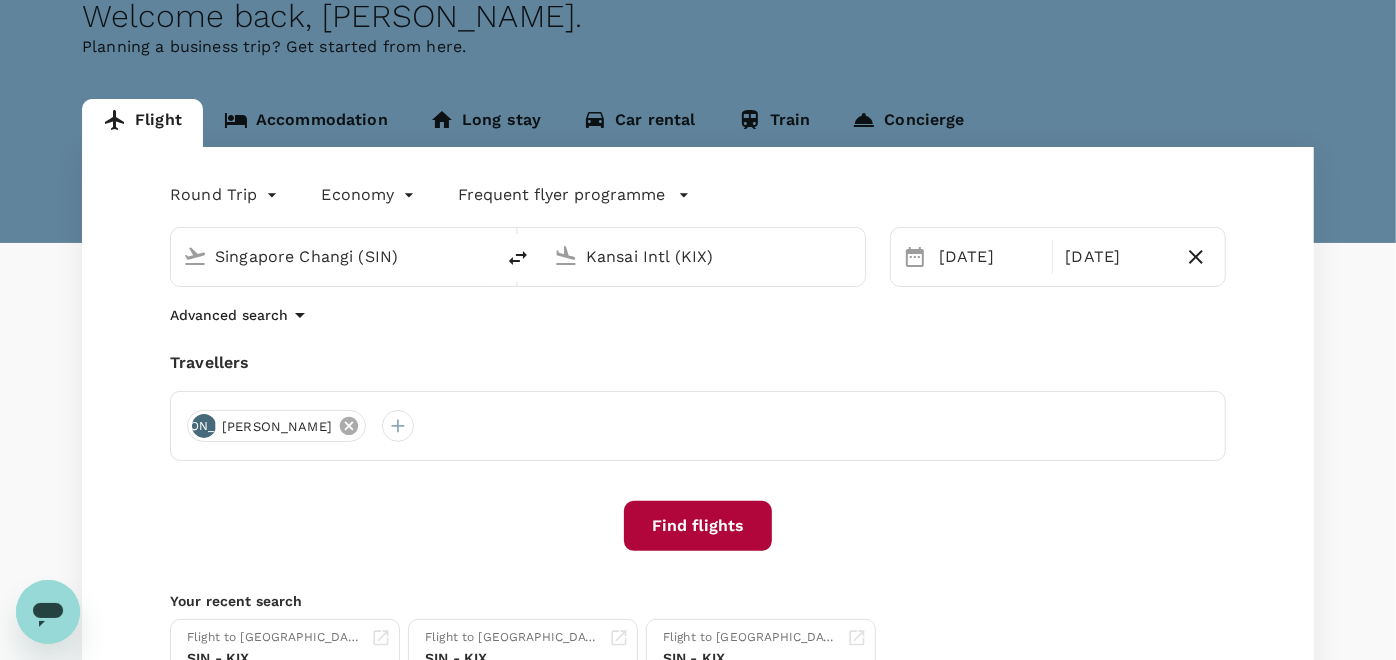 click 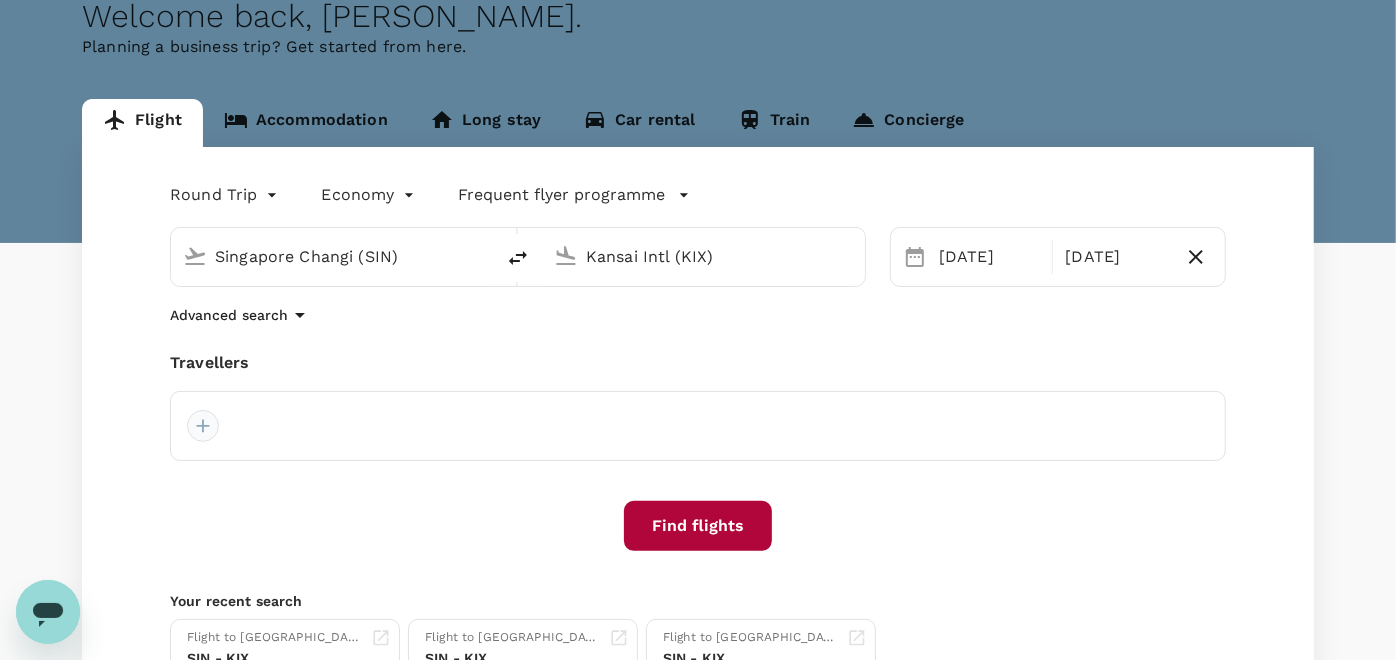click at bounding box center (203, 426) 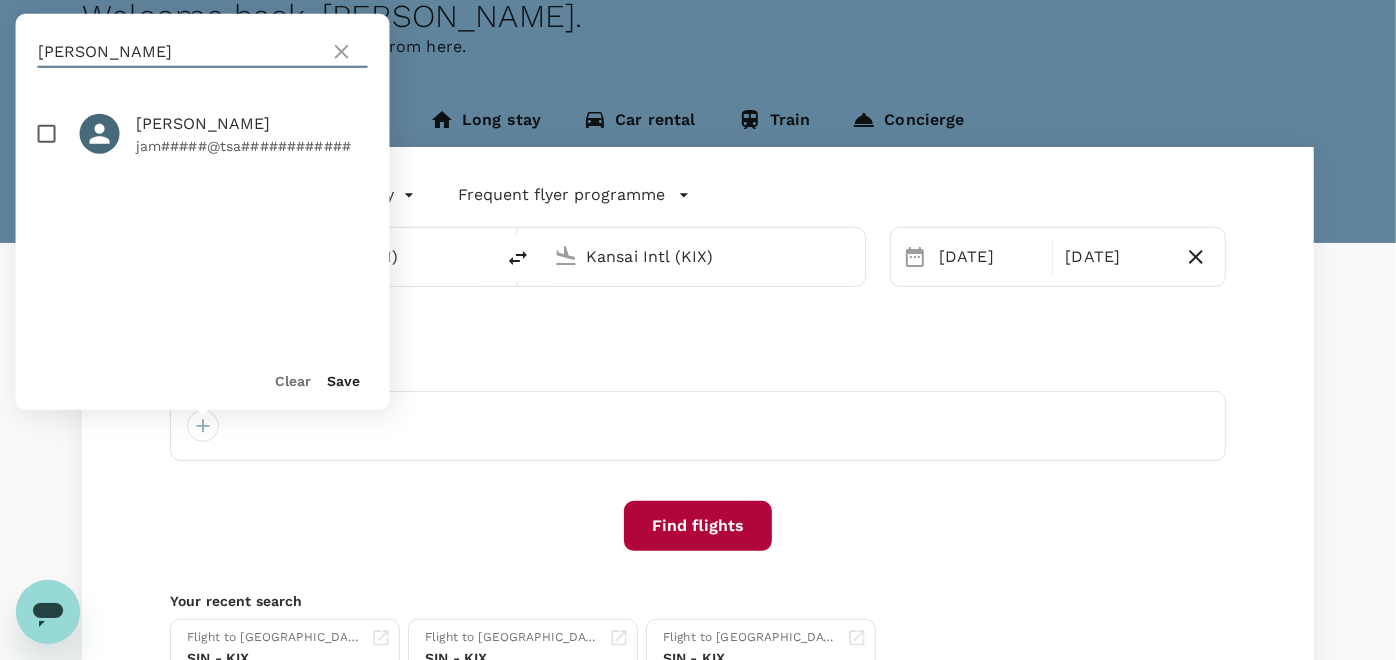 click 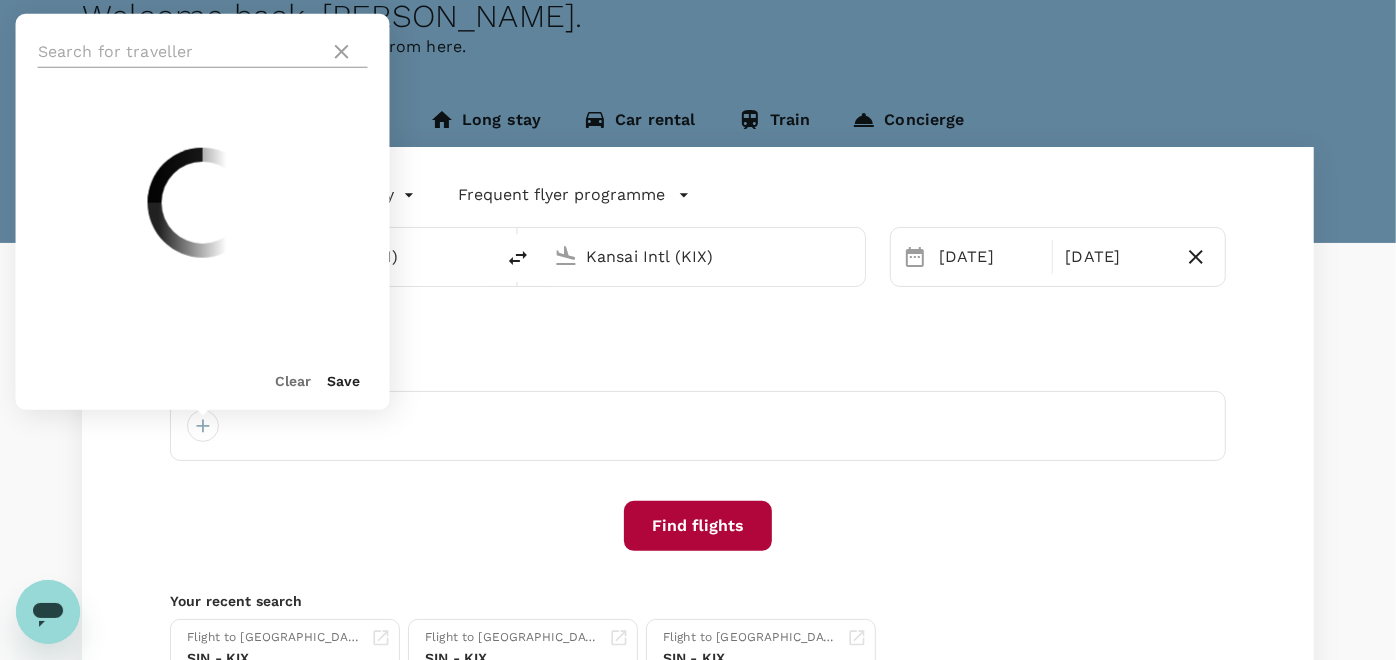 click at bounding box center (180, 52) 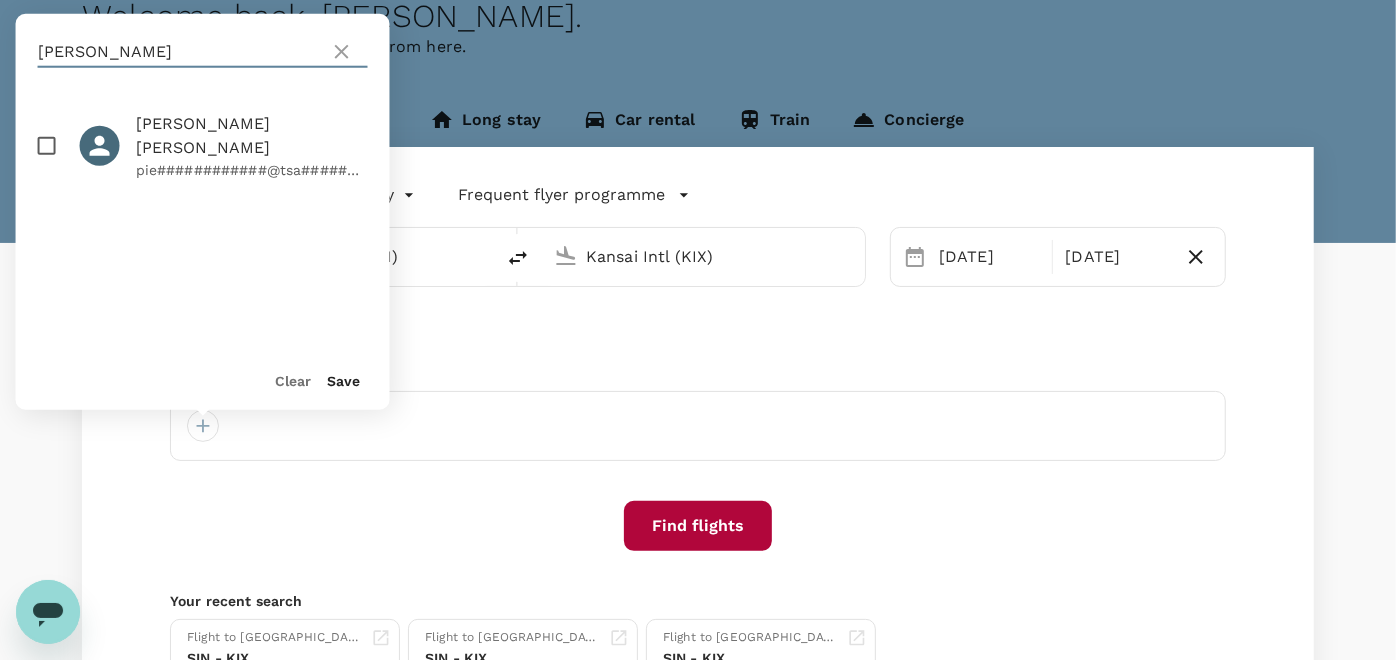 type on "blackwell" 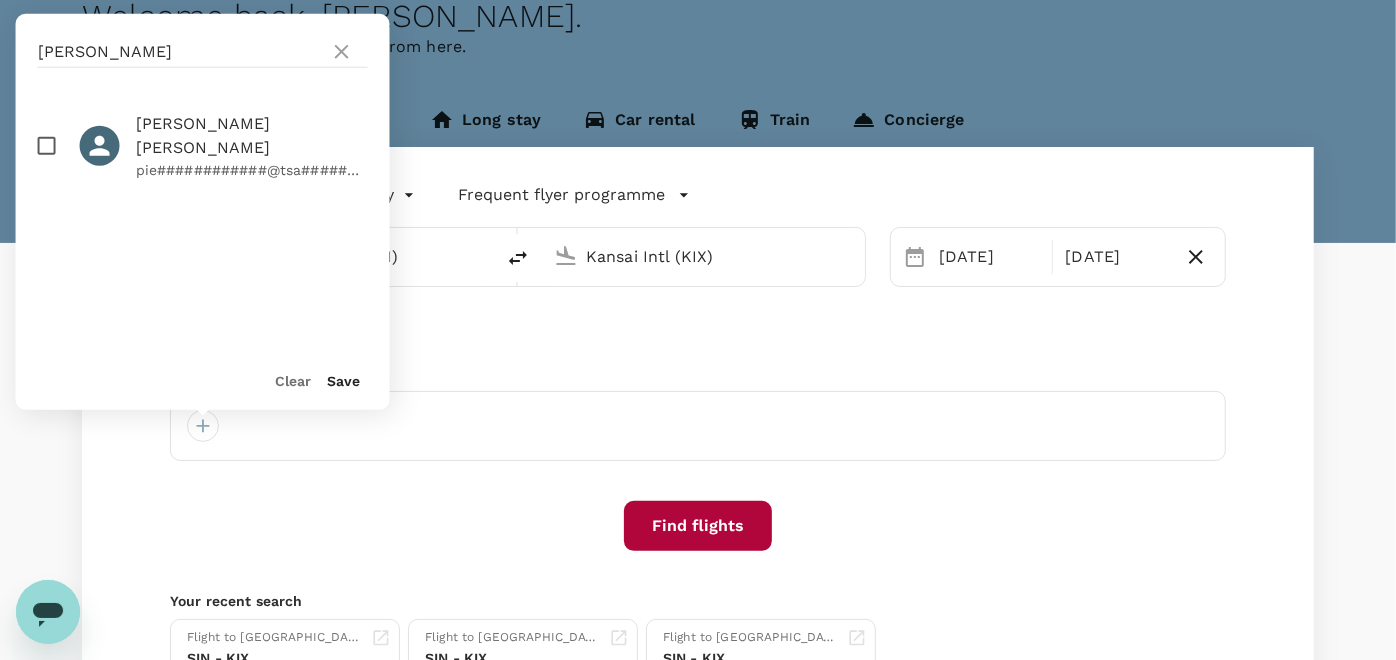click at bounding box center (47, 146) 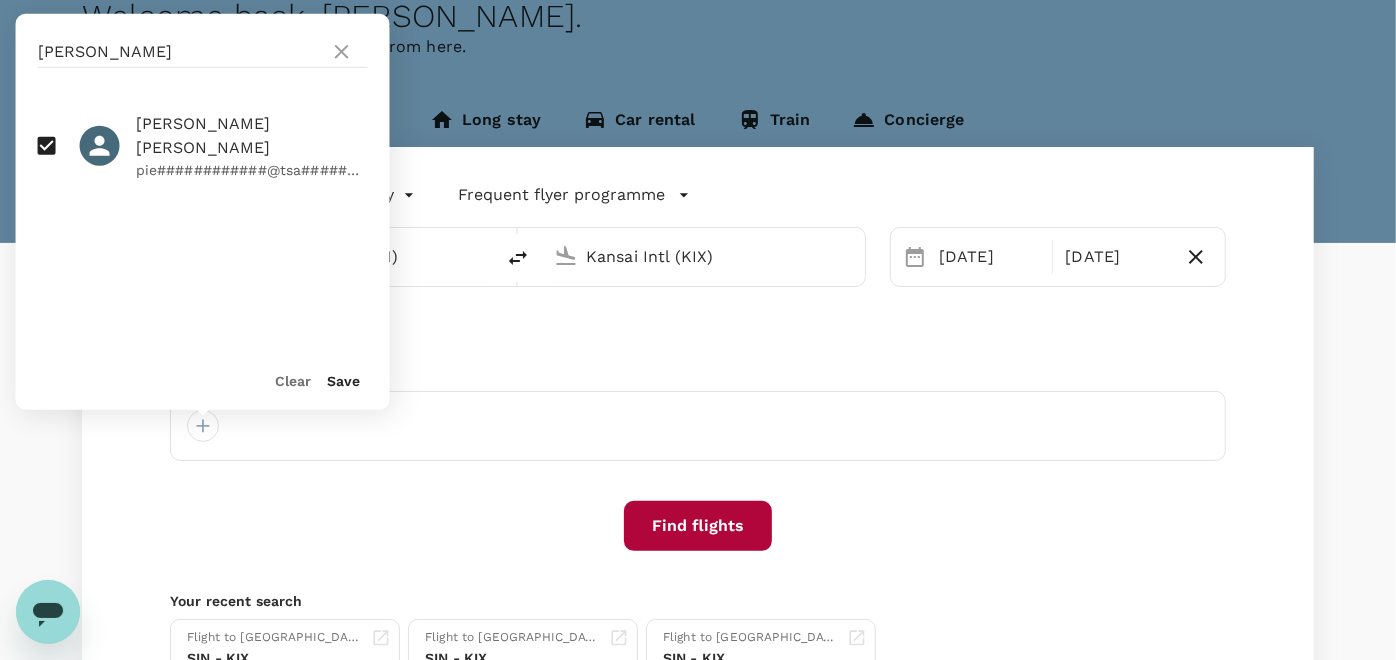 click on "Save" at bounding box center (344, 381) 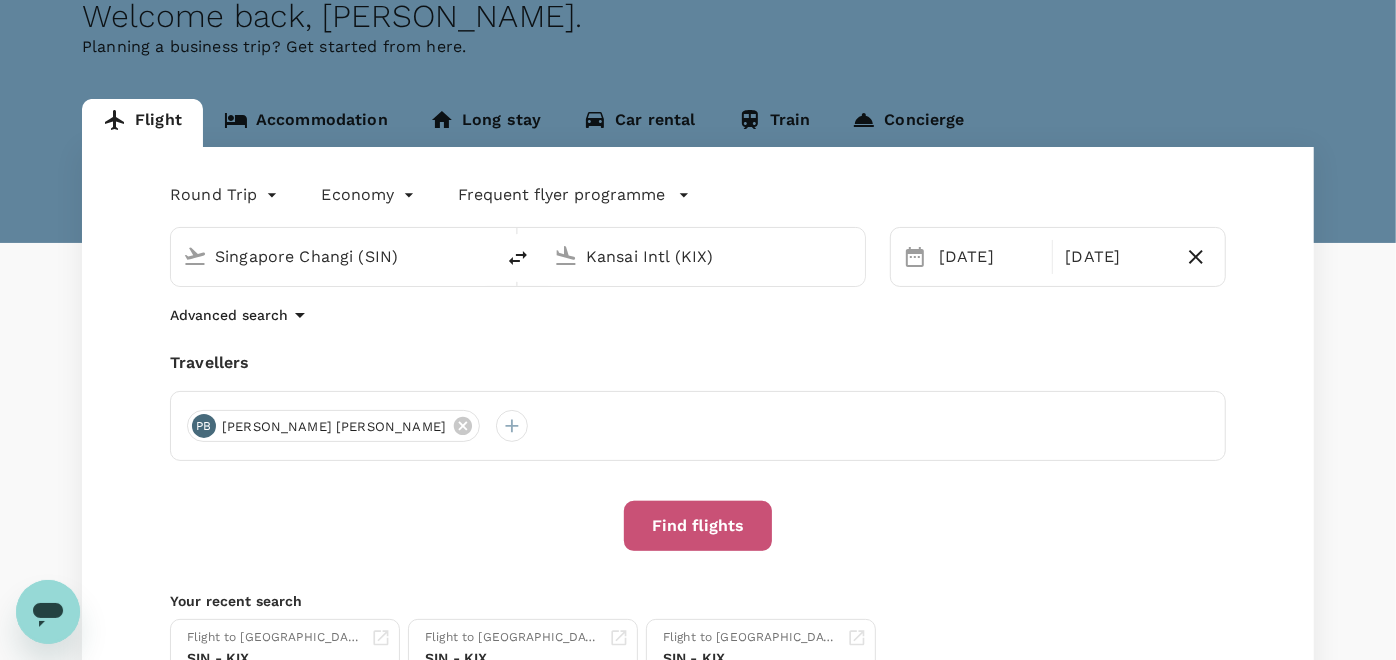 click on "Find flights" at bounding box center (698, 526) 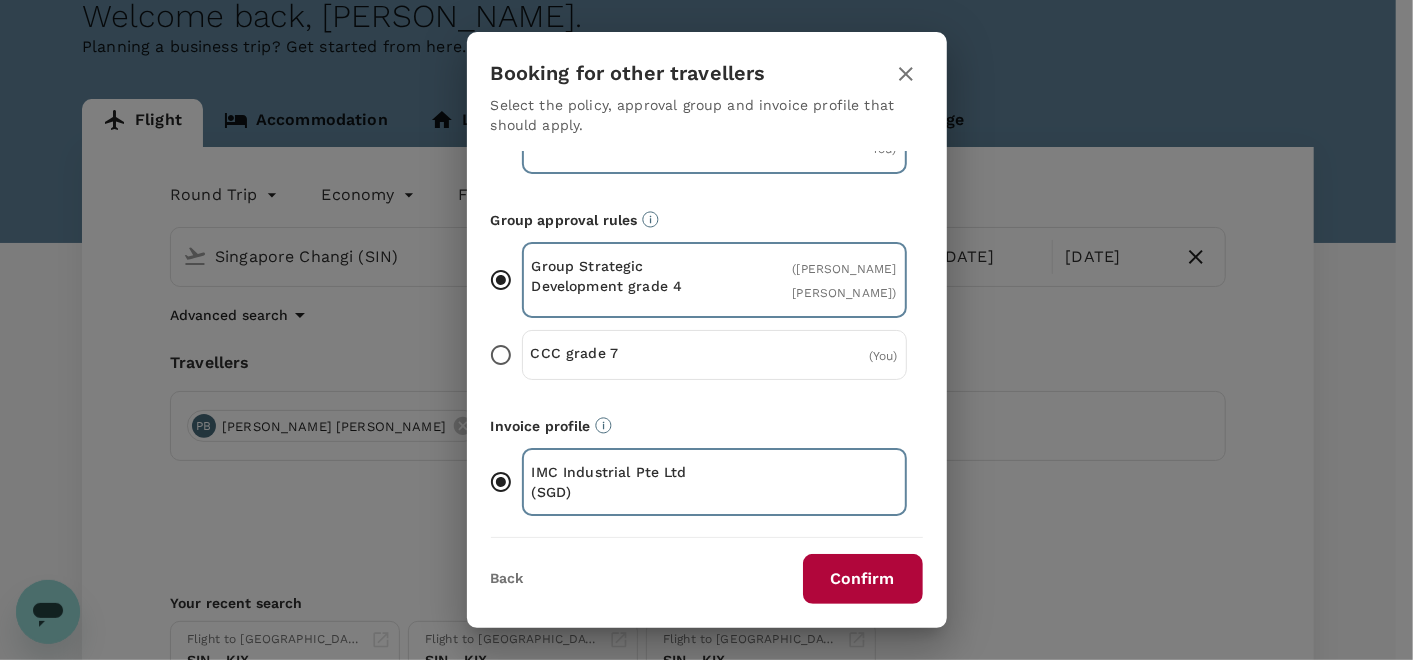 scroll, scrollTop: 119, scrollLeft: 0, axis: vertical 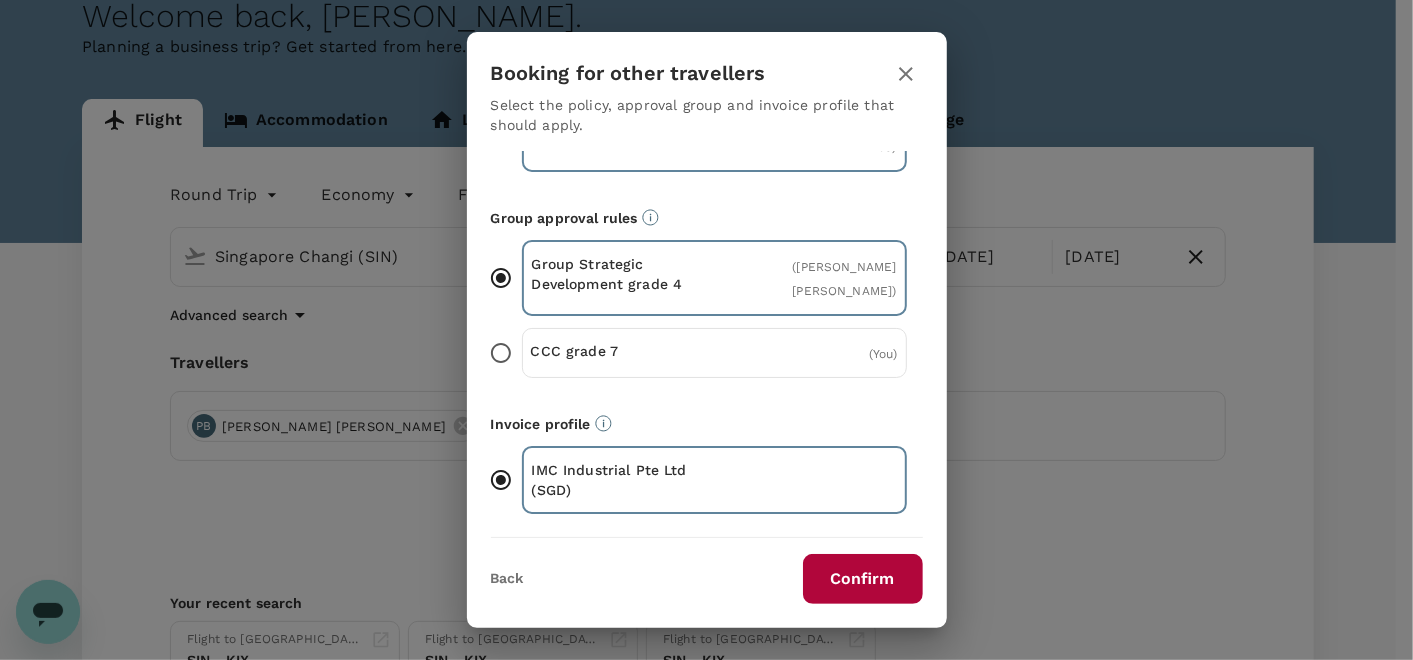 click on "Back" at bounding box center (507, 579) 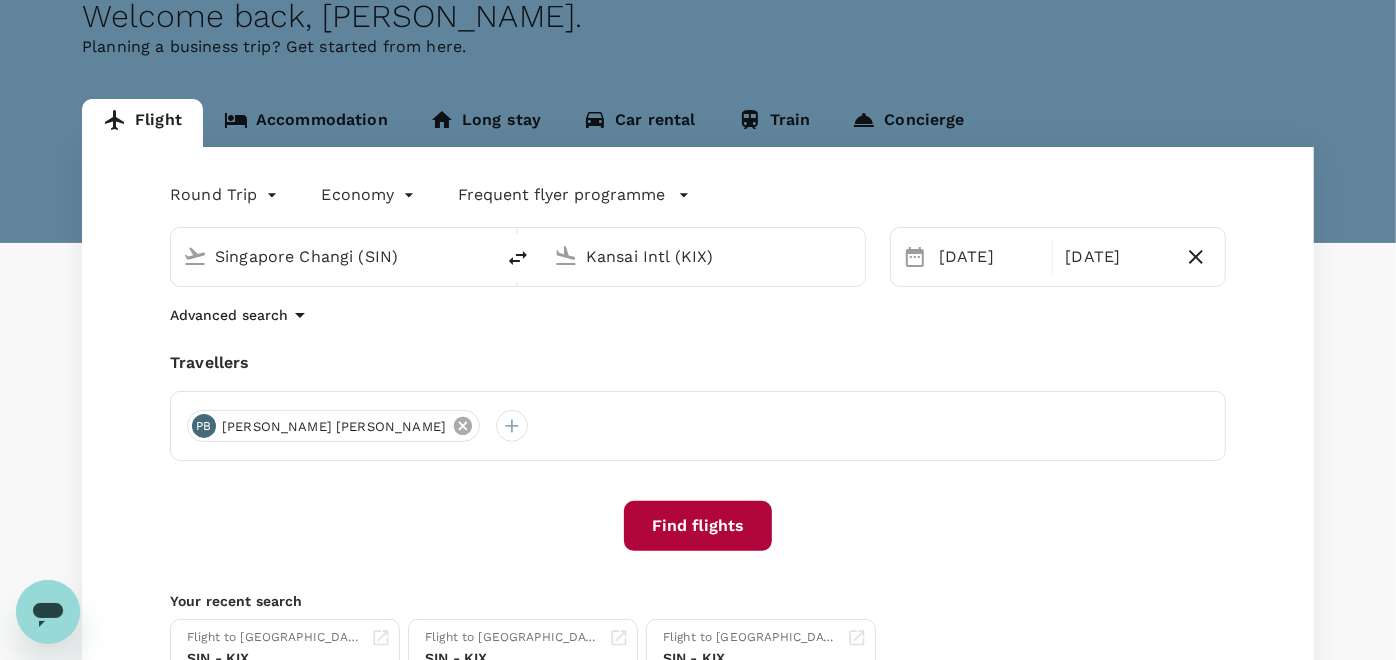 click 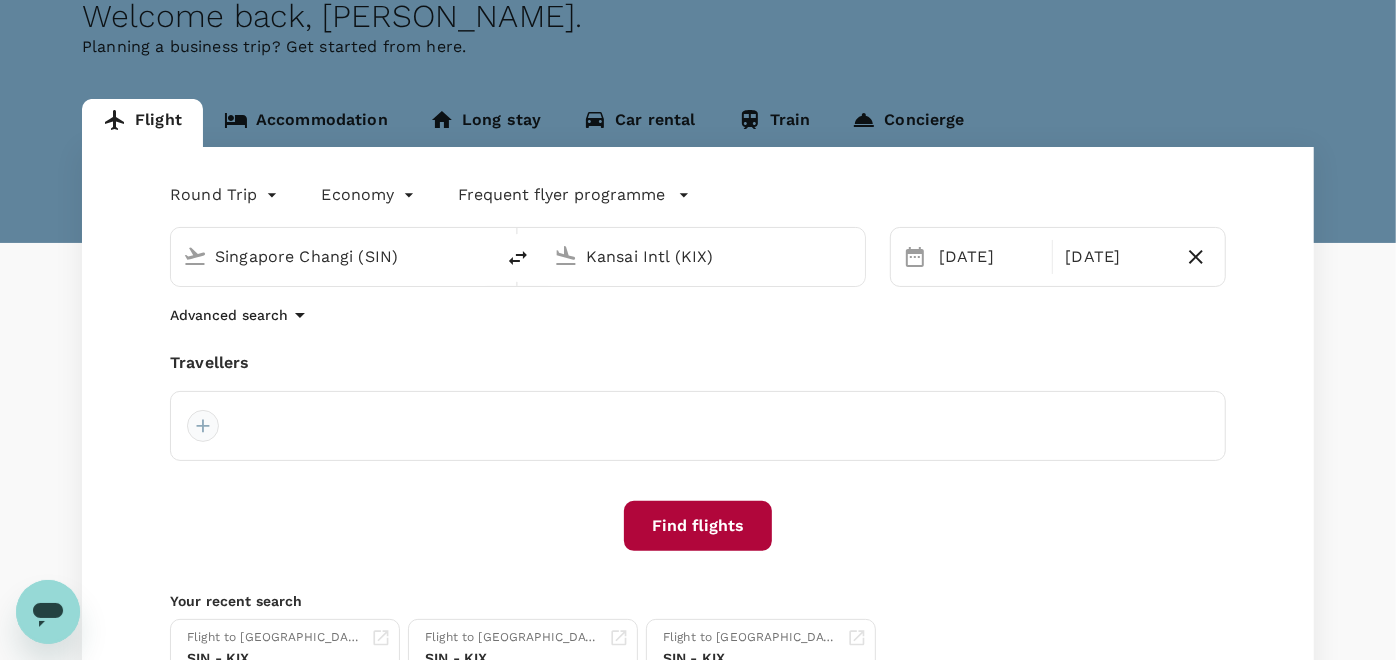 click at bounding box center [203, 426] 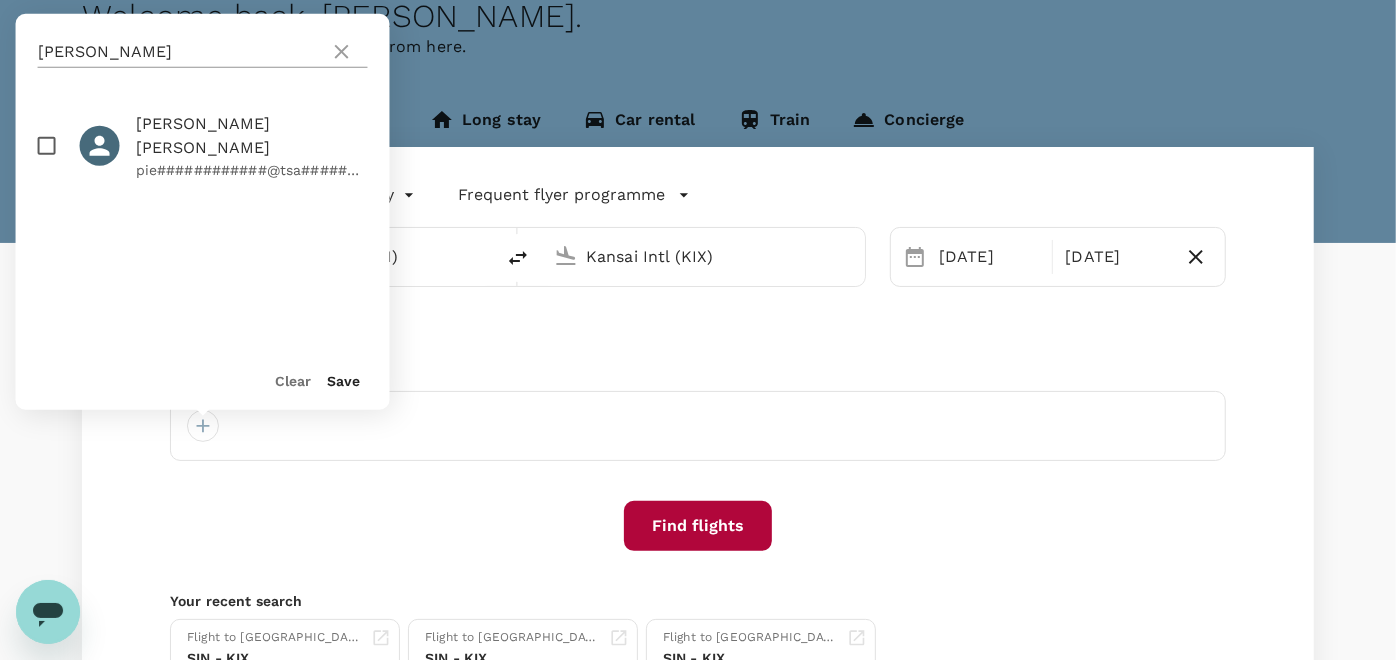 click 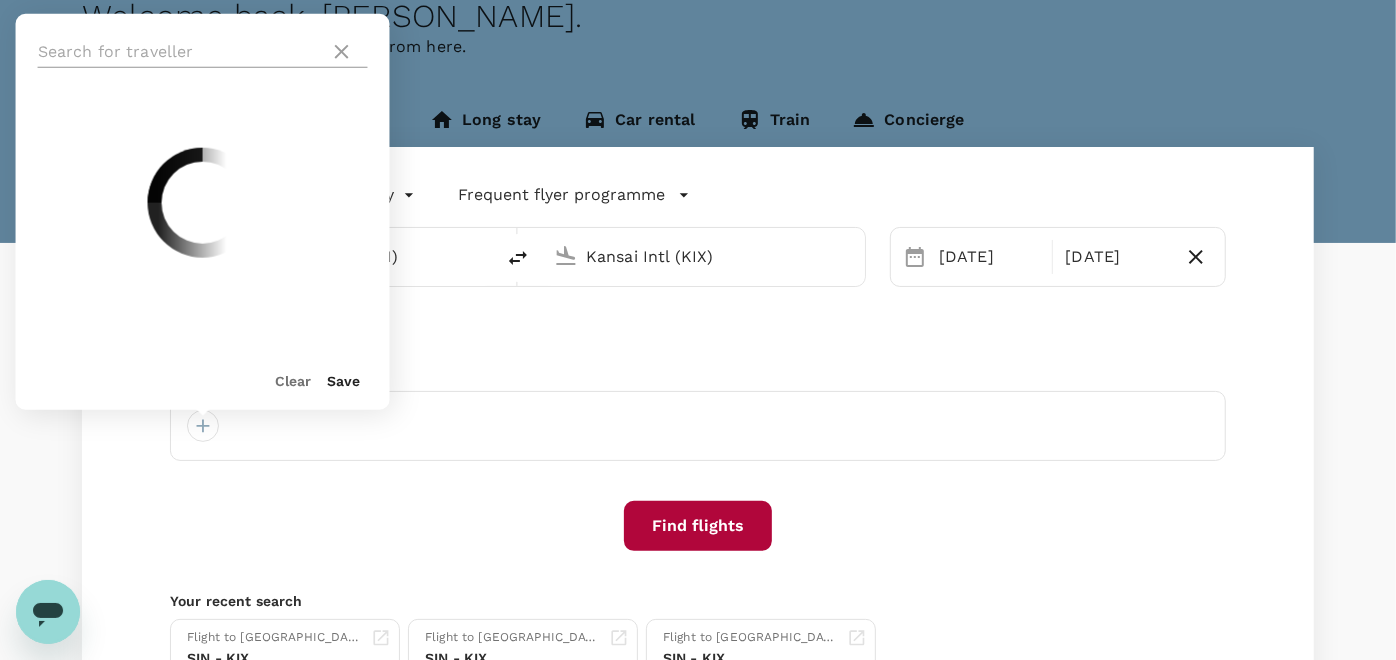 click at bounding box center (180, 52) 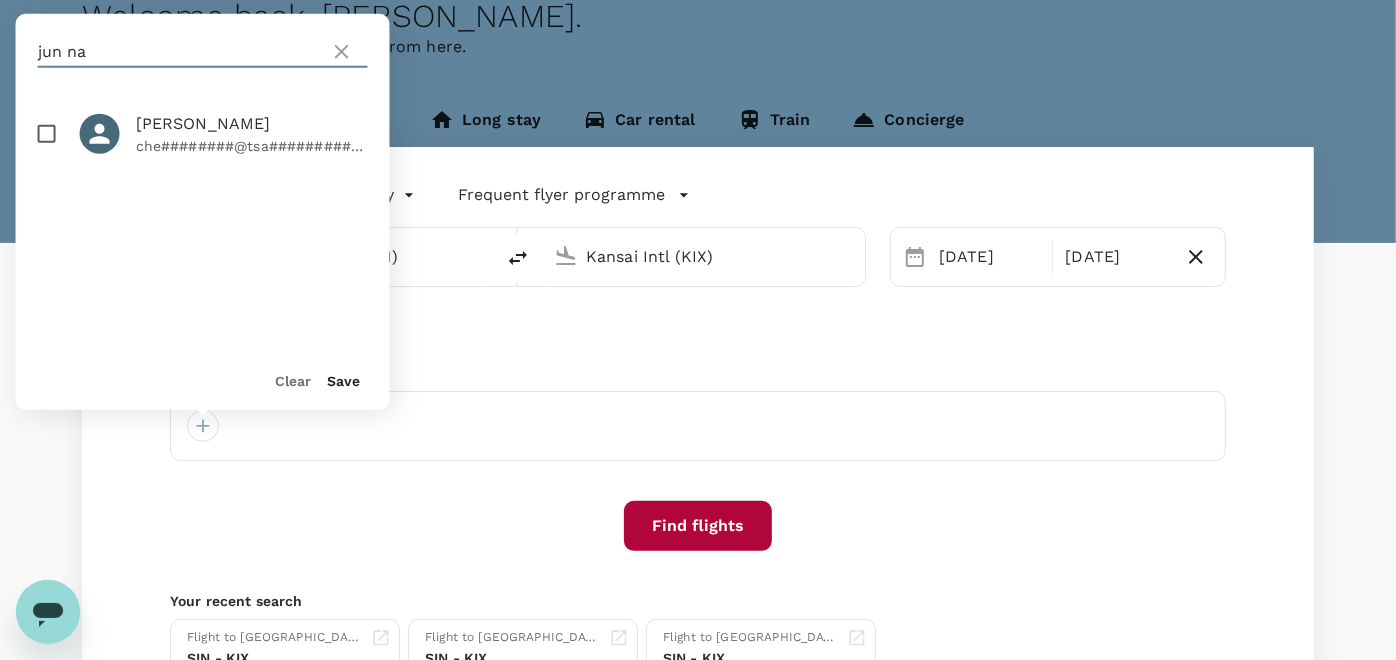 type on "jun na" 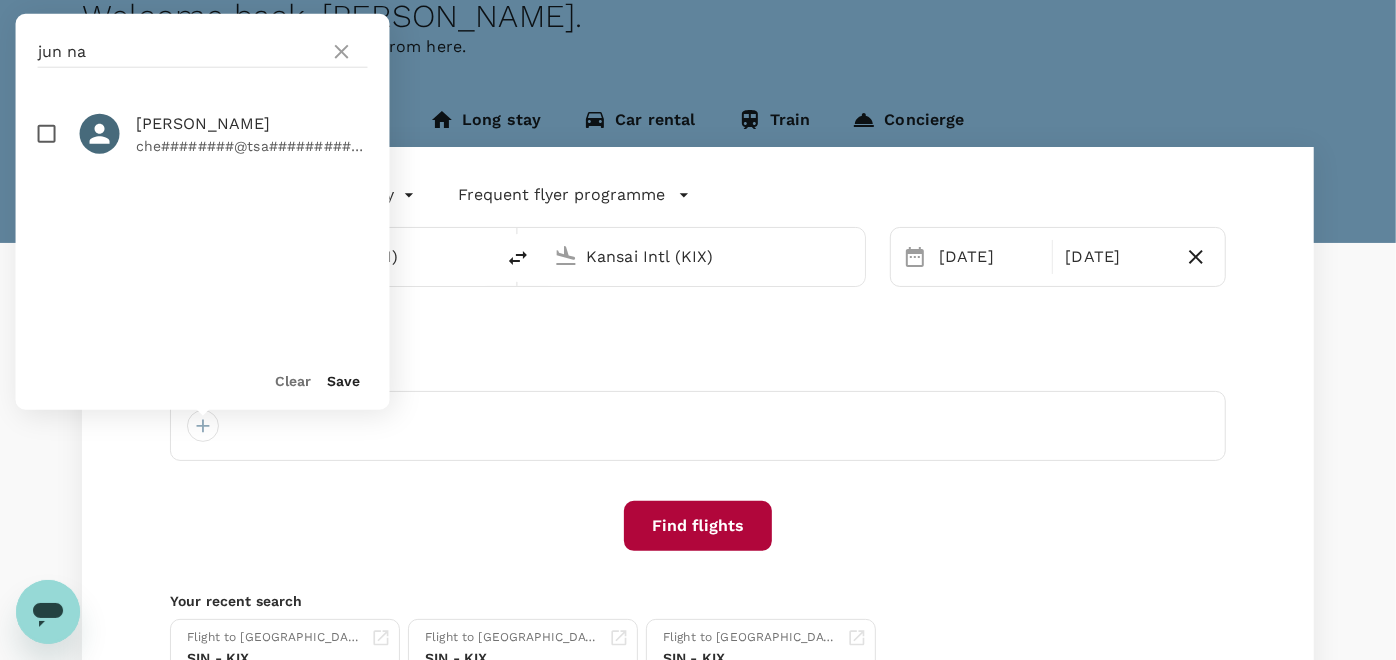 click on "[PERSON_NAME]" at bounding box center (252, 124) 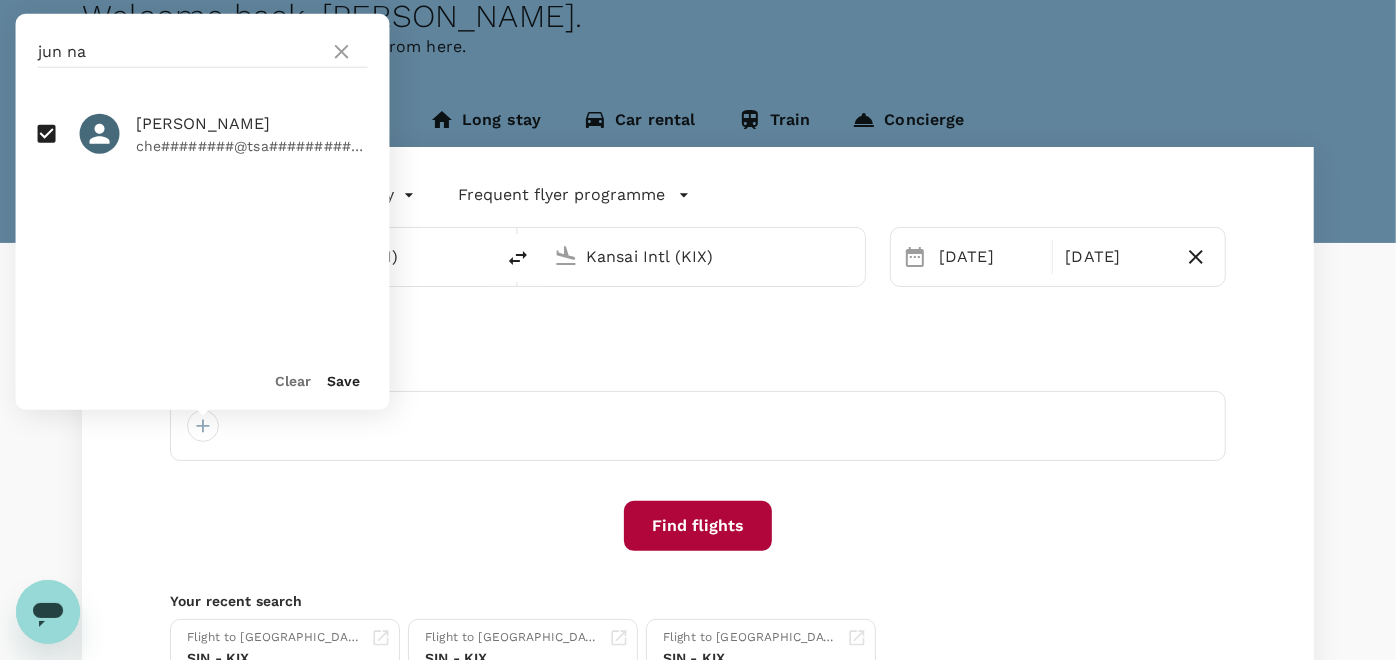 click on "Save" at bounding box center [344, 381] 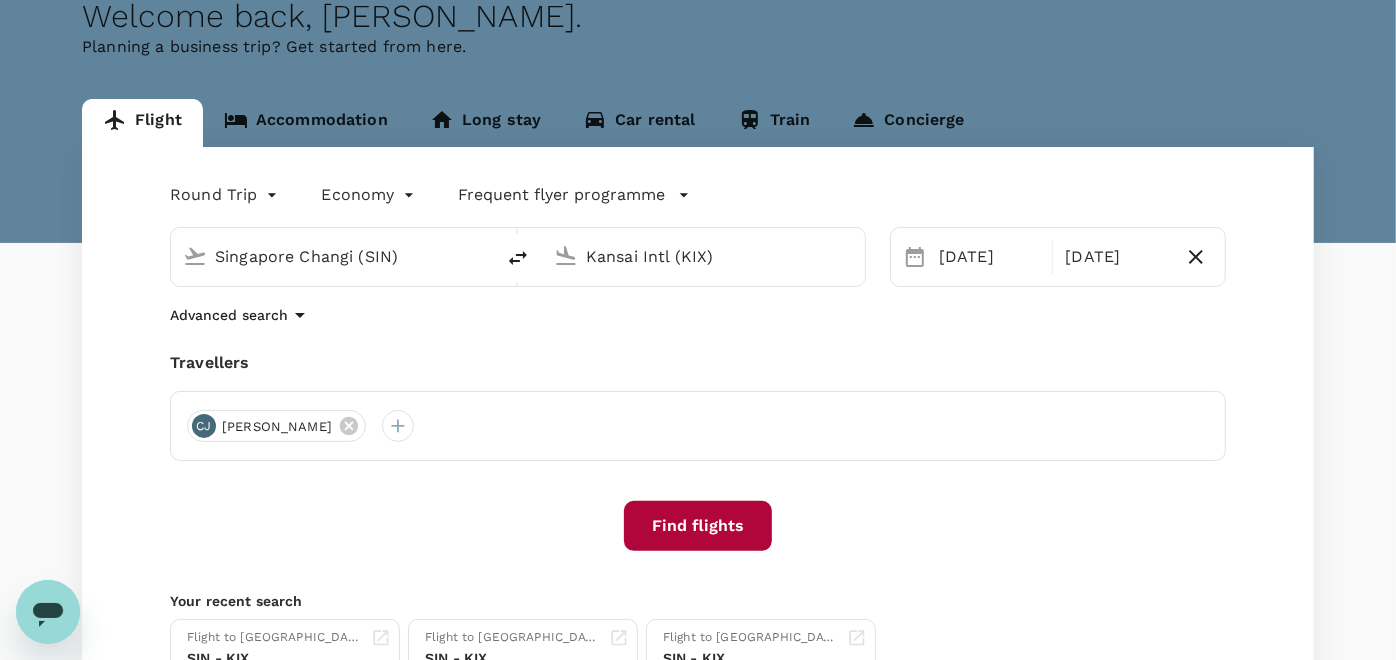 click on "Find flights" at bounding box center [698, 526] 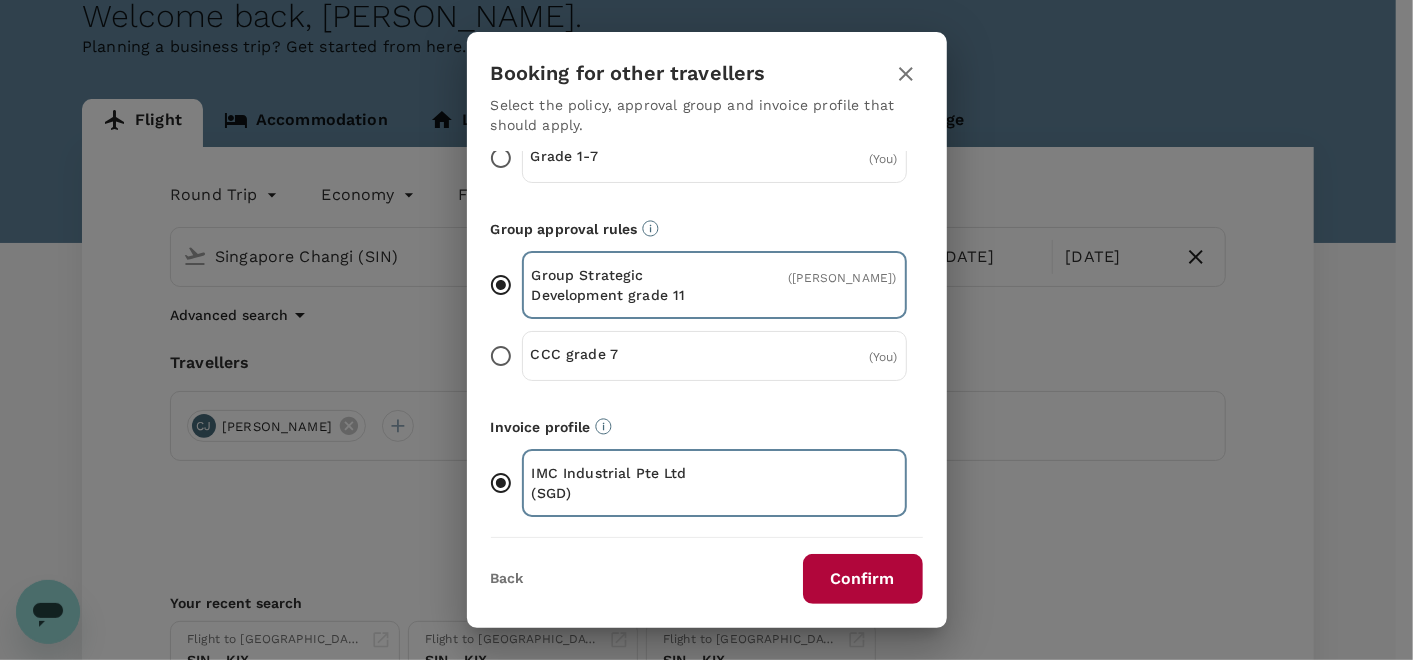 scroll, scrollTop: 124, scrollLeft: 0, axis: vertical 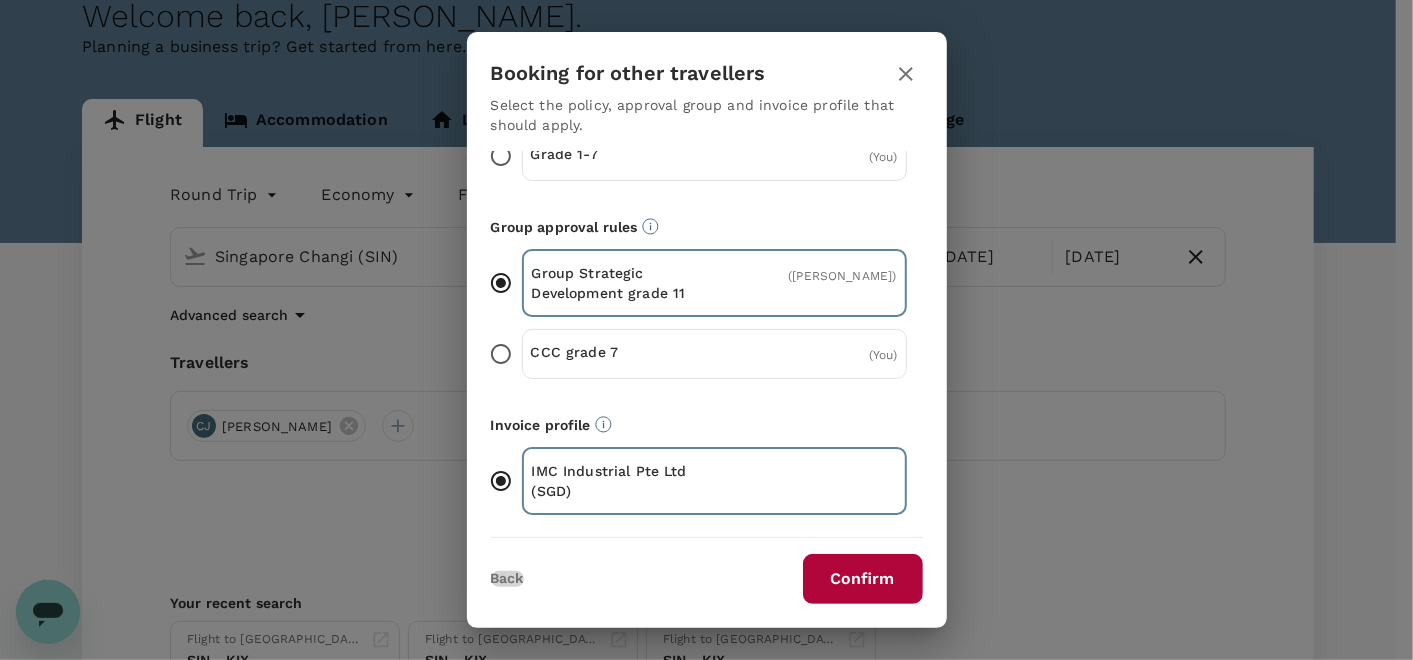 click on "Back" at bounding box center [507, 579] 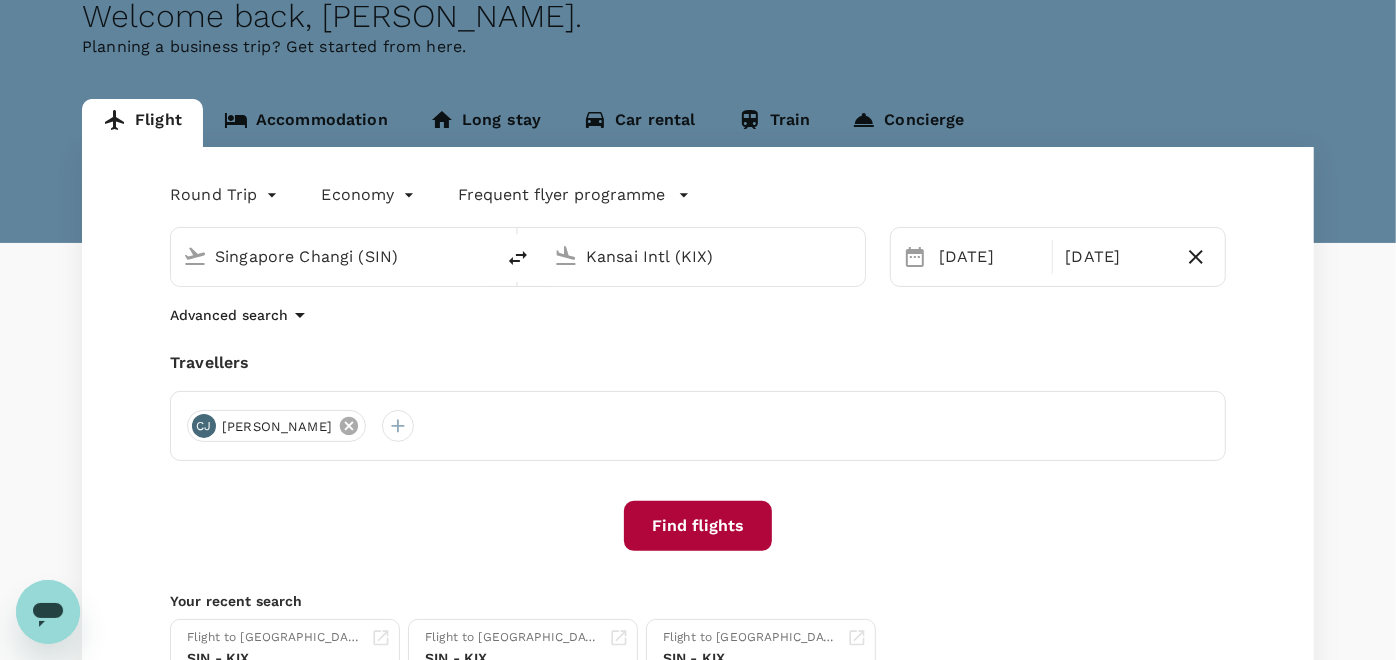 click 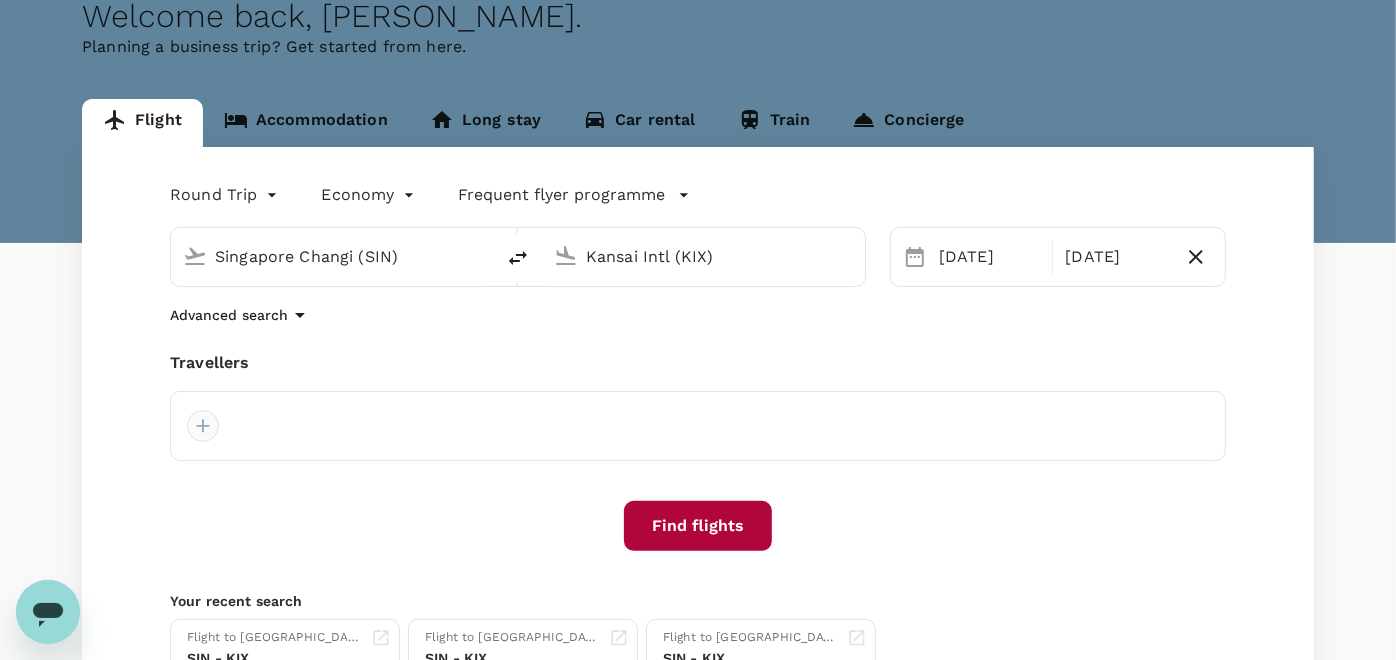 click at bounding box center (203, 426) 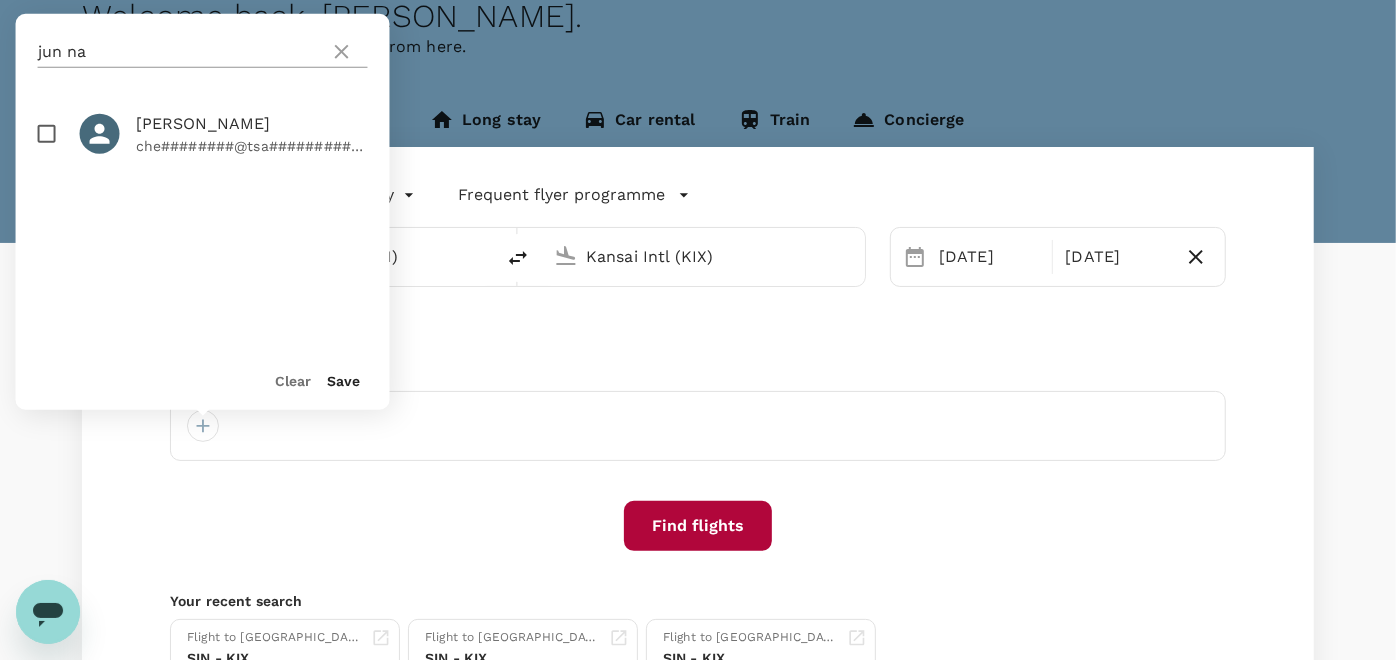 click 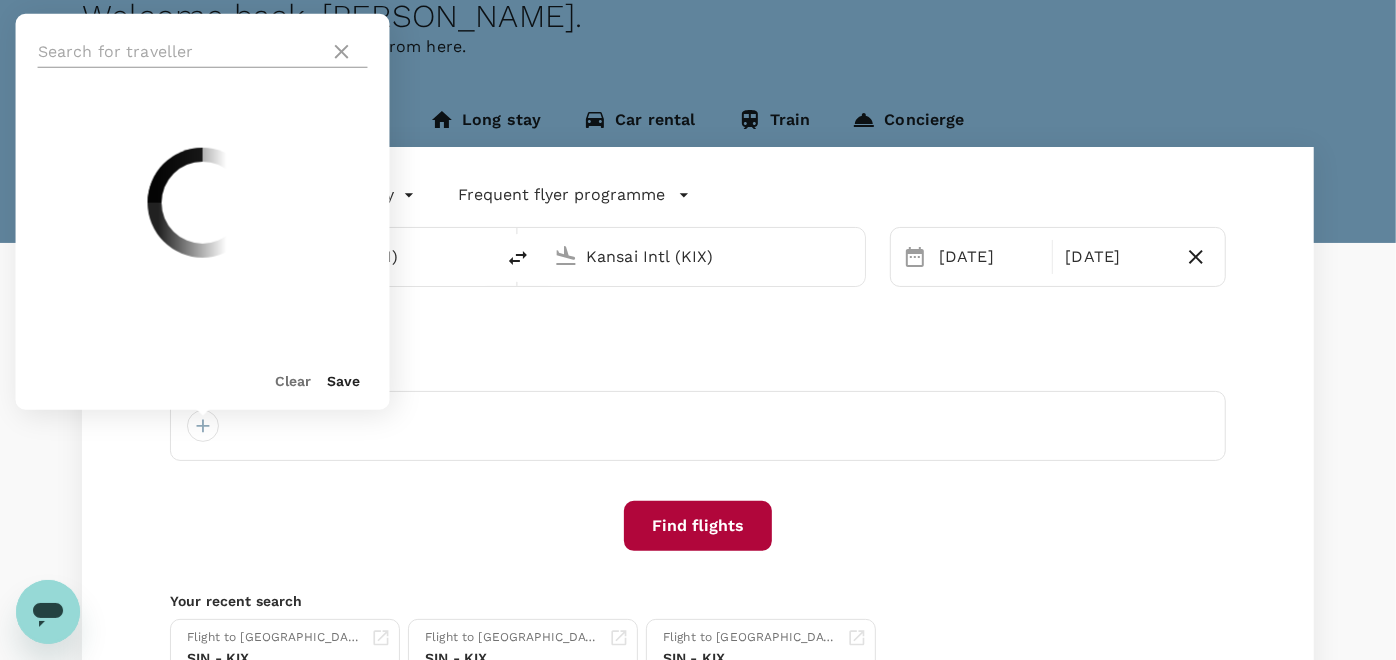 click at bounding box center (180, 52) 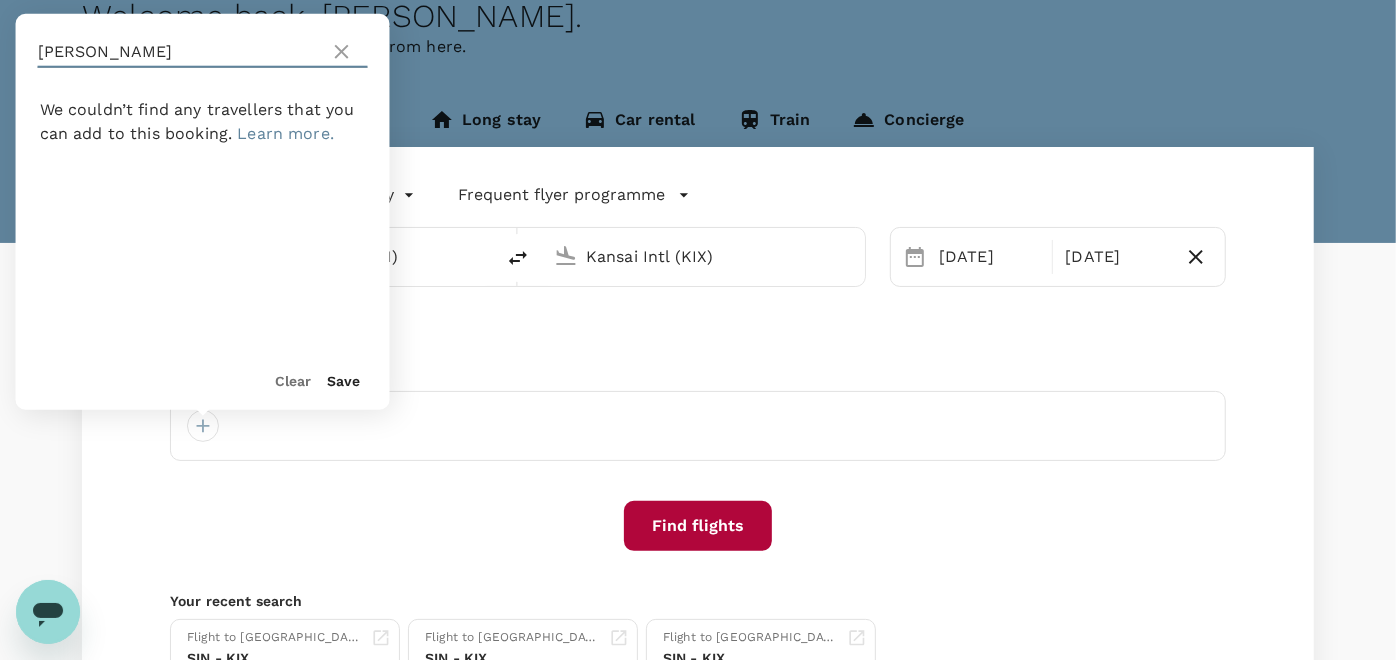 type on "janice koo" 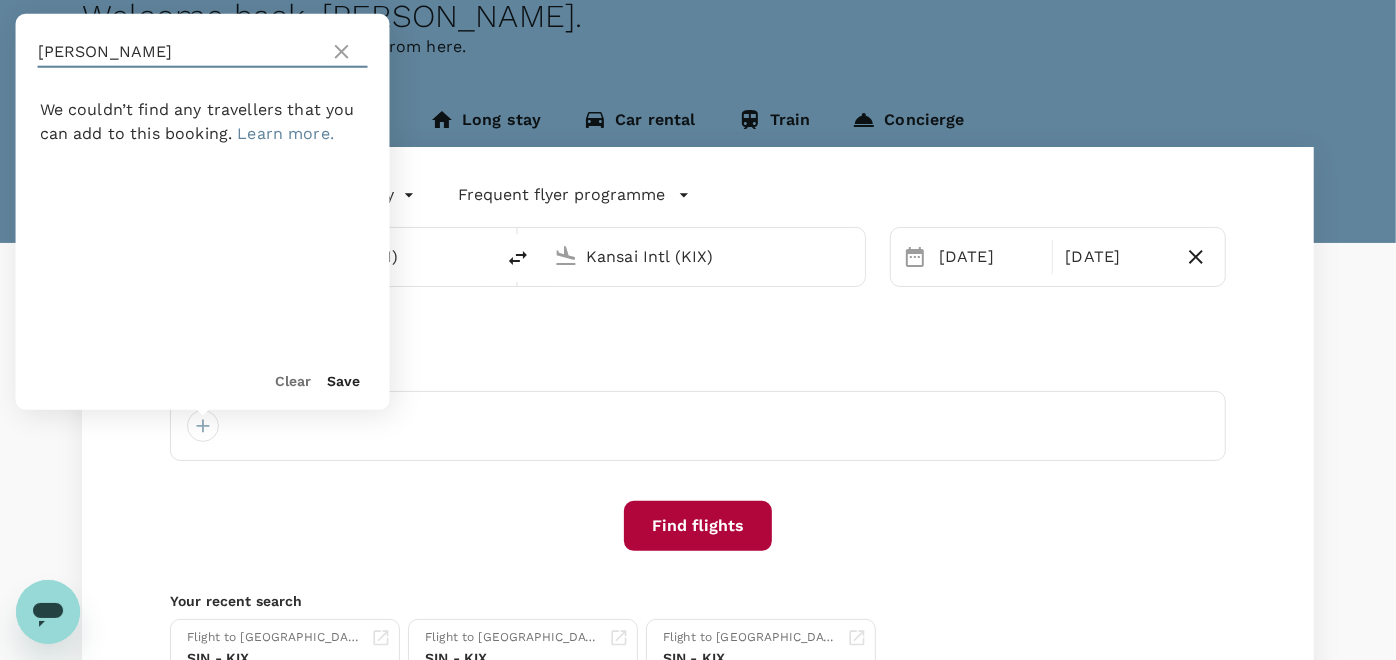 drag, startPoint x: 152, startPoint y: 49, endPoint x: -5, endPoint y: 40, distance: 157.25775 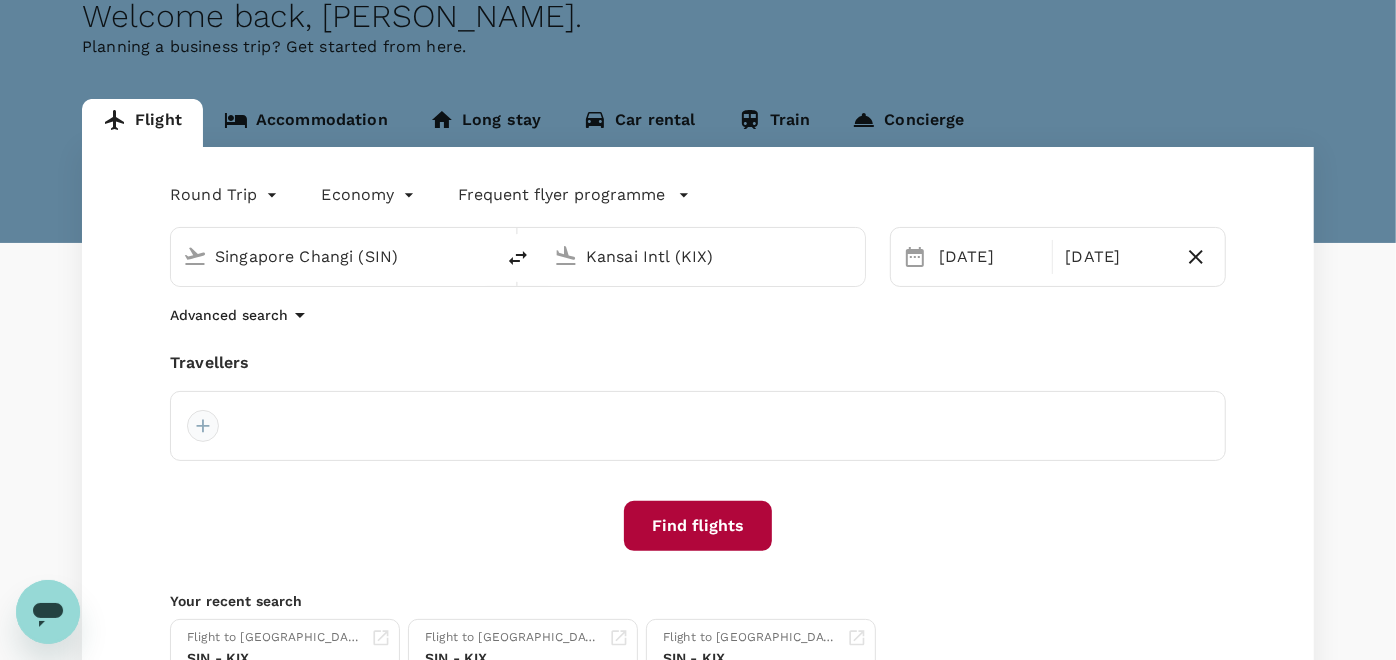 click at bounding box center (203, 426) 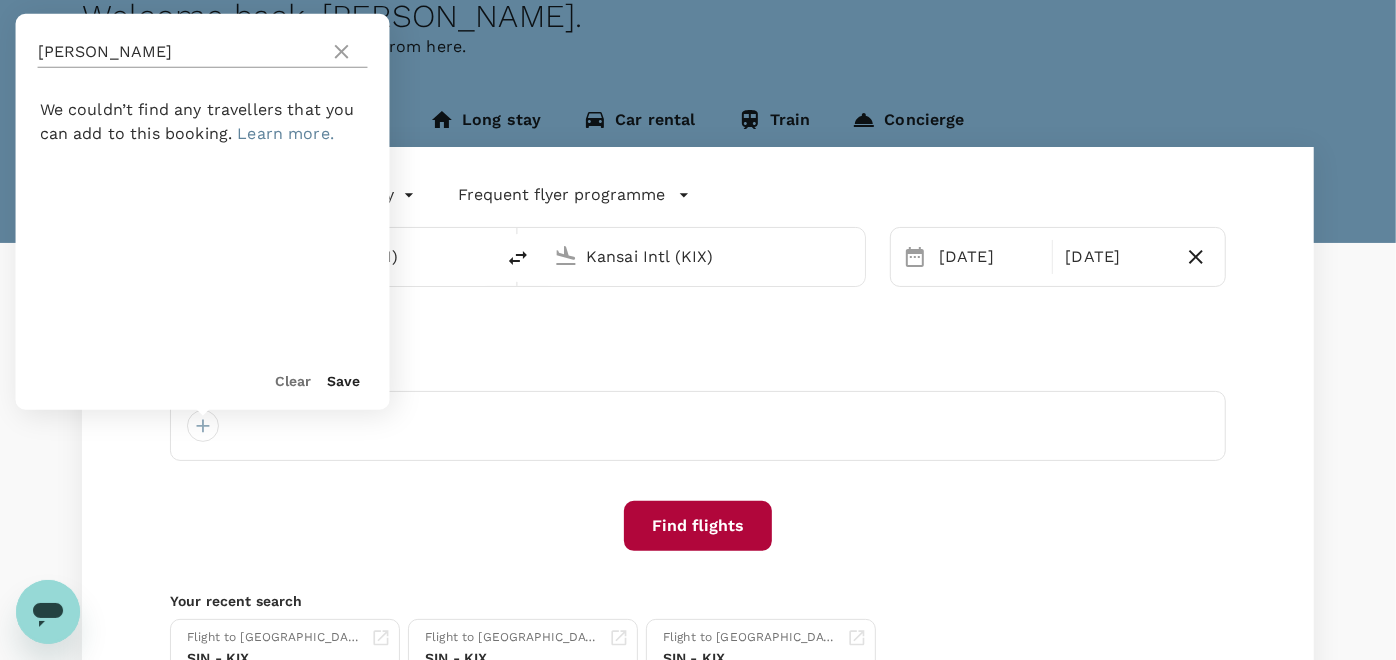 click 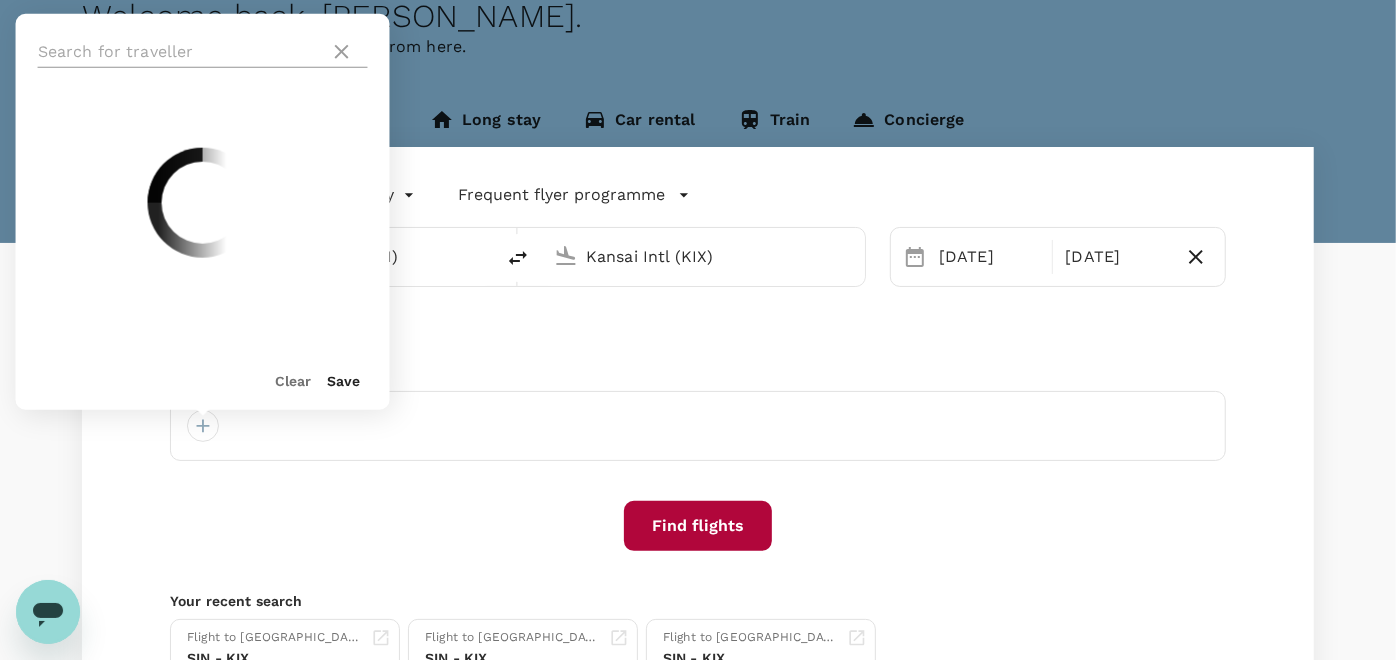 click at bounding box center (180, 52) 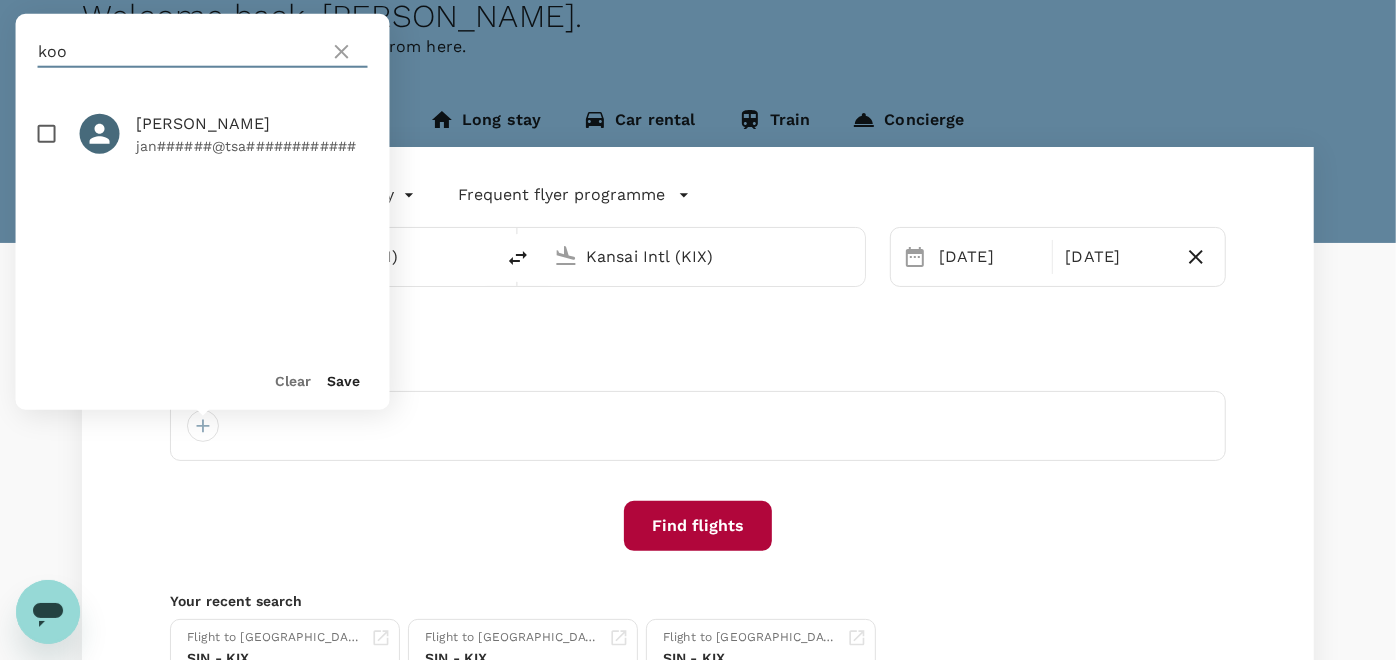type on "koo" 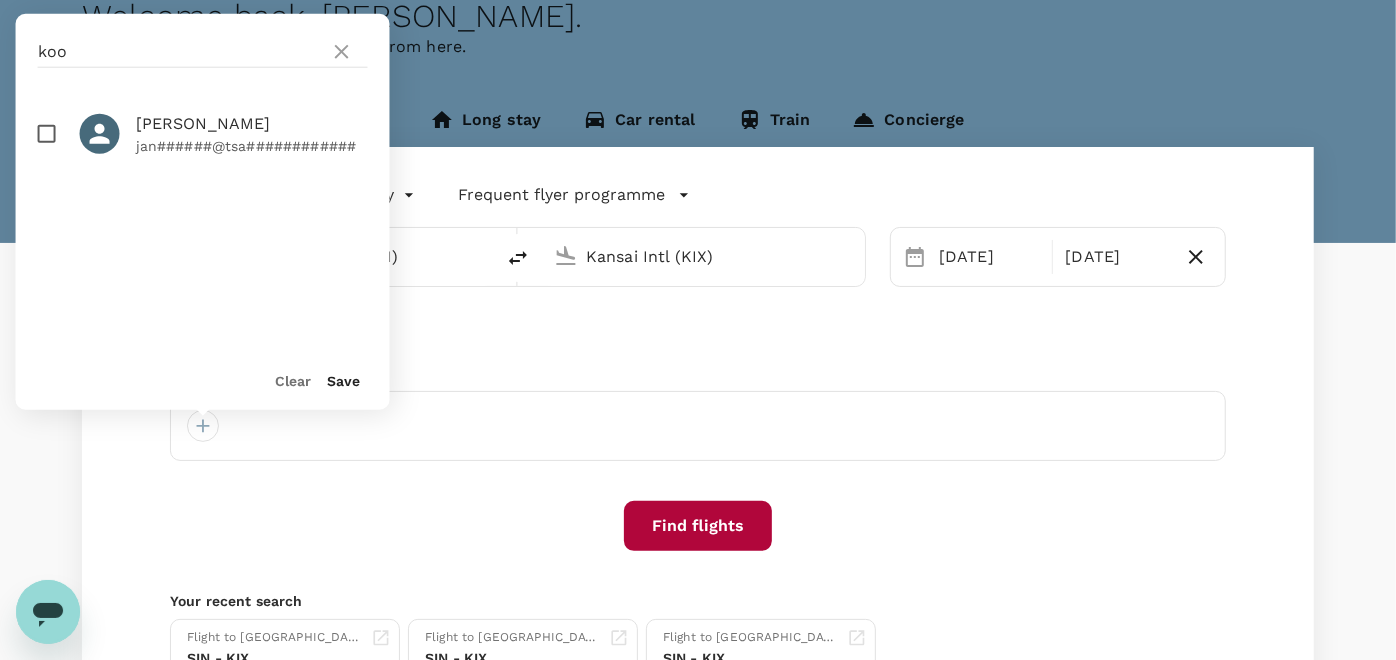 click at bounding box center (47, 134) 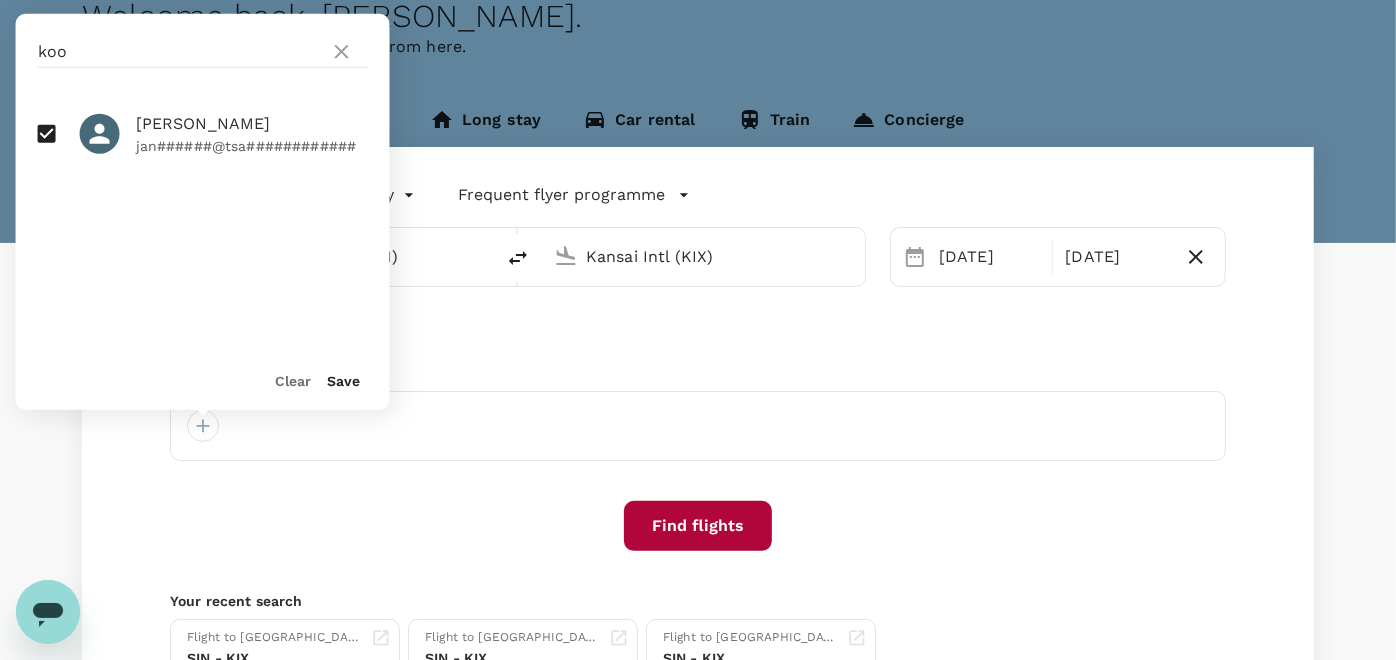 click on "Save" at bounding box center (344, 381) 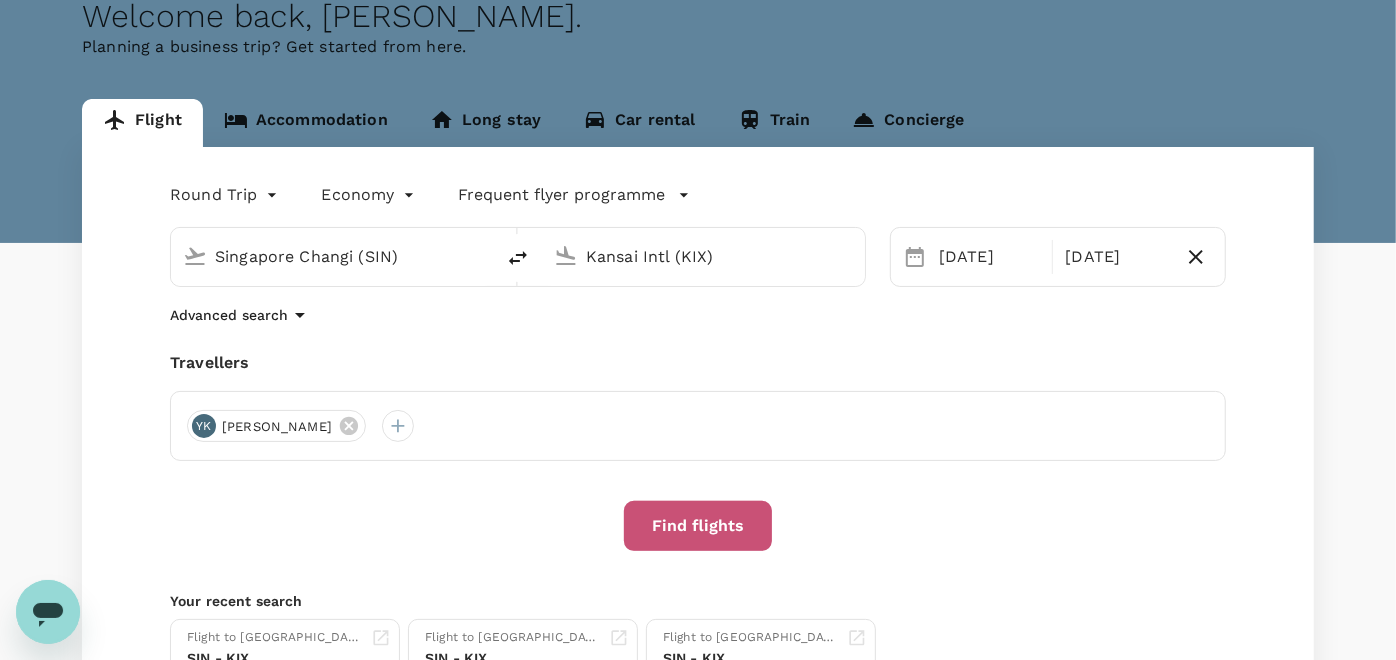 click on "Find flights" at bounding box center (698, 526) 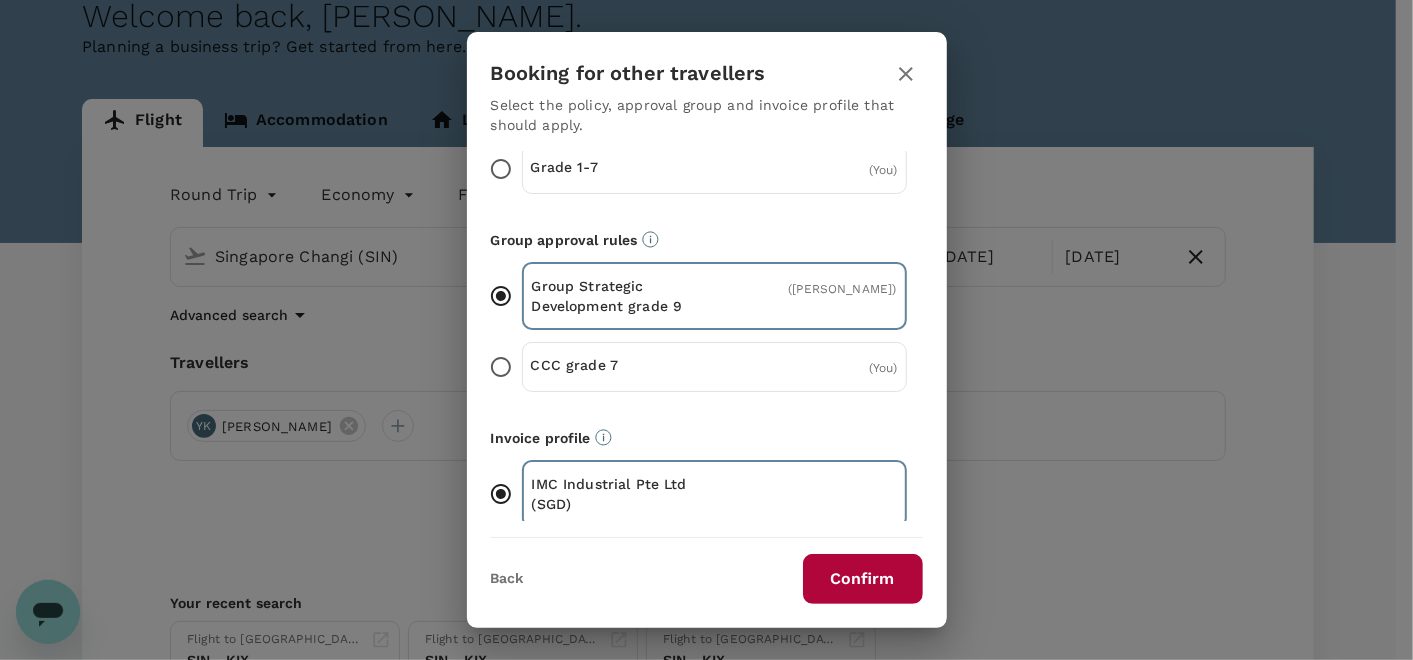 scroll, scrollTop: 124, scrollLeft: 0, axis: vertical 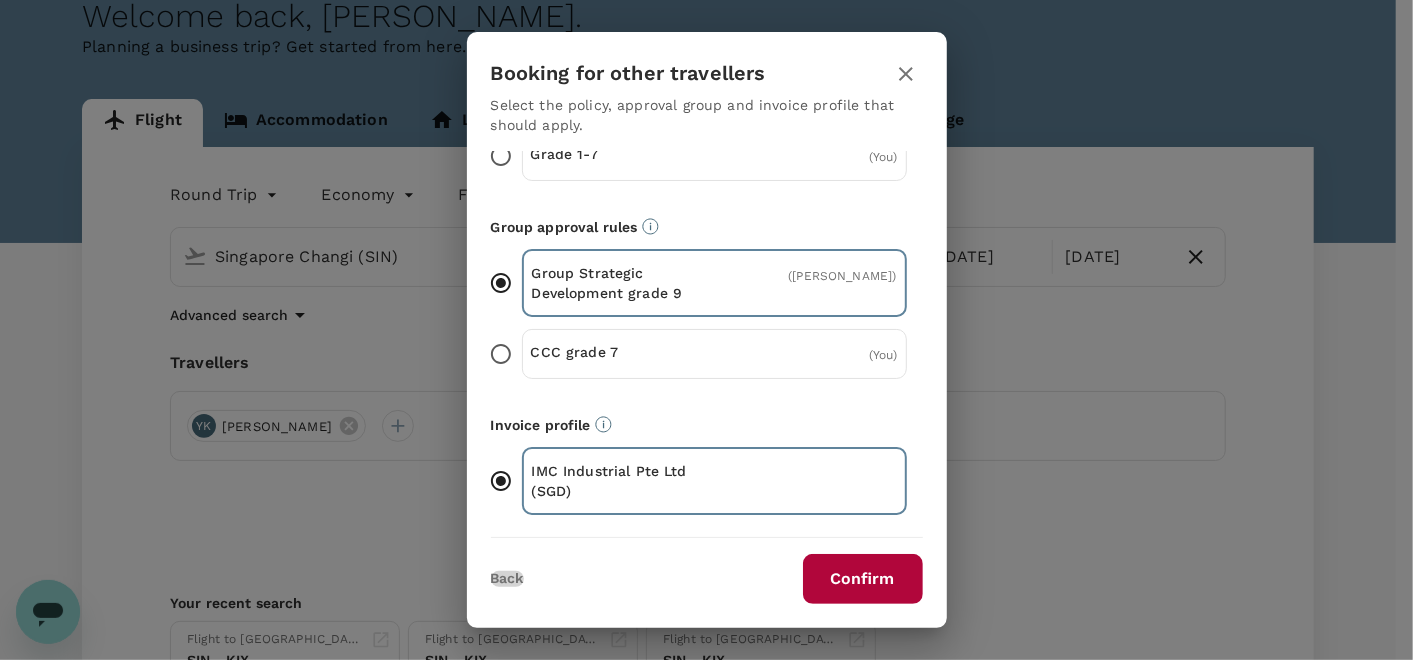 click on "Back" at bounding box center [507, 579] 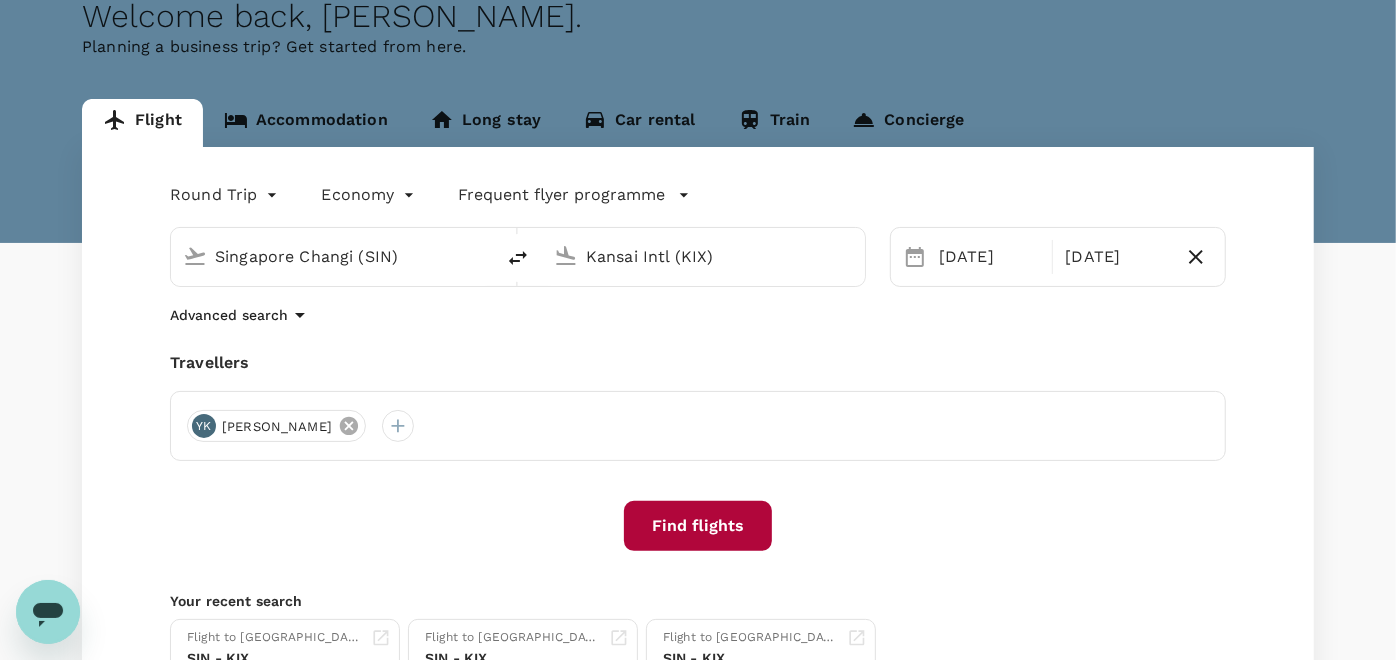 click 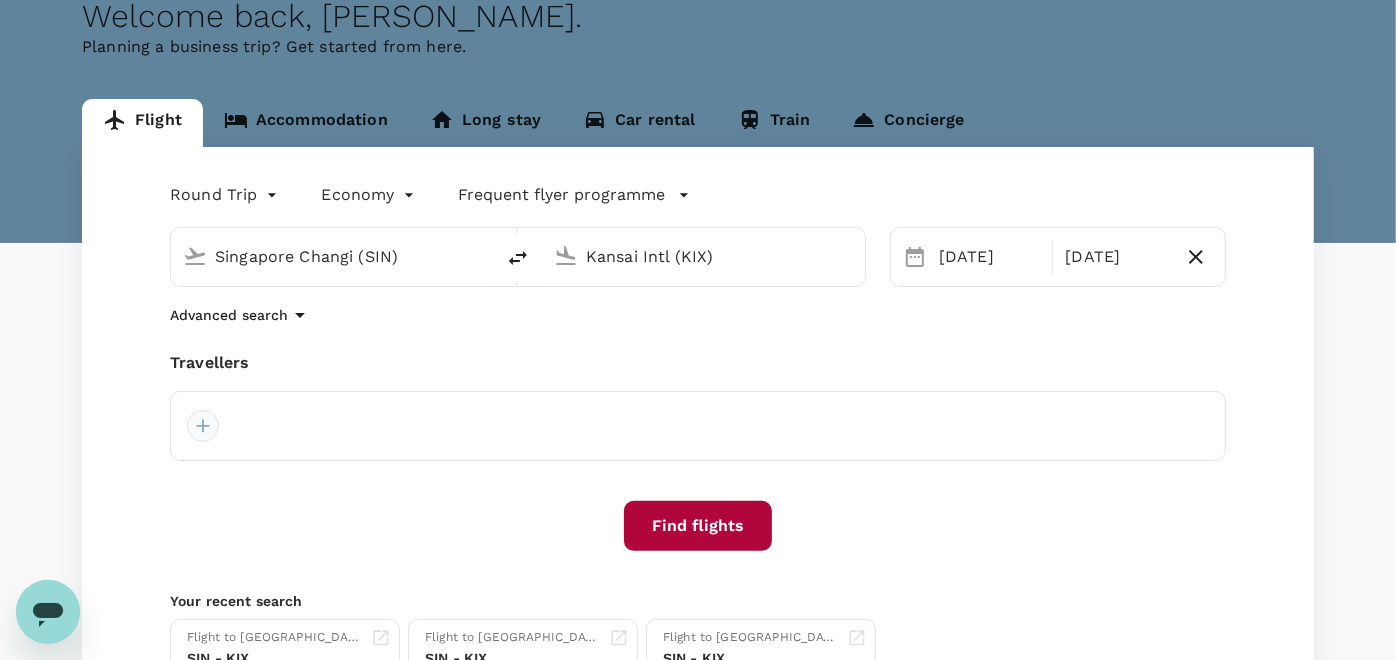 click at bounding box center (203, 426) 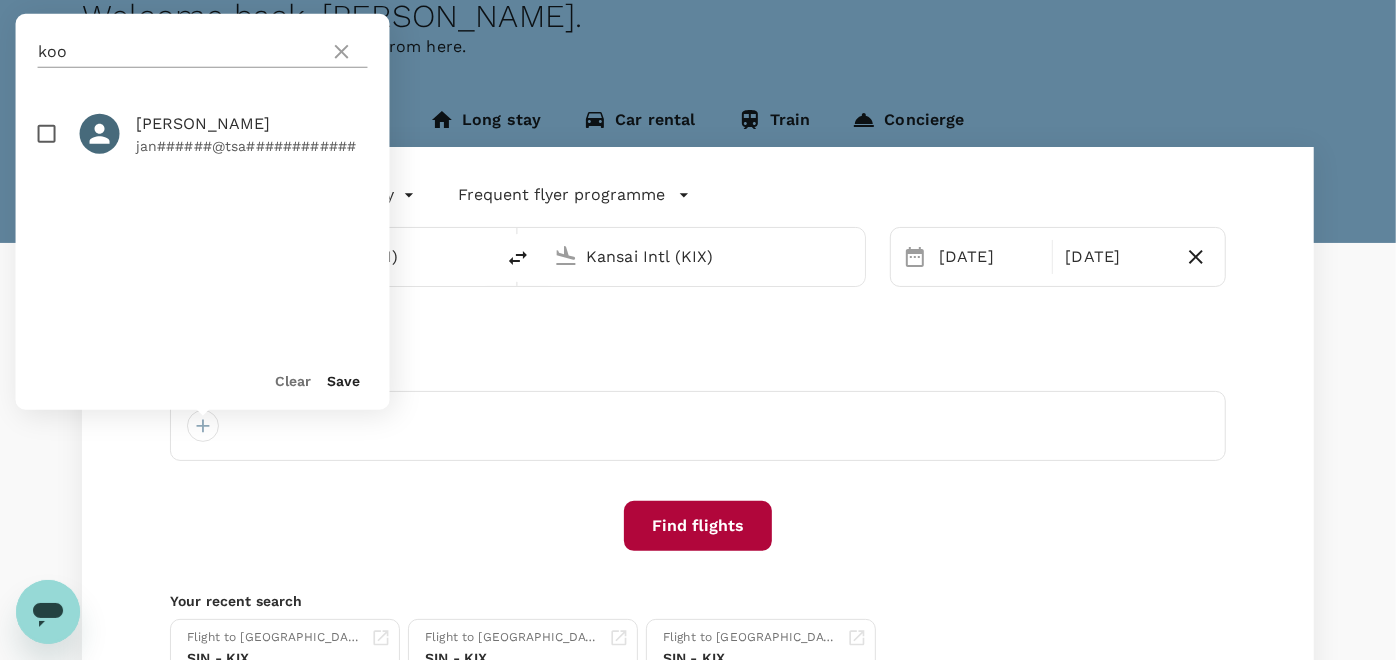 click 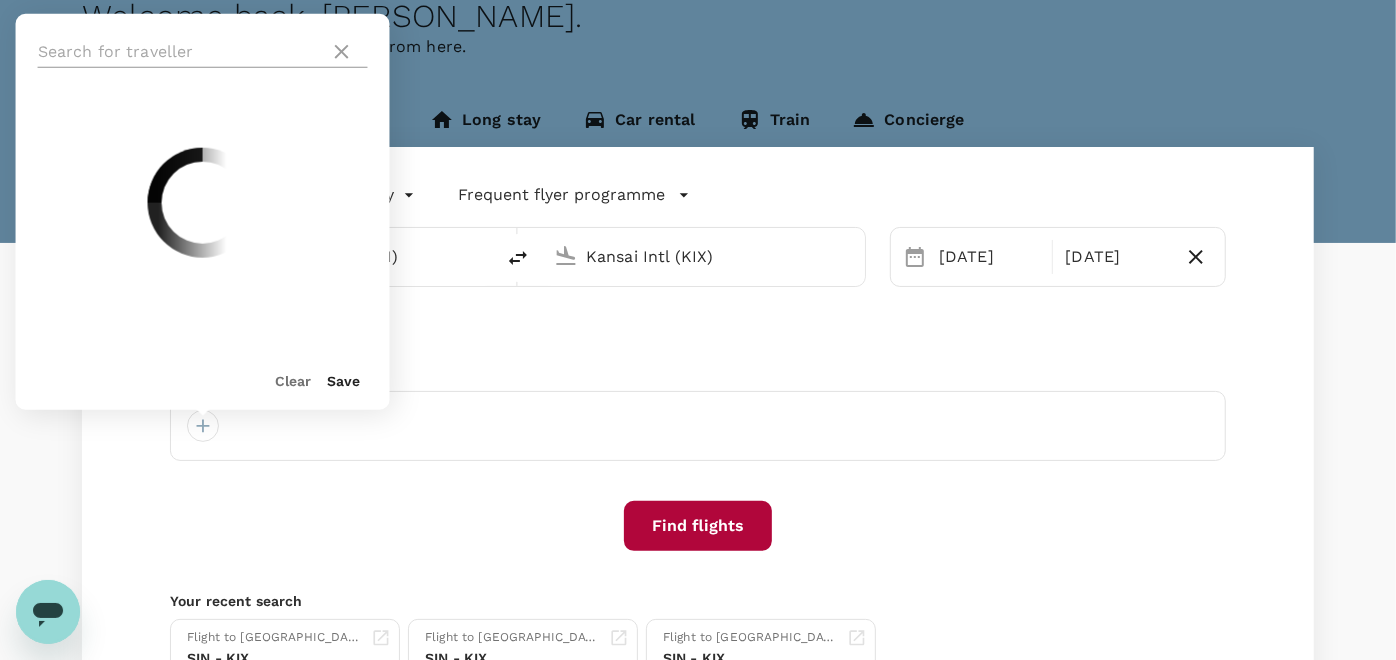 click at bounding box center (180, 52) 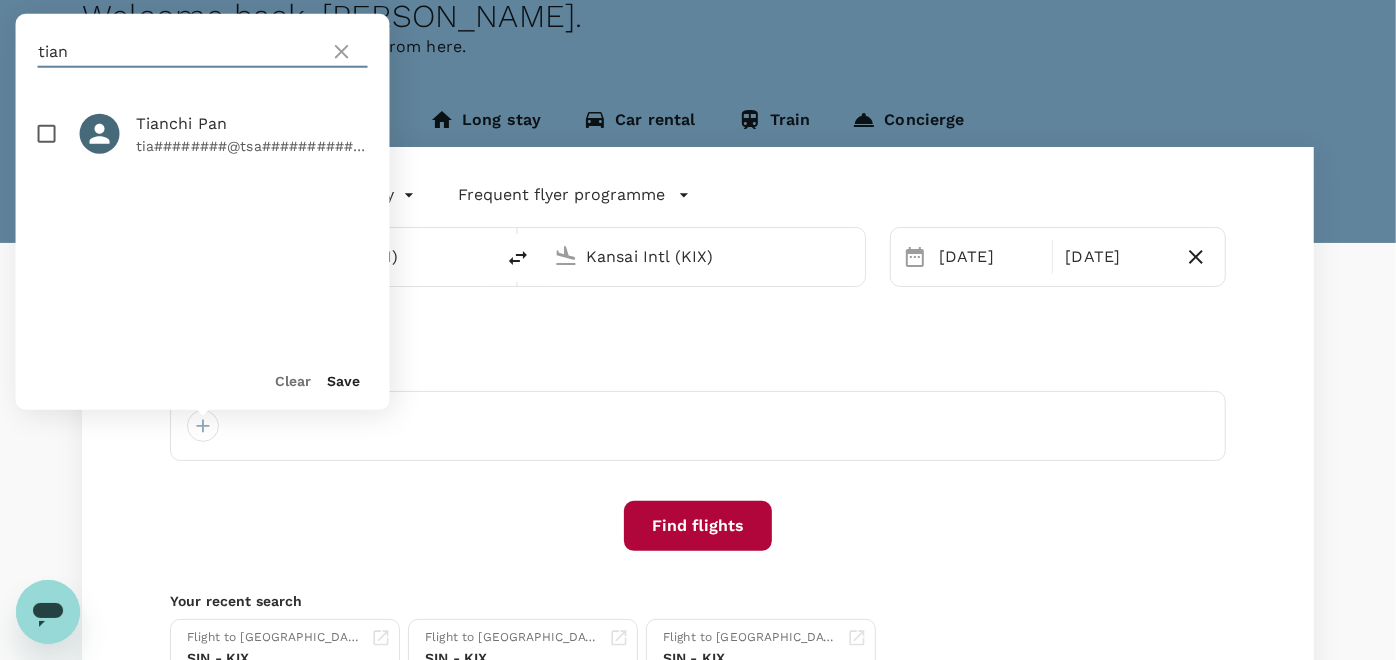 type on "tian" 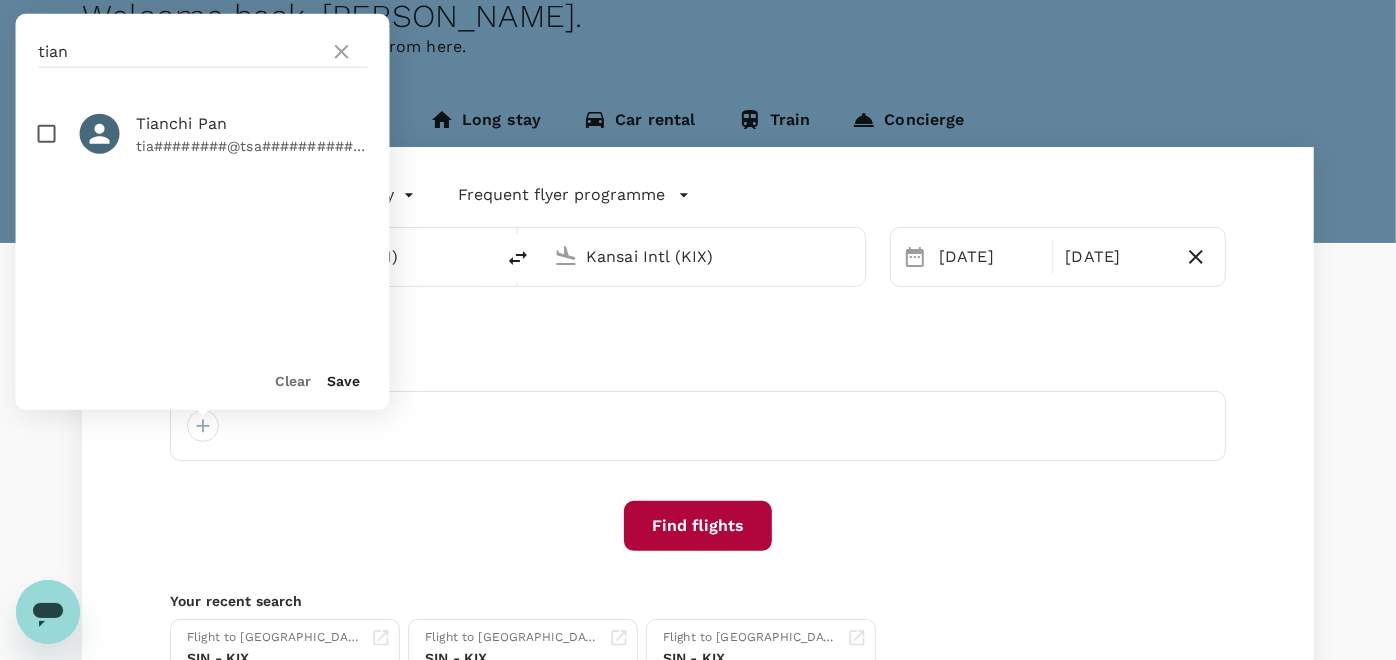 click at bounding box center (47, 134) 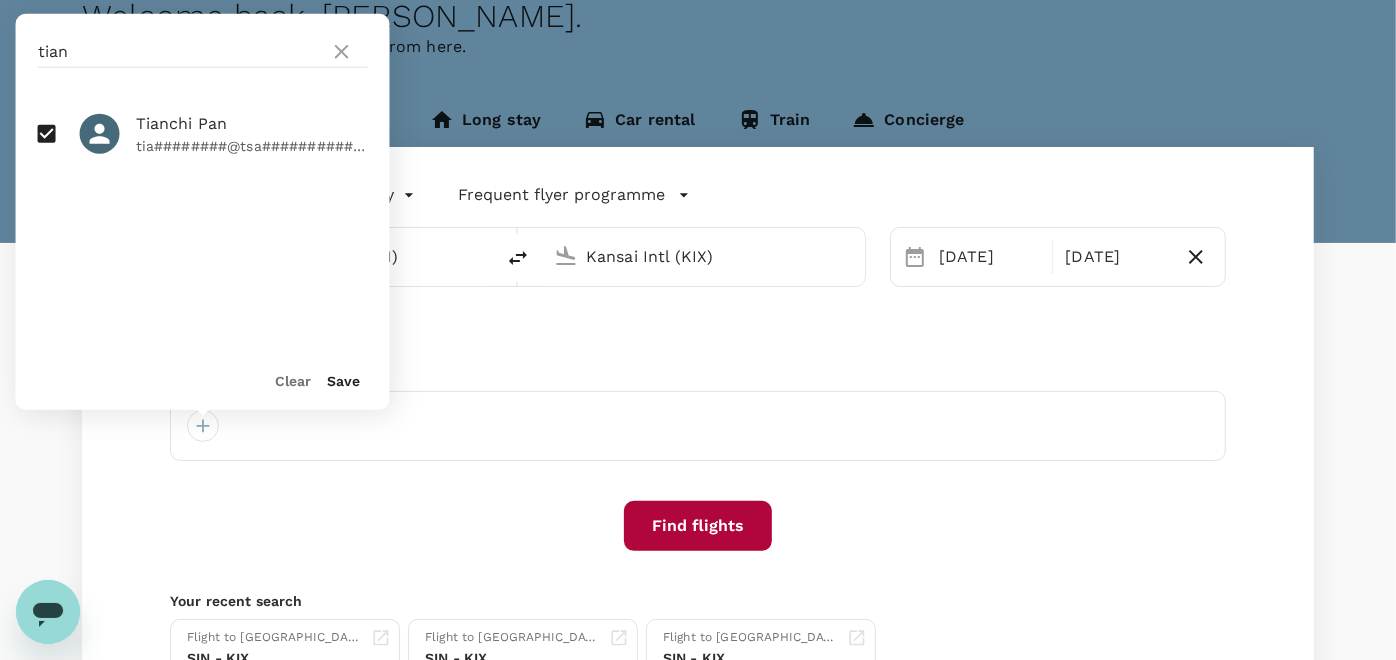 click on "Save" at bounding box center (344, 381) 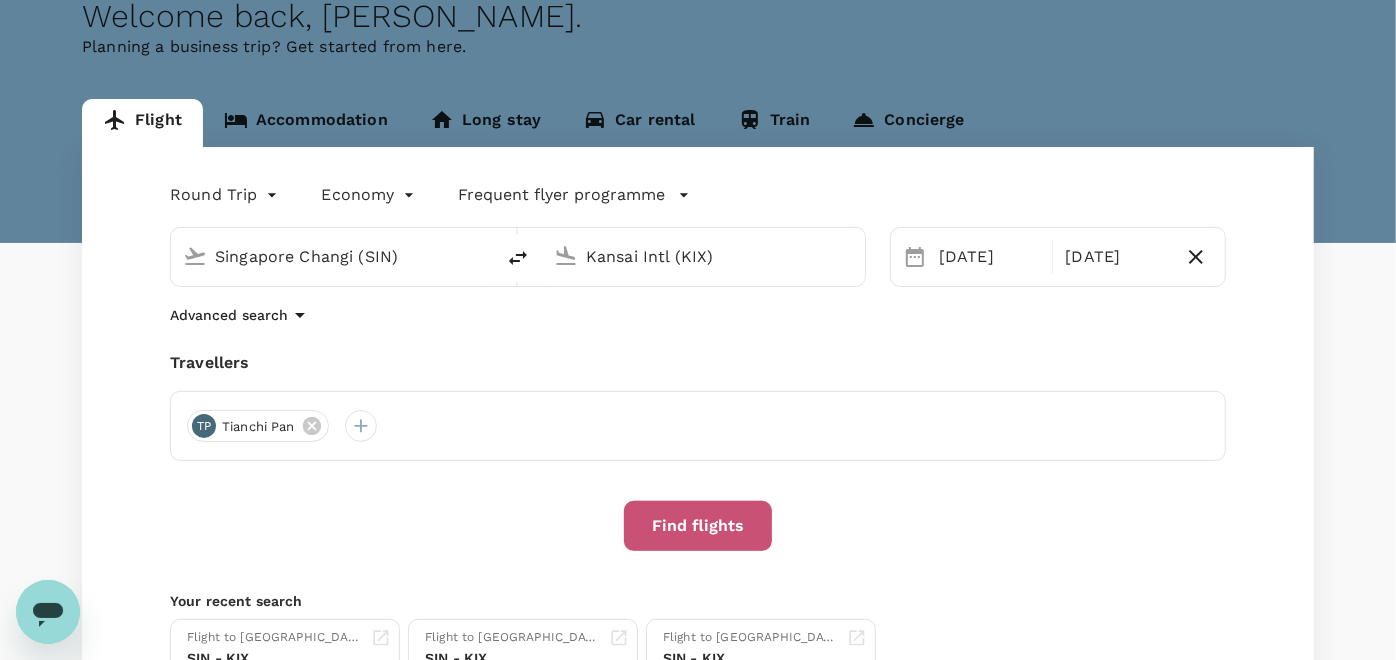 click on "Find flights" at bounding box center (698, 526) 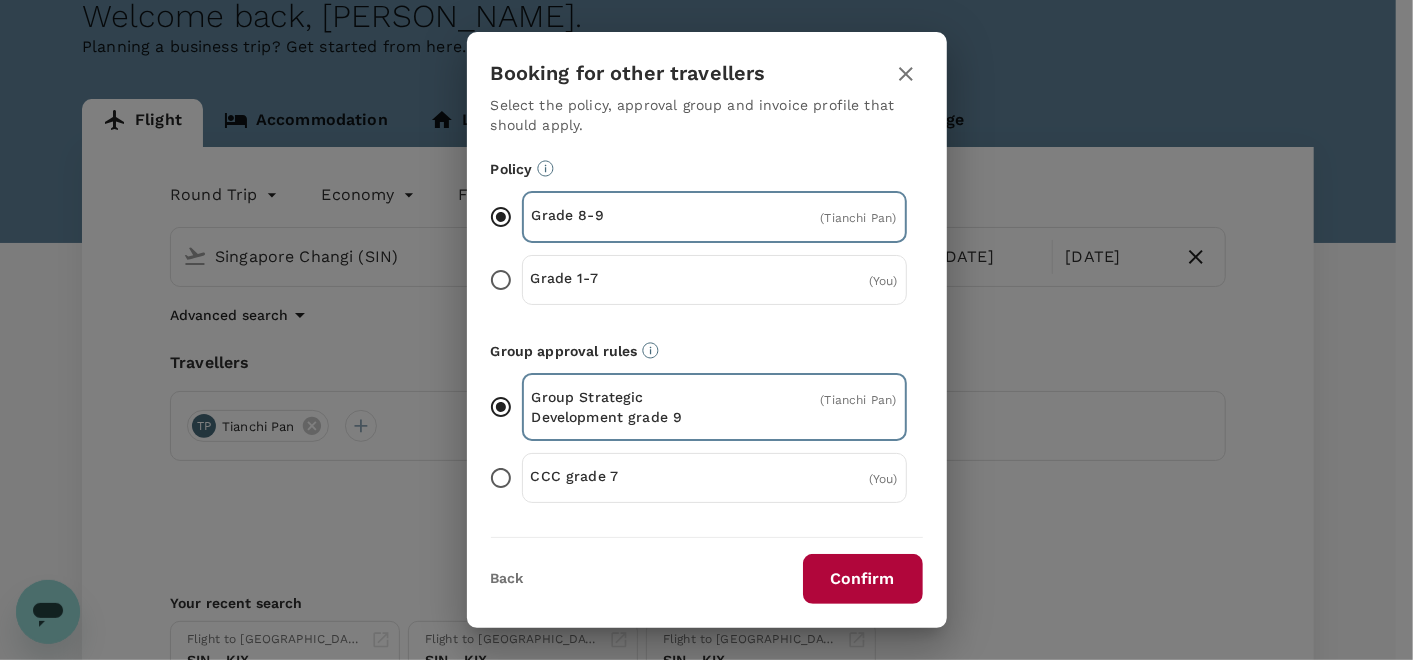 scroll, scrollTop: 124, scrollLeft: 0, axis: vertical 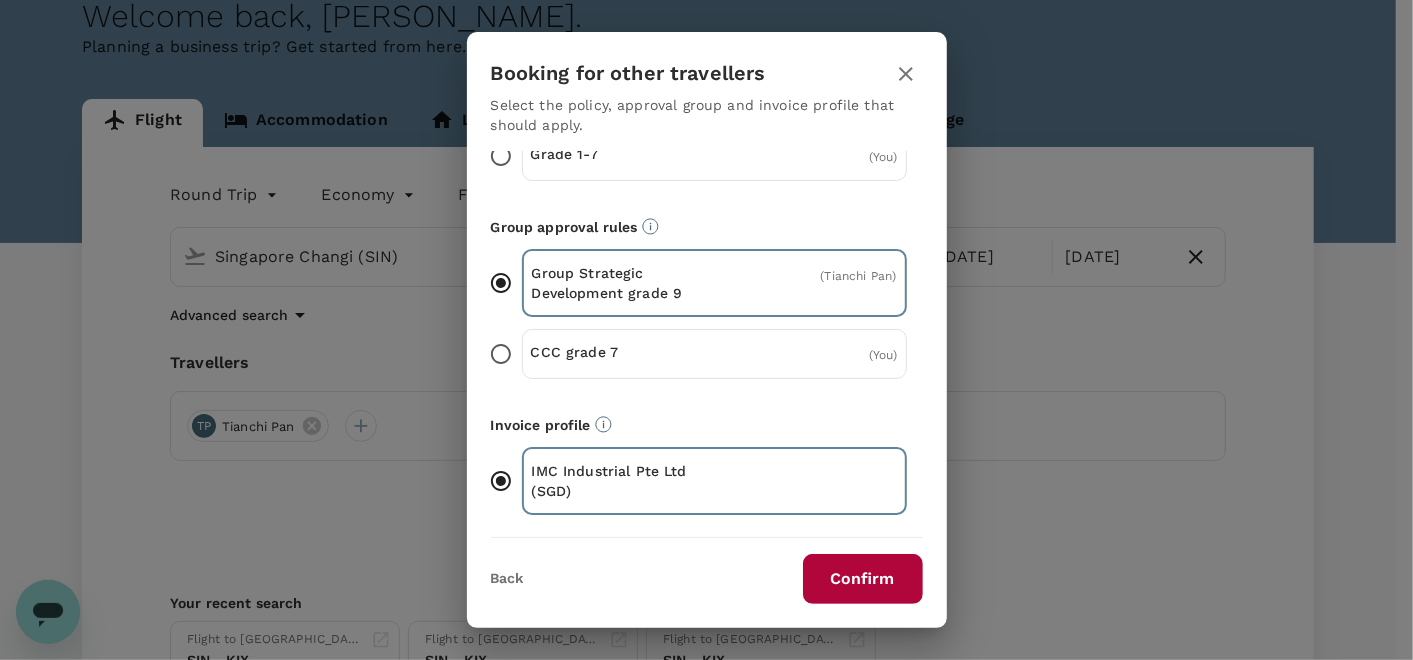 click on "Back" at bounding box center [507, 579] 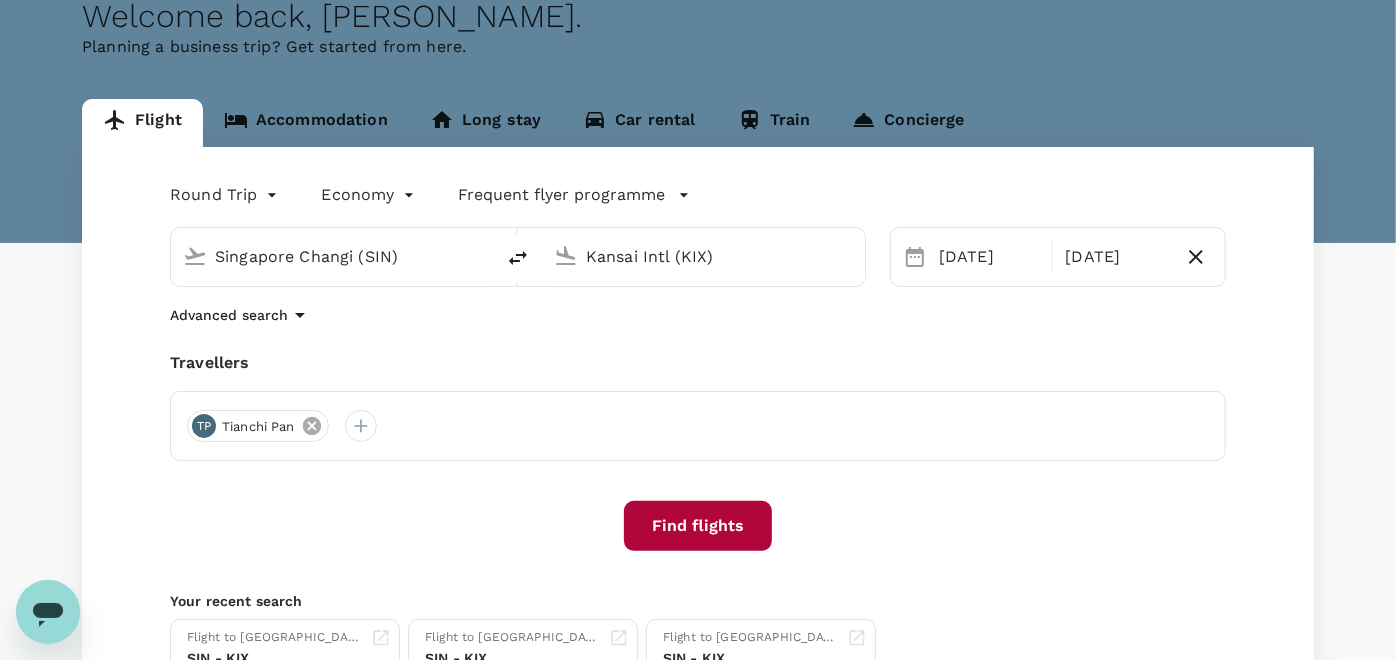 click 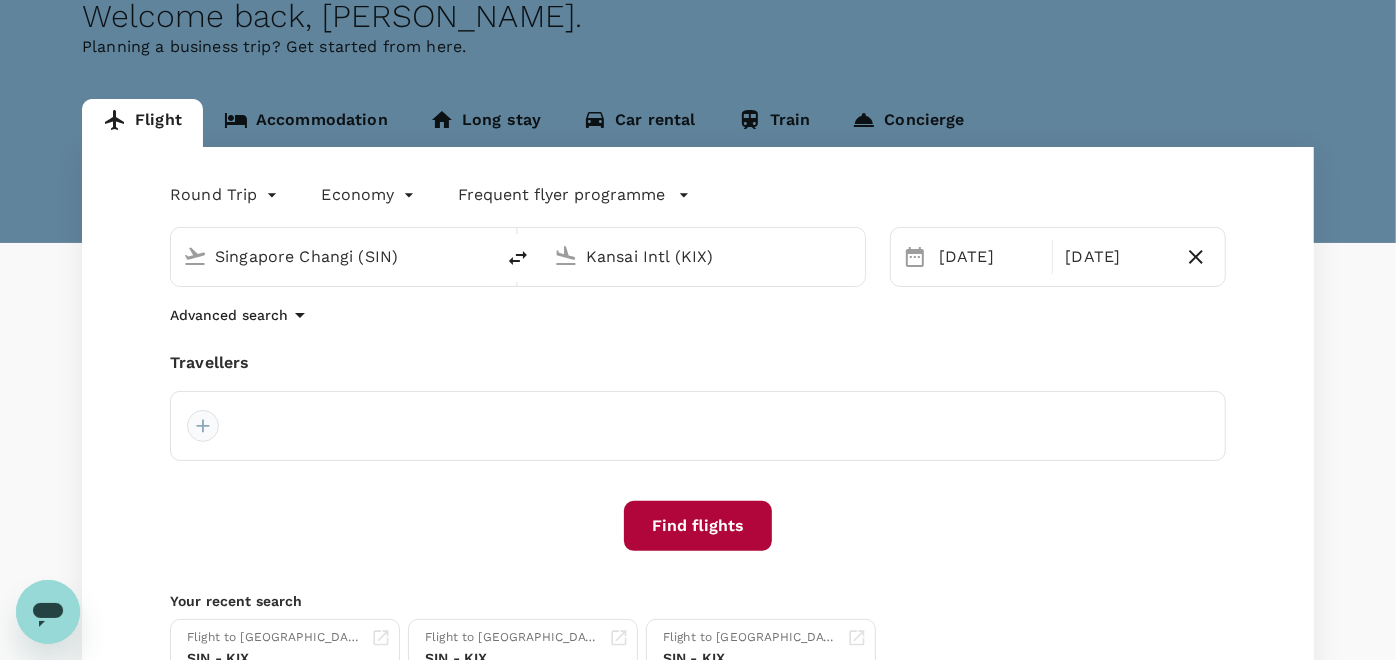 click at bounding box center [203, 426] 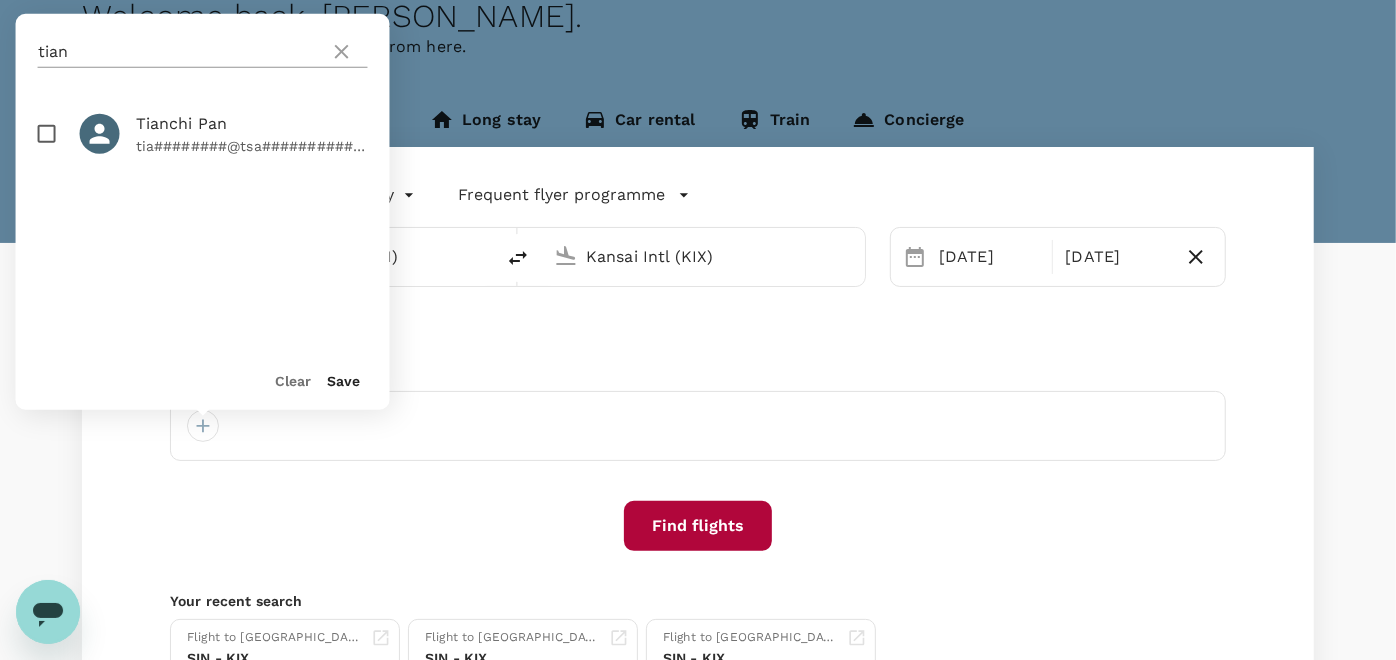 click 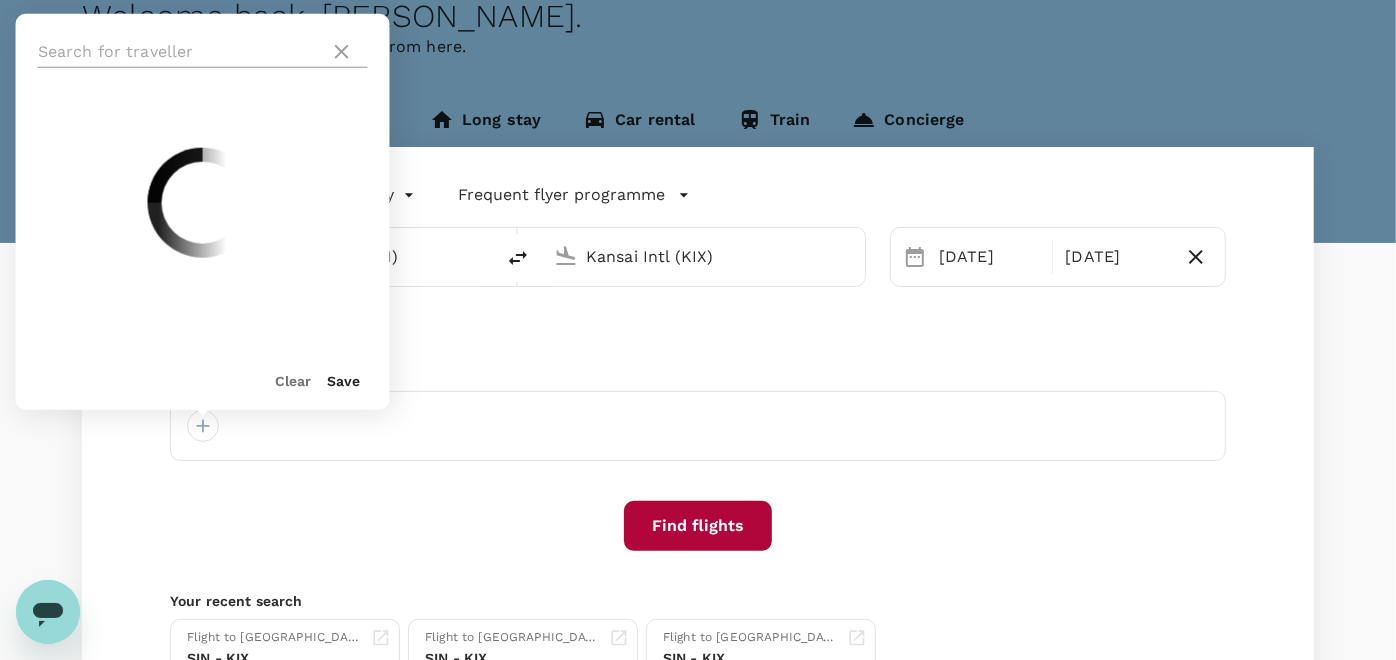 click at bounding box center (180, 52) 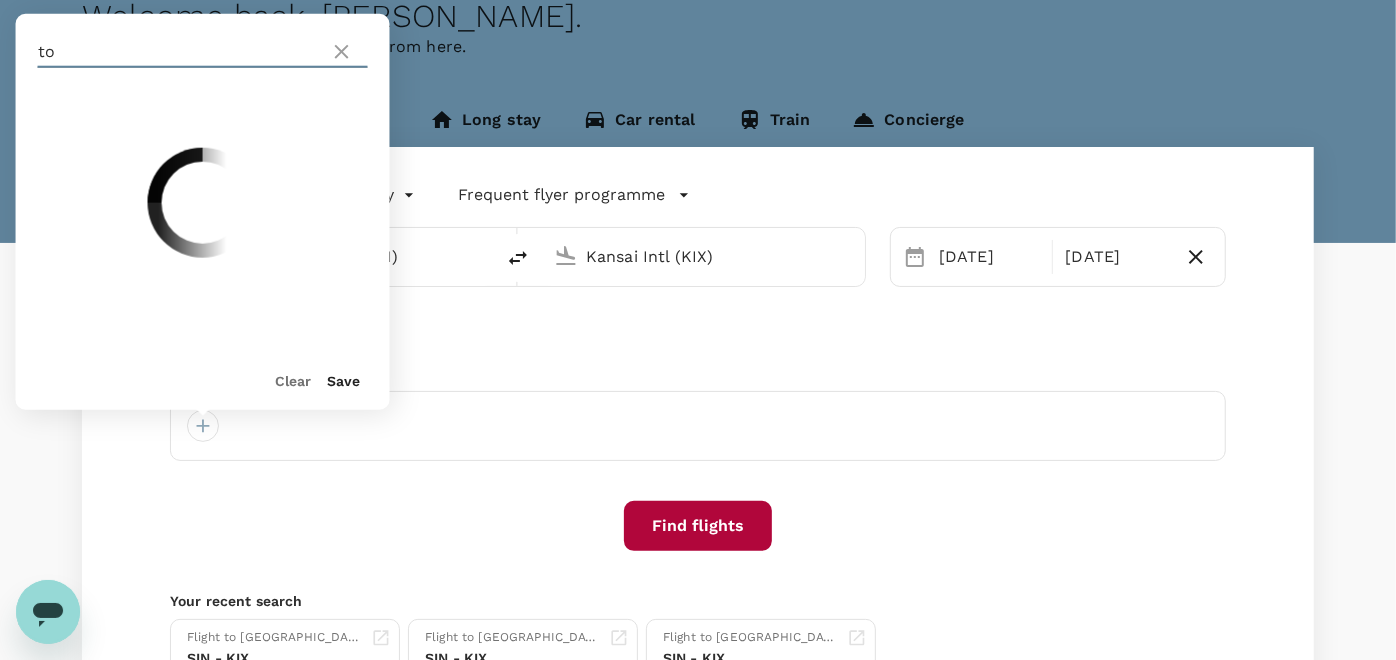 type on "t" 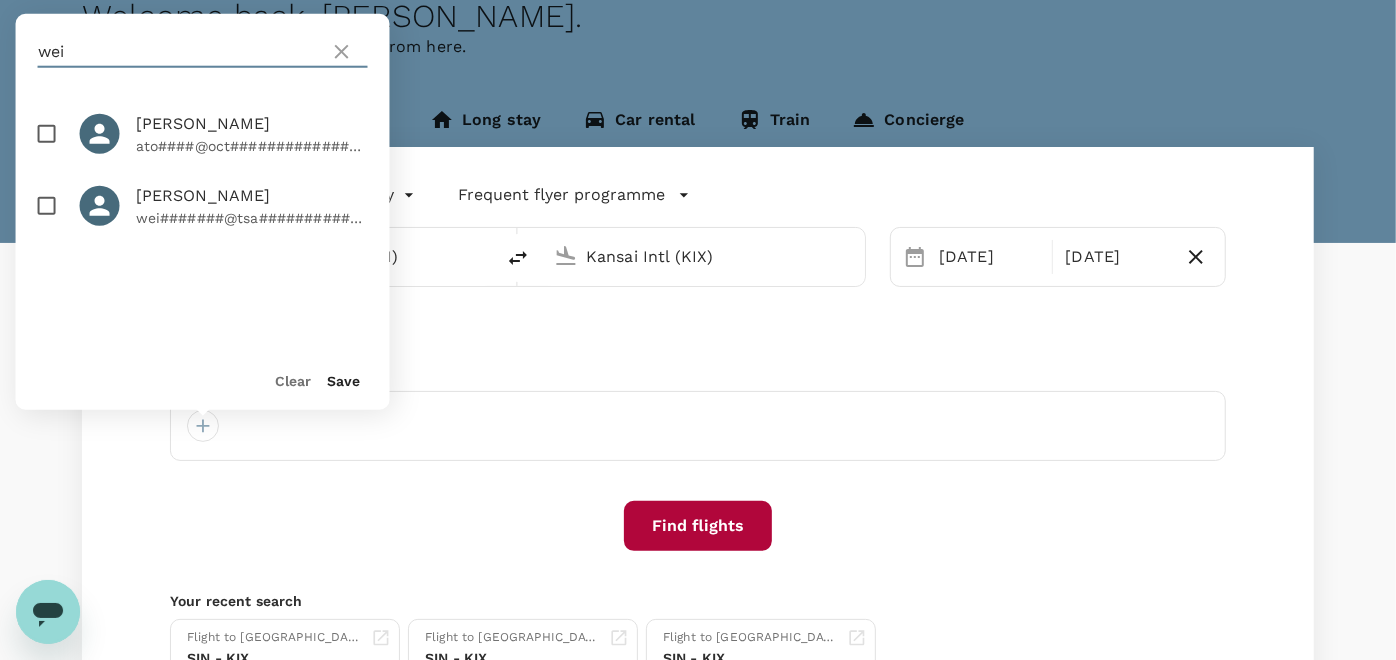 type on "wei" 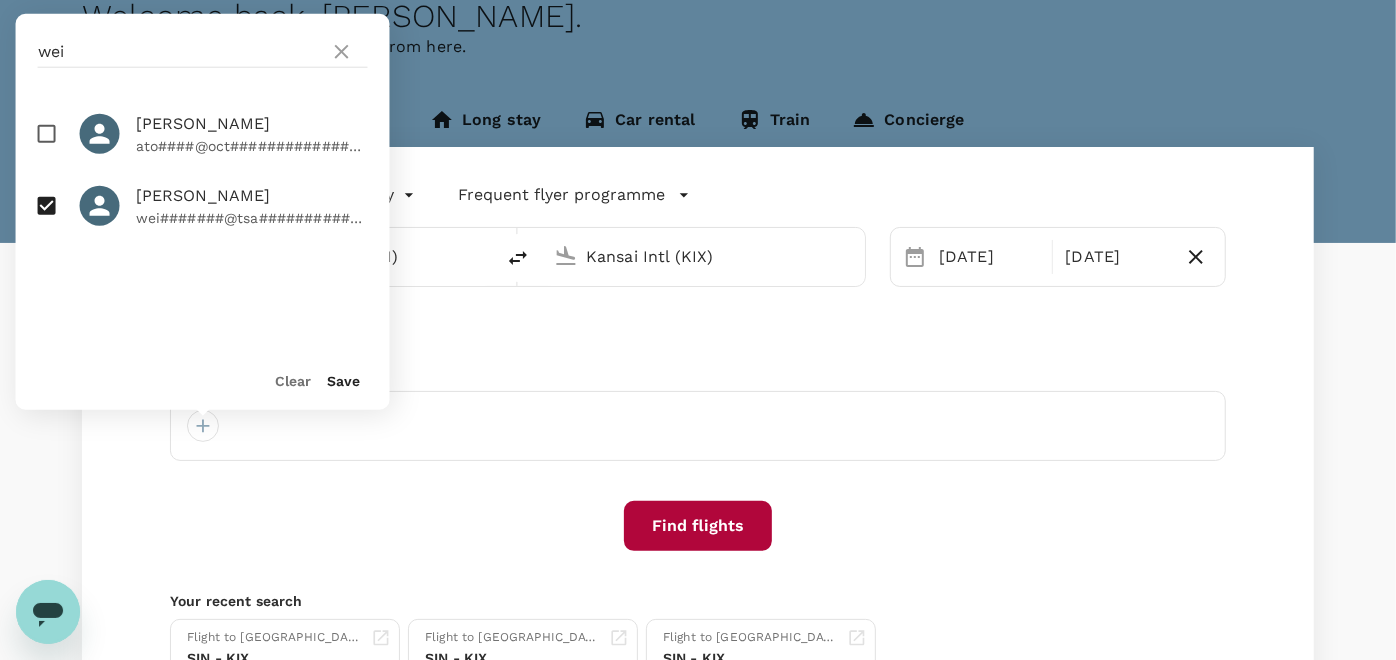 click on "Save" at bounding box center [344, 381] 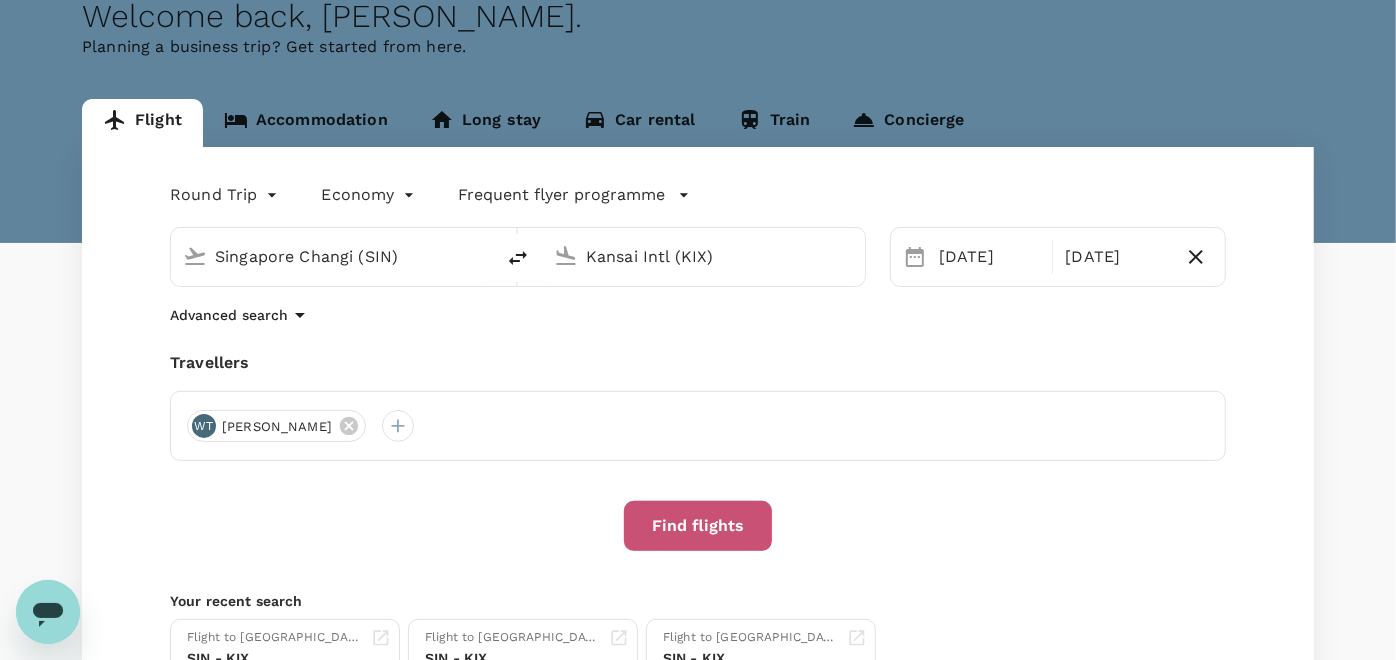 click on "Find flights" at bounding box center [698, 526] 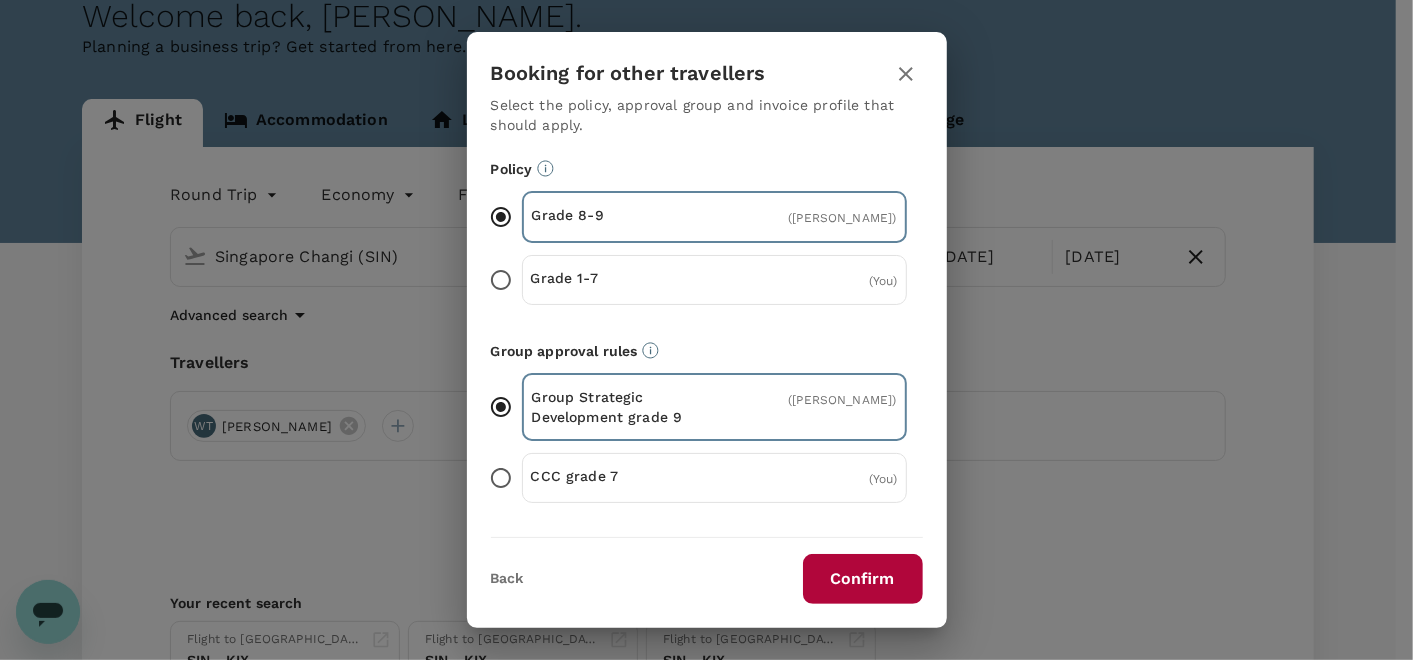scroll, scrollTop: 124, scrollLeft: 0, axis: vertical 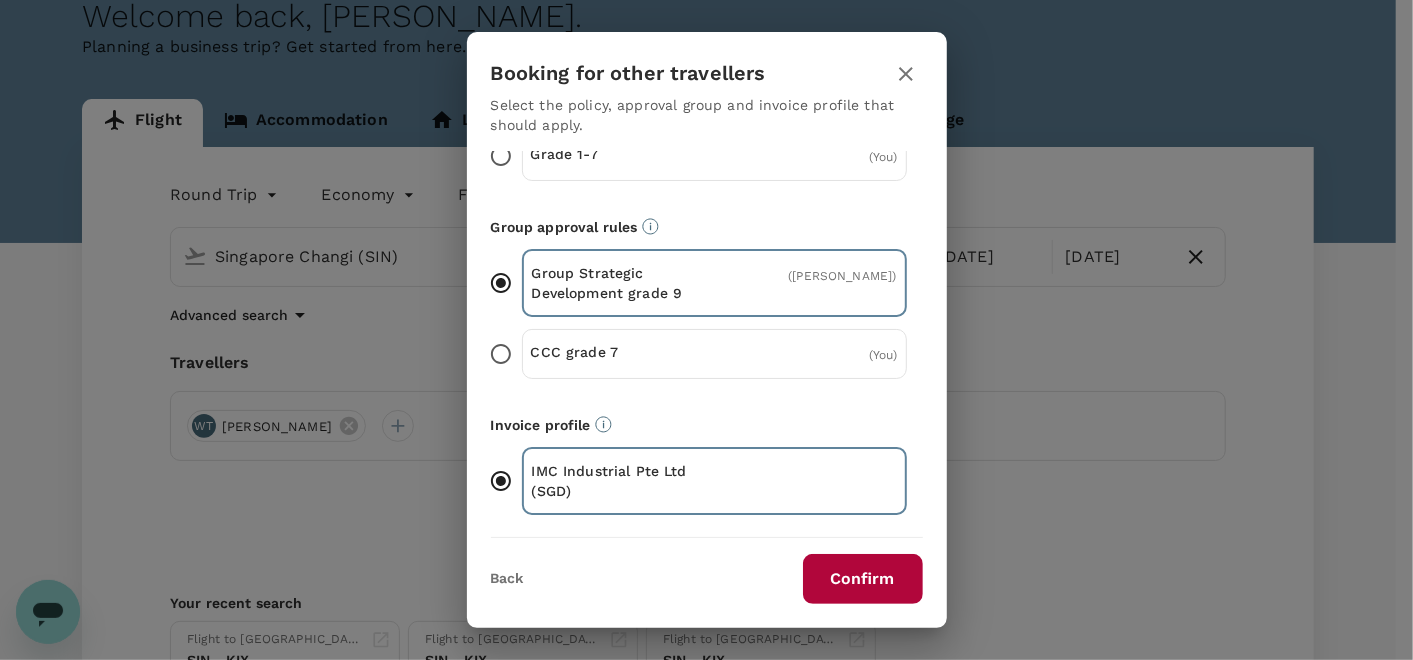 click on "Back Confirm" at bounding box center (707, 579) 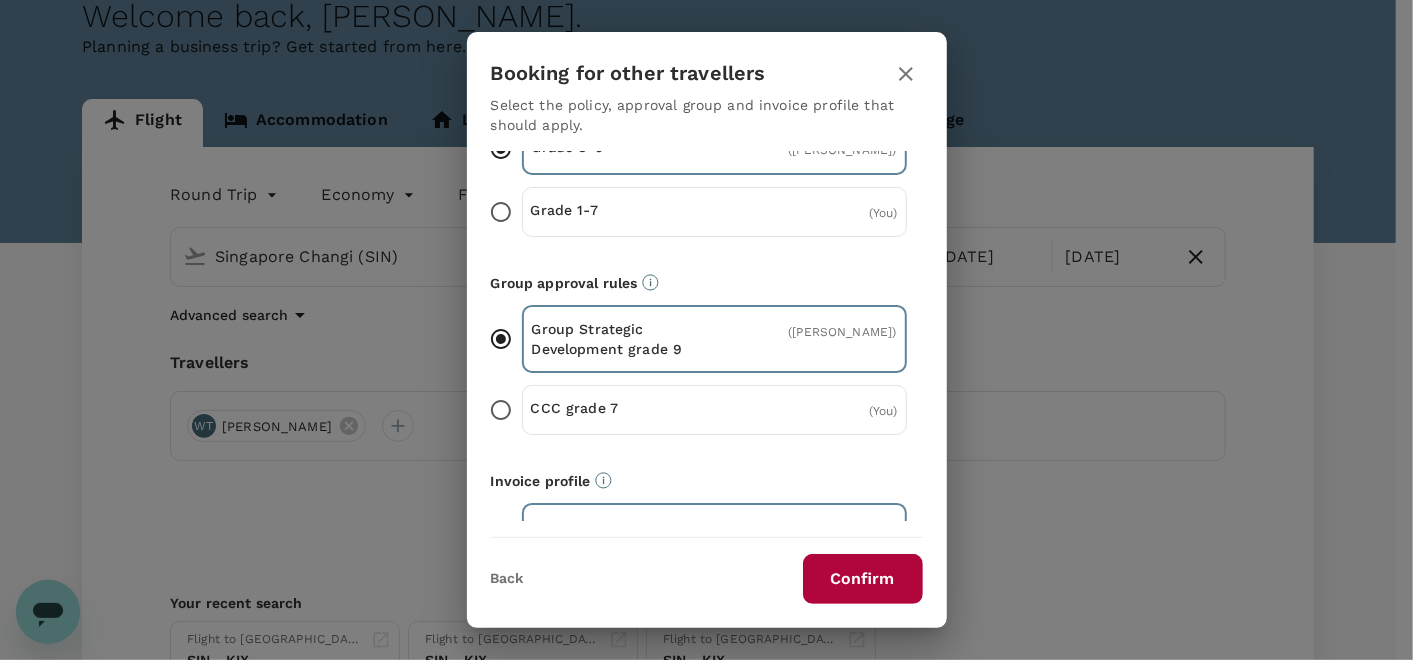 scroll, scrollTop: 124, scrollLeft: 0, axis: vertical 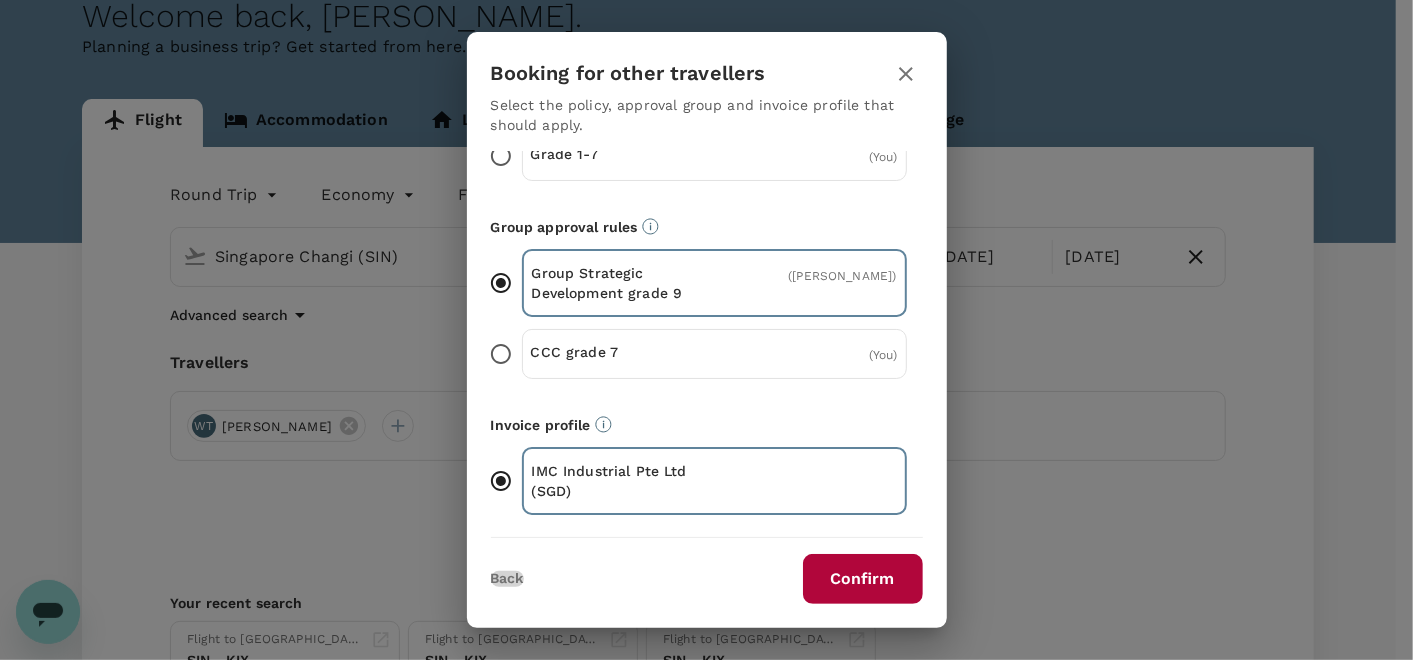 click on "Back" at bounding box center [507, 579] 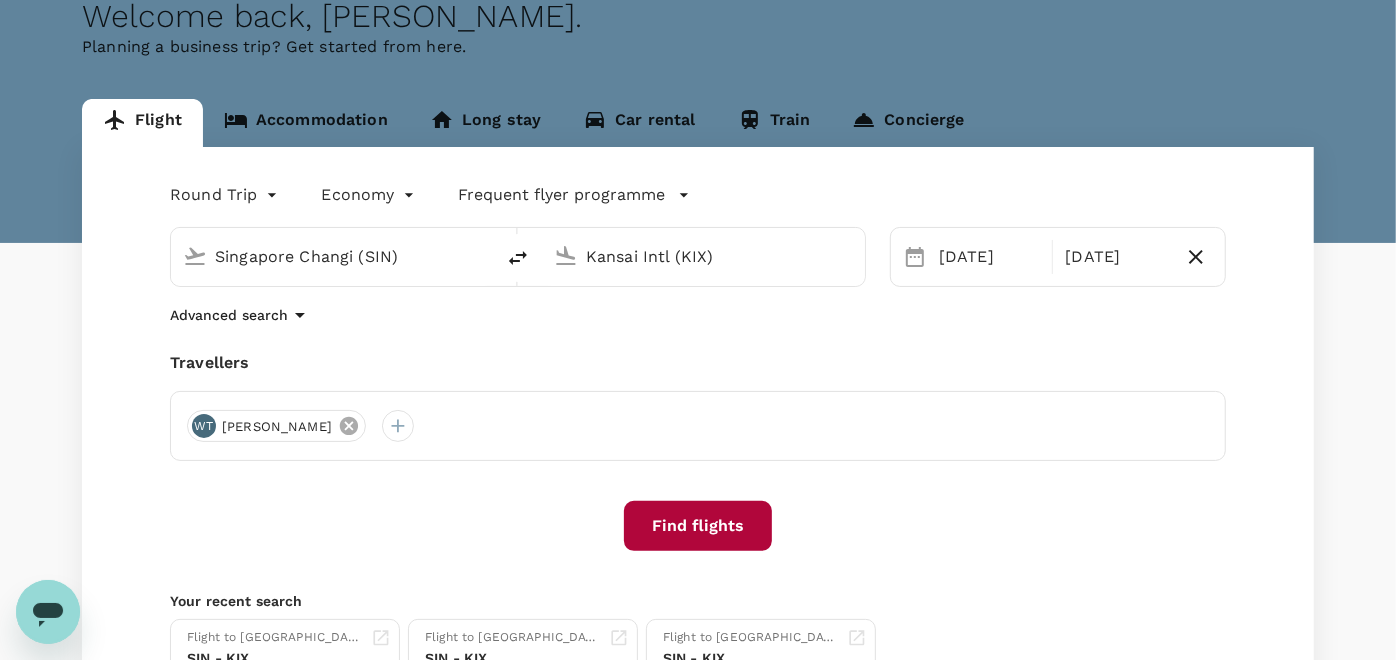 click 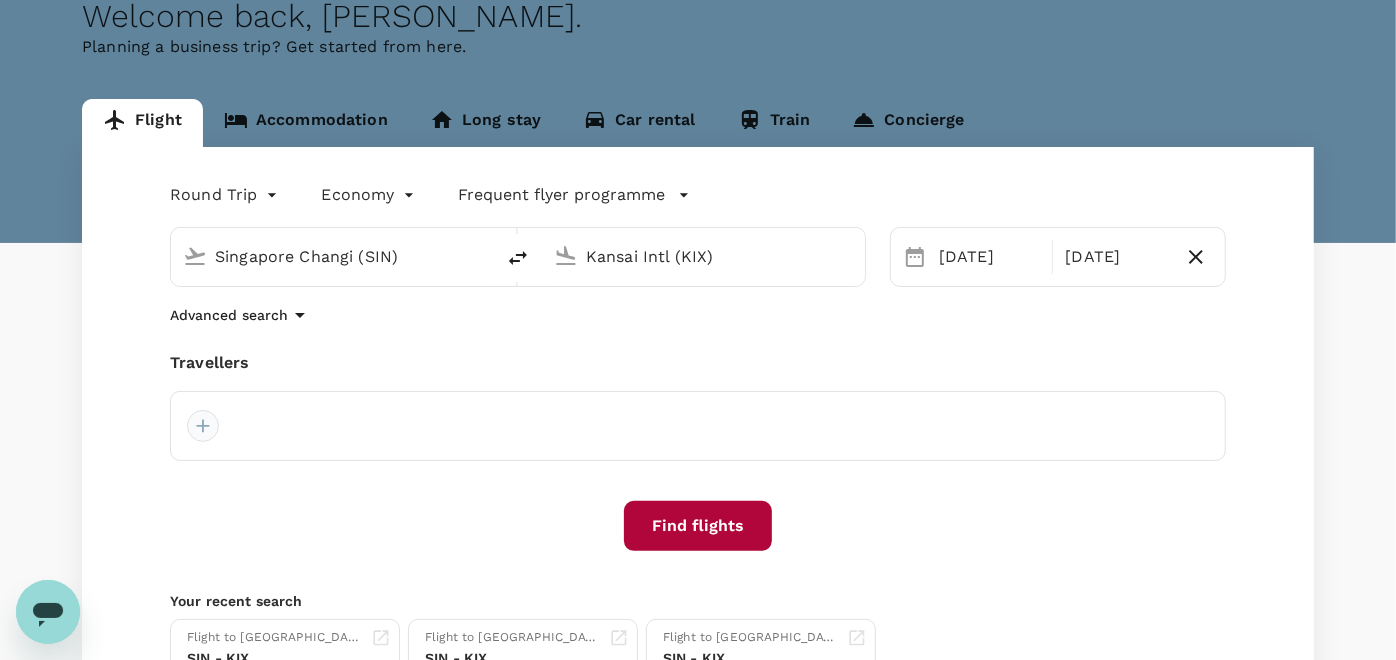 click at bounding box center (203, 426) 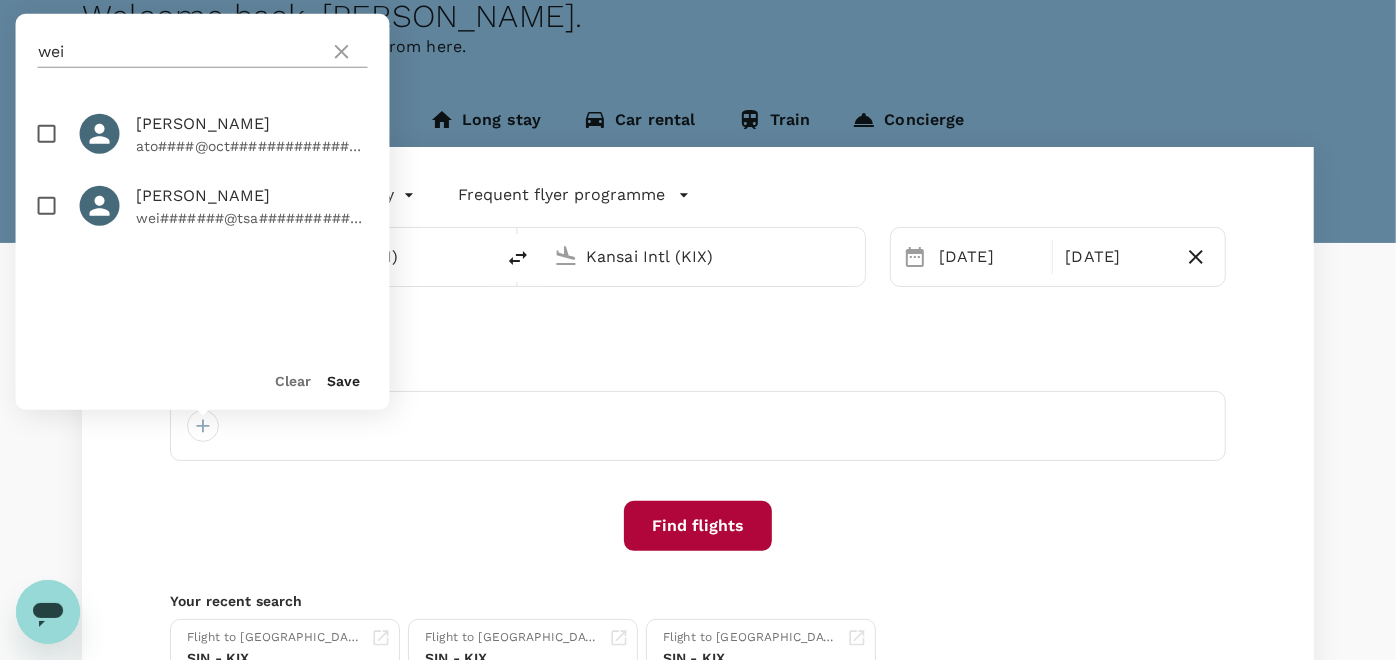 click 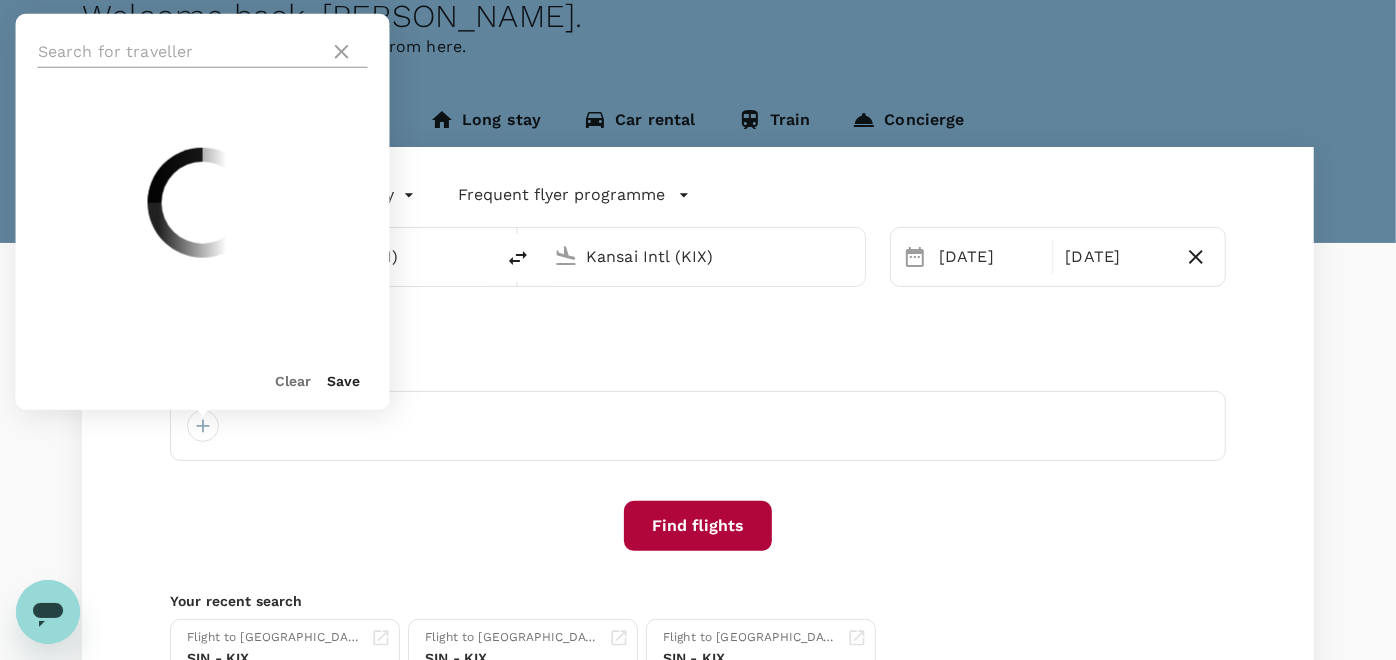 click at bounding box center [180, 52] 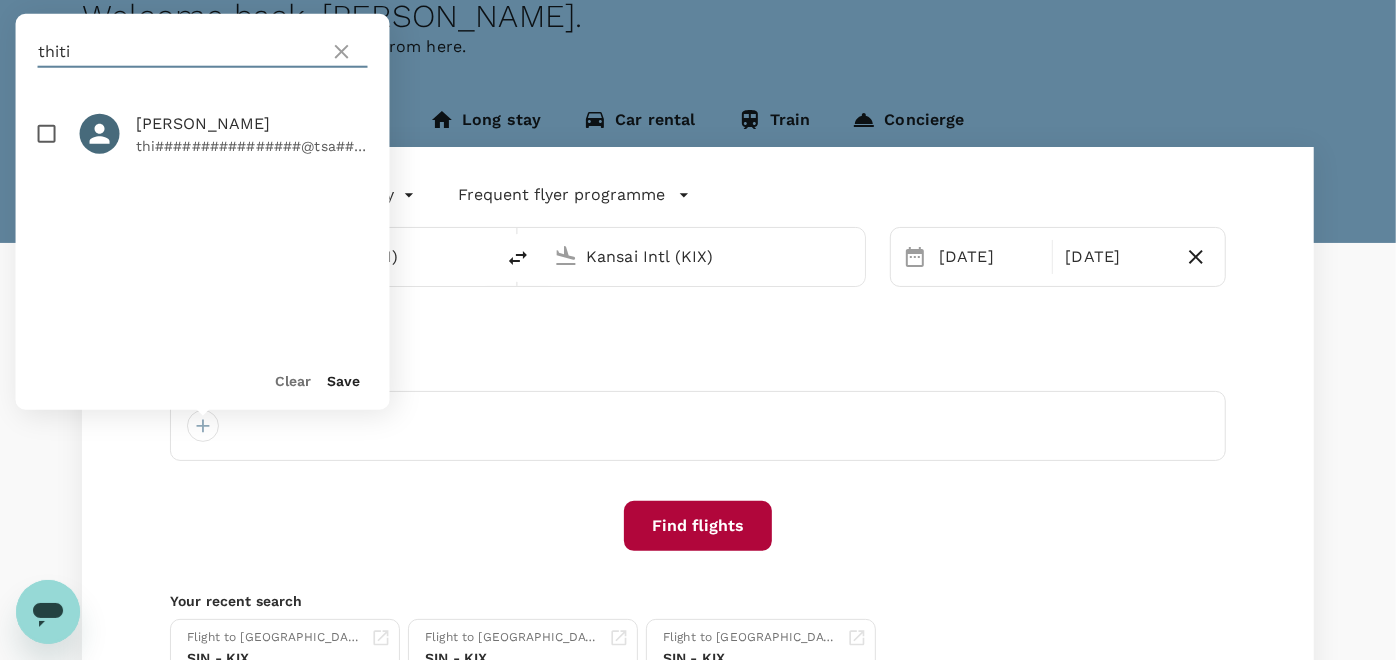 type on "thiti" 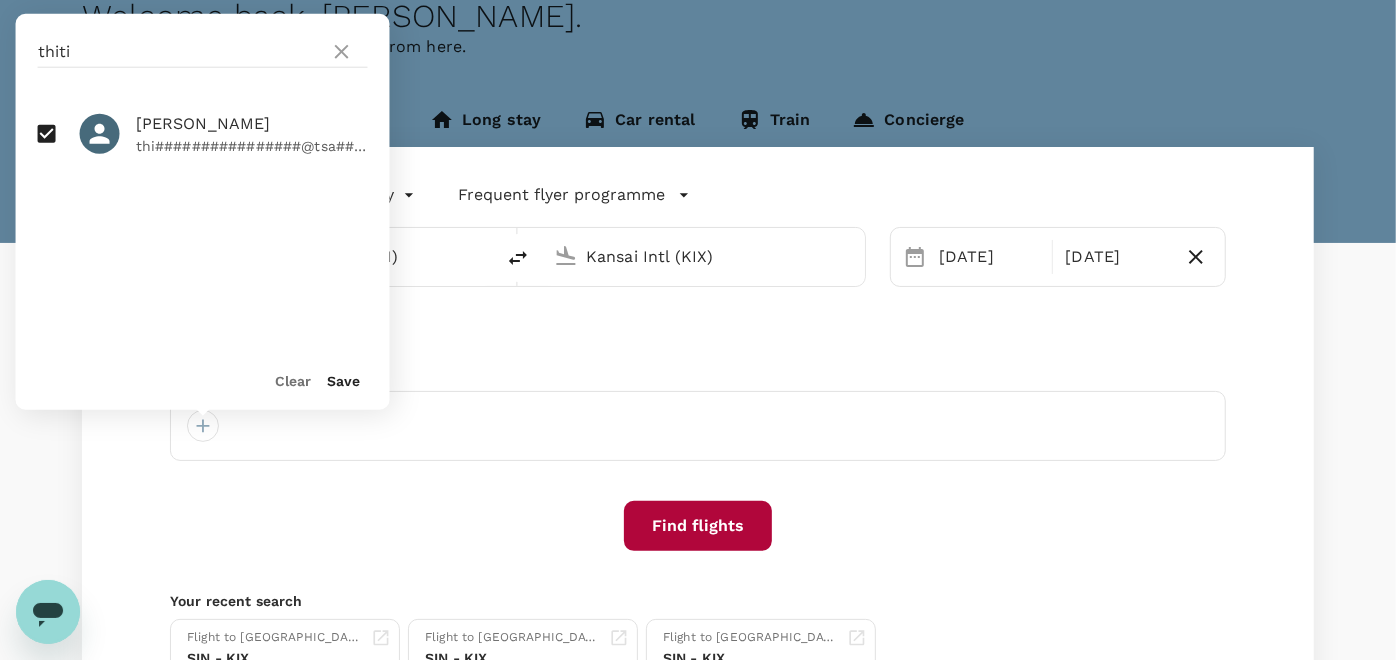 click on "Save" at bounding box center (344, 381) 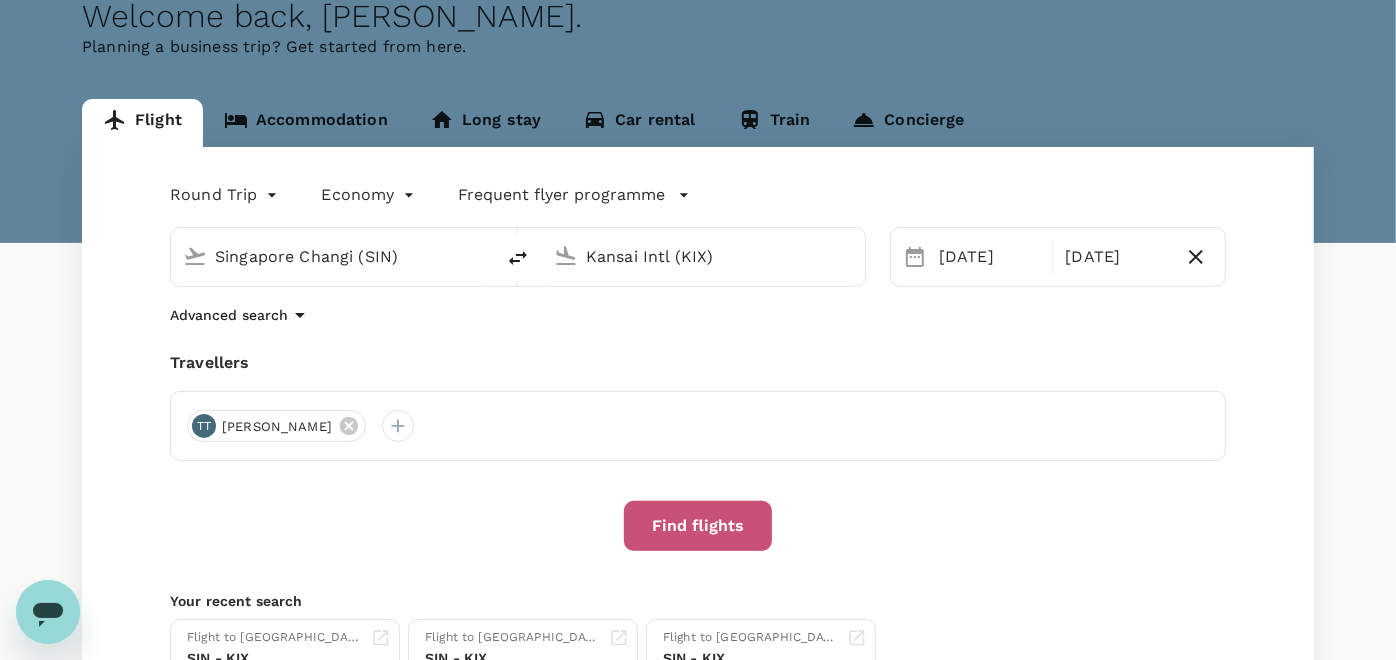 click on "Find flights" at bounding box center (698, 526) 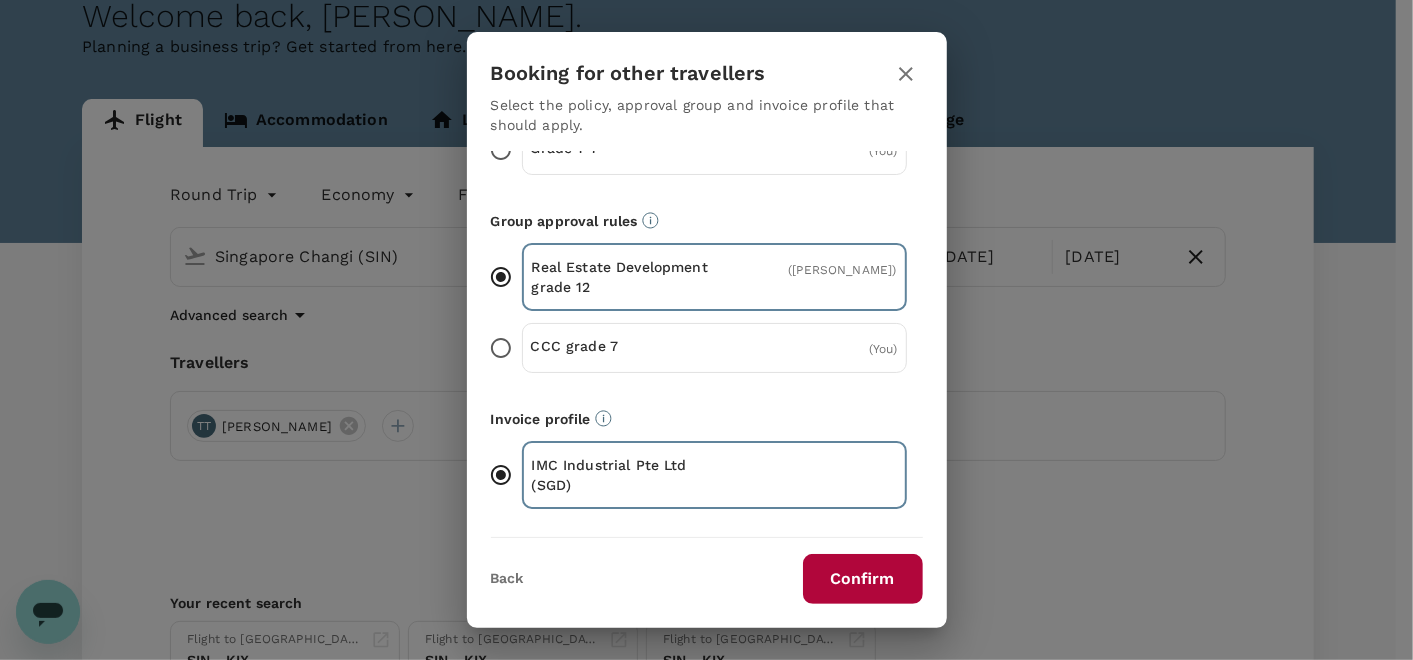 scroll, scrollTop: 156, scrollLeft: 0, axis: vertical 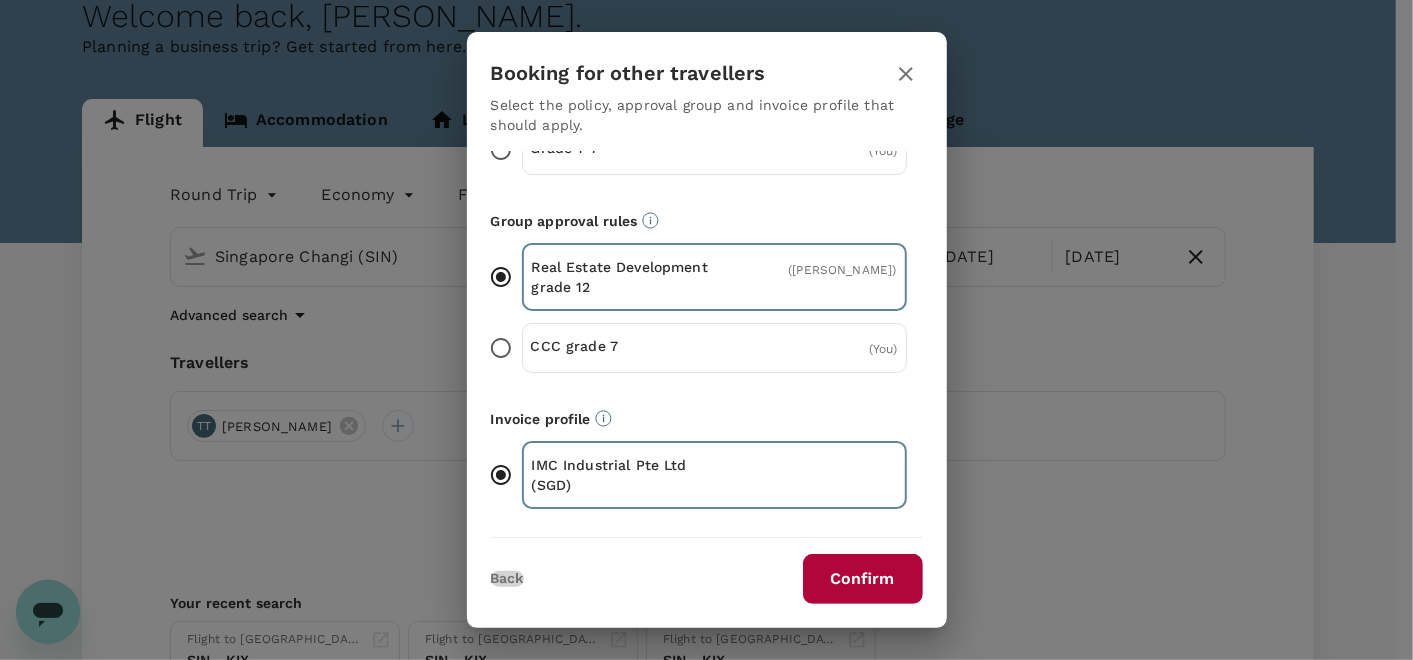 click on "Back" at bounding box center [507, 579] 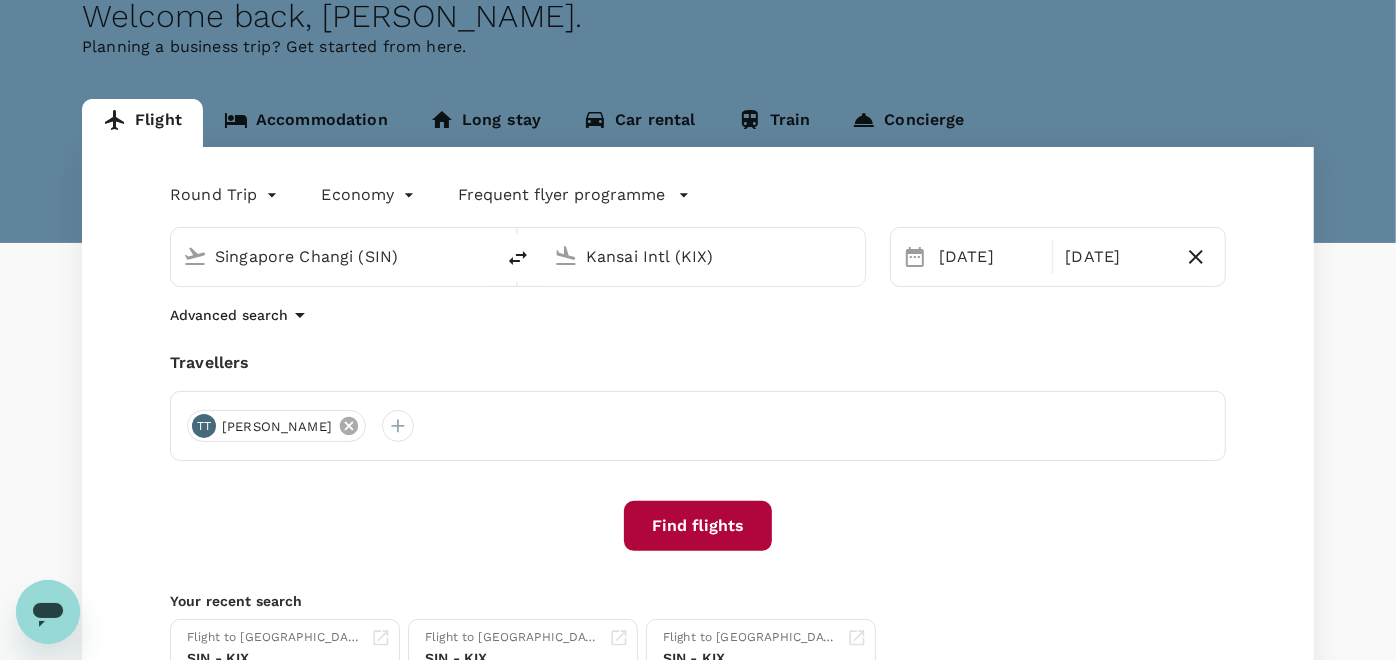 click 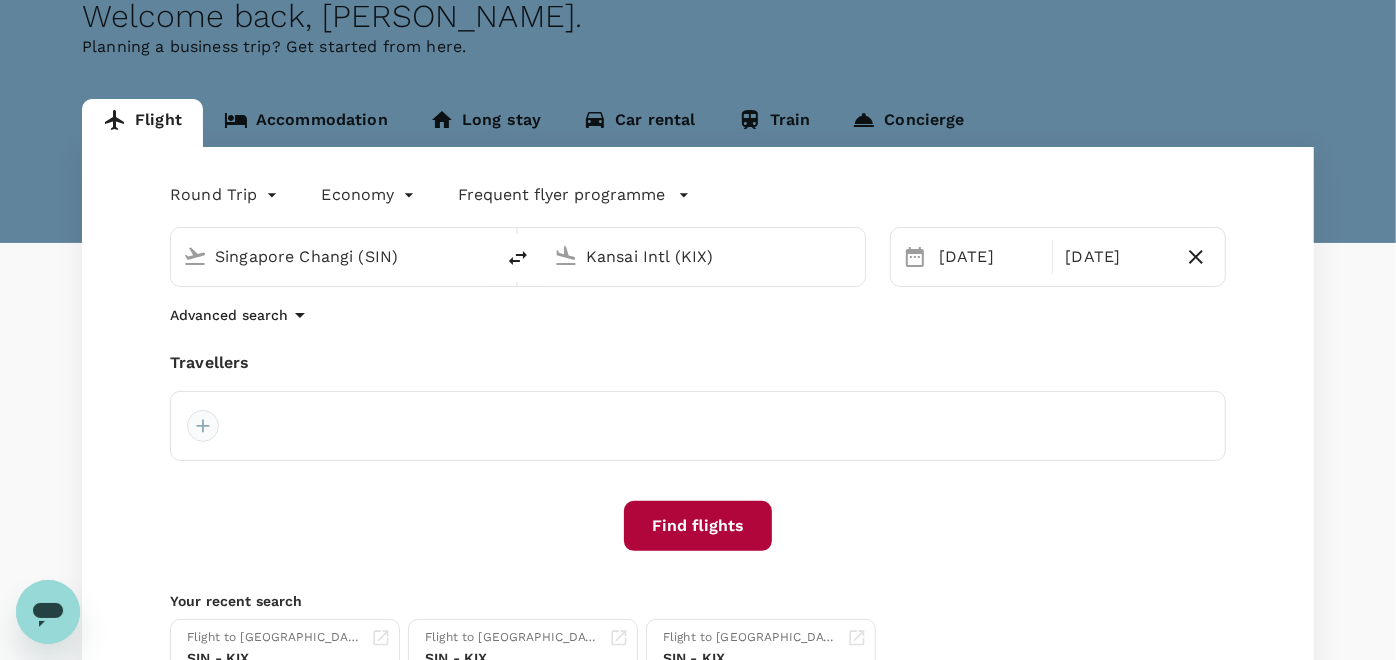 click at bounding box center [203, 426] 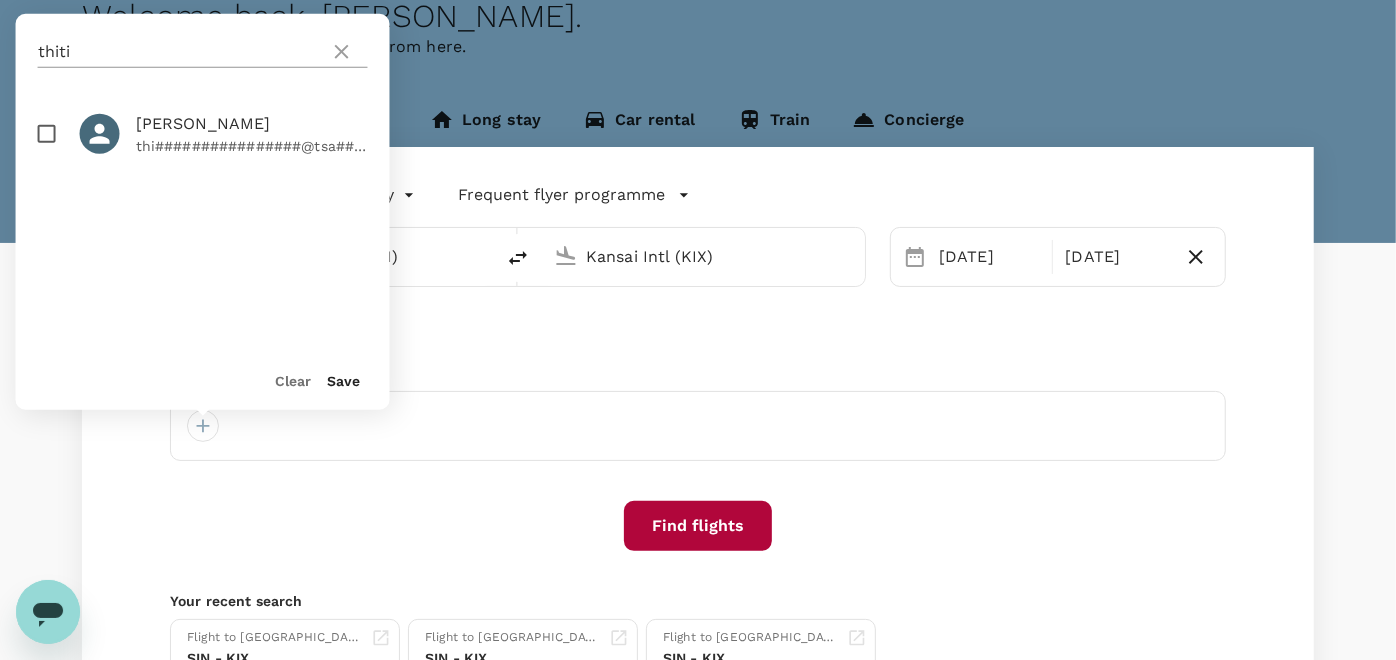 click 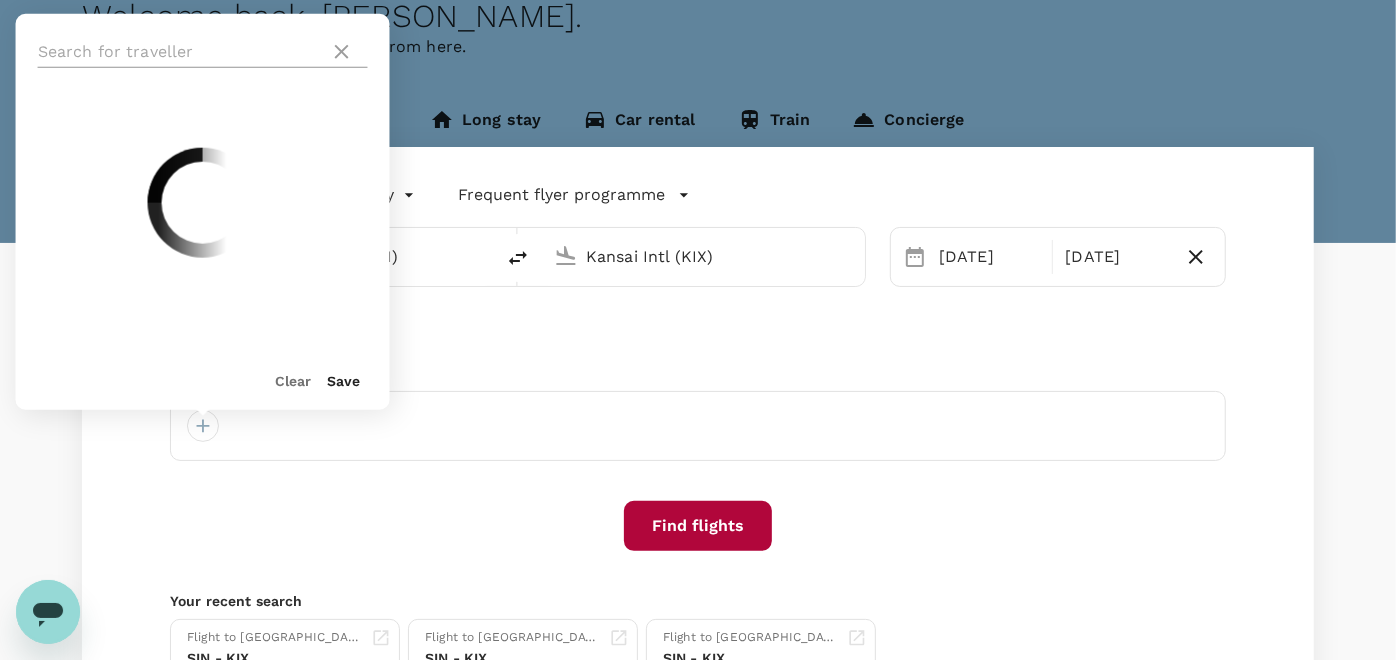 click at bounding box center (180, 52) 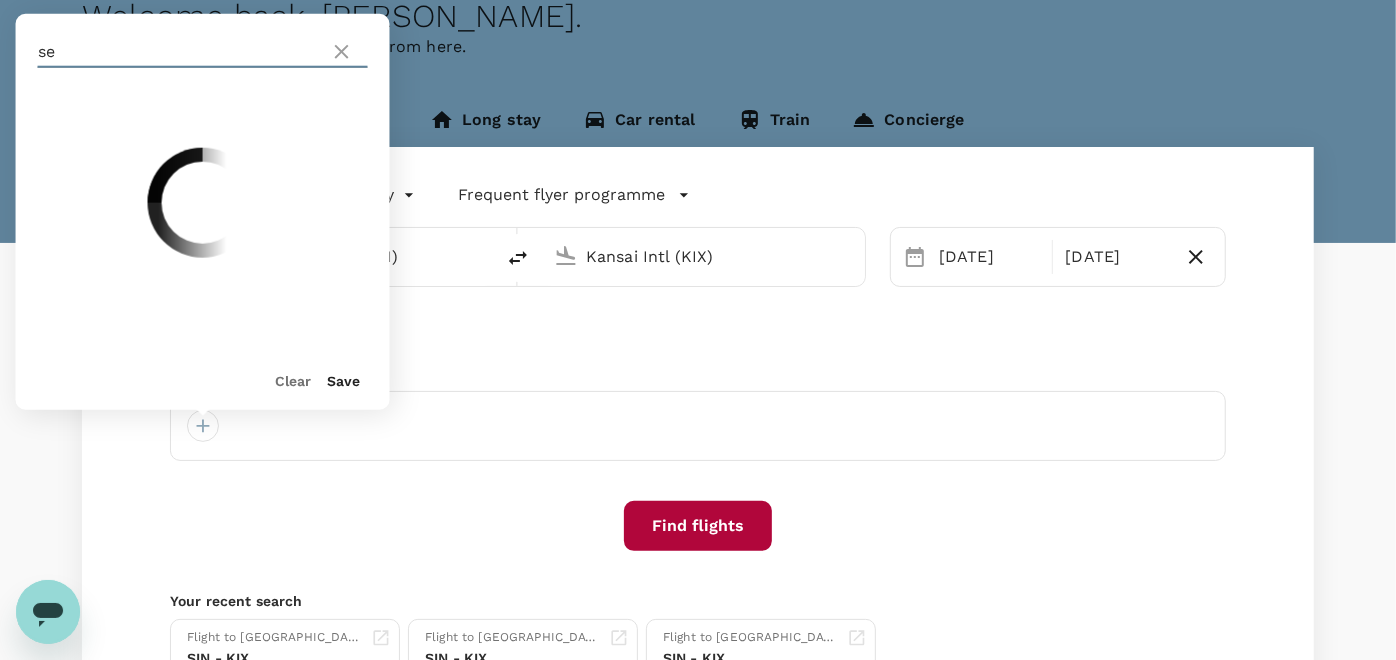 type on "s" 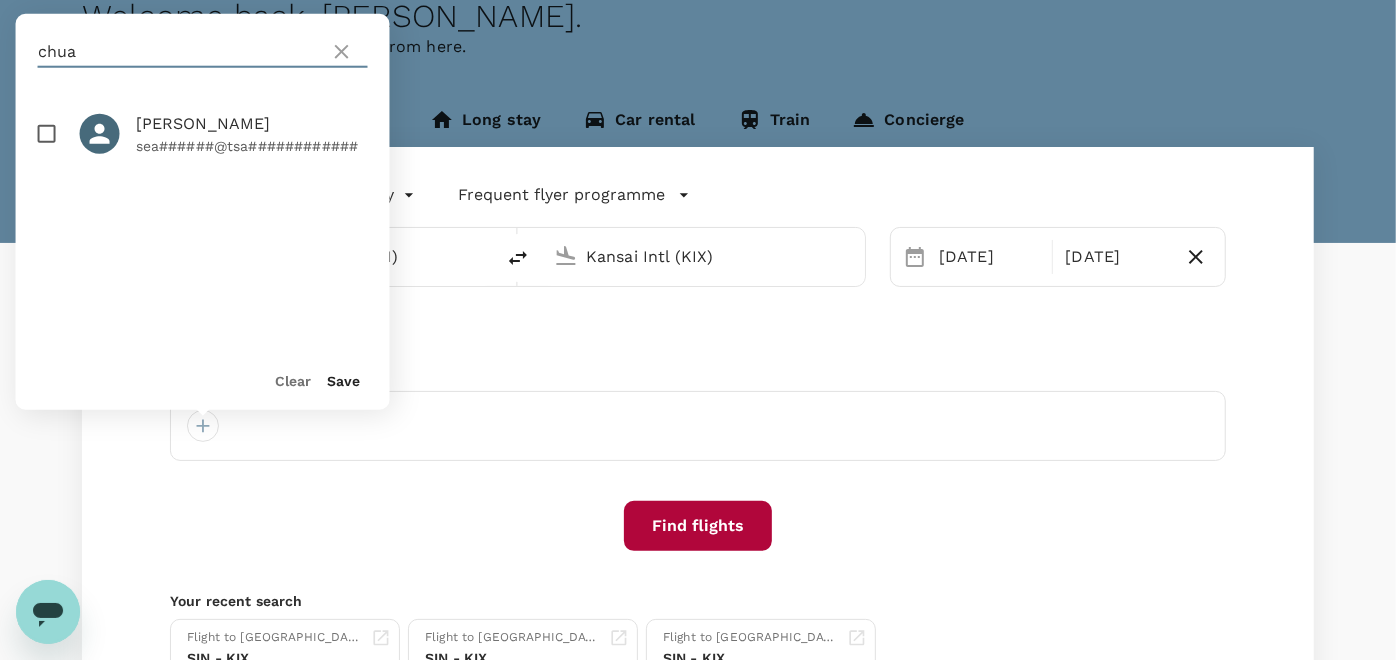 type on "chua" 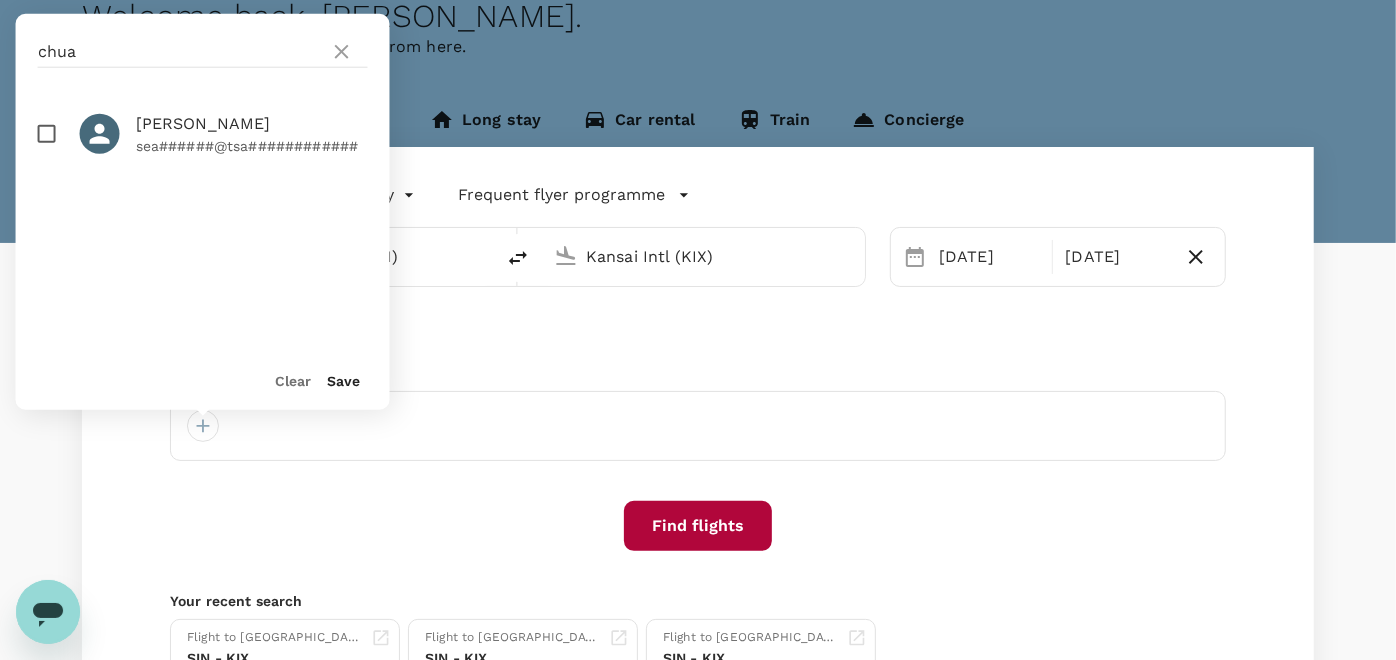 click at bounding box center (47, 134) 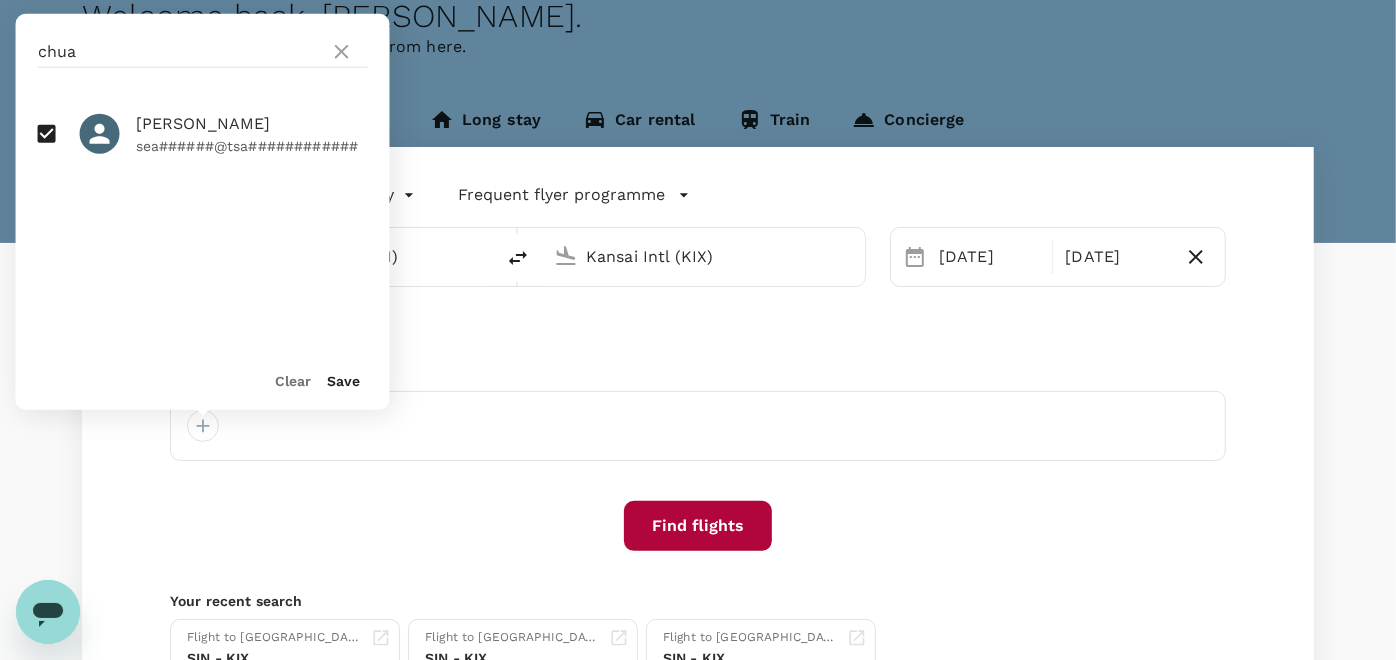 click on "Save" at bounding box center [344, 381] 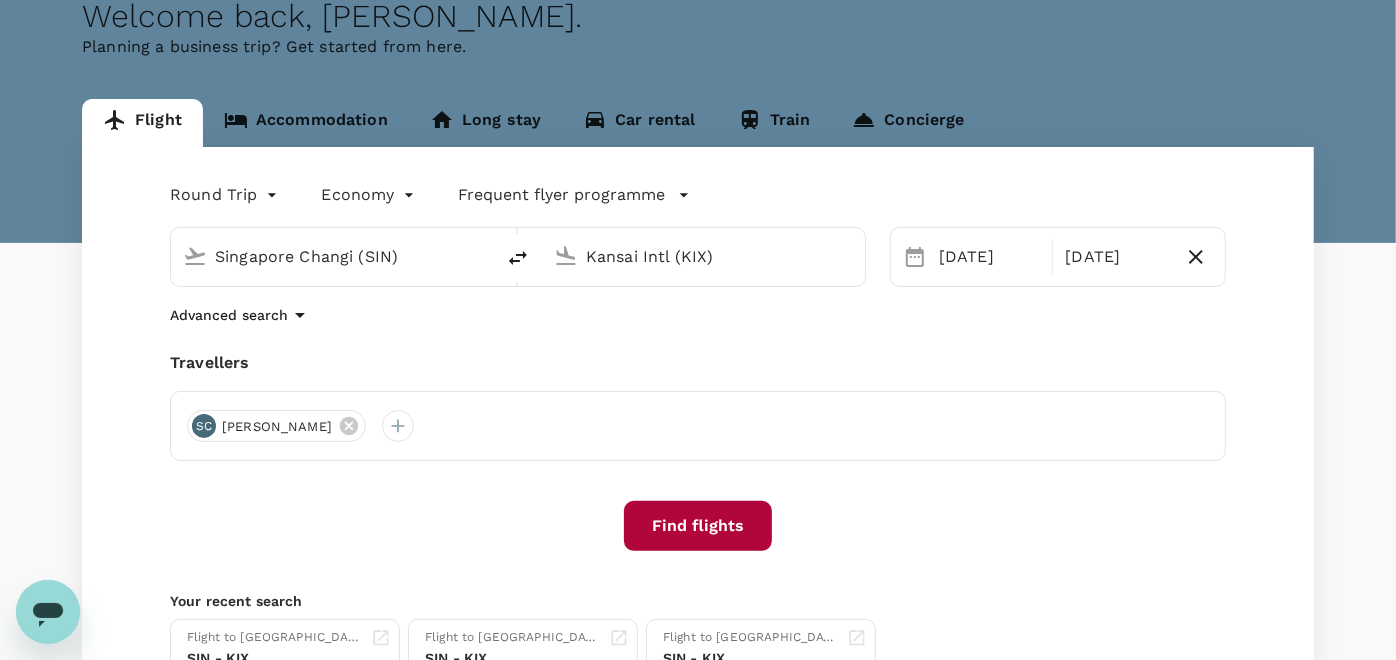 click on "Find flights" at bounding box center (698, 526) 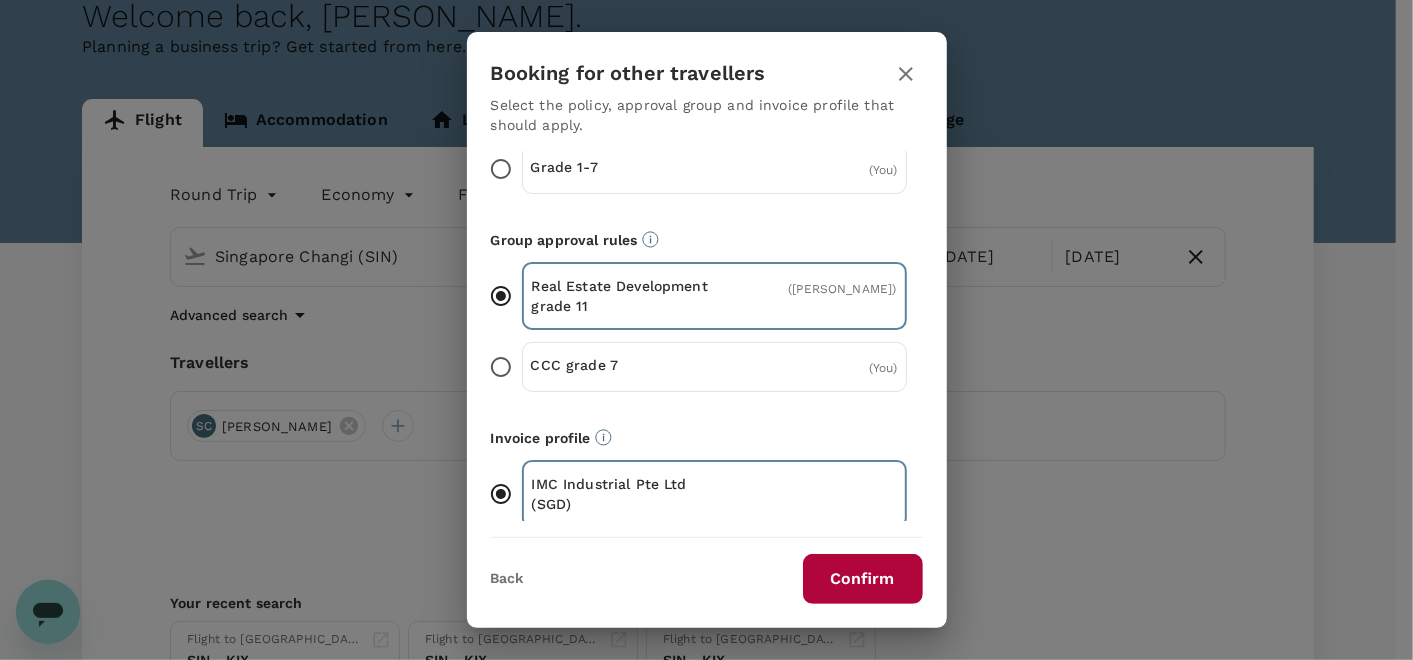 scroll, scrollTop: 124, scrollLeft: 0, axis: vertical 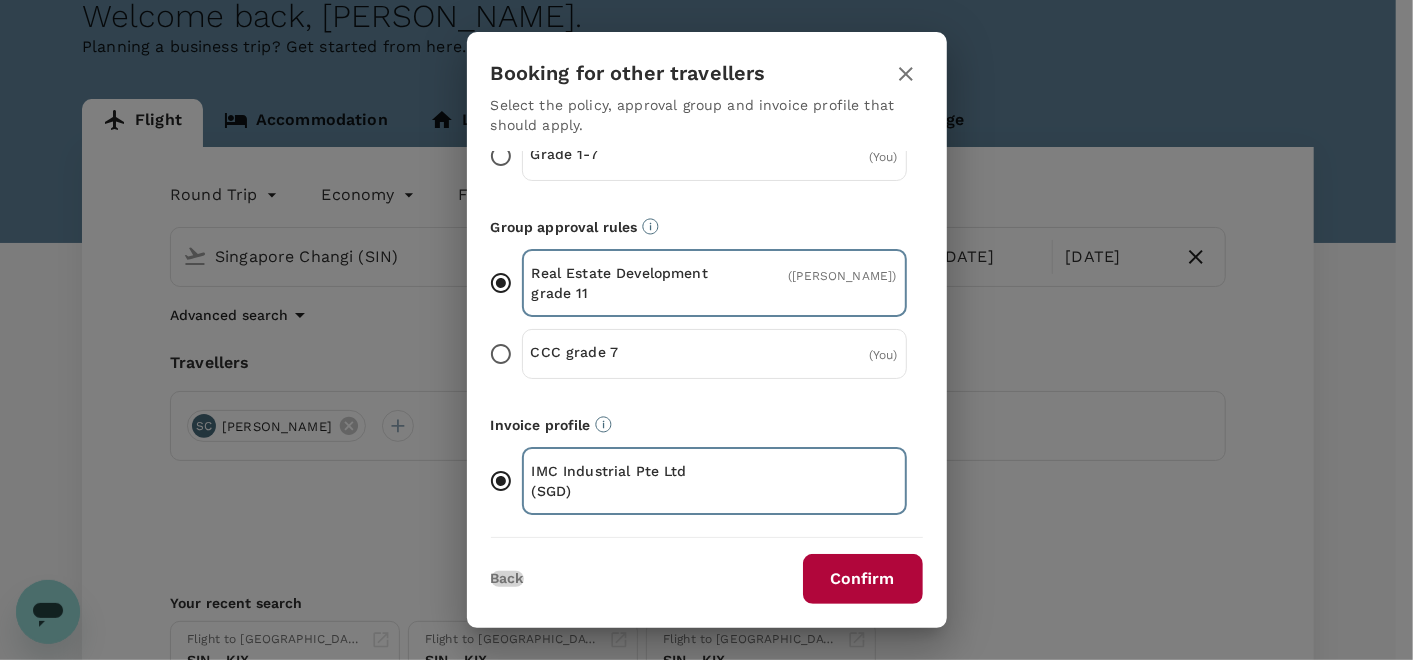 click on "Back" at bounding box center (507, 579) 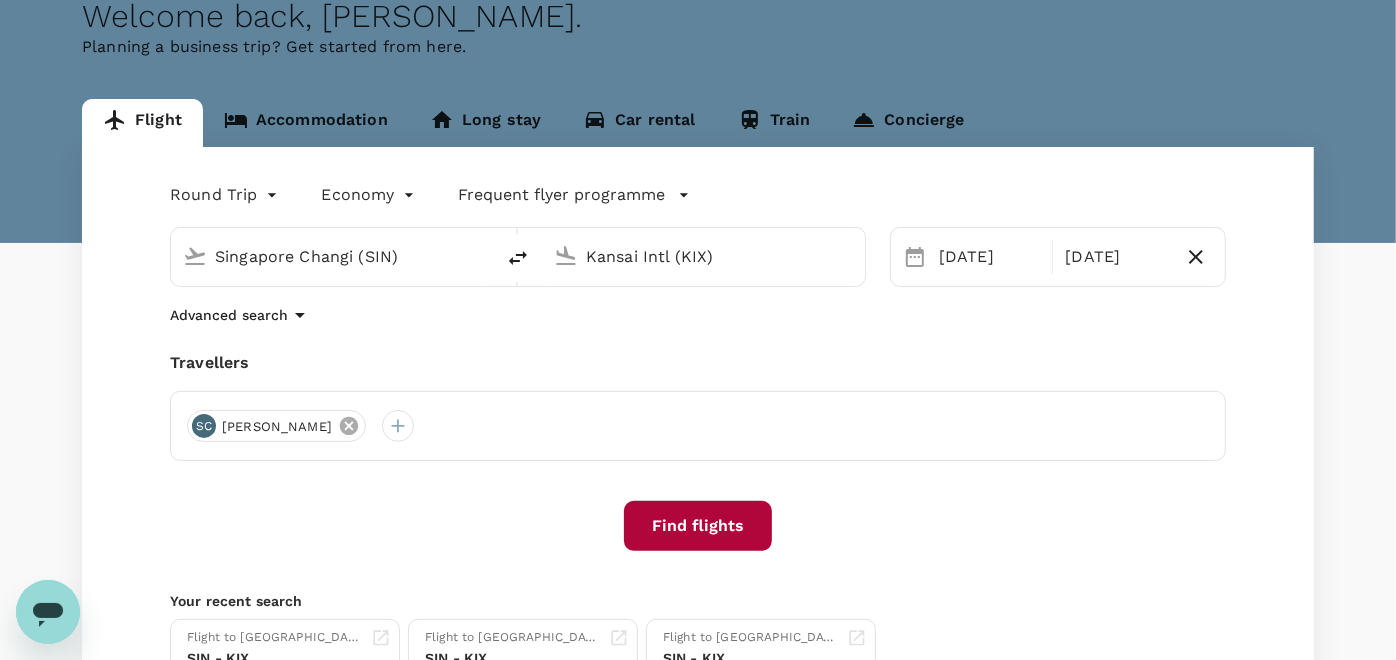 click 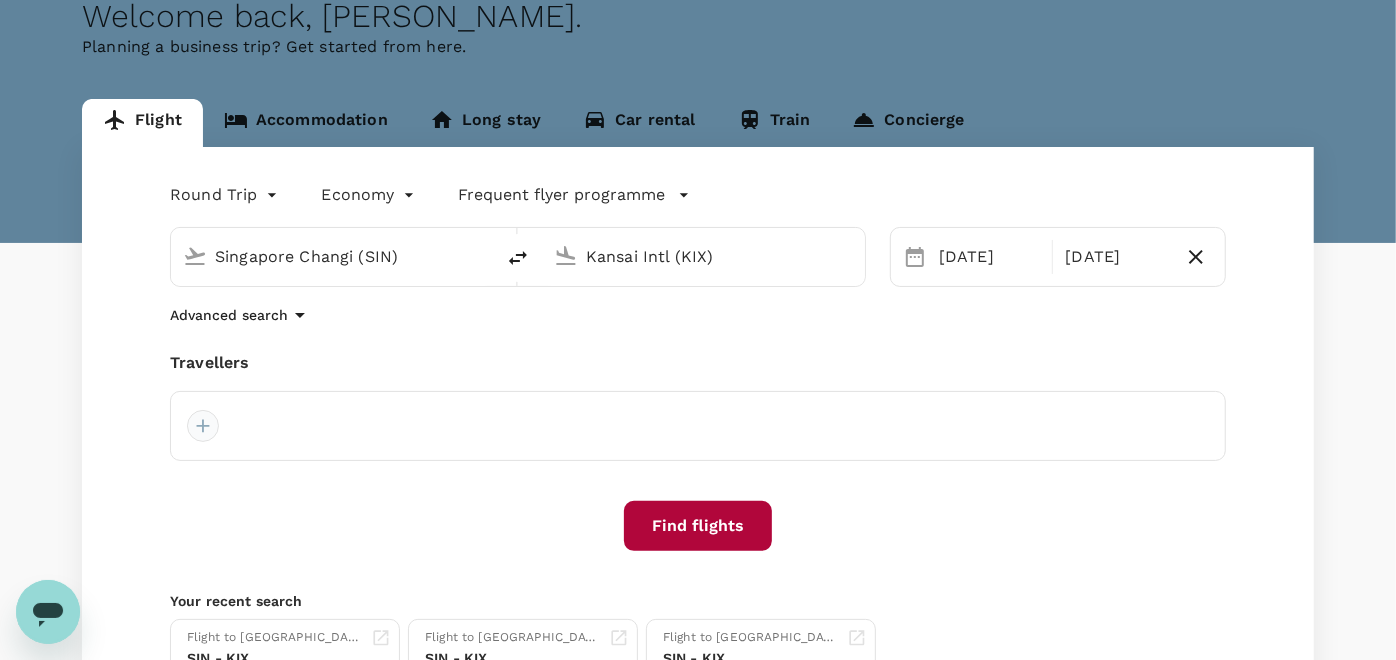 click at bounding box center (203, 426) 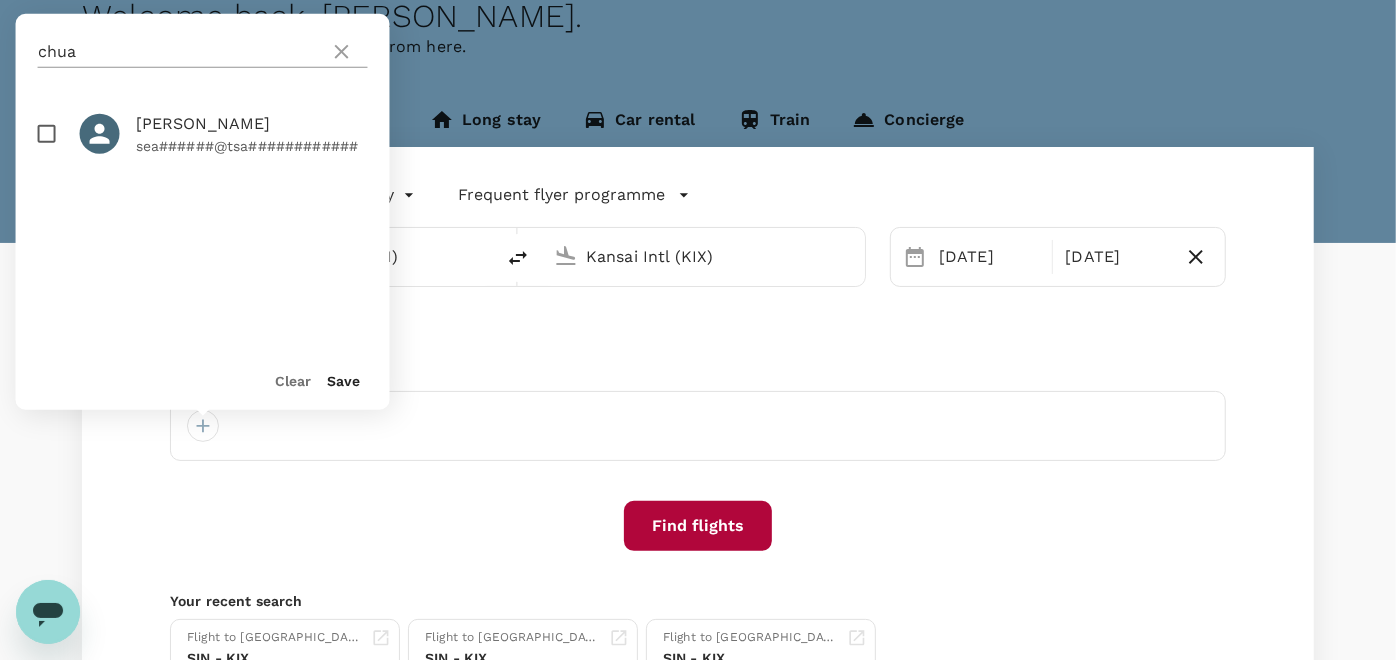 click 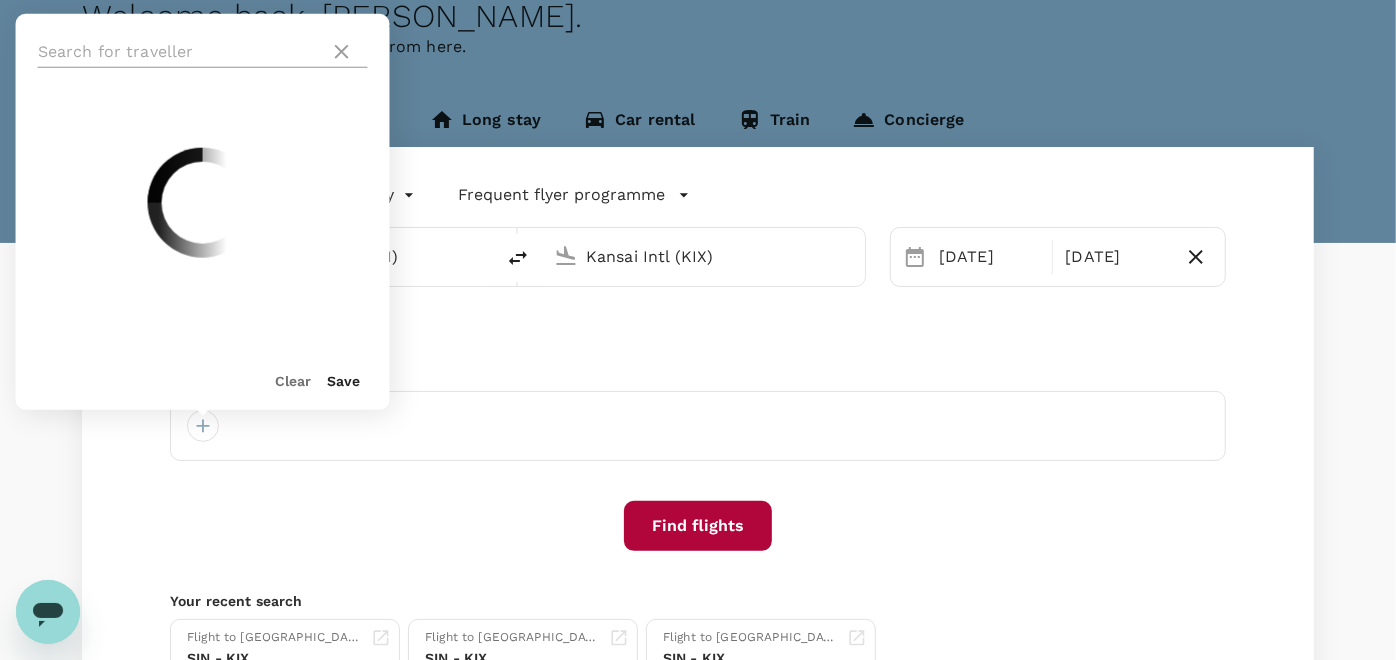click at bounding box center (180, 52) 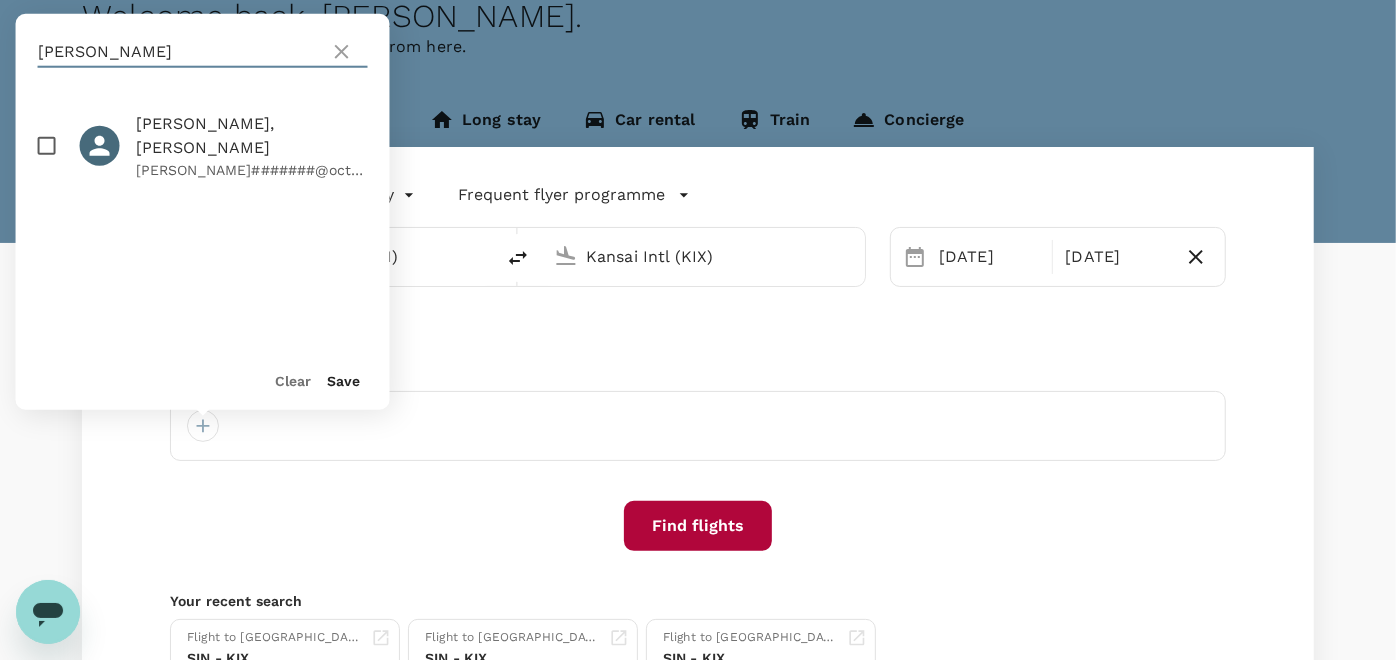 type on "Ken" 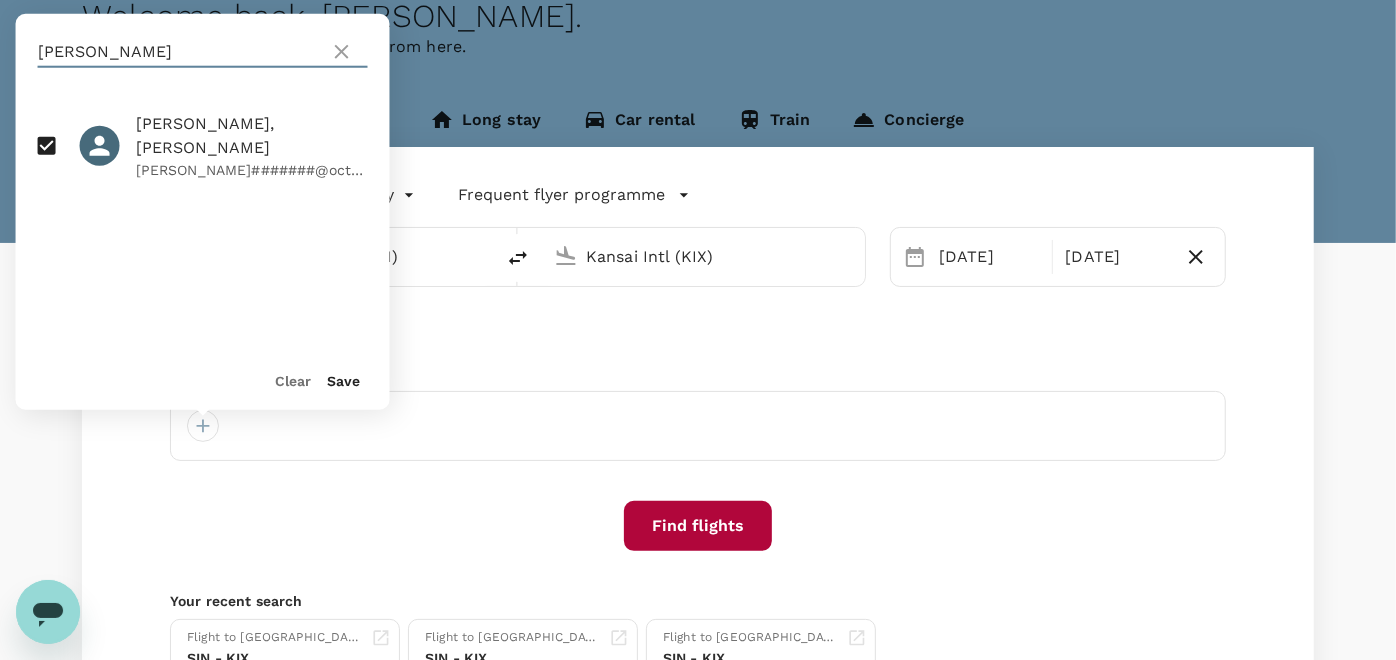 drag, startPoint x: 111, startPoint y: 45, endPoint x: 0, endPoint y: 45, distance: 111 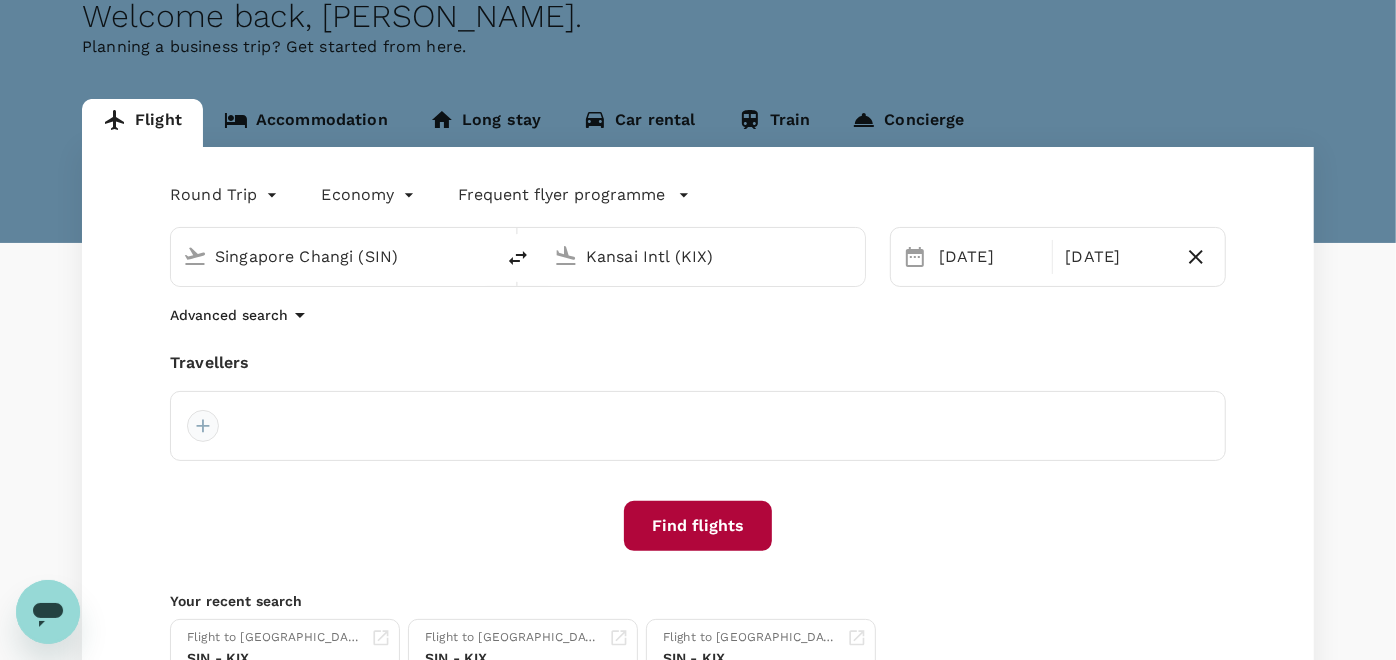 click at bounding box center (203, 426) 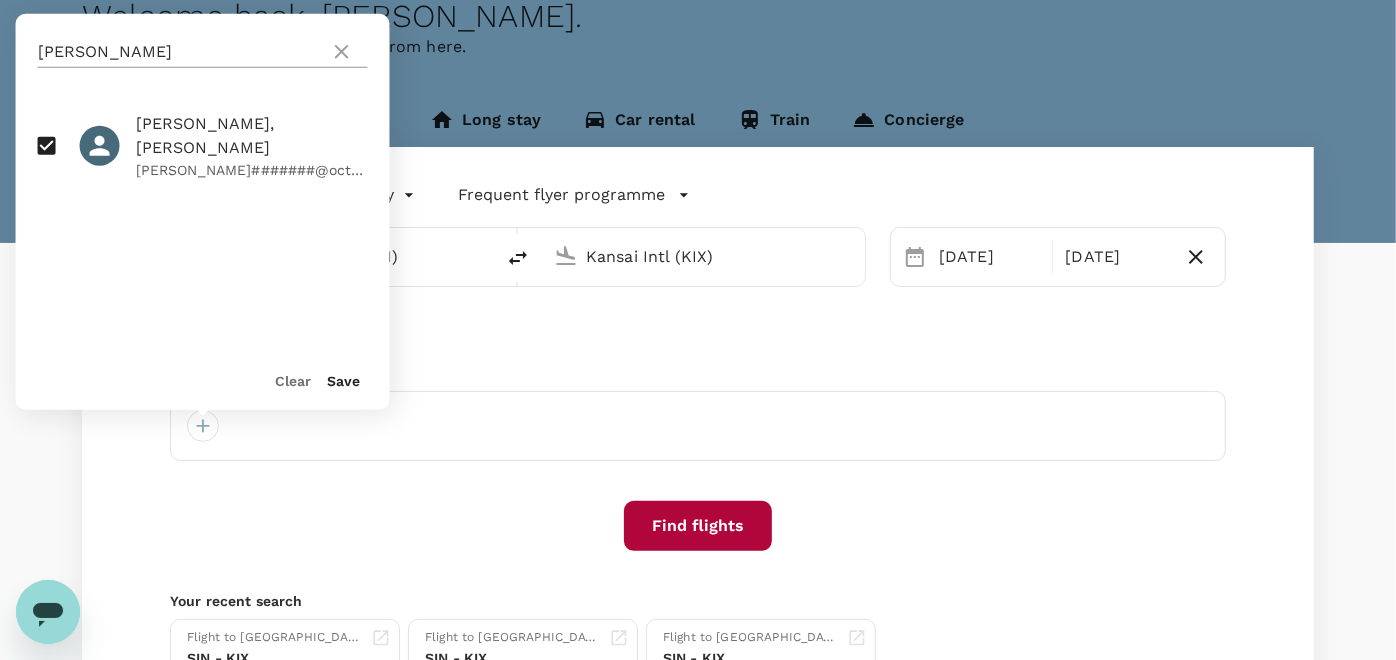 click 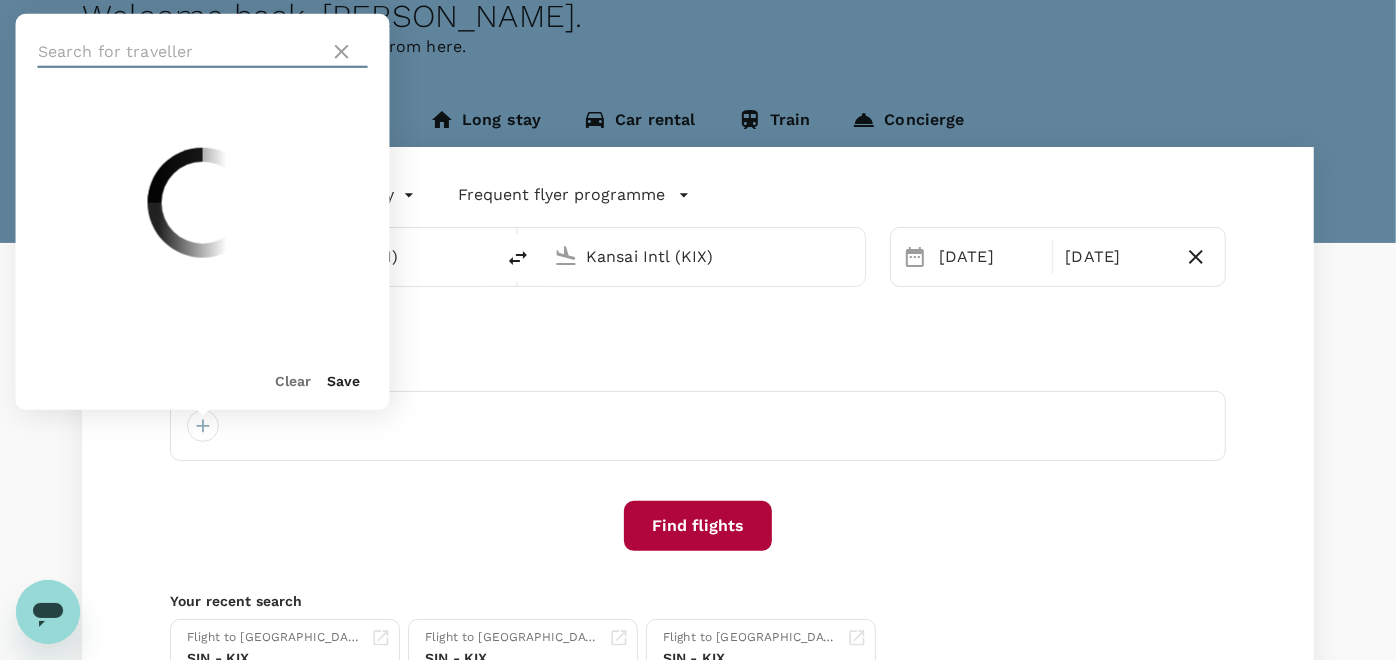 click at bounding box center [180, 52] 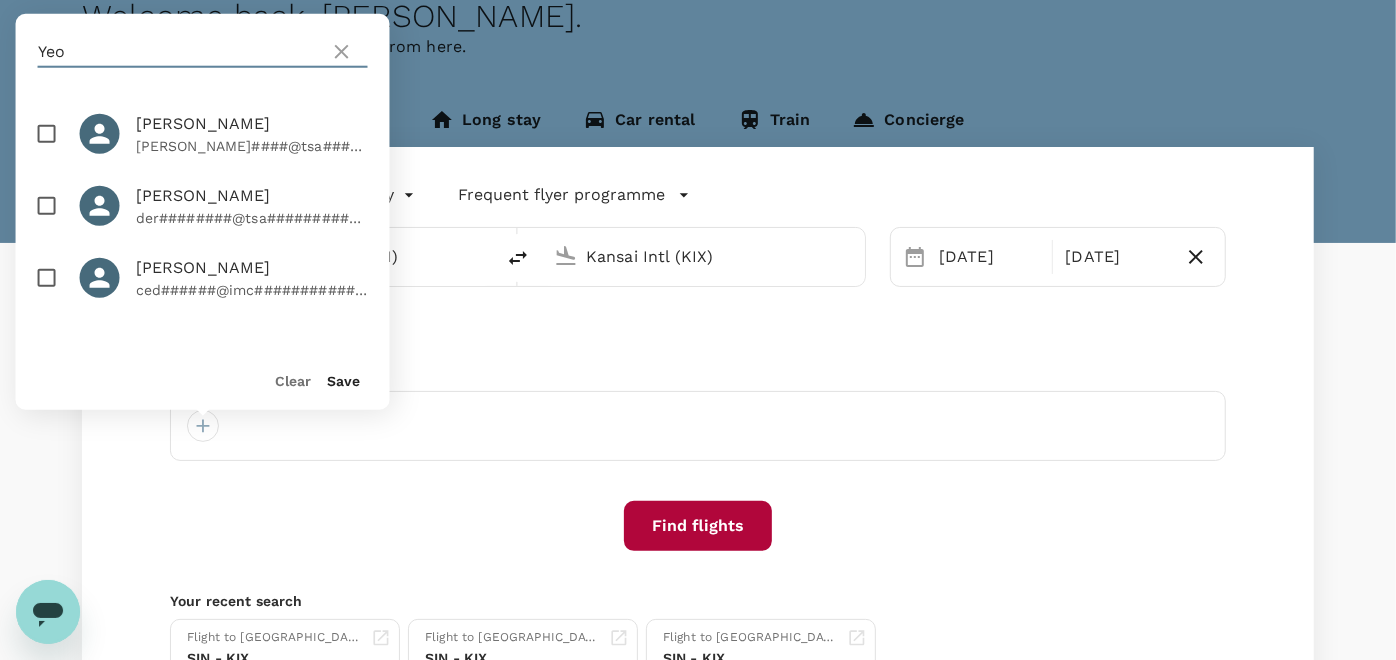 type on "Yeo" 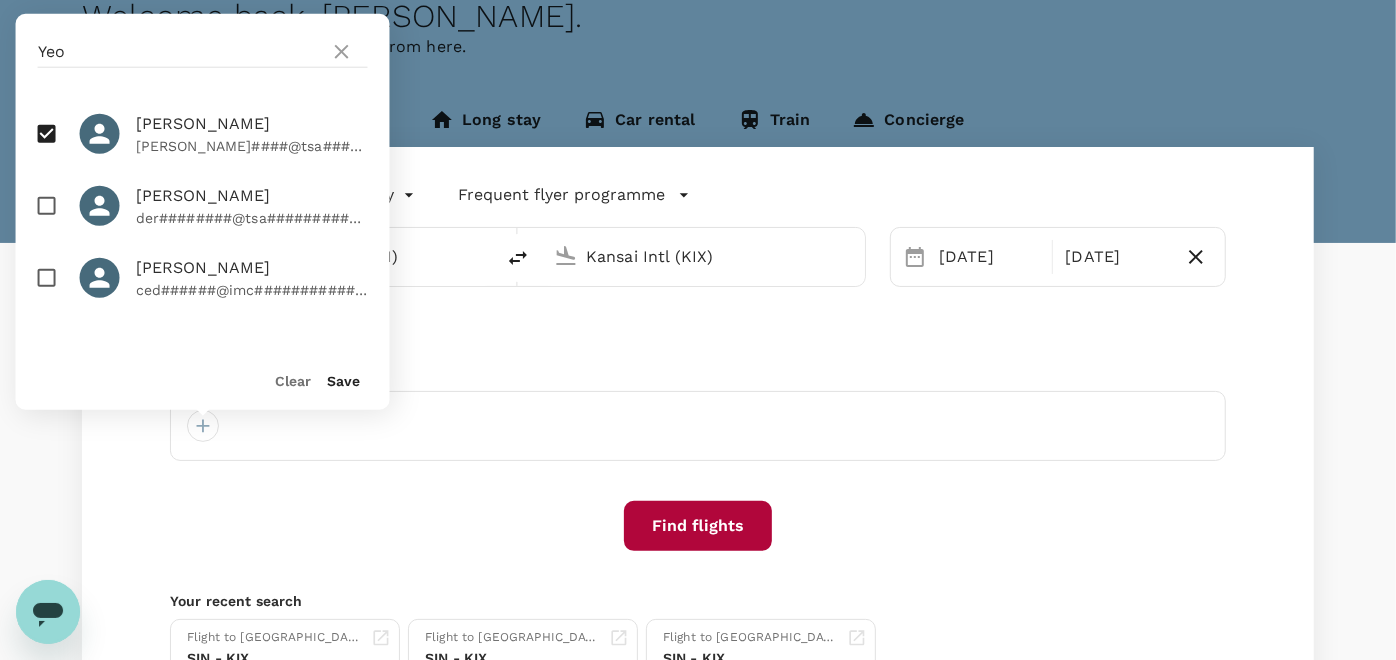 click on "Save" at bounding box center [344, 381] 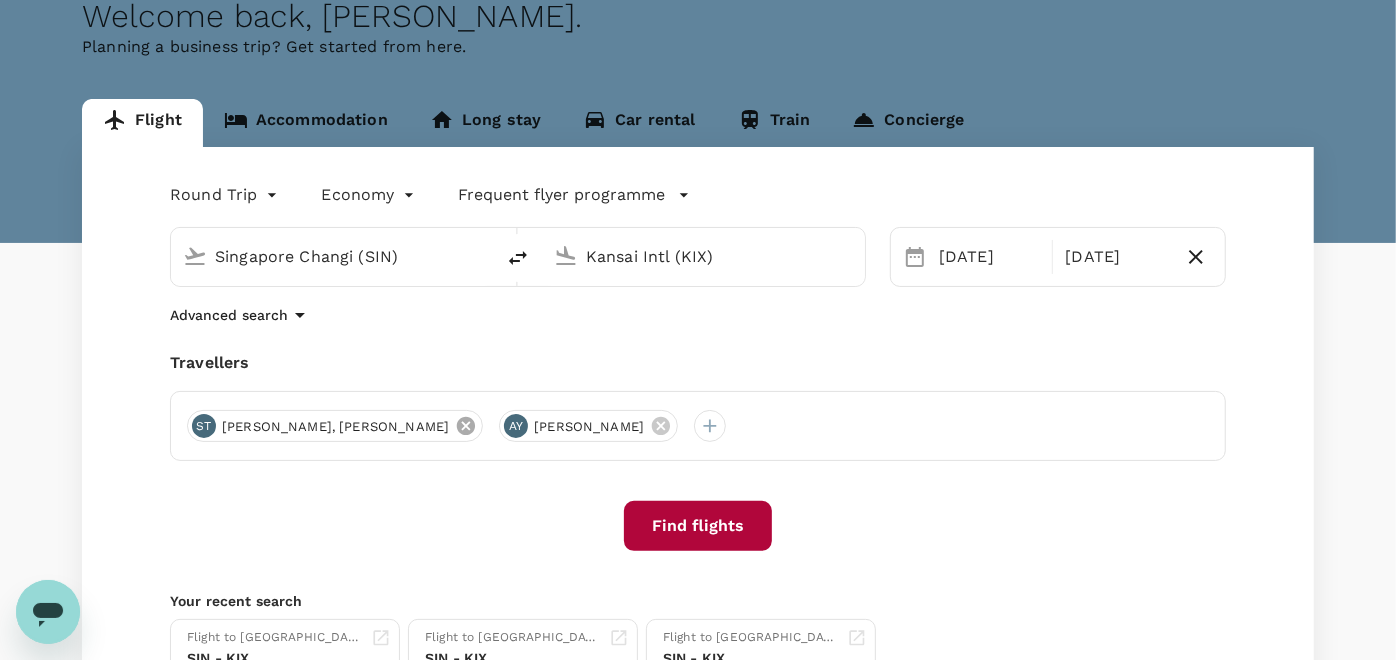 click 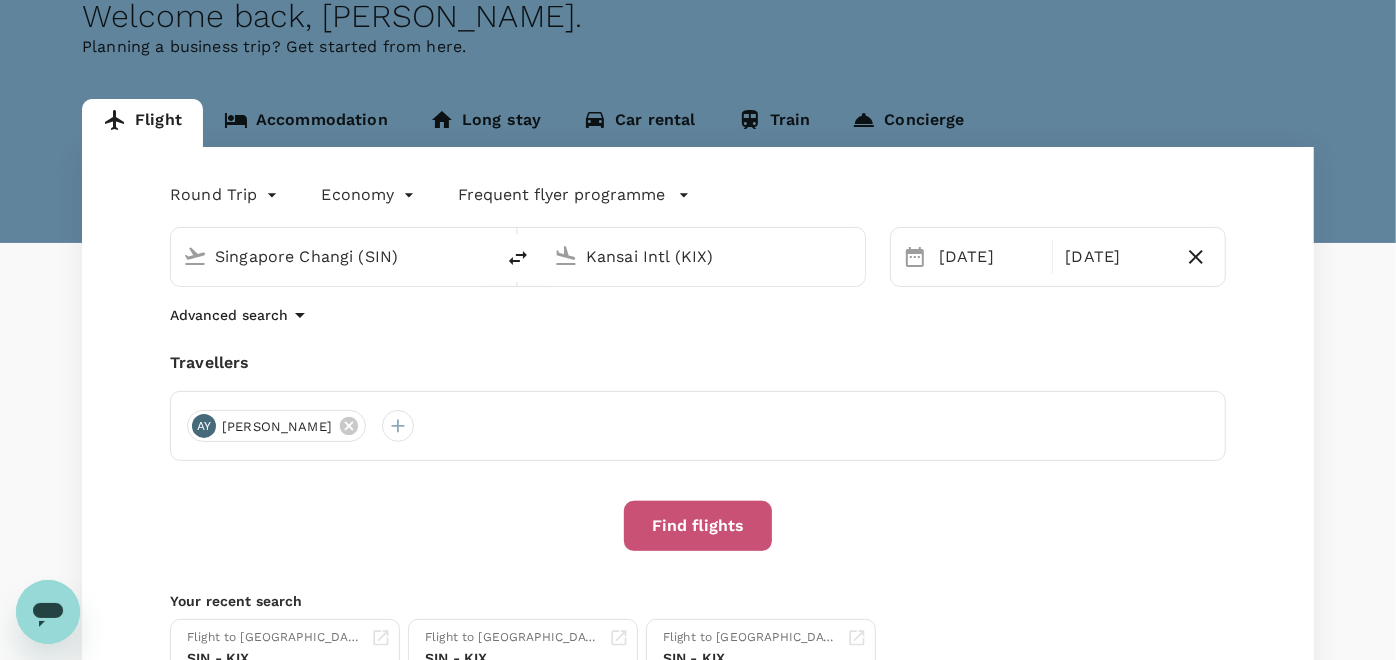click on "Find flights" at bounding box center (698, 526) 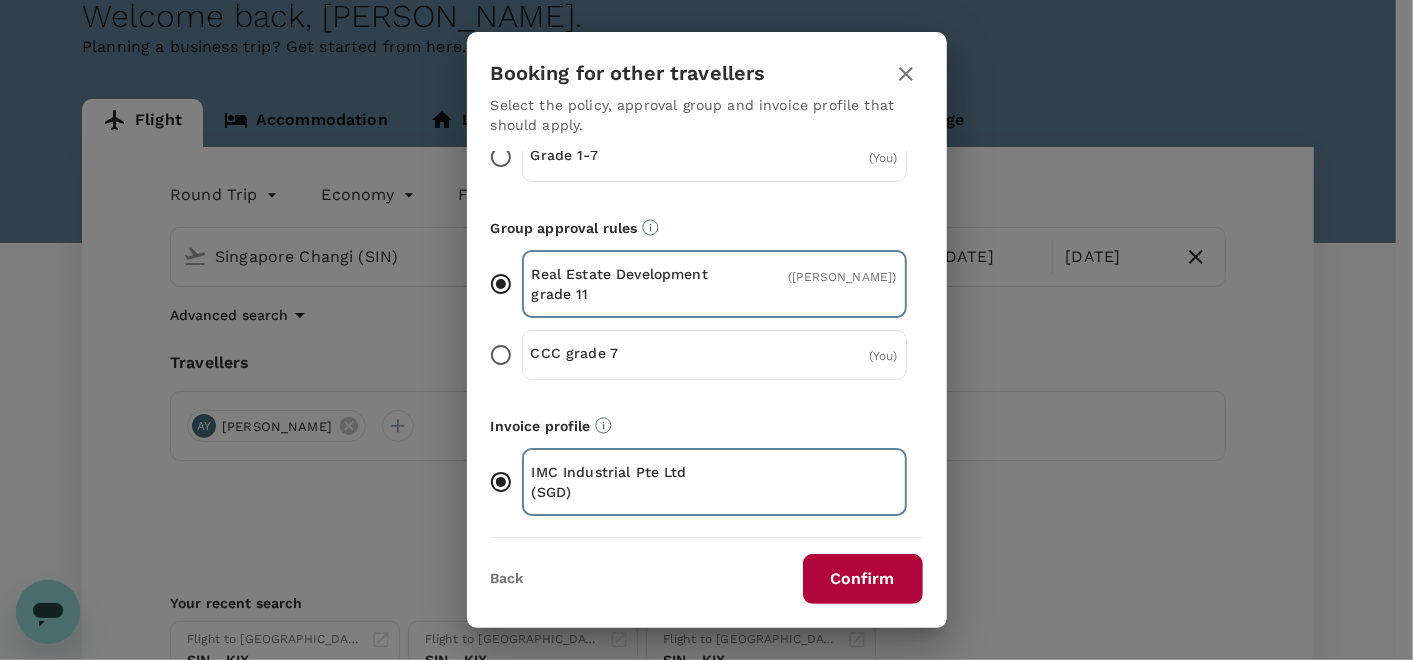scroll, scrollTop: 124, scrollLeft: 0, axis: vertical 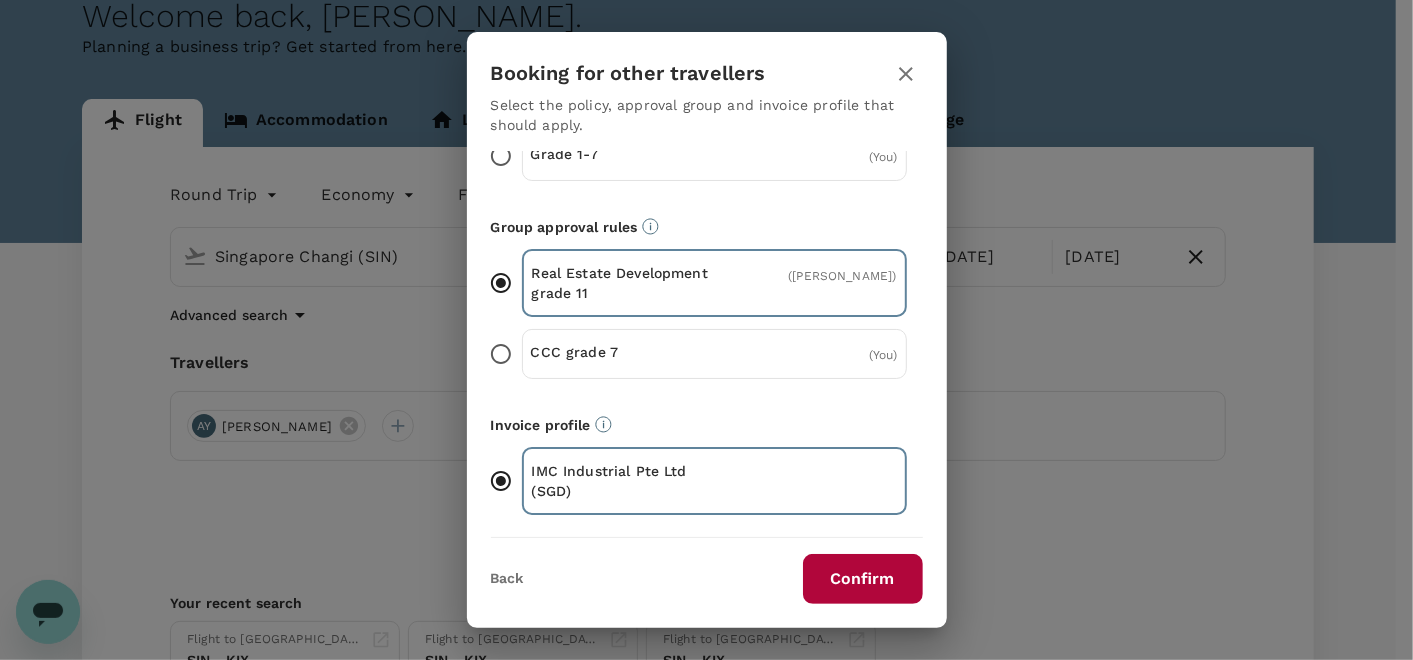 click on "Back" at bounding box center (507, 579) 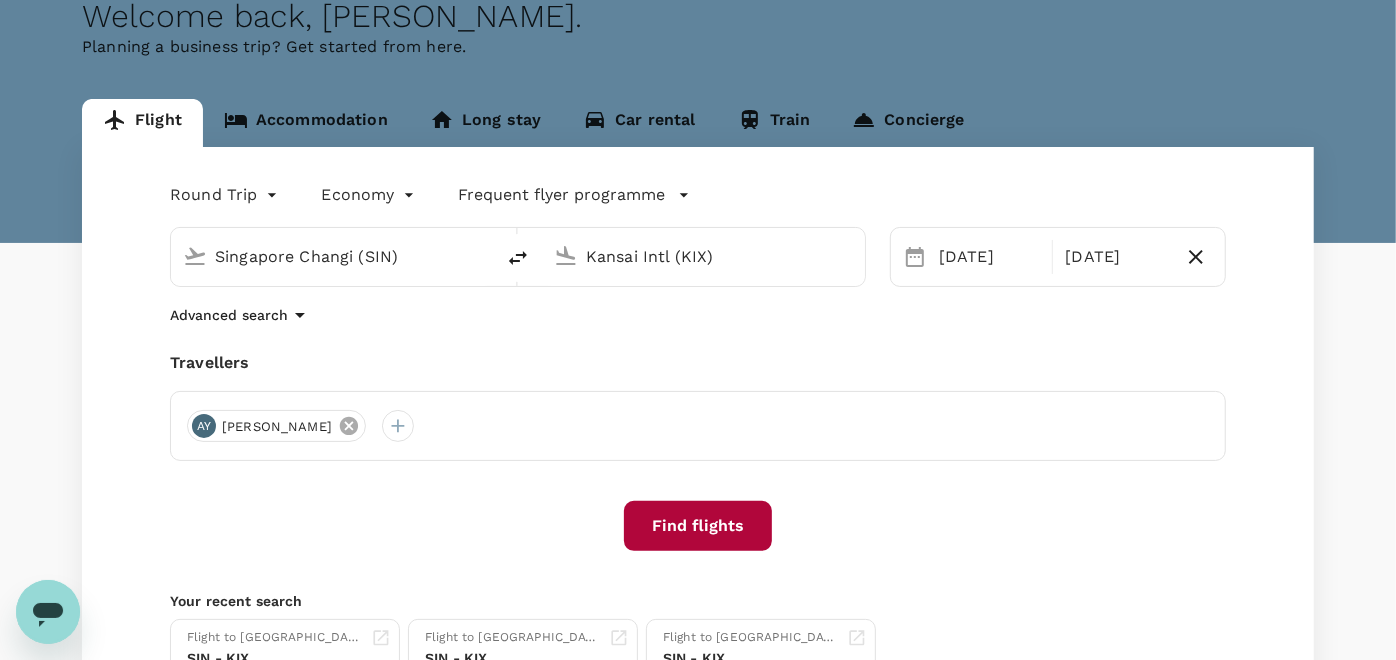 click 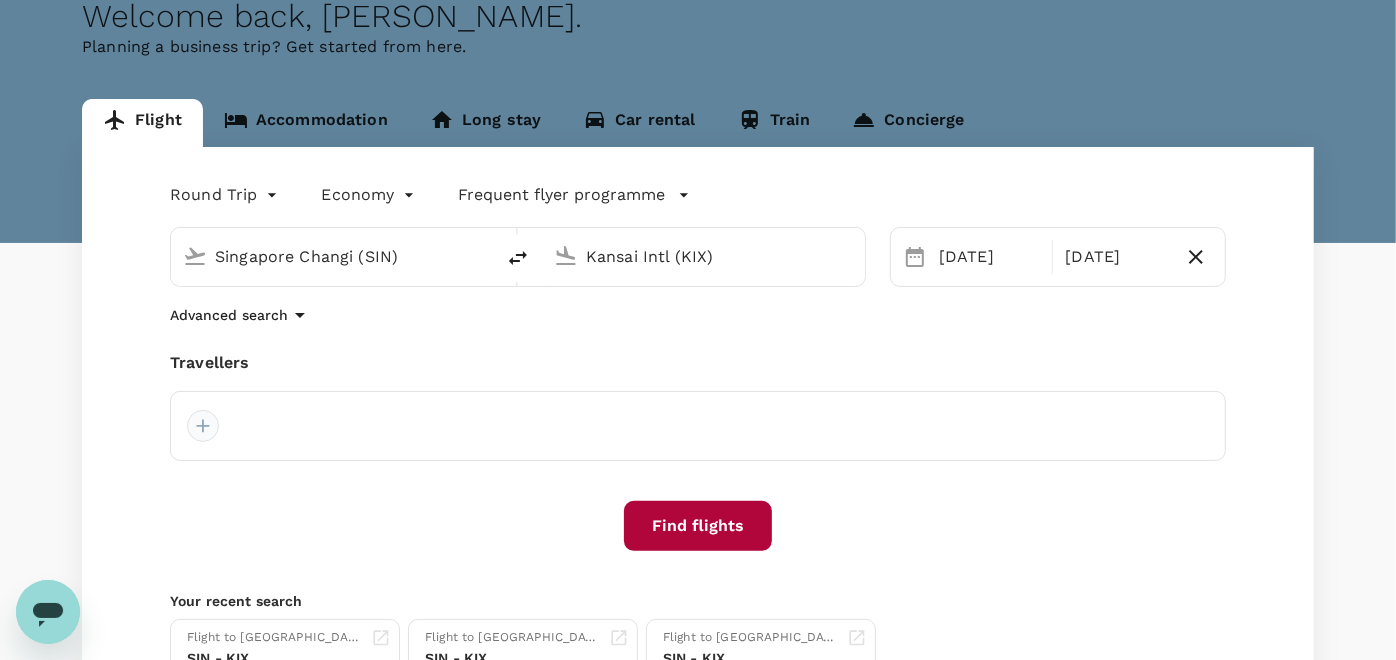 click at bounding box center (203, 426) 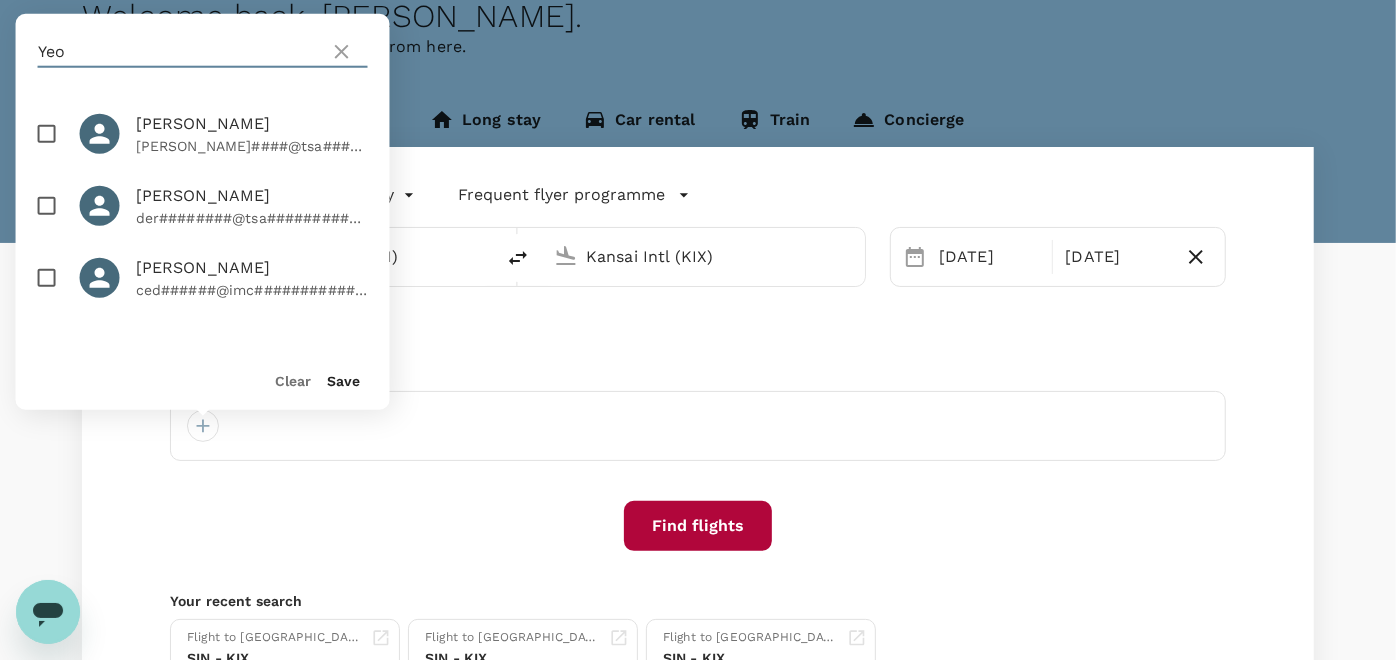 drag, startPoint x: 95, startPoint y: 57, endPoint x: 10, endPoint y: 46, distance: 85.70881 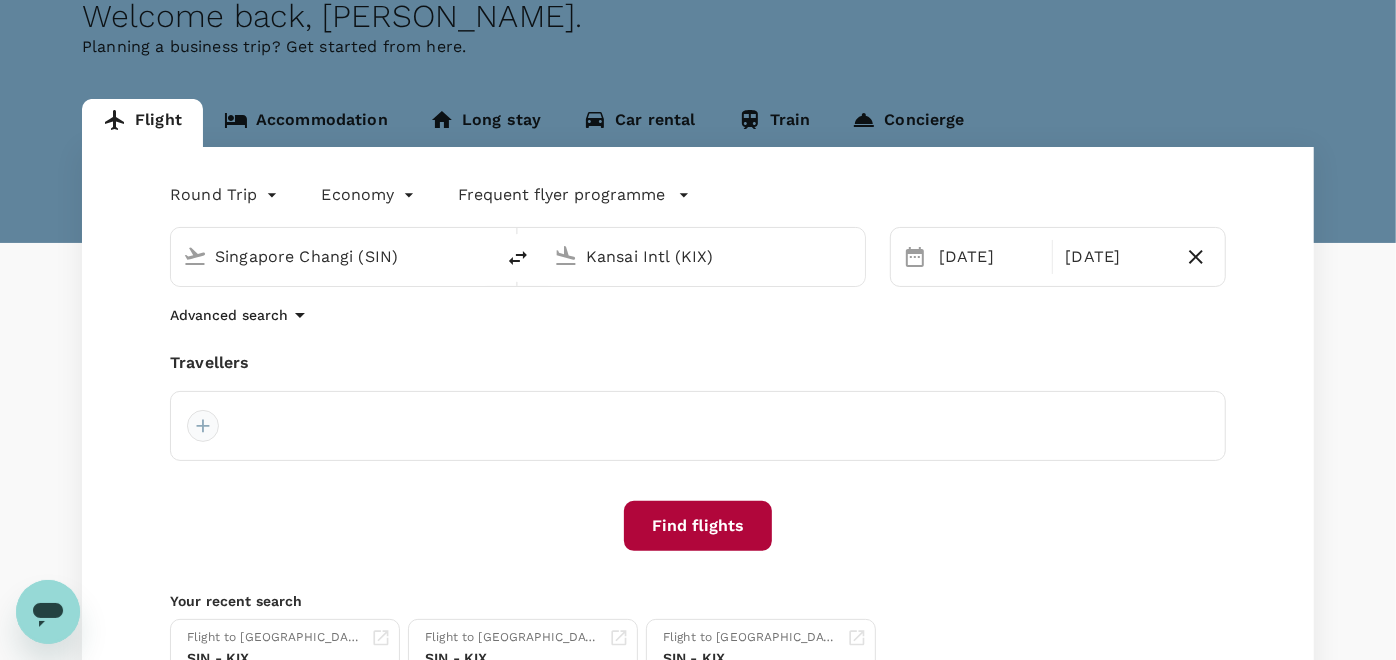 click at bounding box center (203, 426) 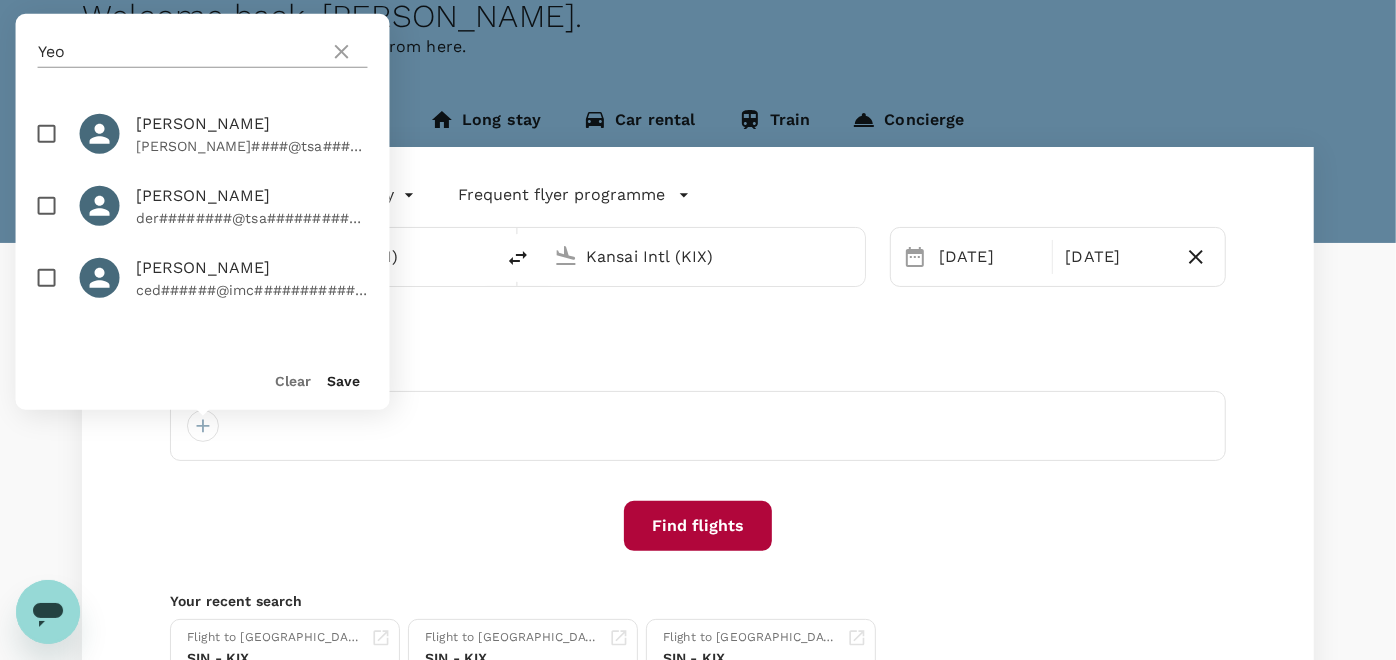 click 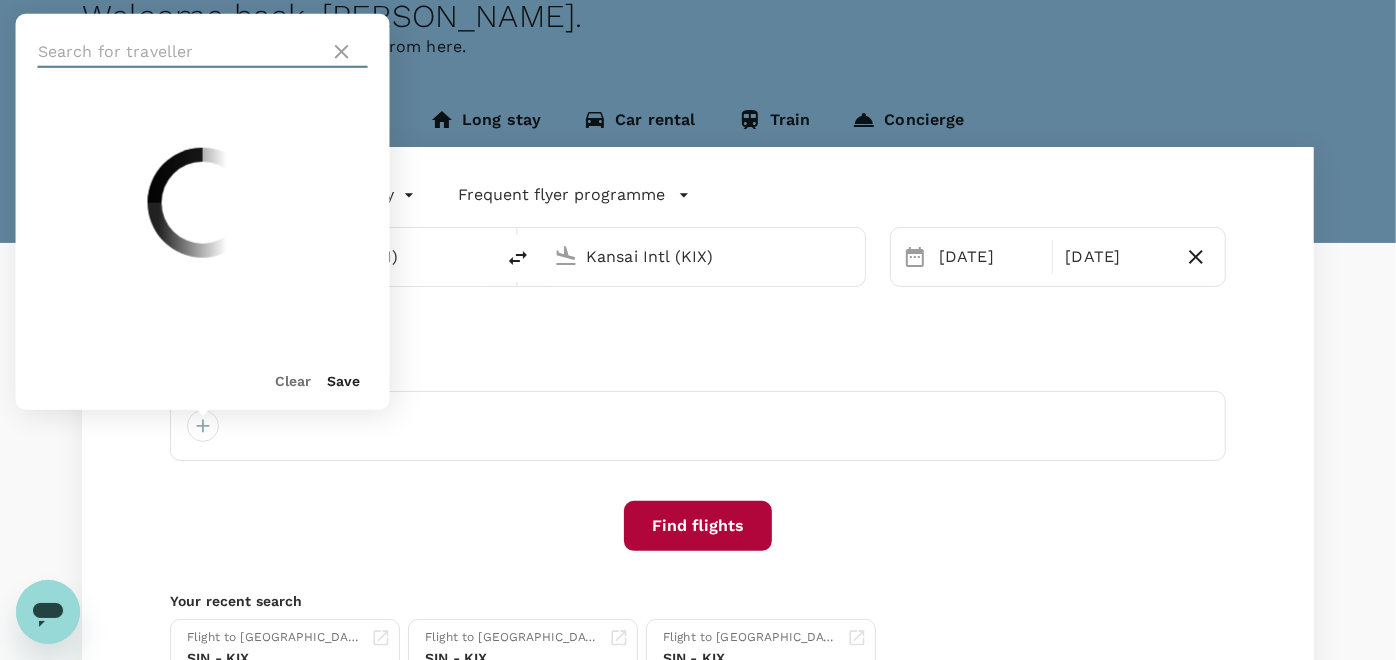 click at bounding box center (180, 52) 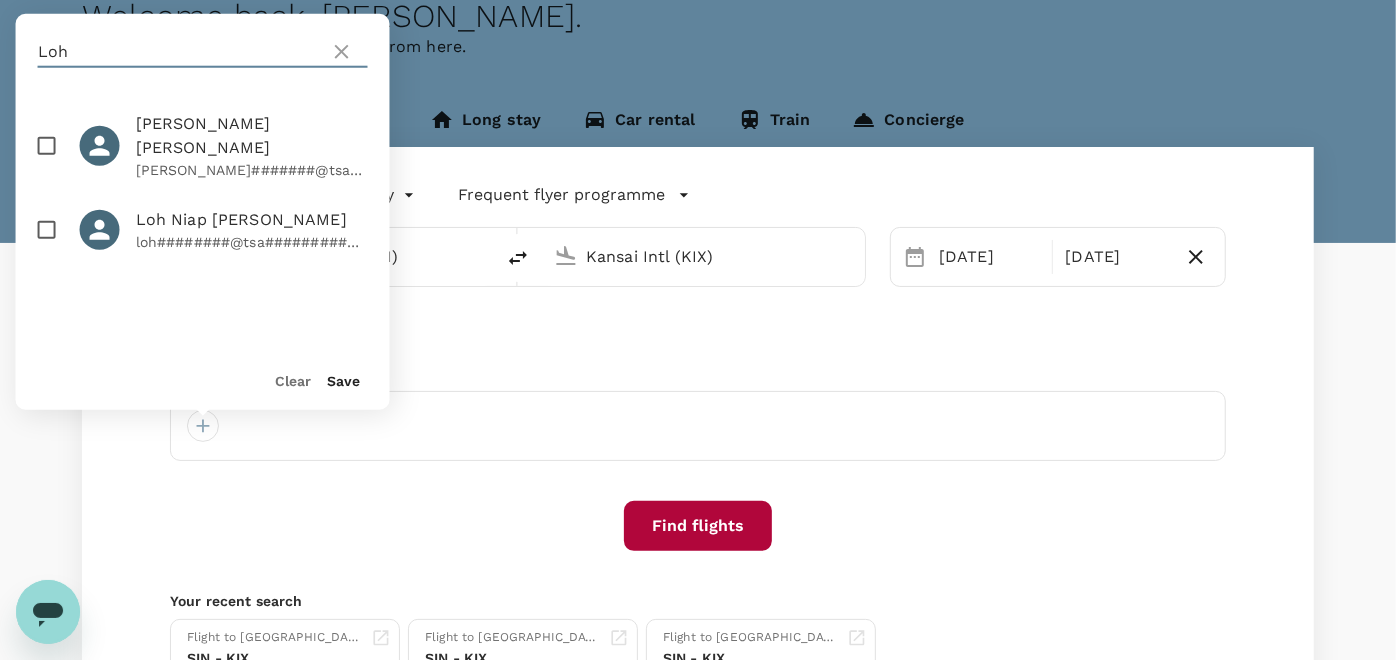type on "Loh" 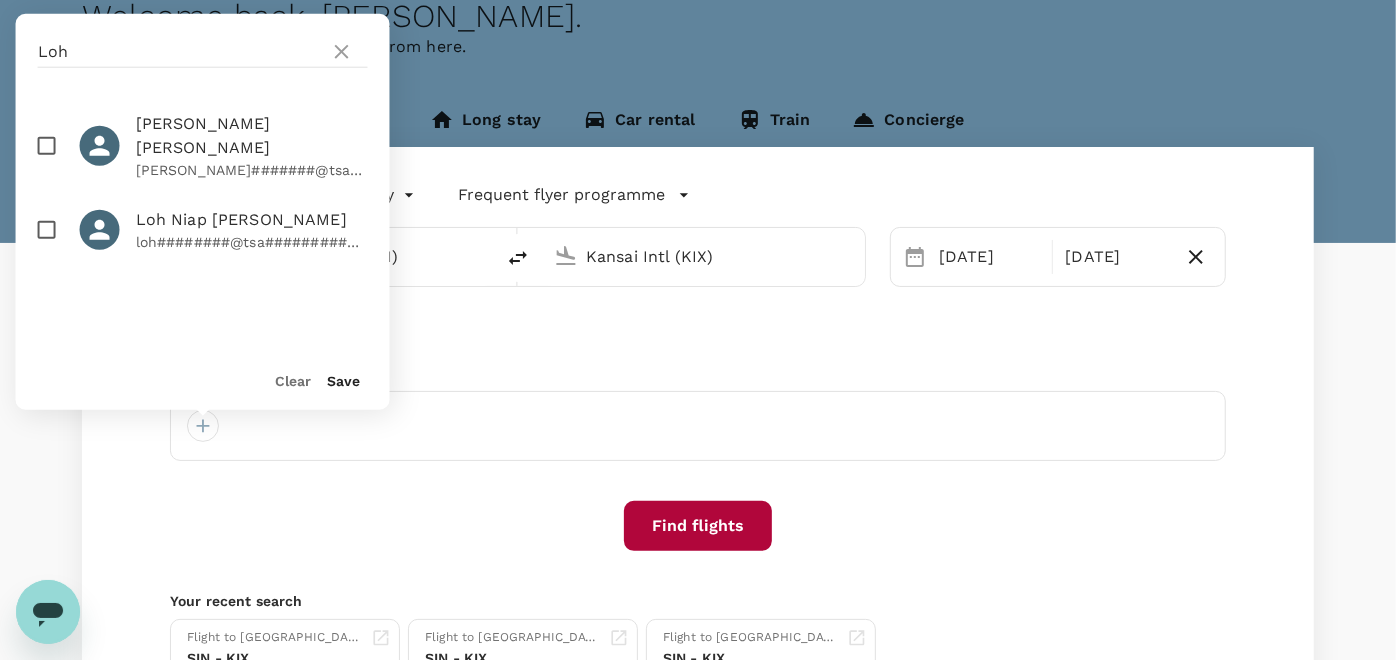 click on "Loh Niap [PERSON_NAME]" at bounding box center (252, 220) 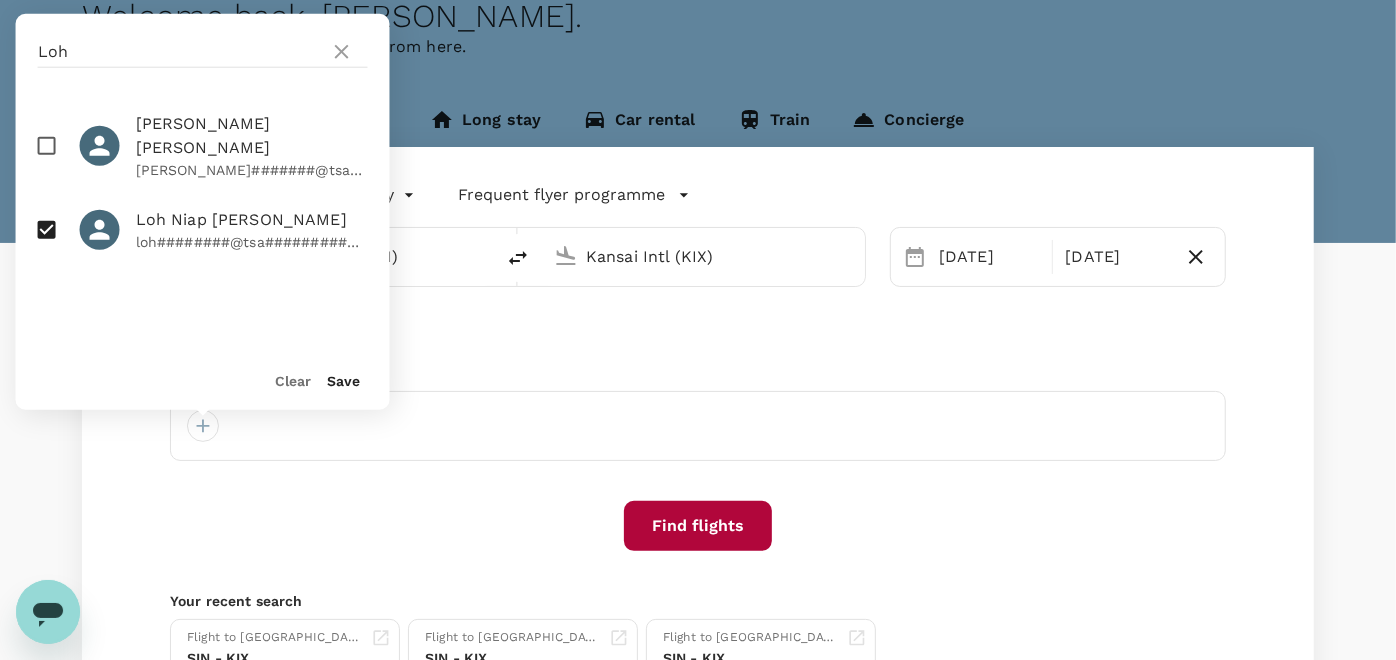 click on "Save" at bounding box center (344, 381) 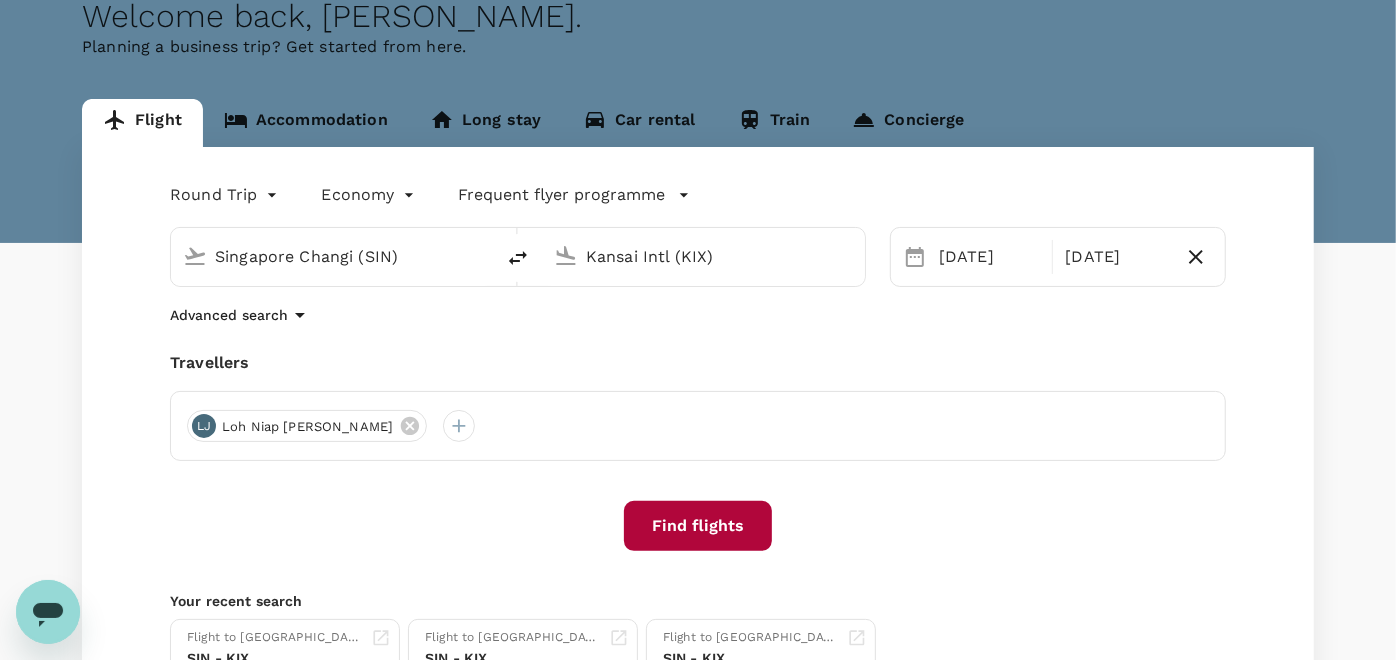 click on "Find flights" at bounding box center (698, 526) 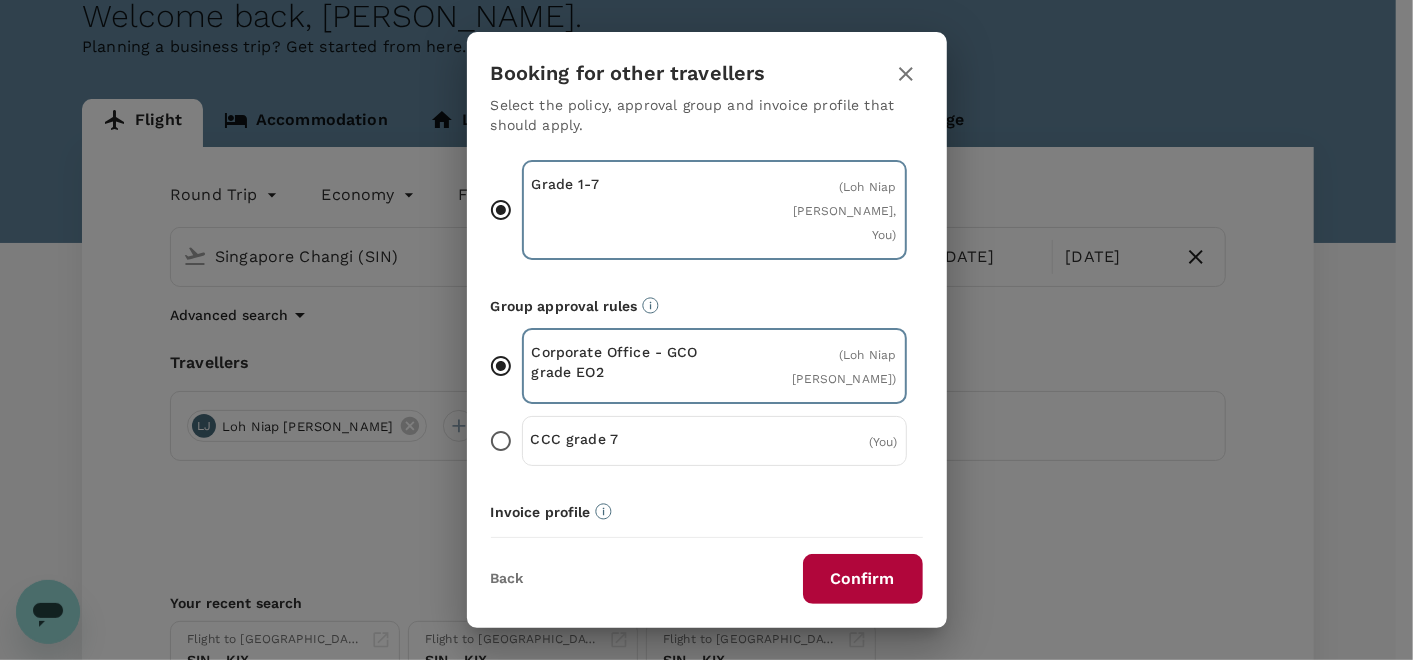scroll, scrollTop: 0, scrollLeft: 0, axis: both 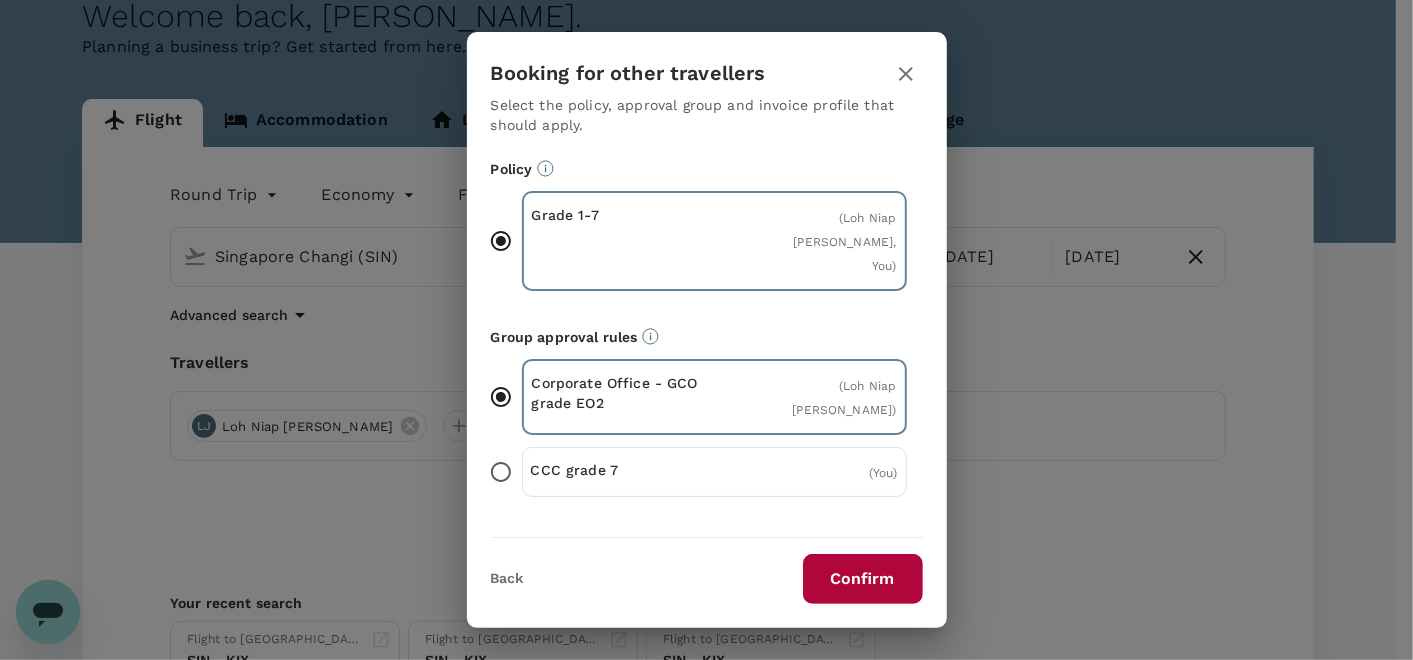 click on "Back" at bounding box center [507, 579] 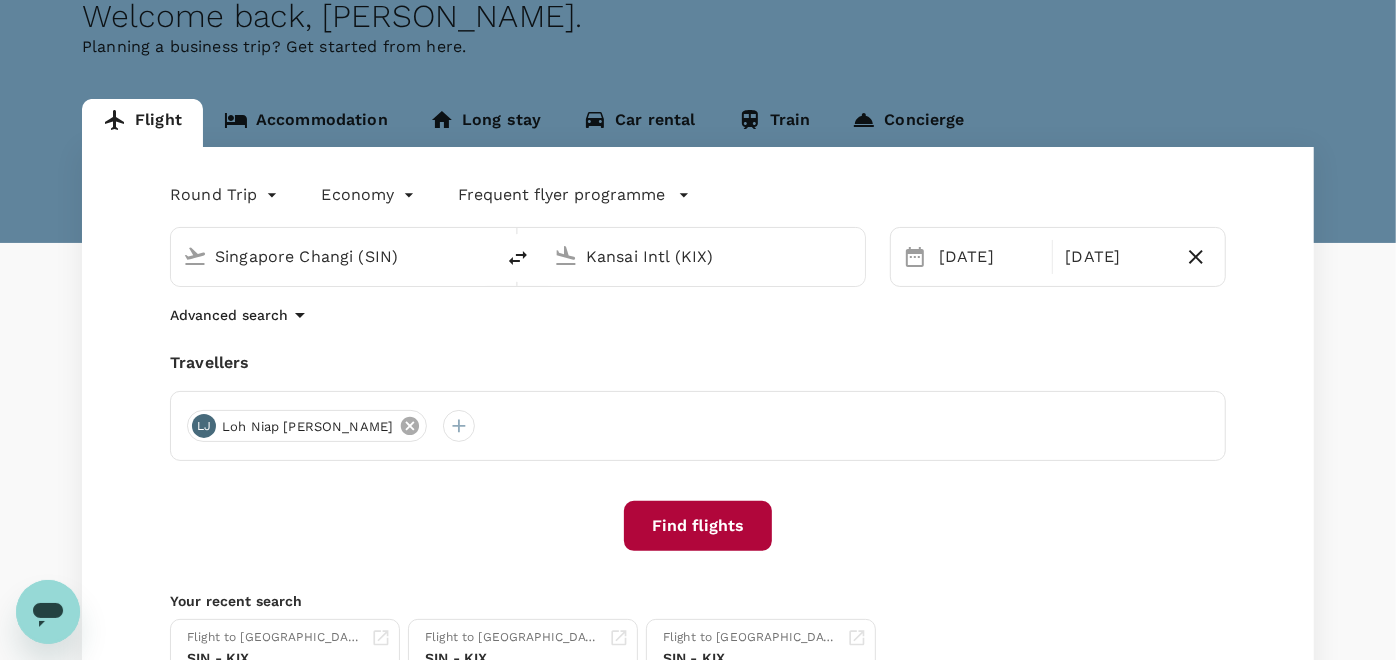 click 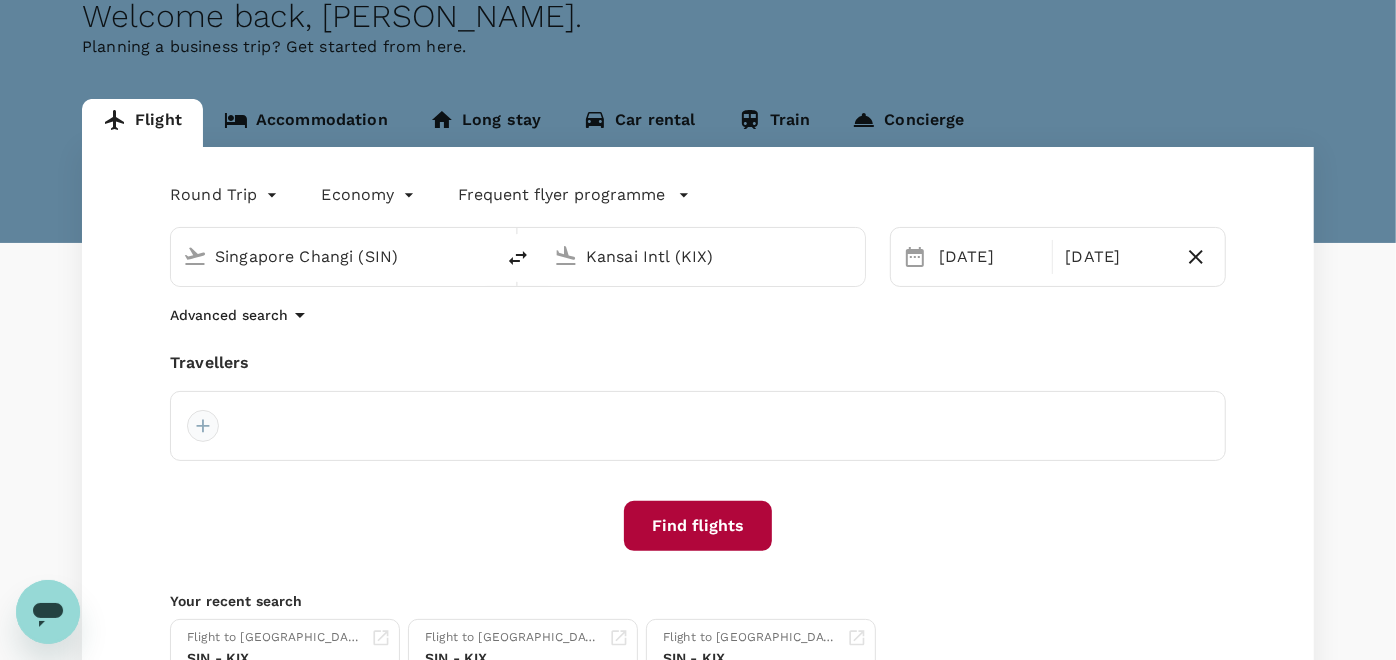 click at bounding box center [203, 426] 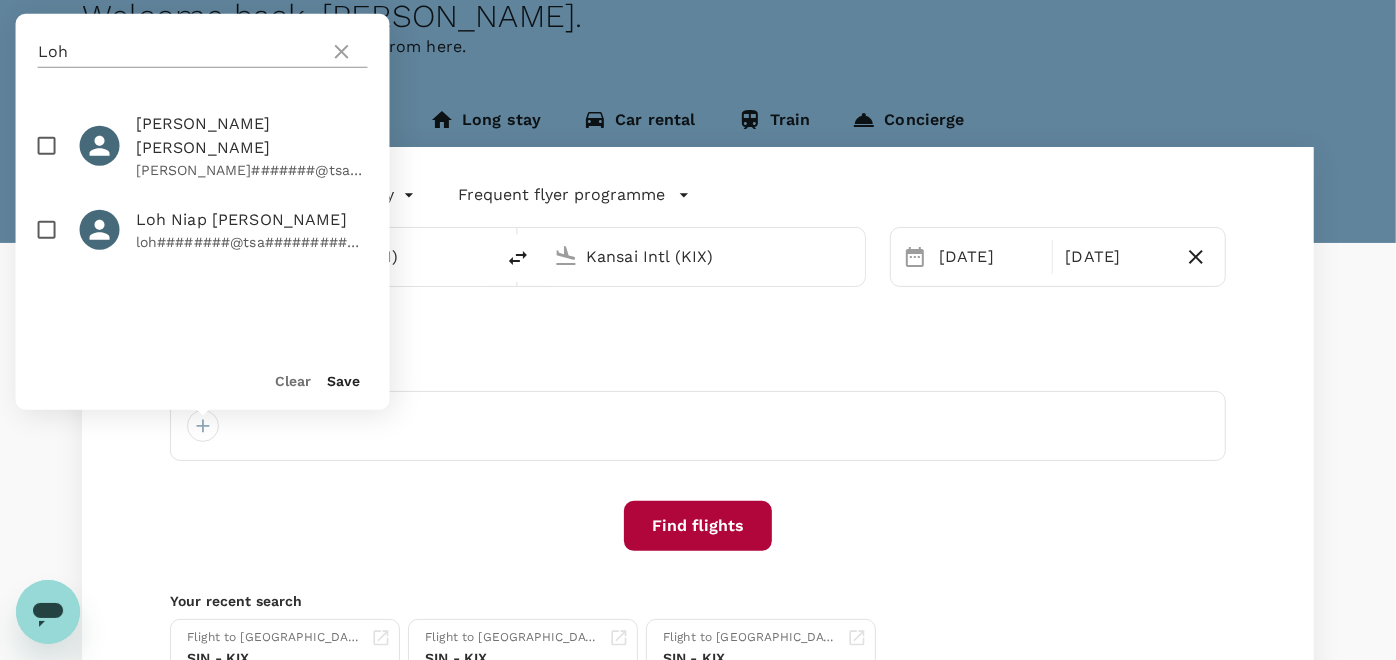 click 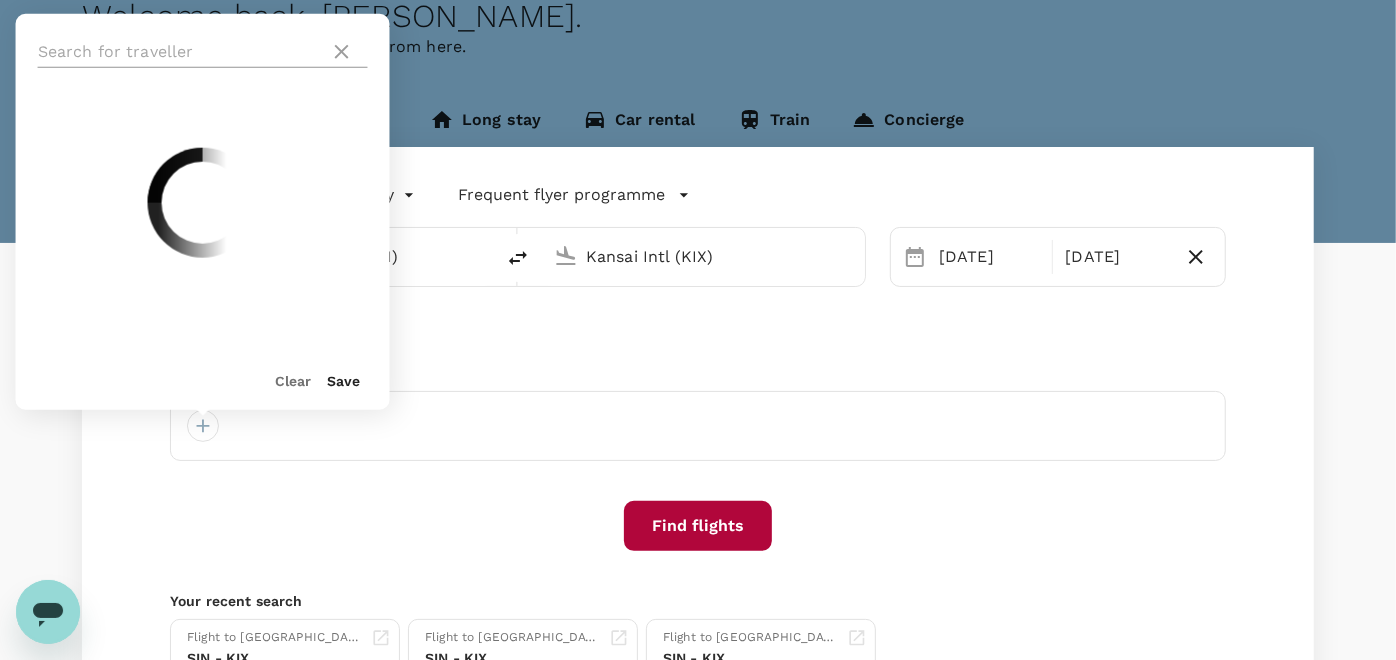 click at bounding box center (180, 52) 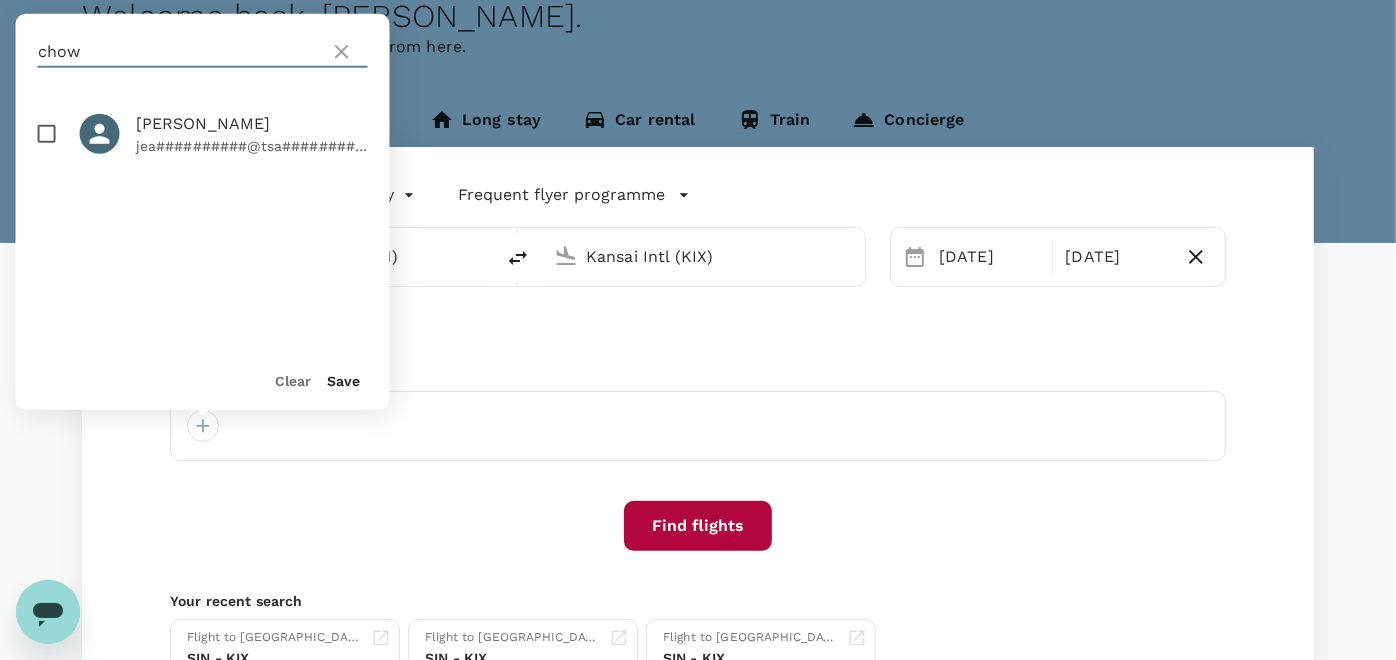 type on "chow" 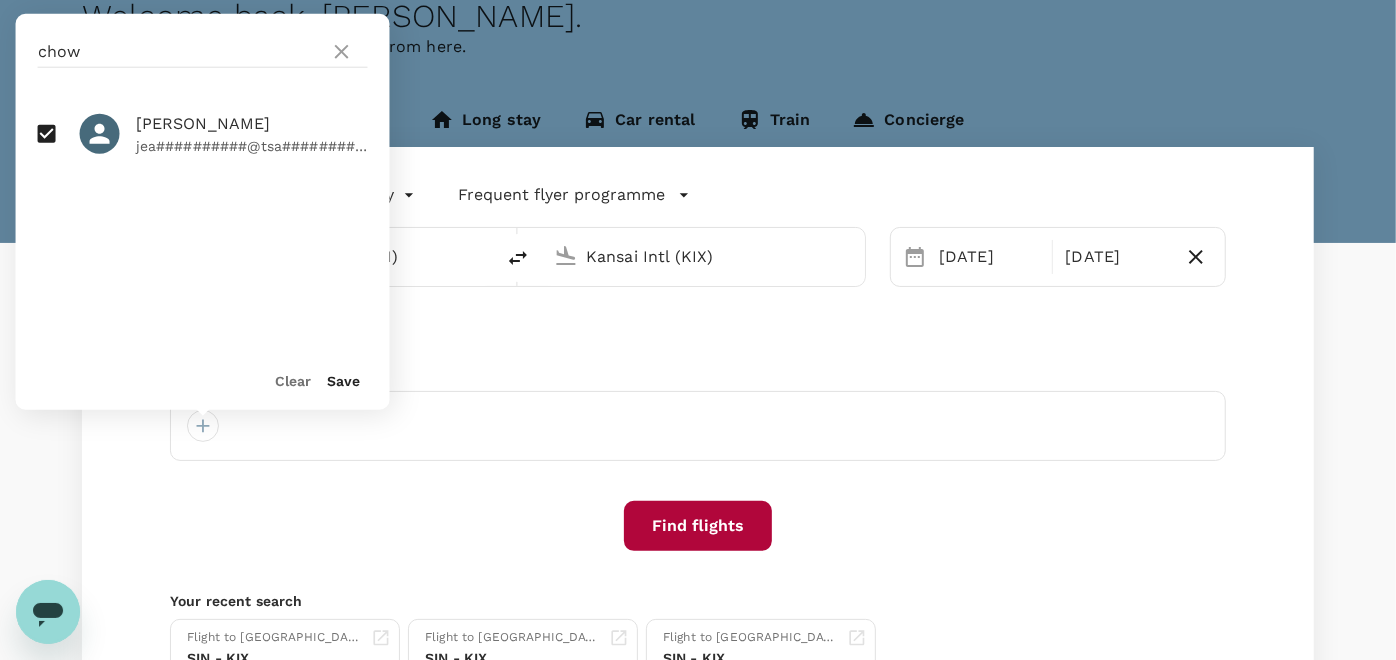 click on "Save" at bounding box center [344, 381] 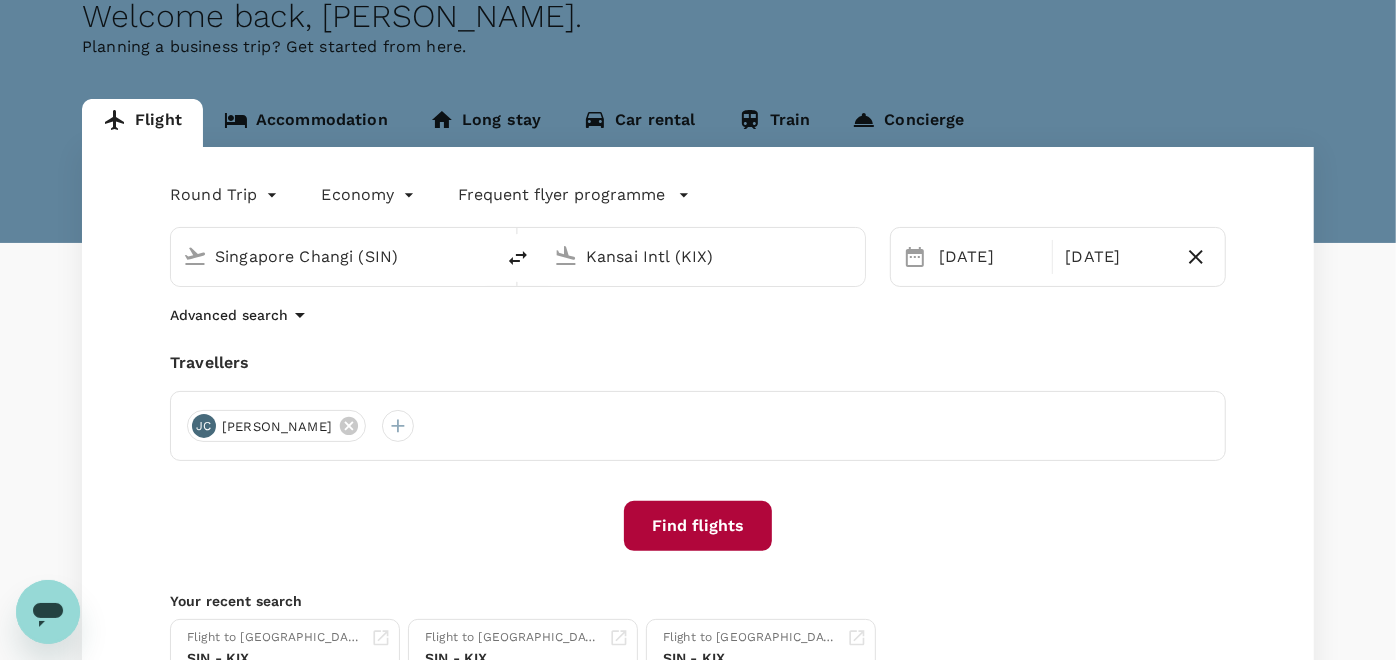 click on "Find flights" at bounding box center [698, 526] 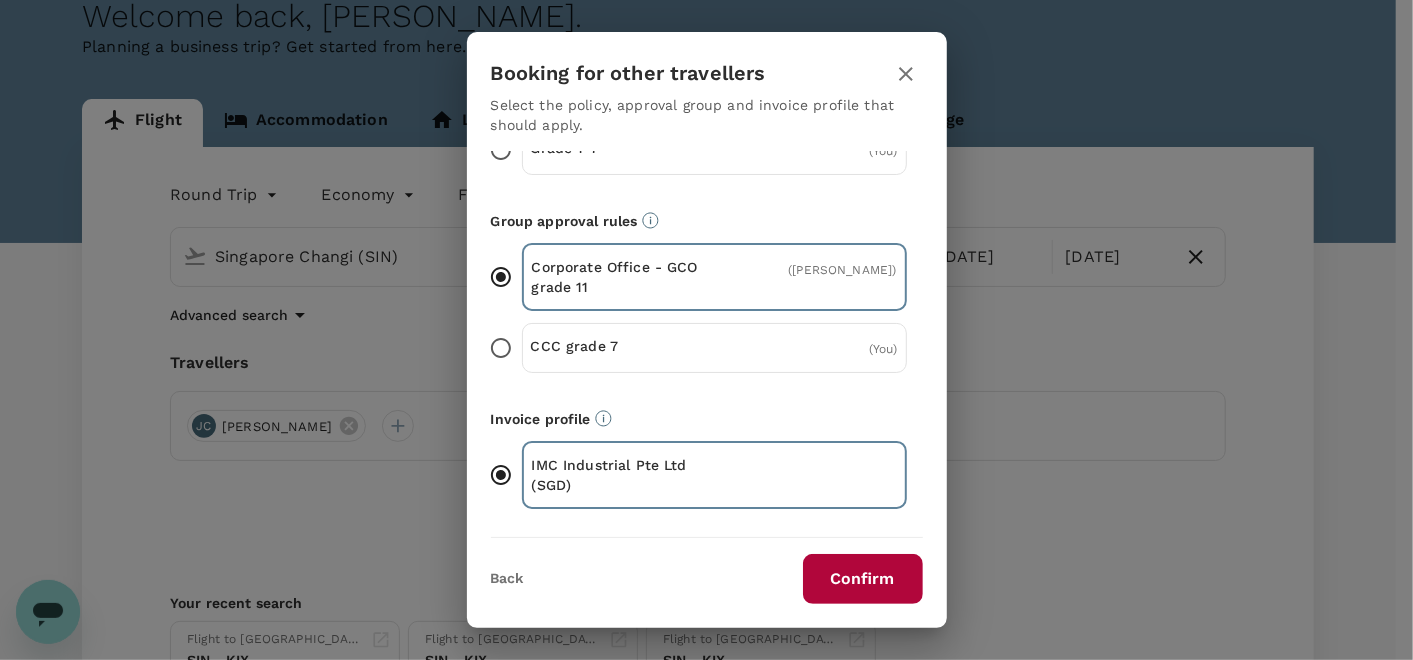 scroll, scrollTop: 156, scrollLeft: 0, axis: vertical 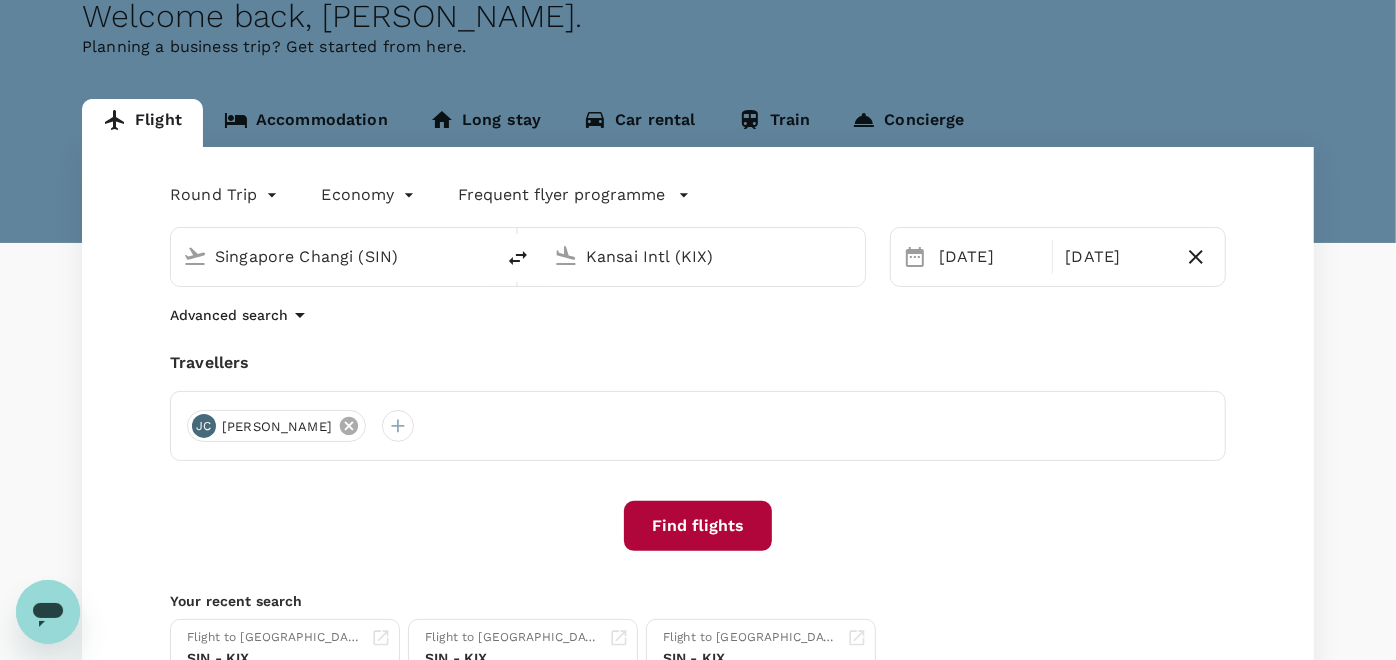 click 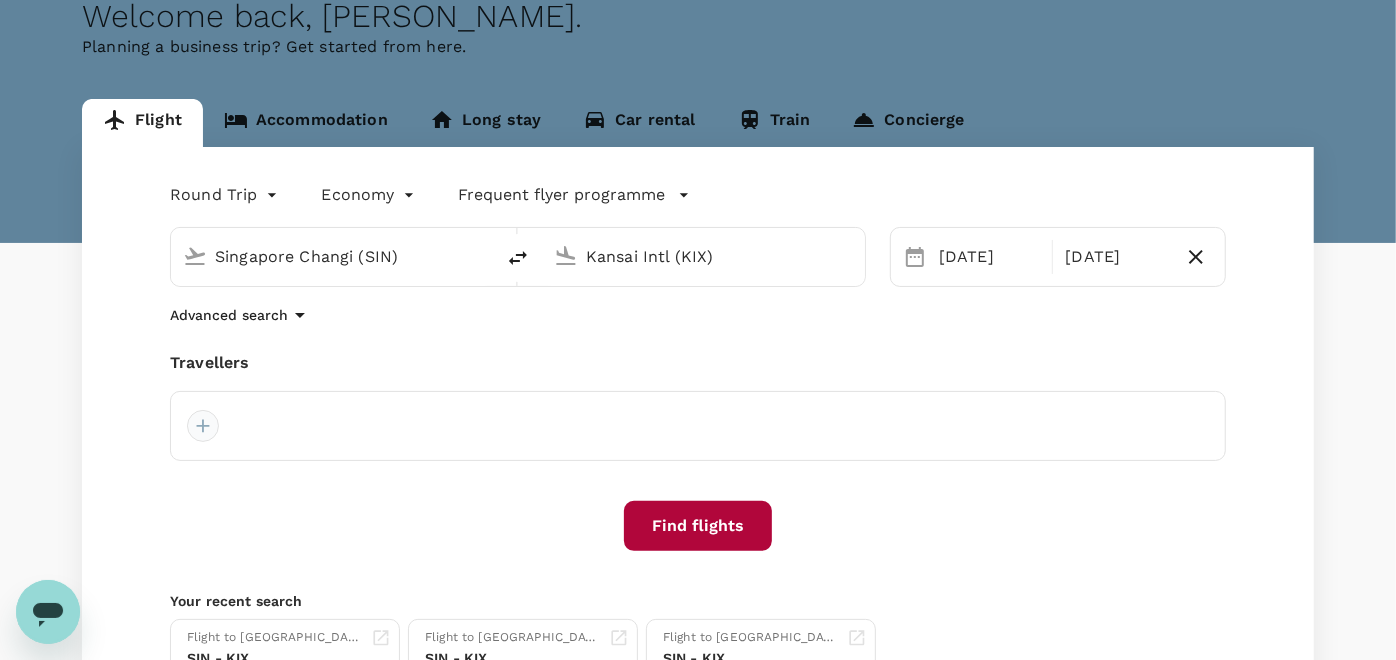click at bounding box center (203, 426) 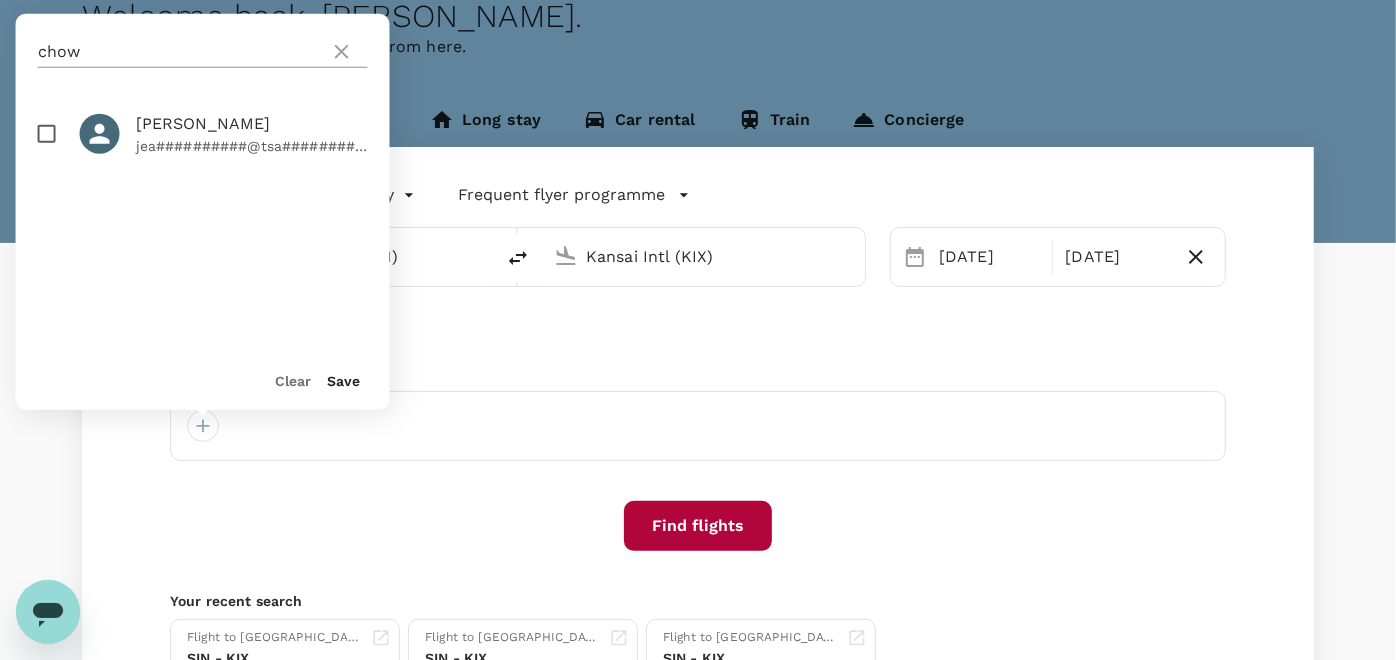 click 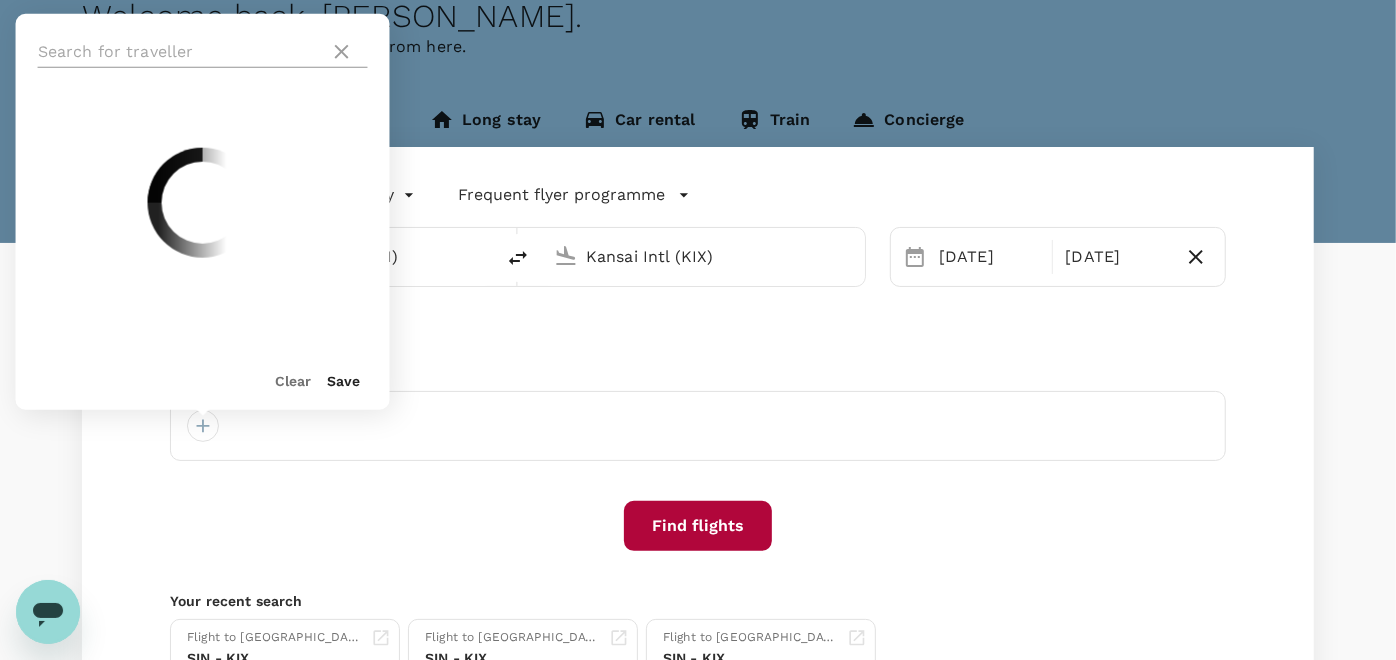 click at bounding box center (180, 52) 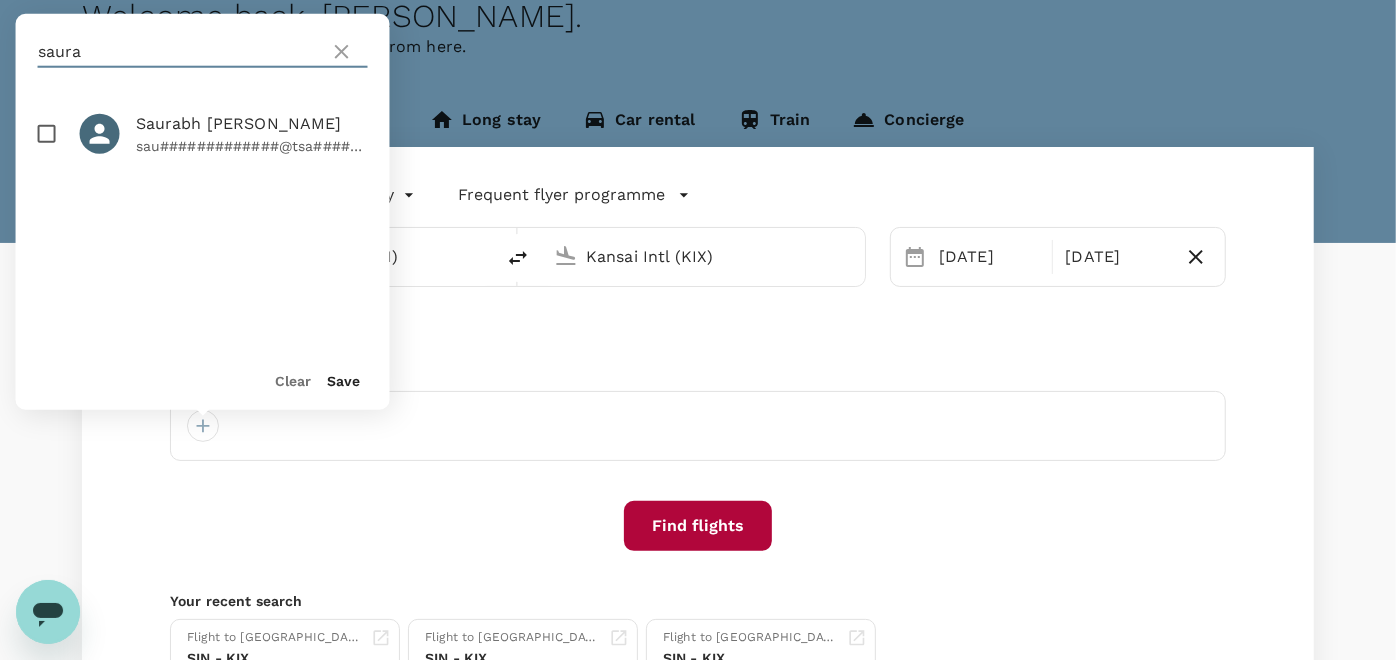 type on "saura" 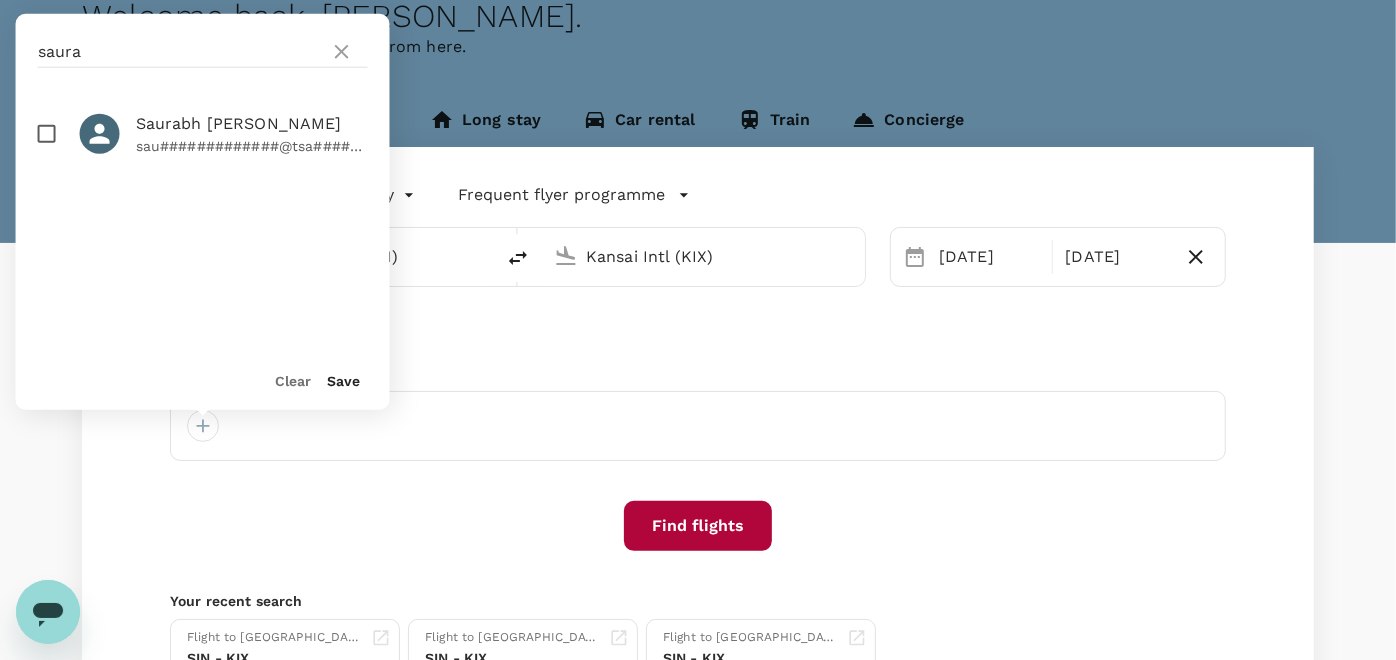 click at bounding box center (47, 134) 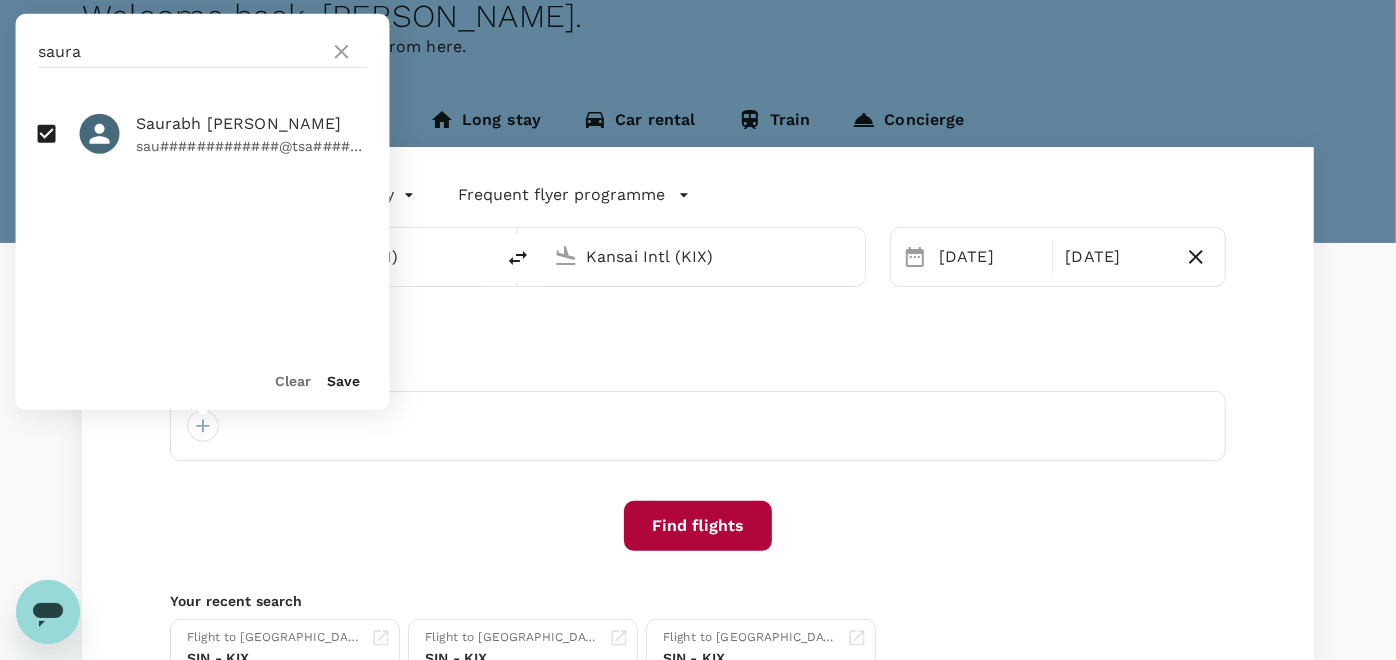 click on "Save" at bounding box center [344, 381] 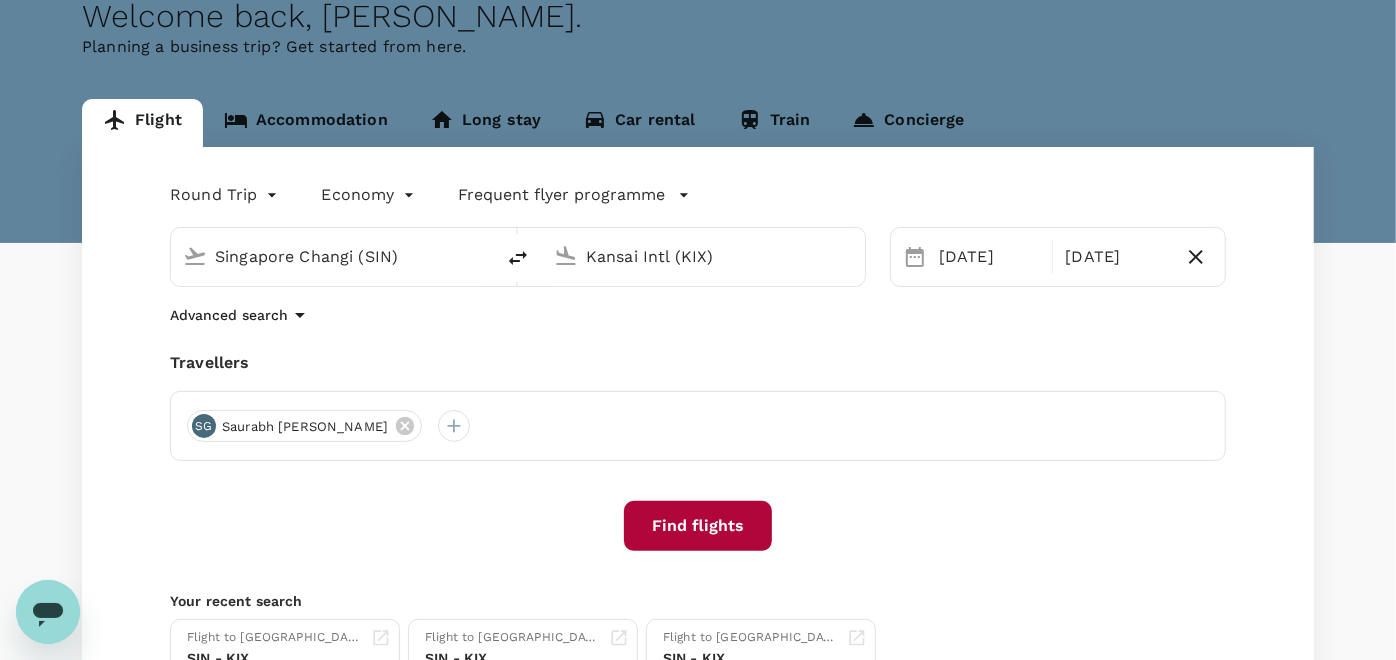 click on "Find flights" at bounding box center (698, 526) 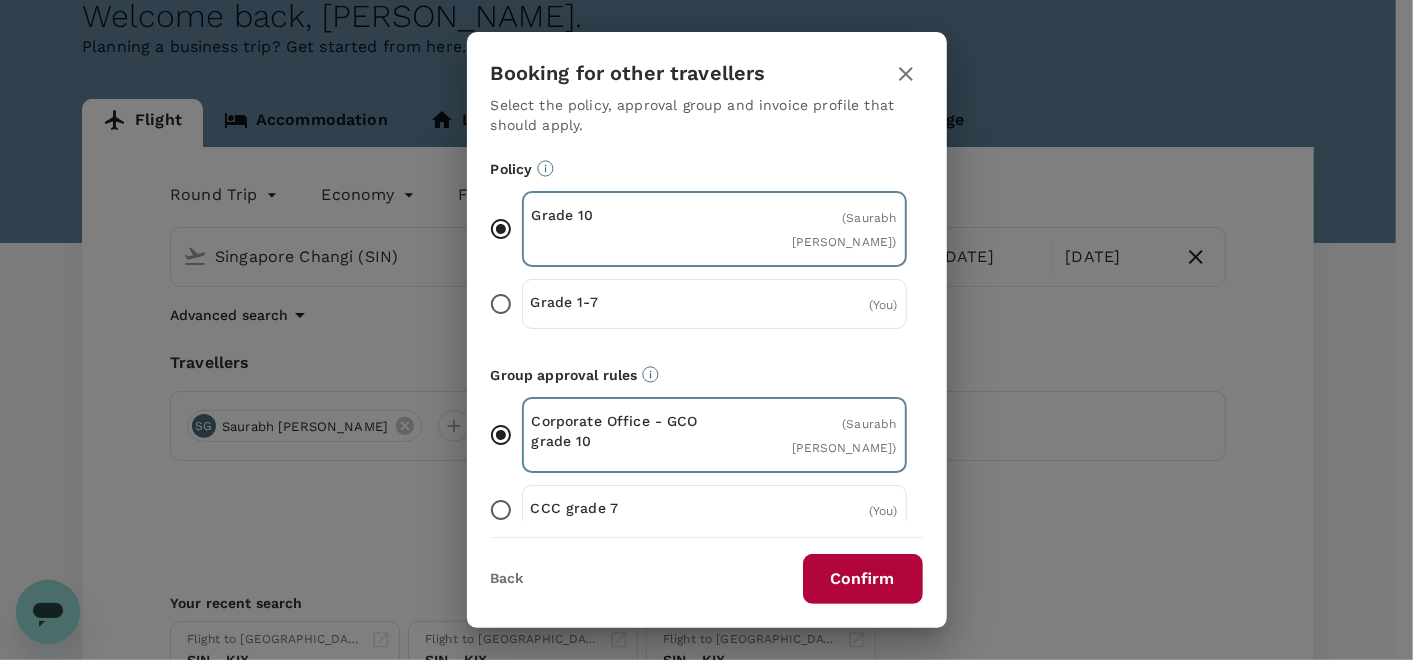 scroll, scrollTop: 204, scrollLeft: 0, axis: vertical 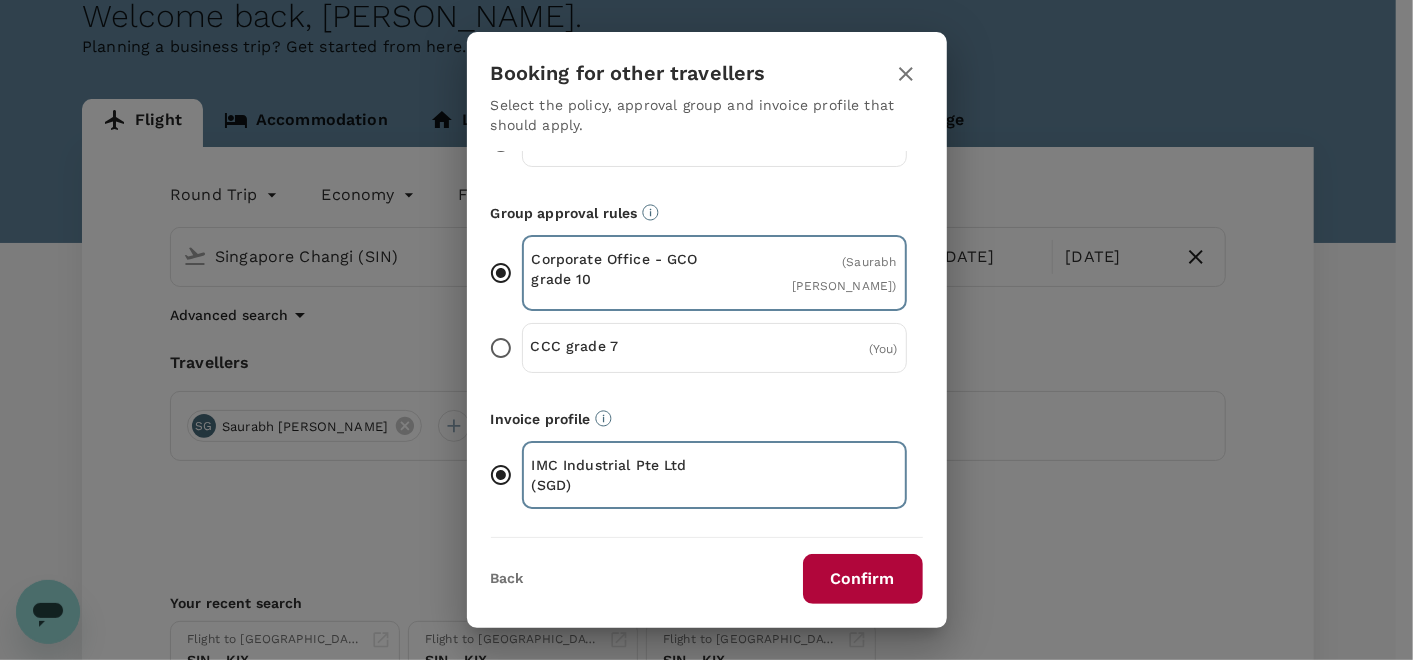 click on "Back" at bounding box center [507, 579] 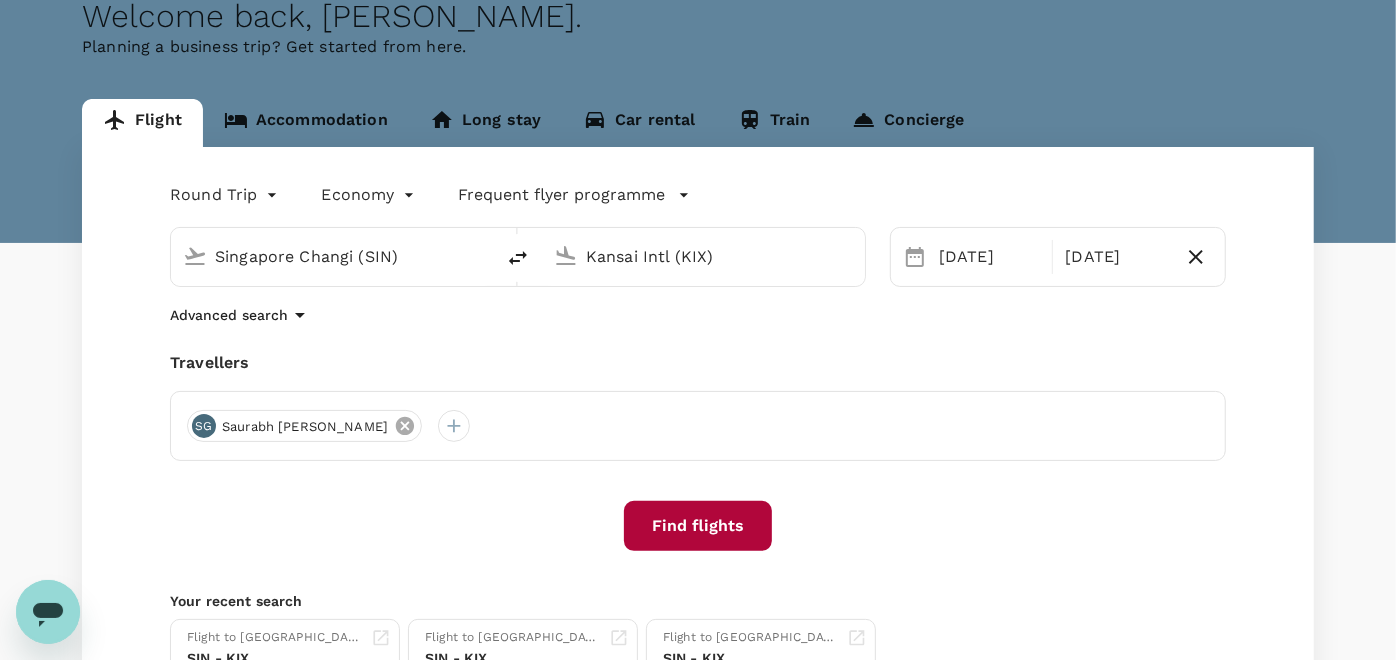 click 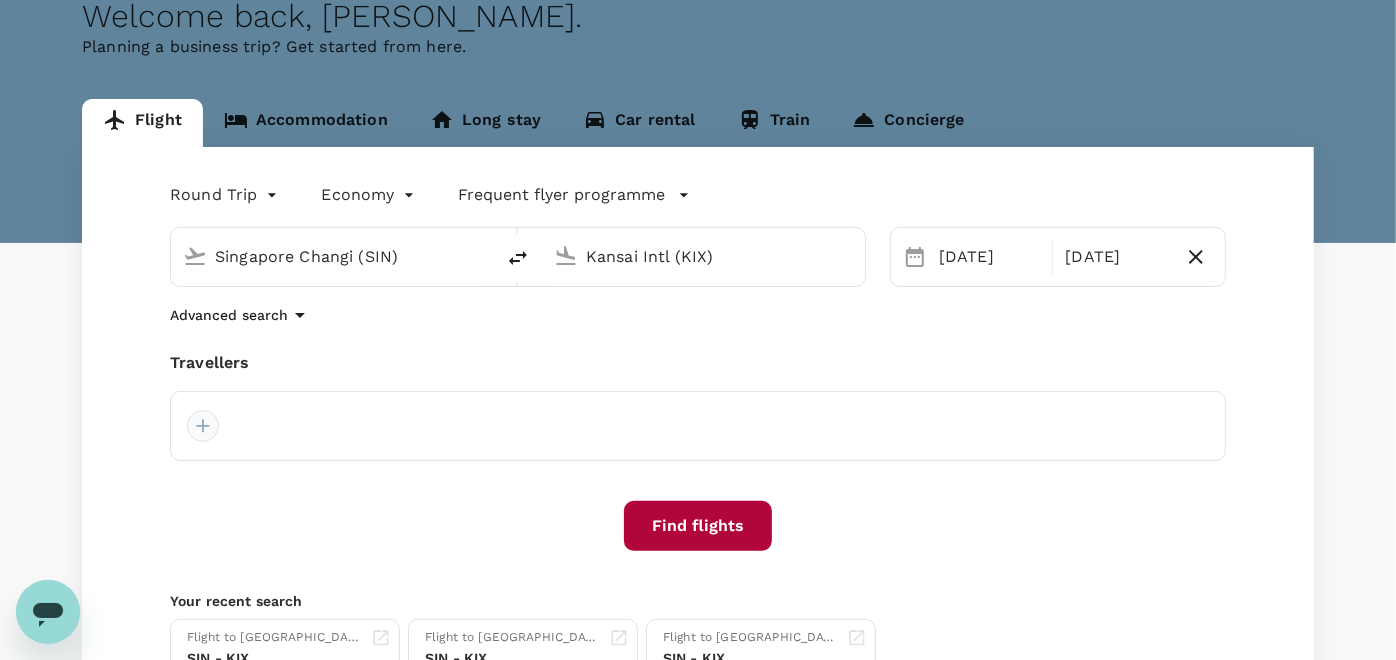 click at bounding box center (203, 426) 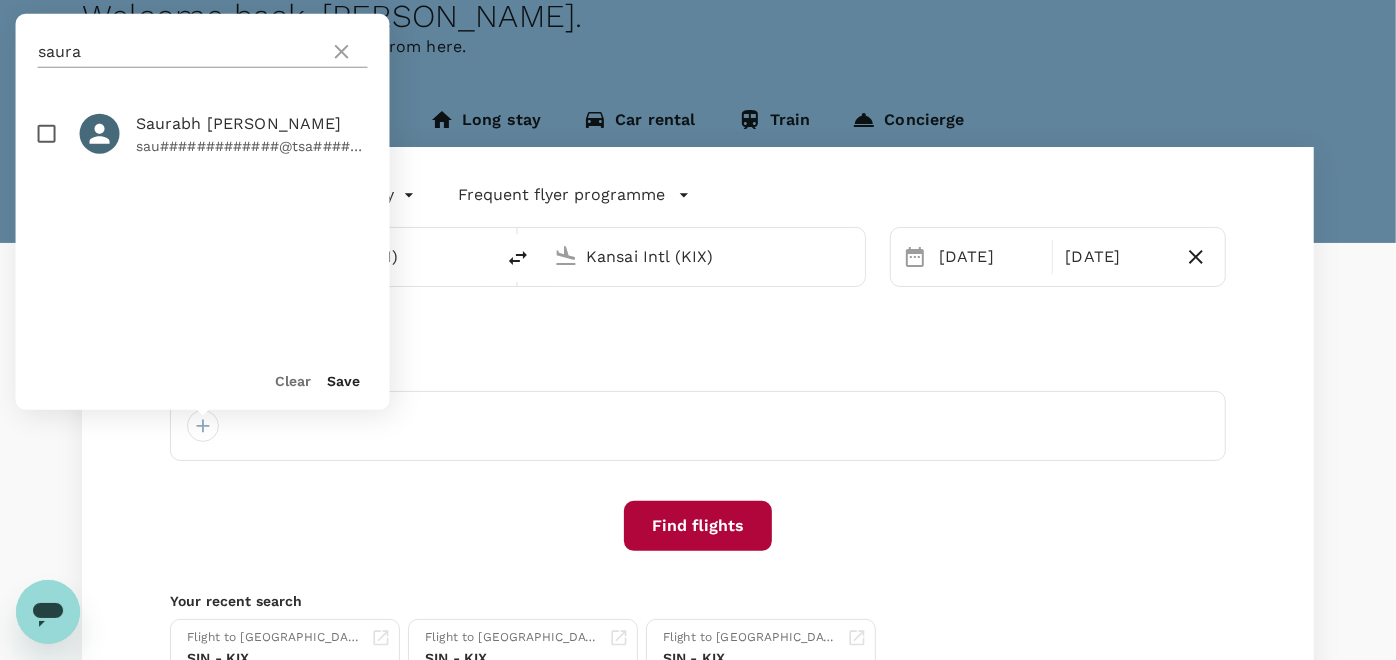 click 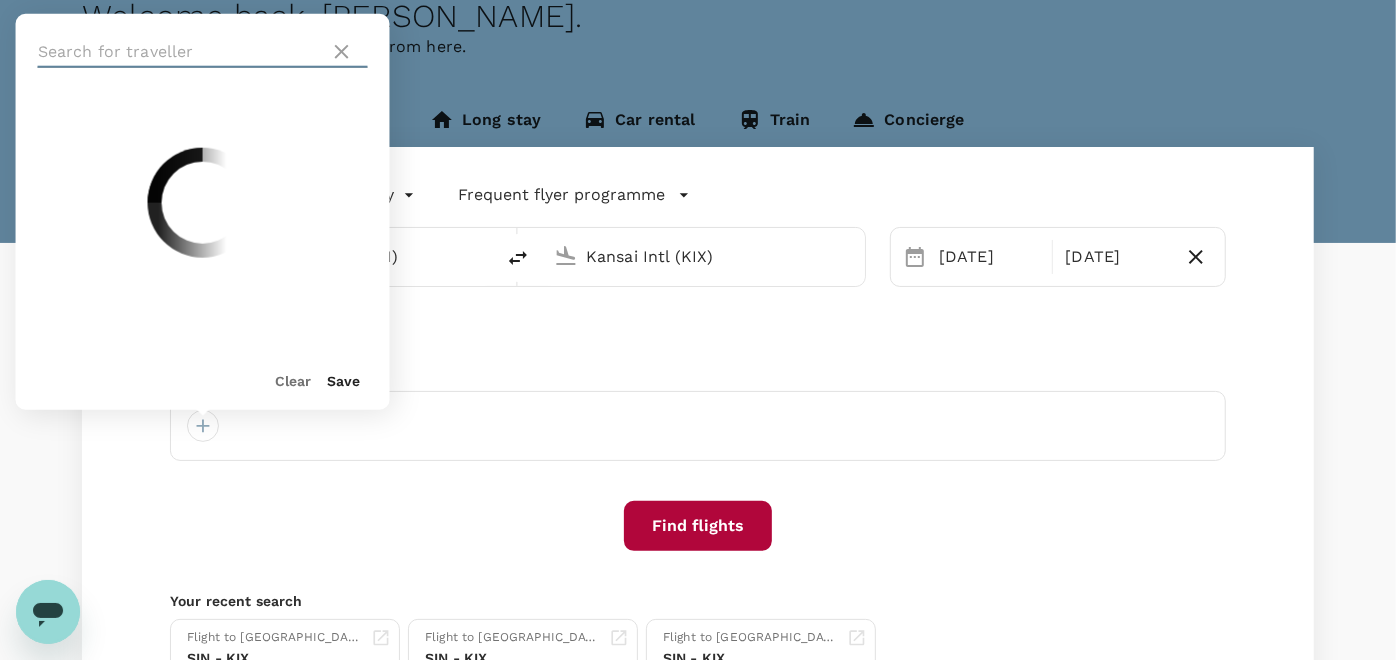 click at bounding box center (180, 52) 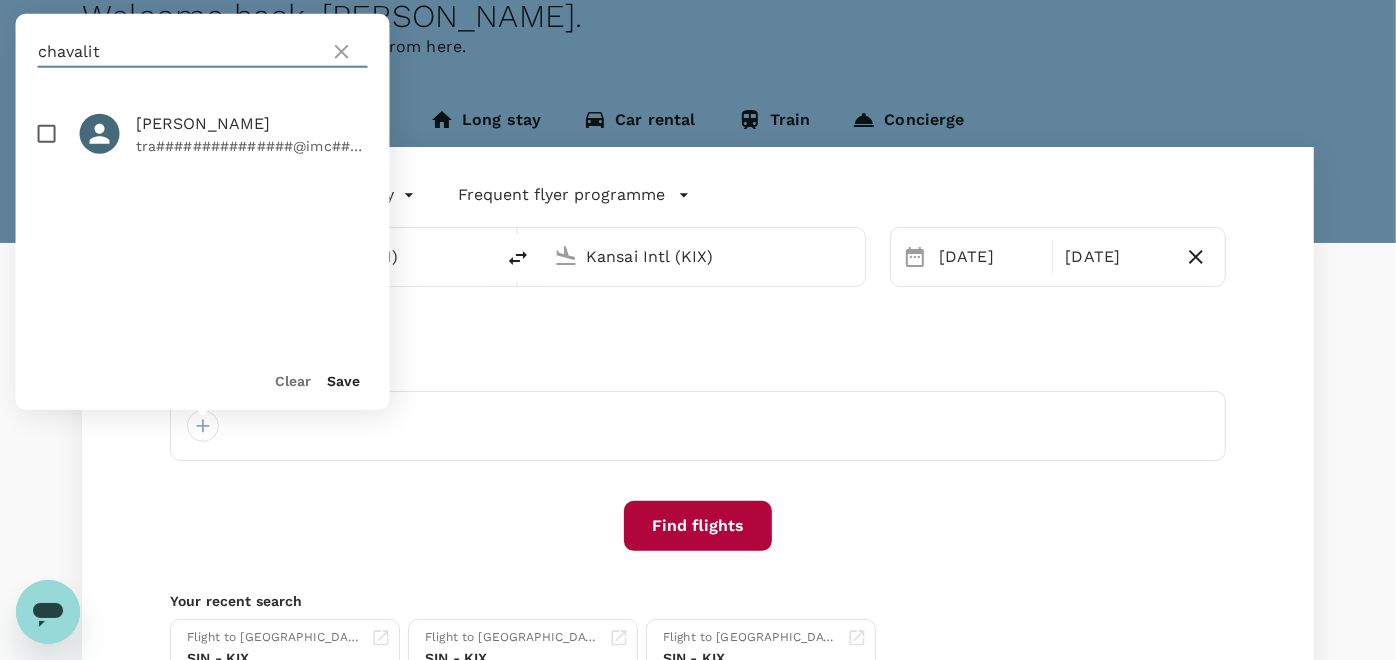 type on "chavalit" 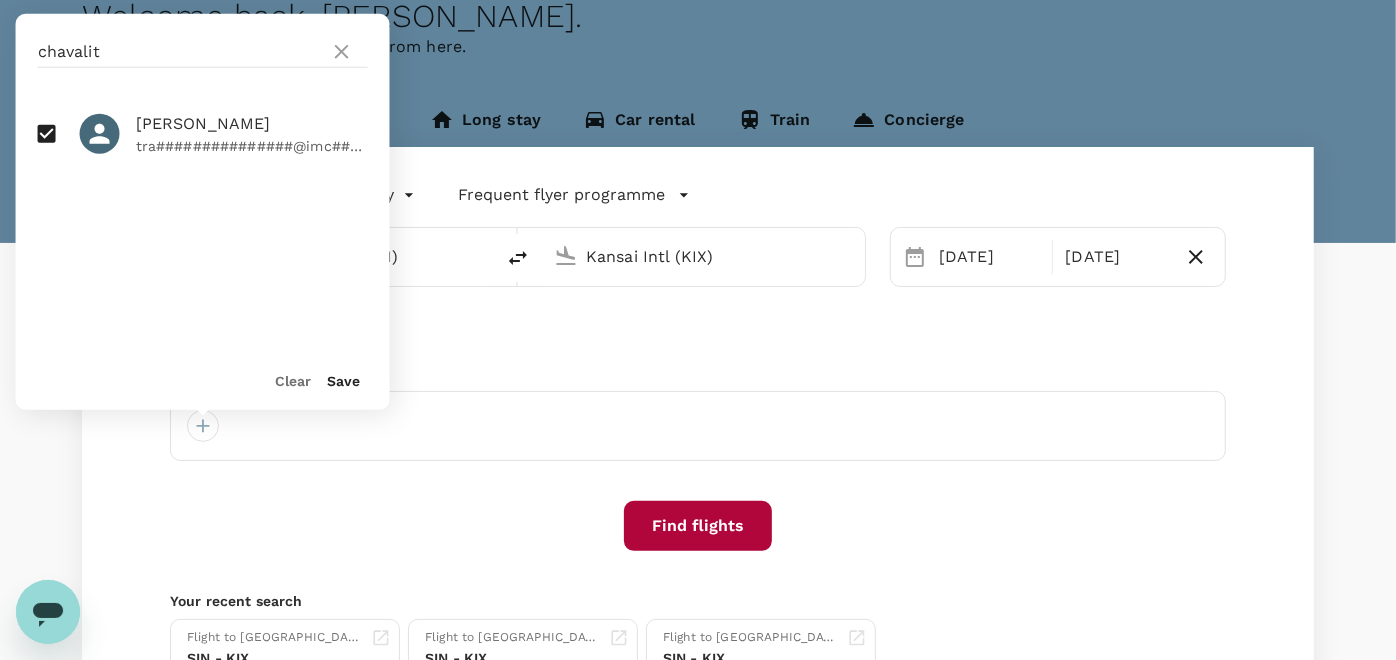 click on "Save" at bounding box center [344, 381] 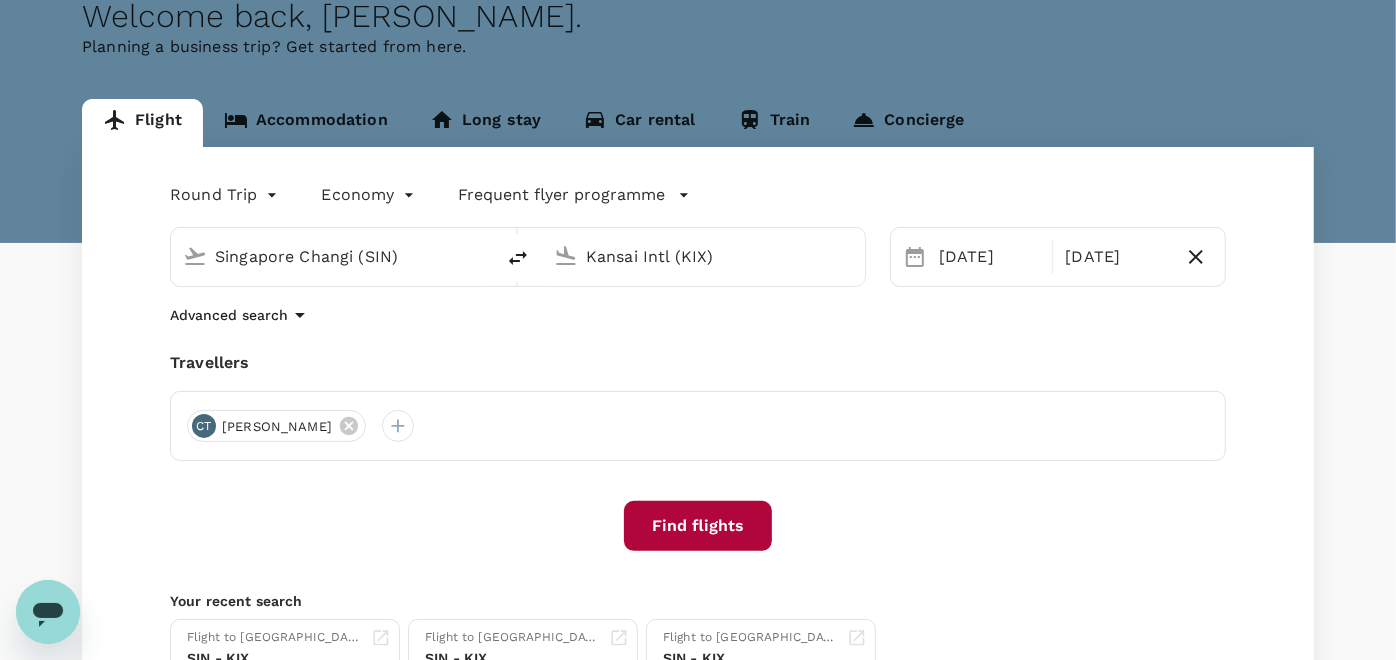 drag, startPoint x: 722, startPoint y: 534, endPoint x: 772, endPoint y: 521, distance: 51.662365 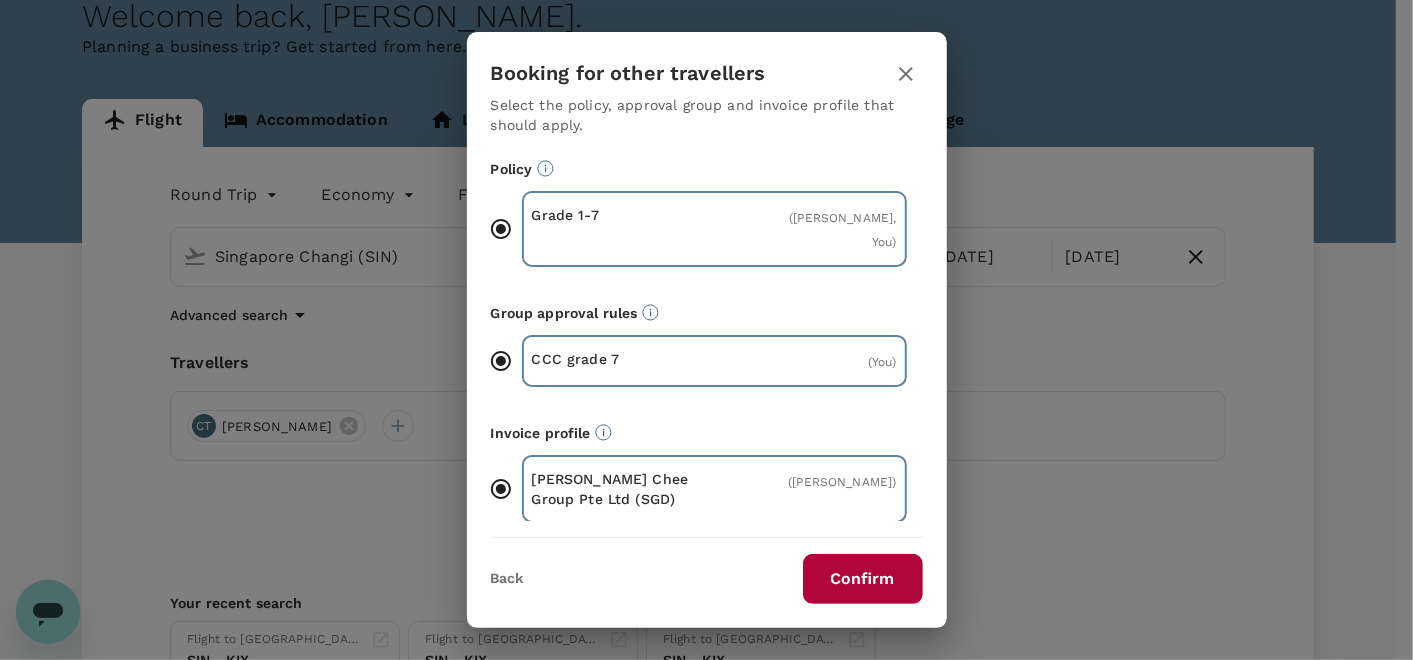 scroll, scrollTop: 62, scrollLeft: 0, axis: vertical 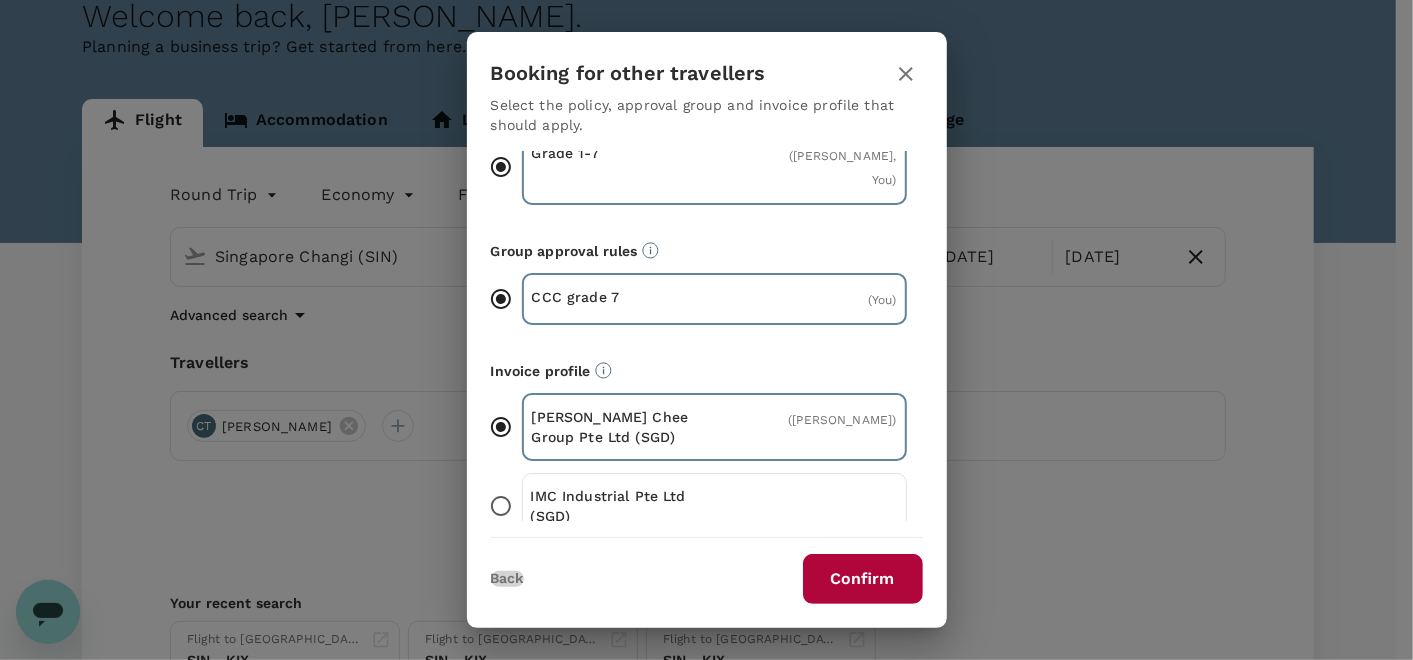 click on "Back" at bounding box center [507, 579] 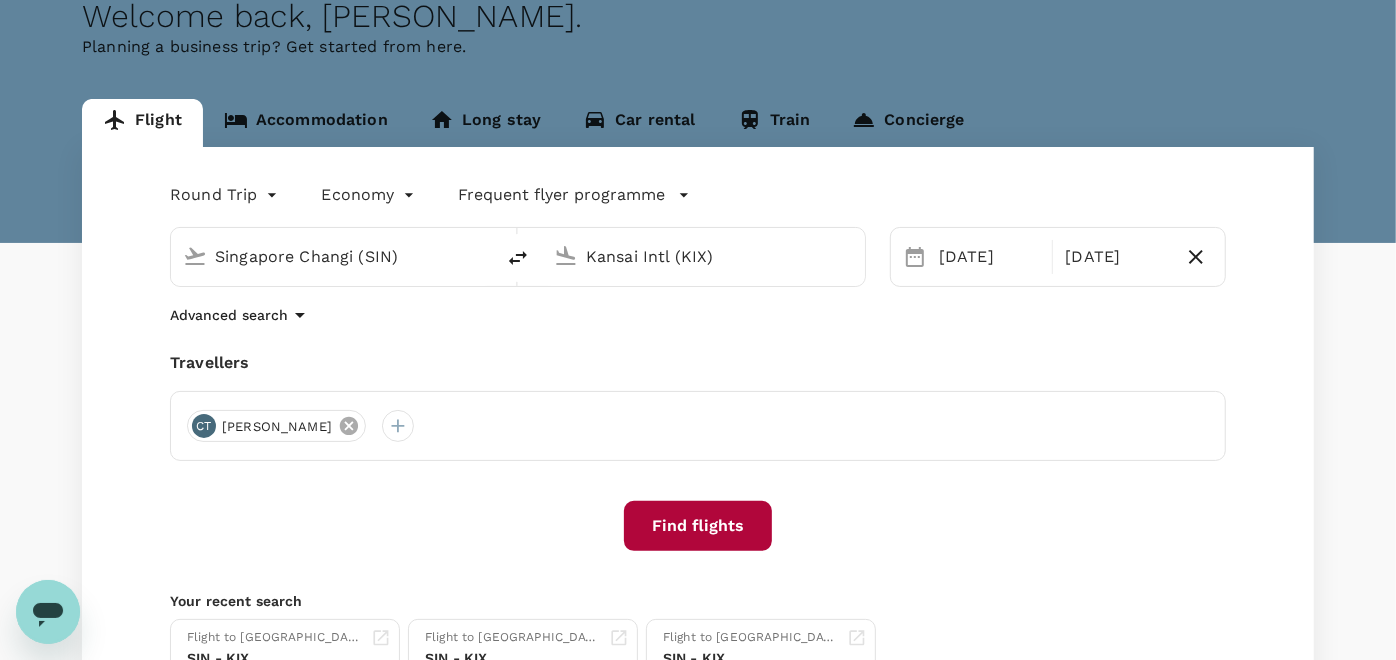 click 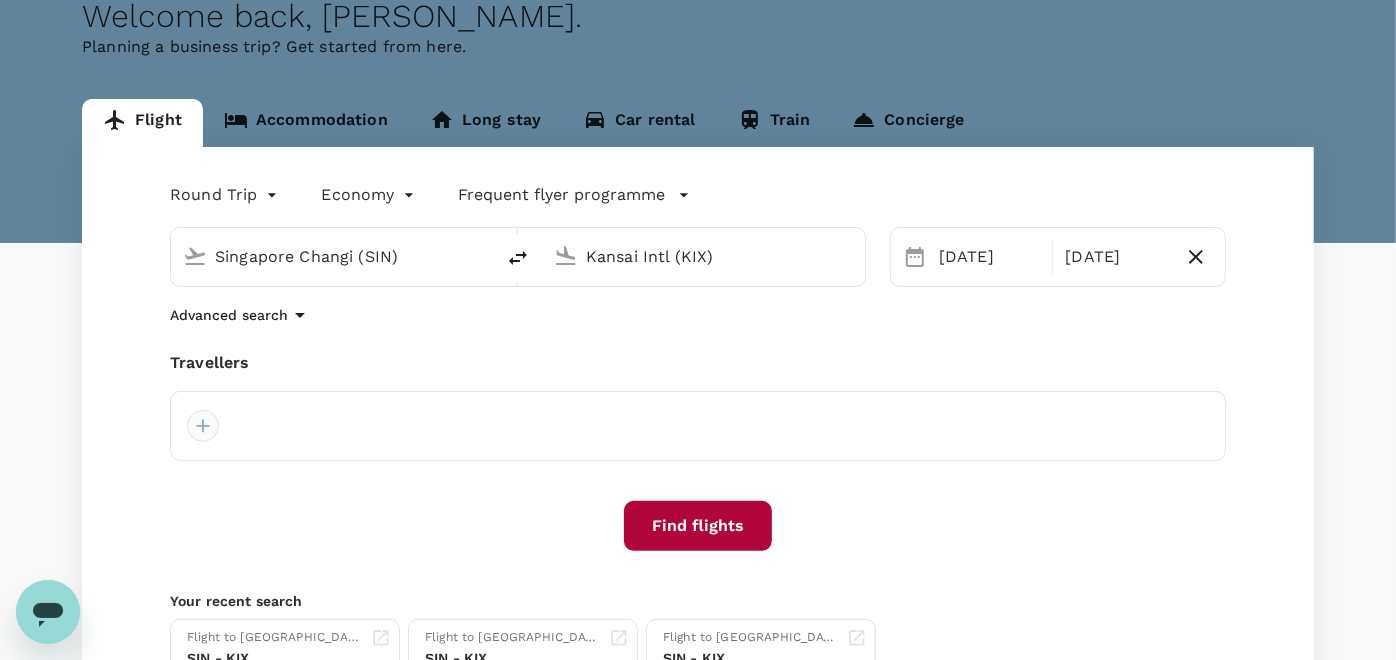 click at bounding box center [203, 426] 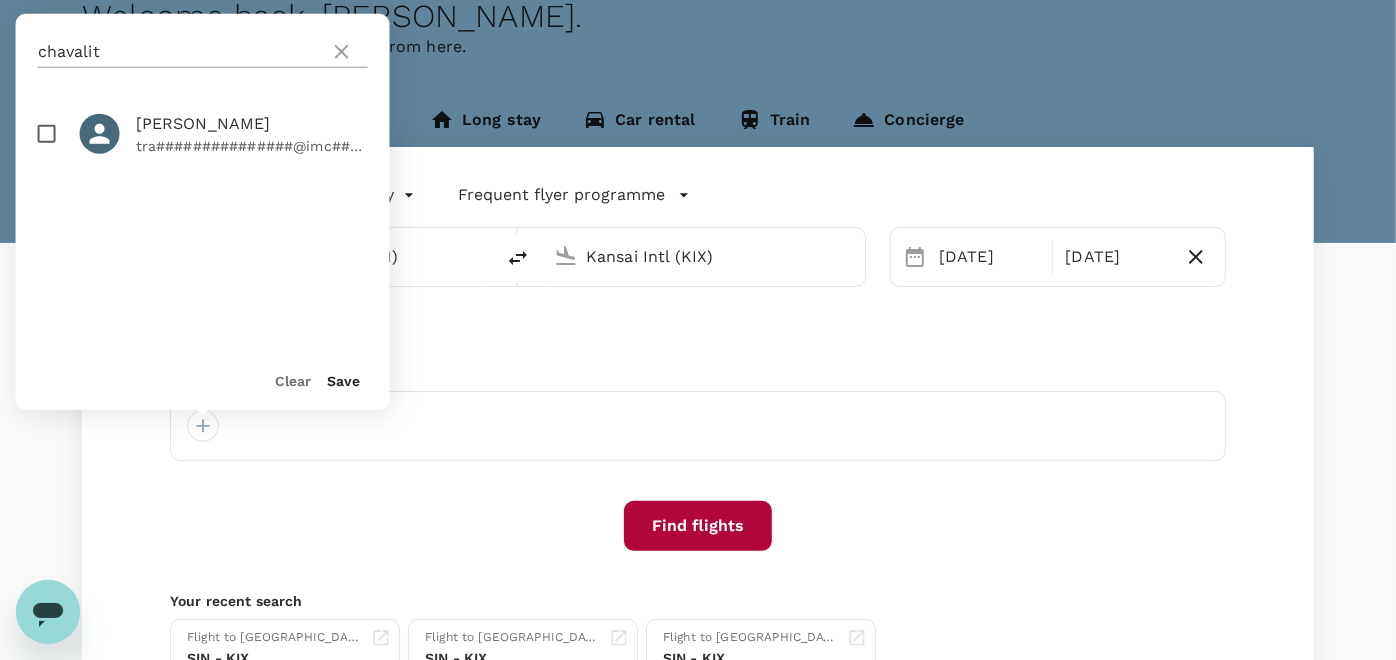 click 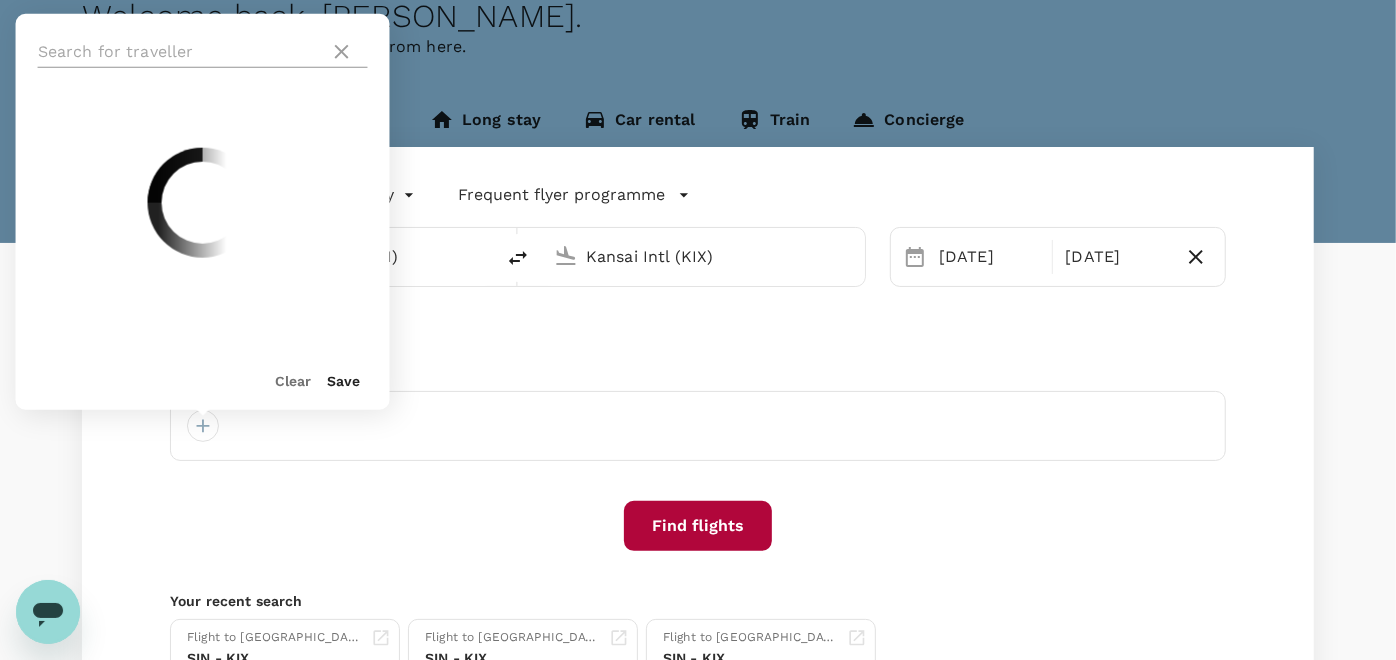 click at bounding box center (180, 52) 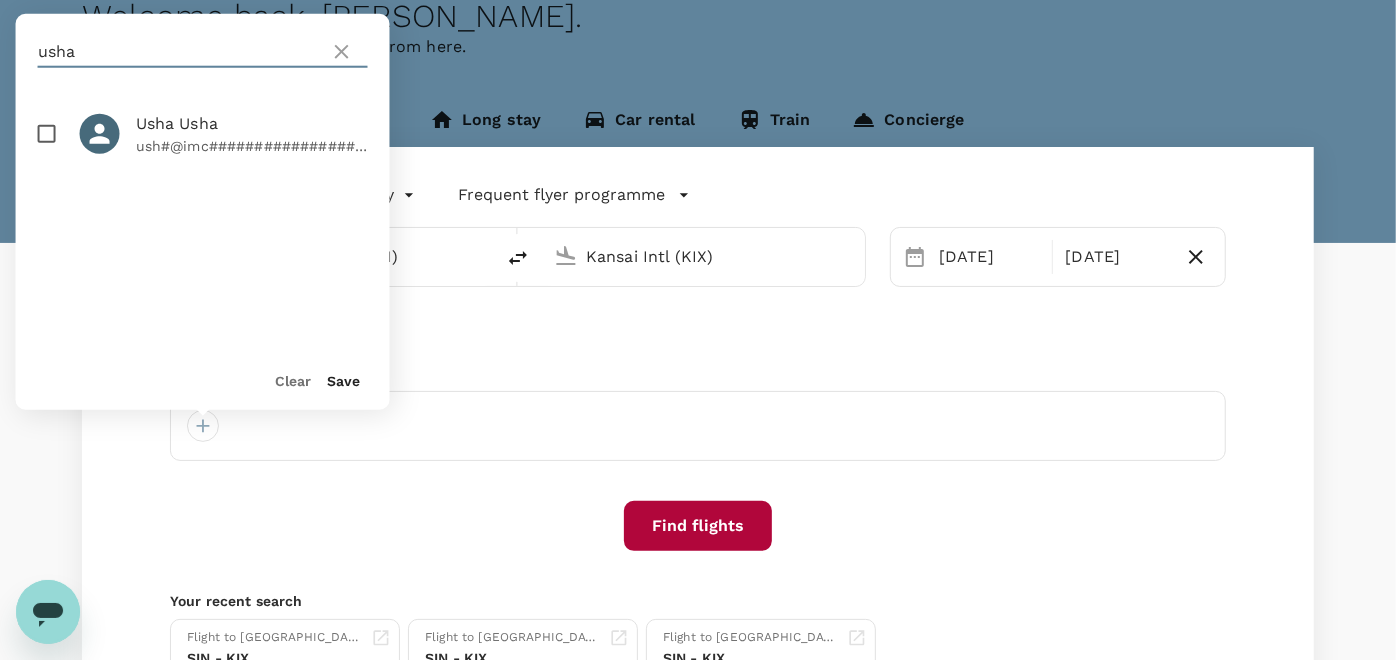 type on "usha" 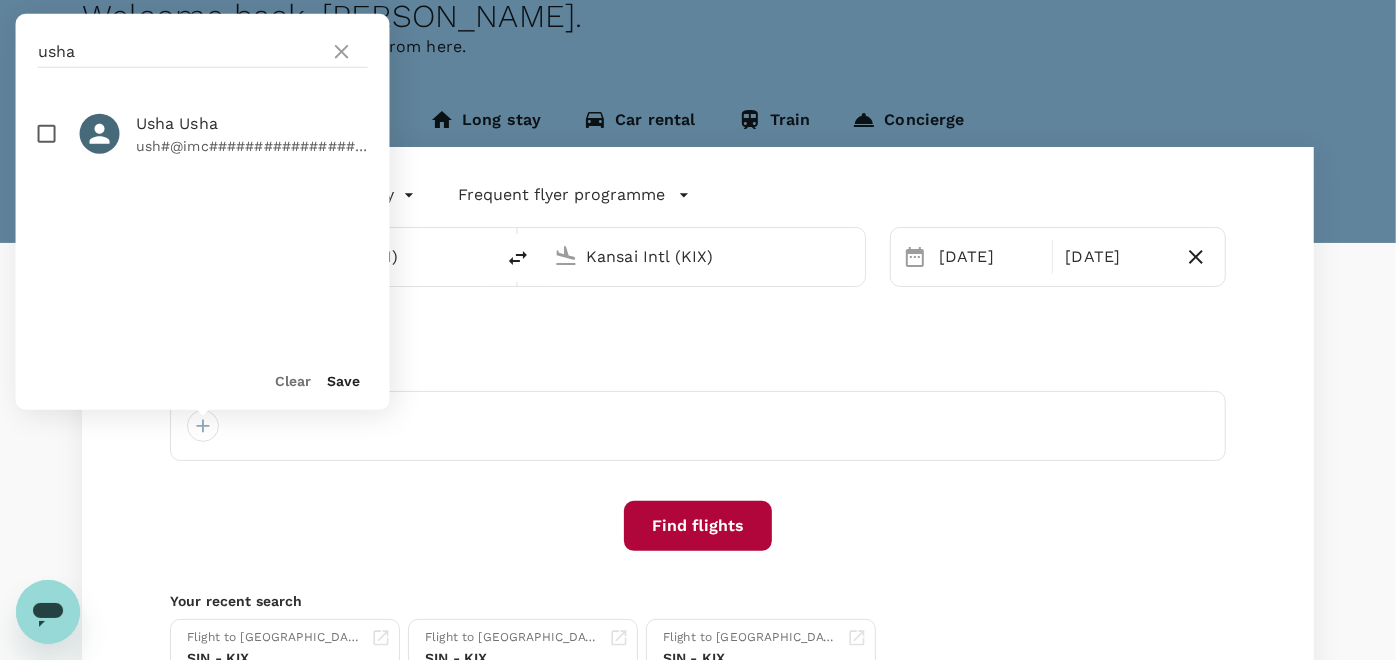 click at bounding box center [47, 134] 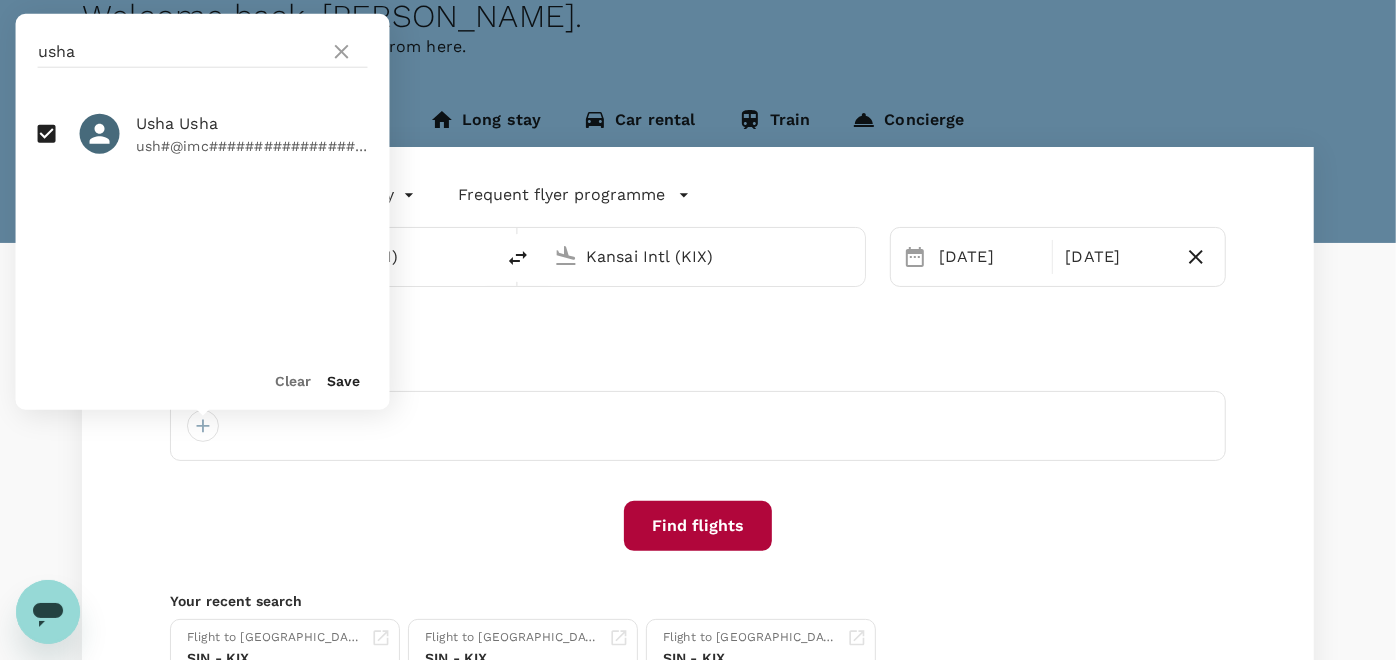 drag, startPoint x: 346, startPoint y: 379, endPoint x: 383, endPoint y: 389, distance: 38.327538 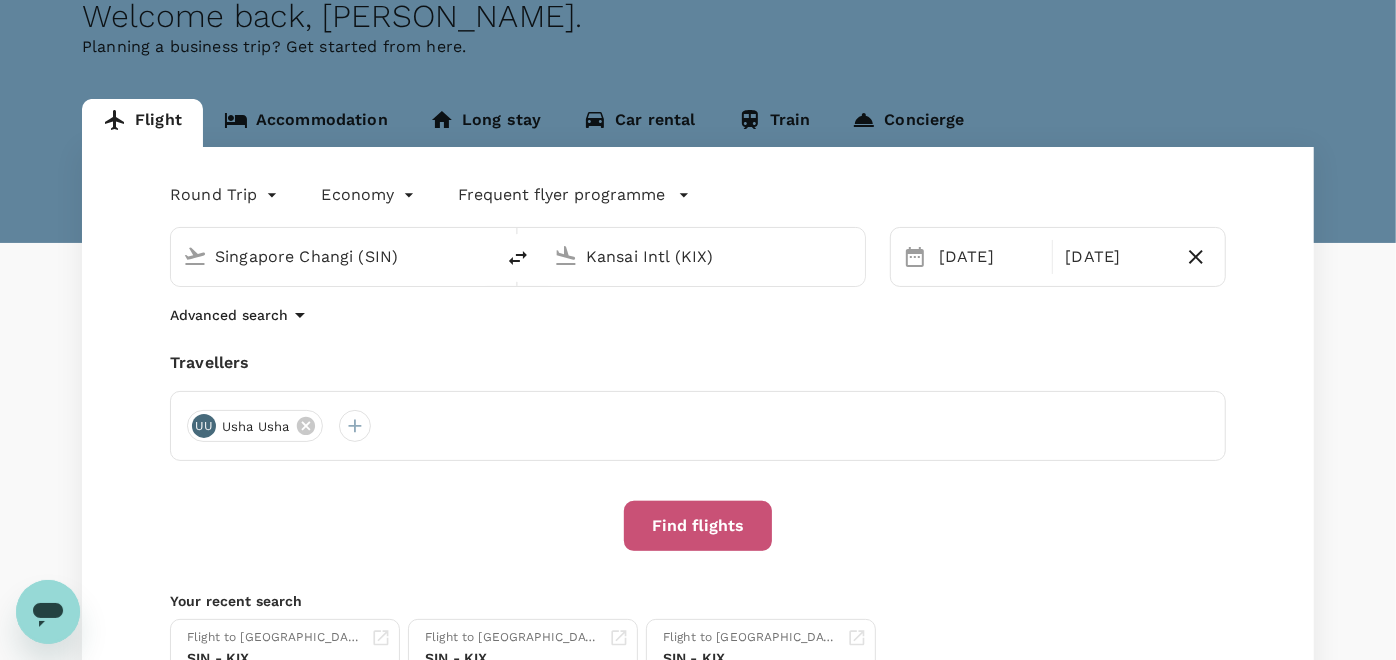click on "Find flights" at bounding box center [698, 526] 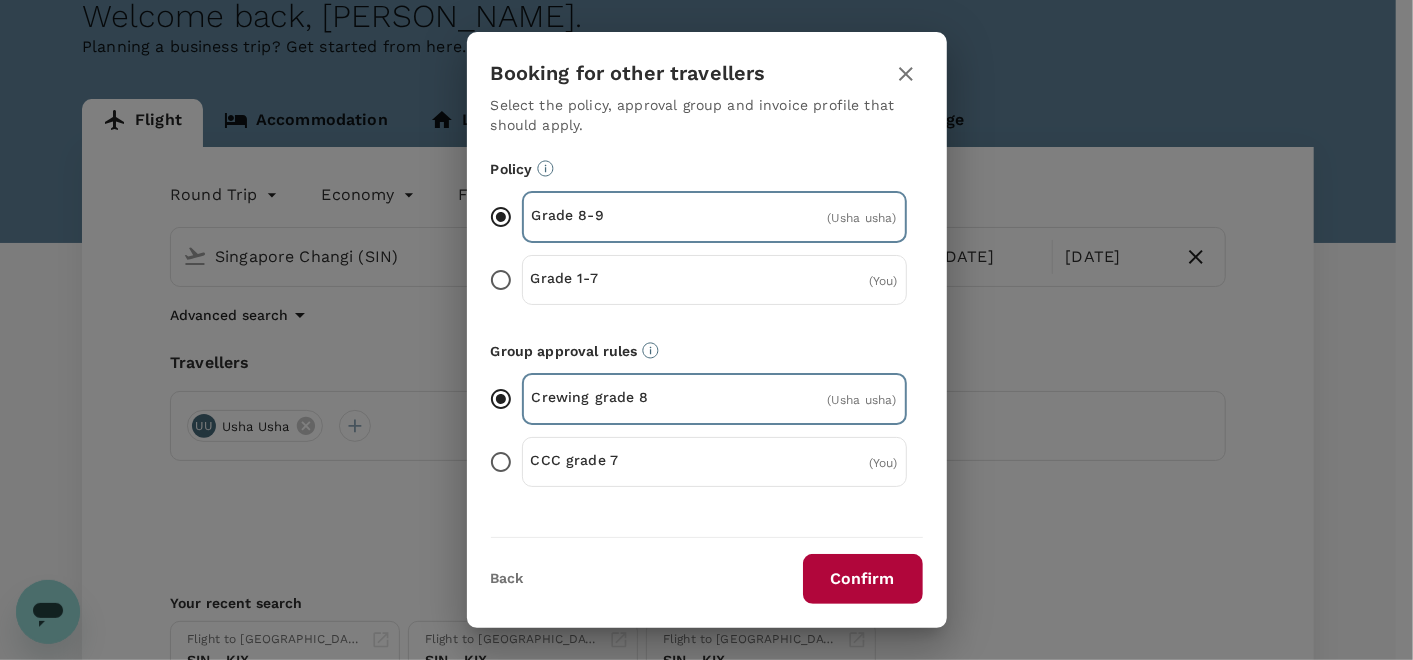 scroll, scrollTop: 108, scrollLeft: 0, axis: vertical 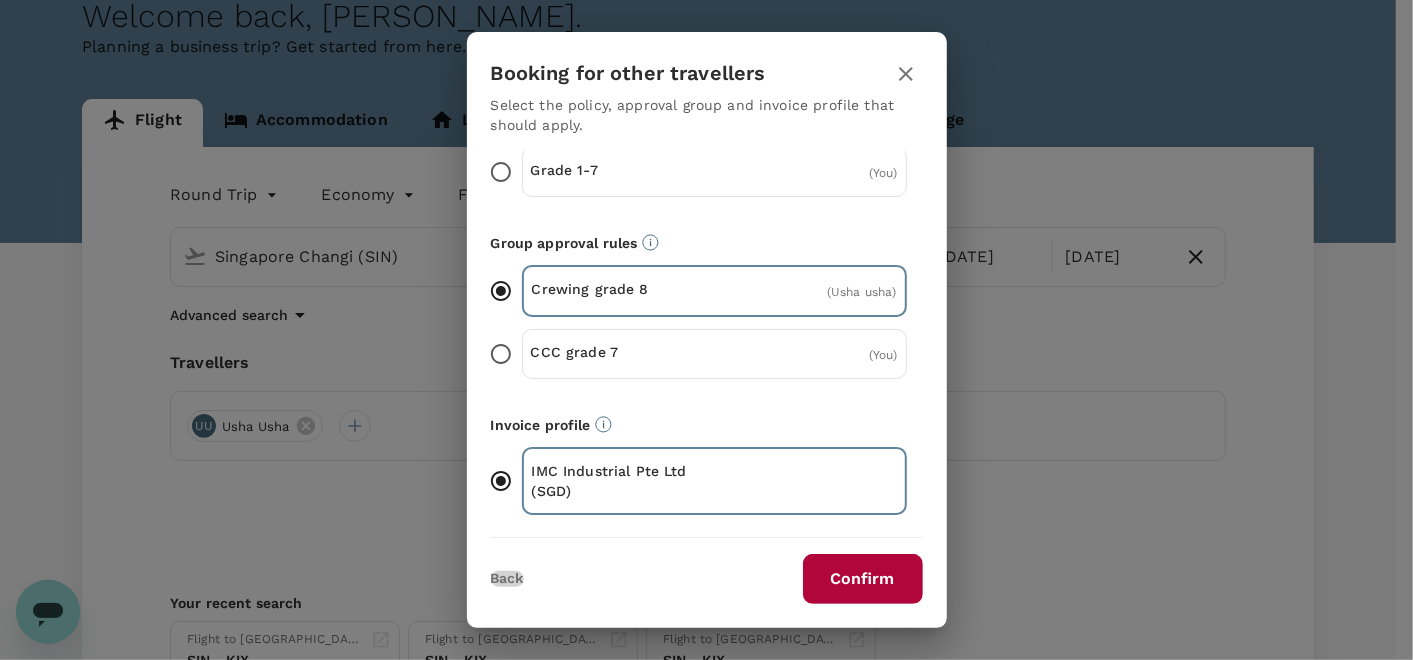click on "Back" at bounding box center [507, 579] 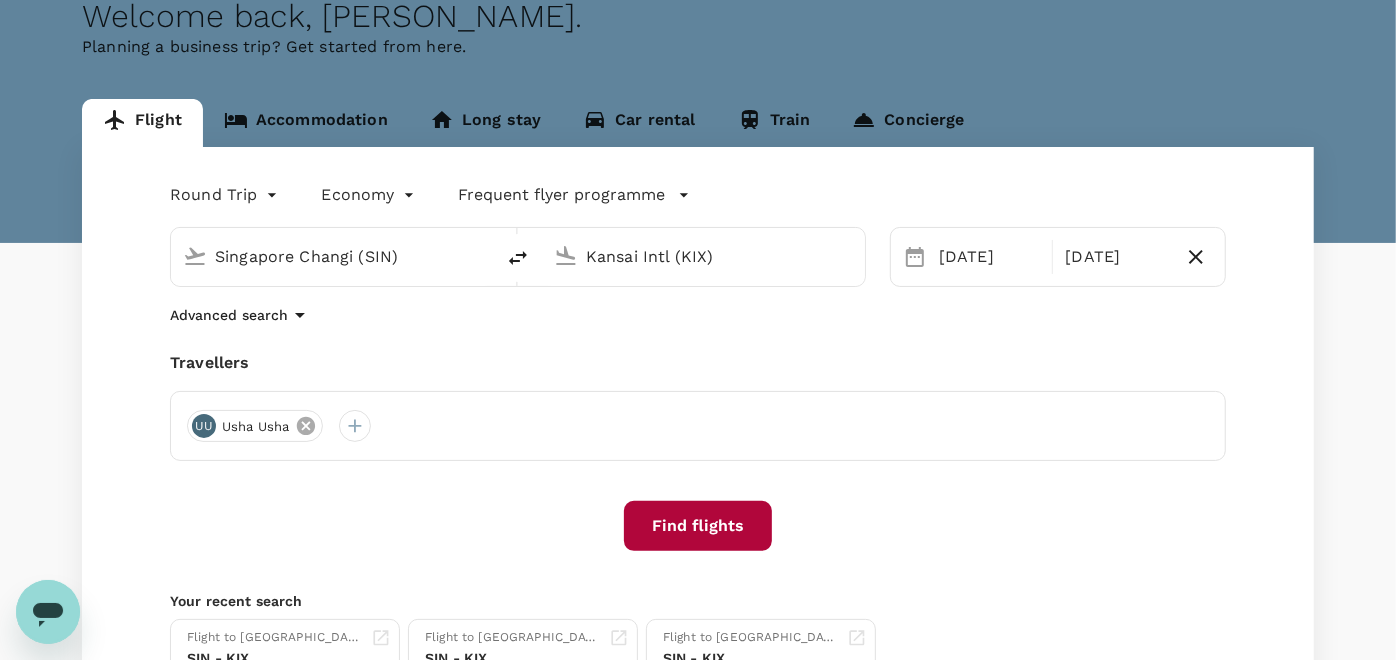 click 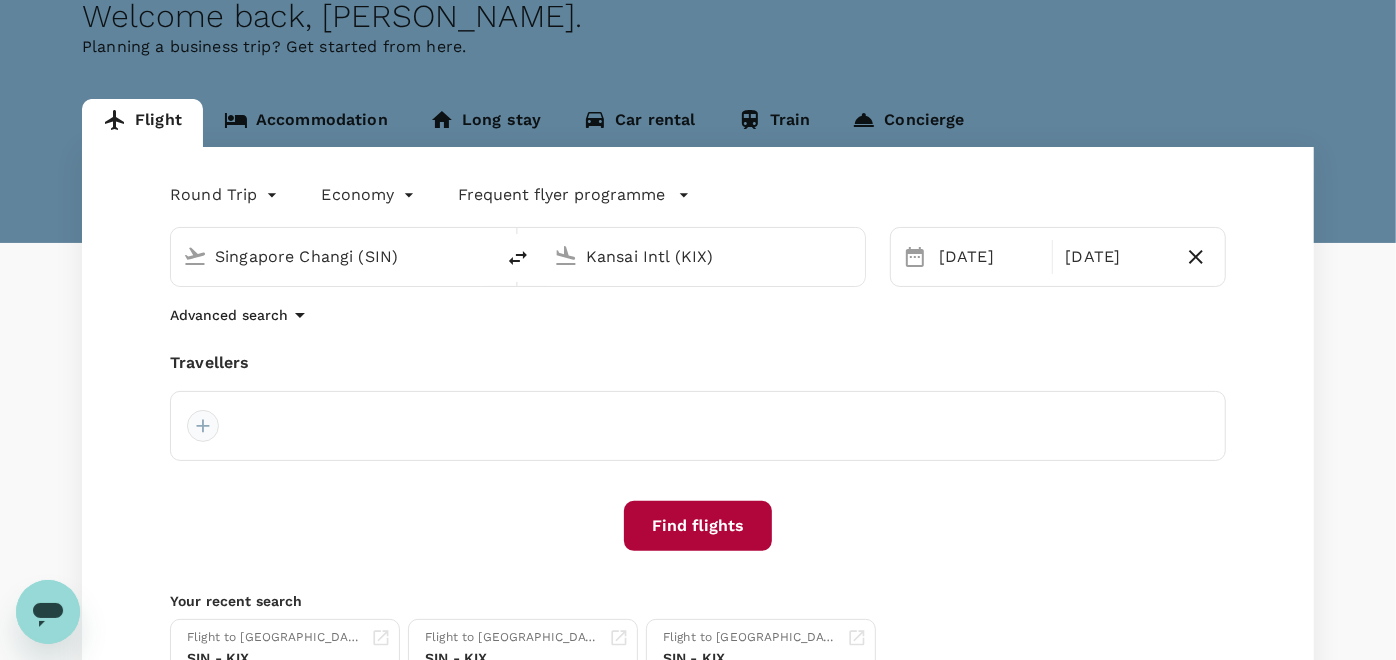 click at bounding box center [203, 426] 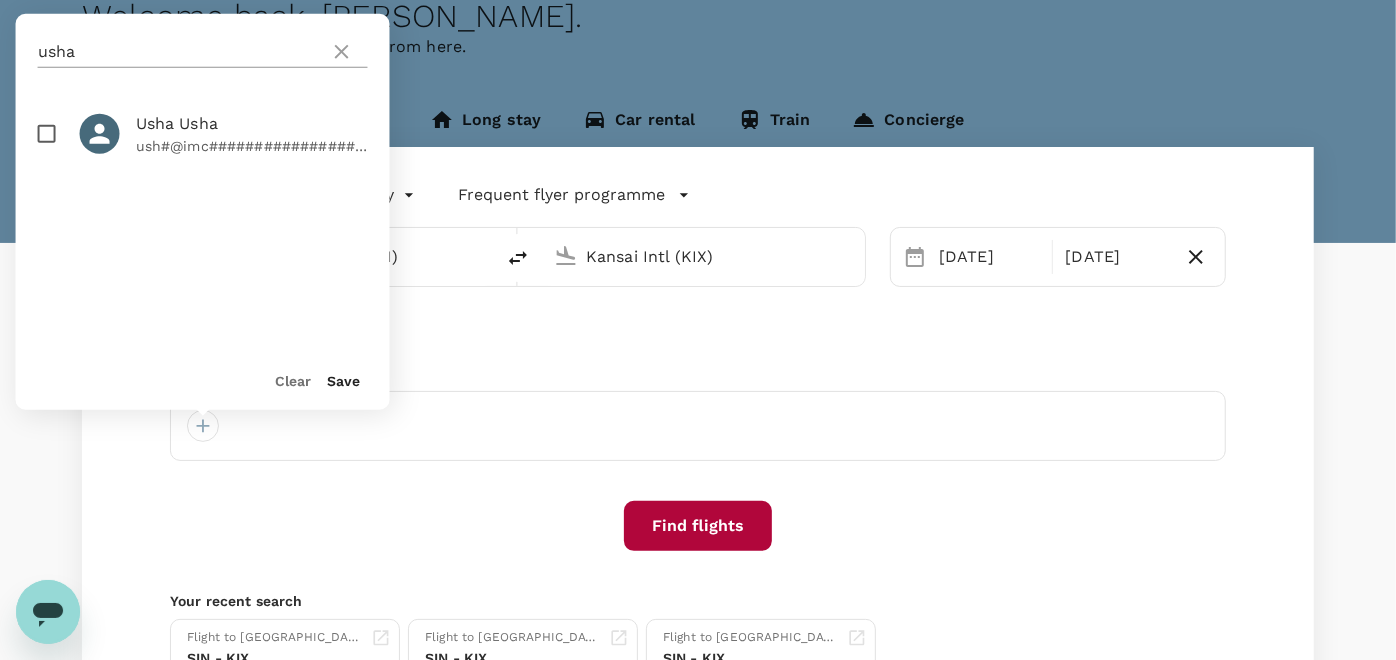 click 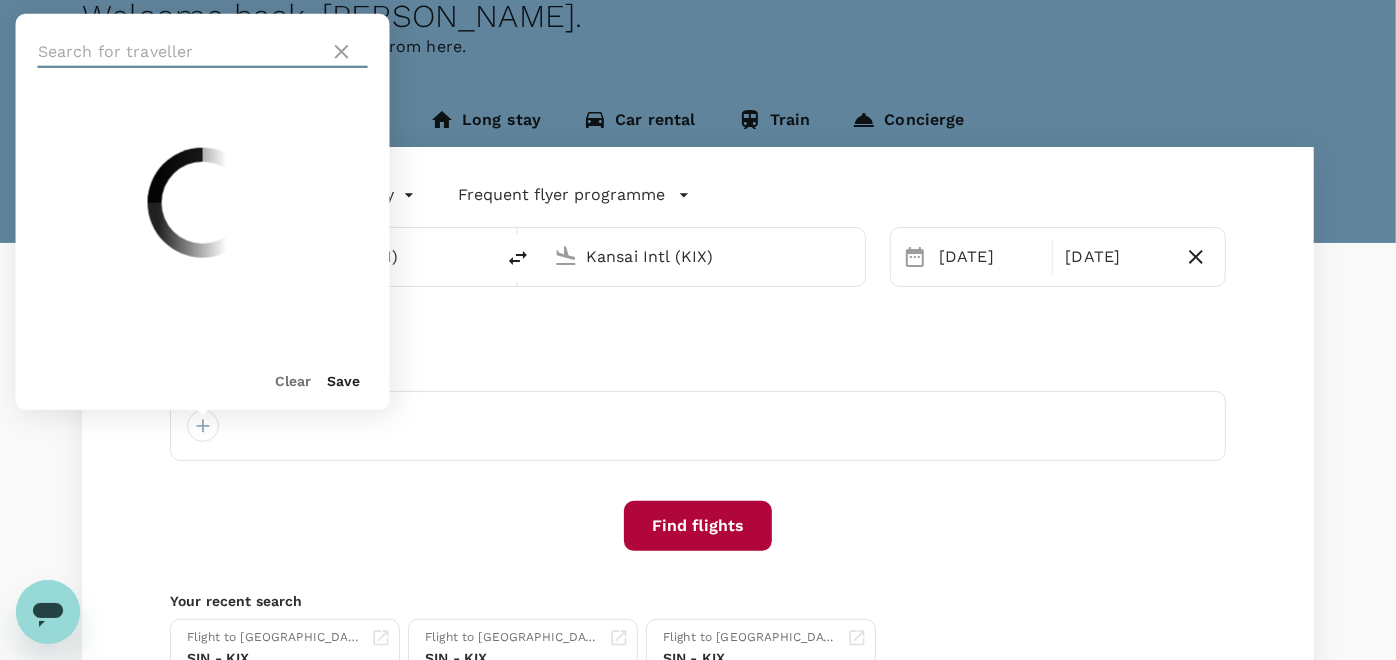 click at bounding box center [180, 52] 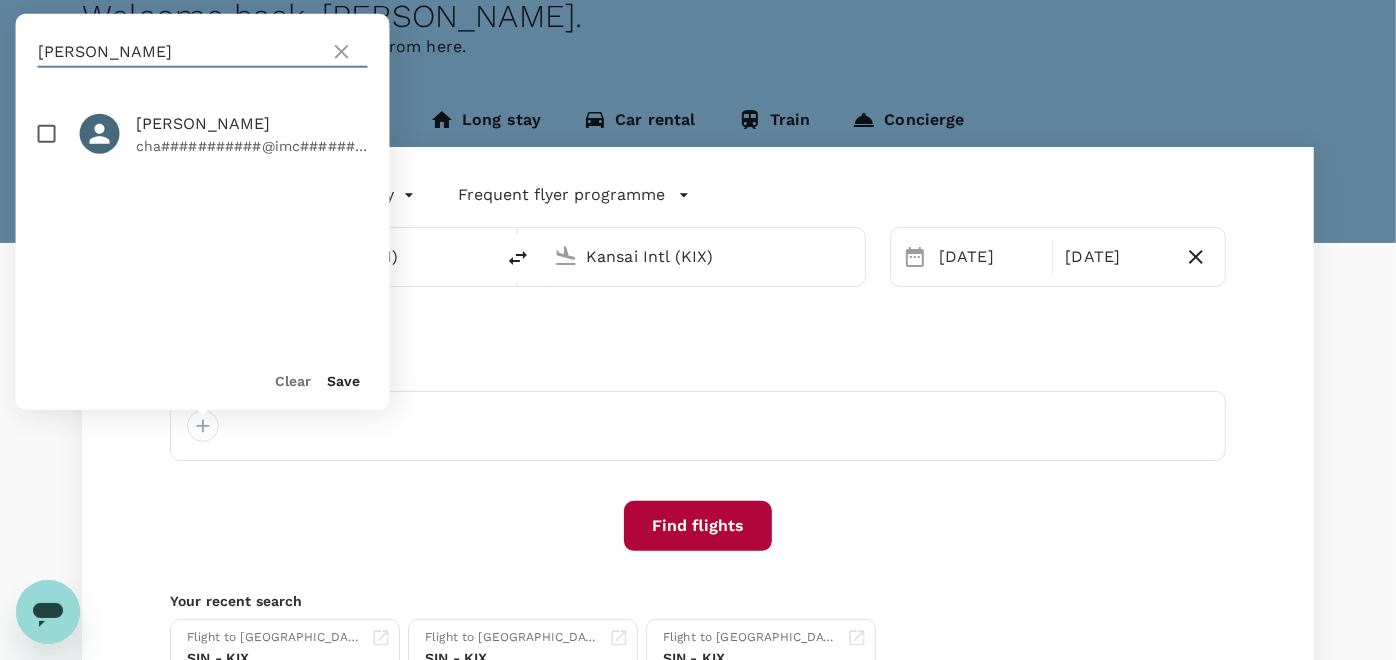 type on "mohan cha" 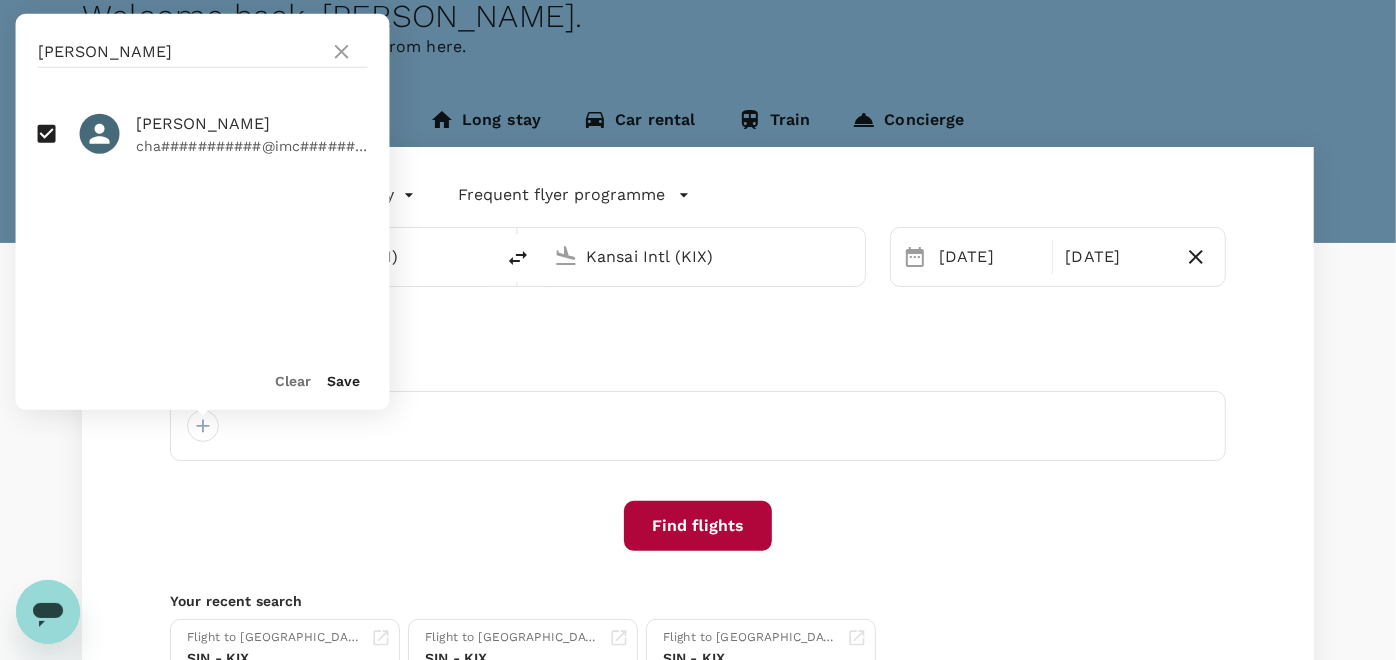 click on "Save" at bounding box center [344, 381] 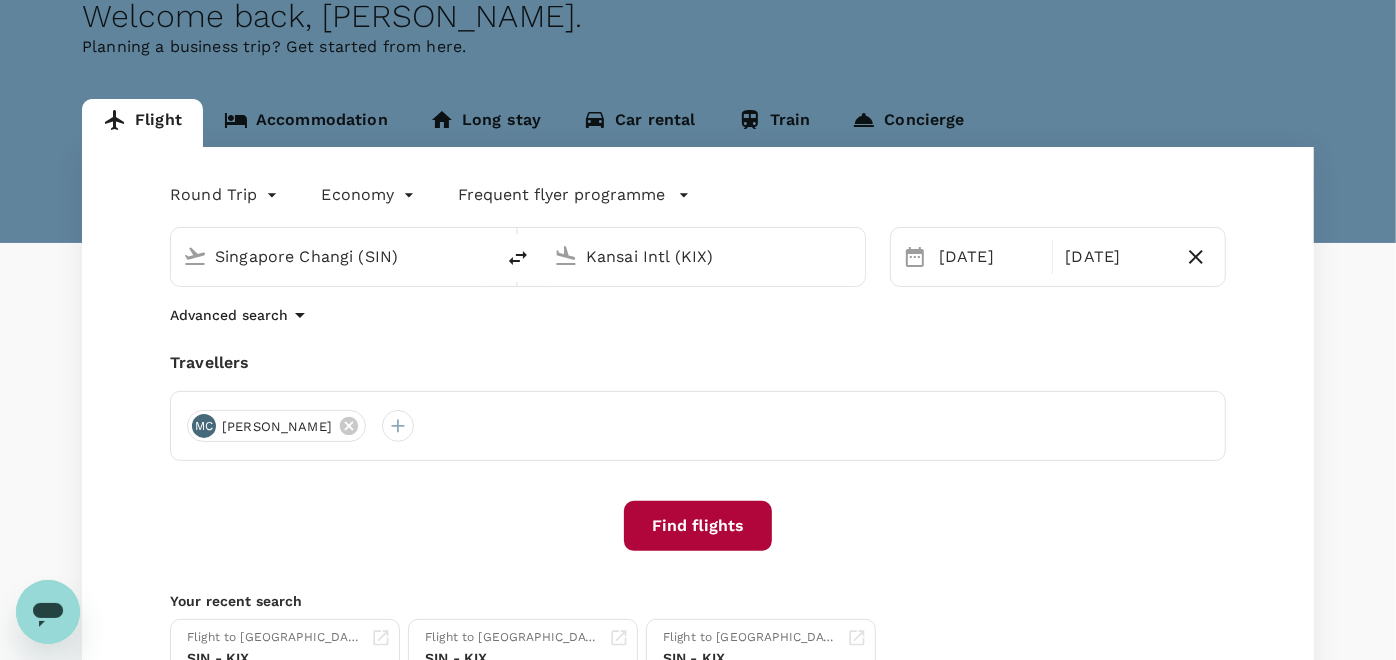 click on "Find flights" at bounding box center [698, 526] 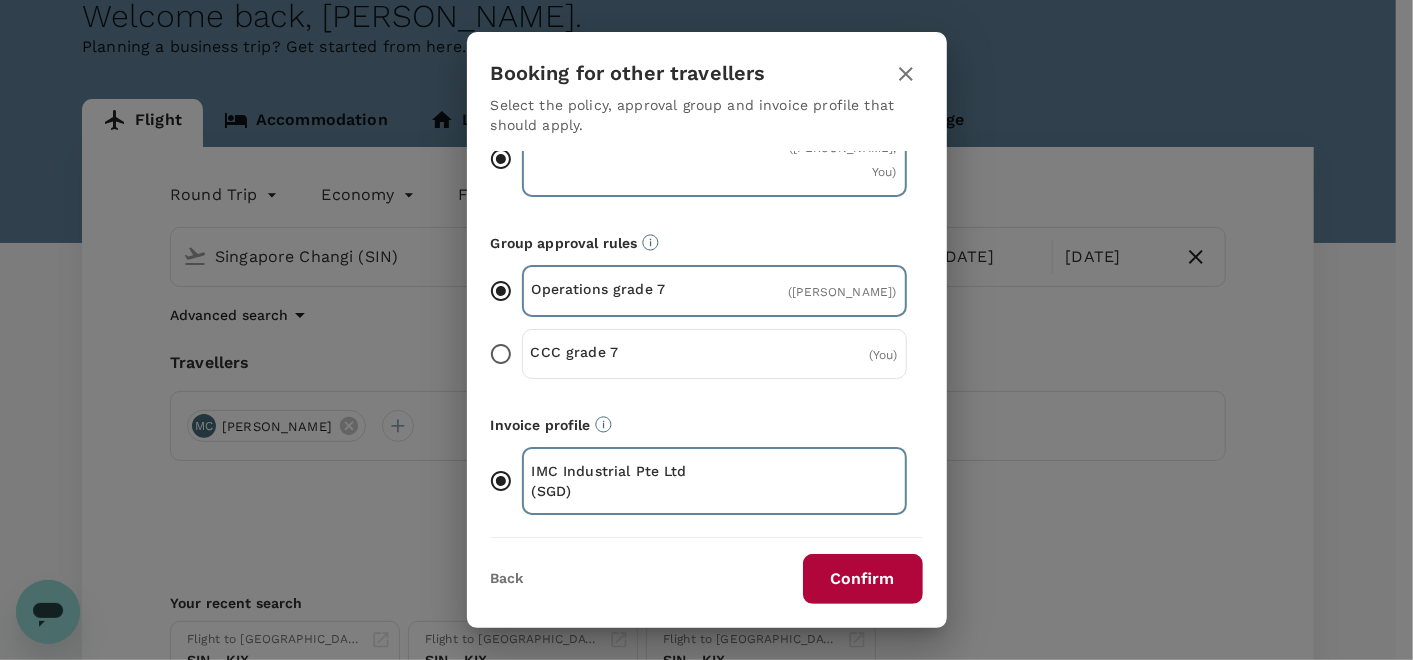 scroll, scrollTop: 71, scrollLeft: 0, axis: vertical 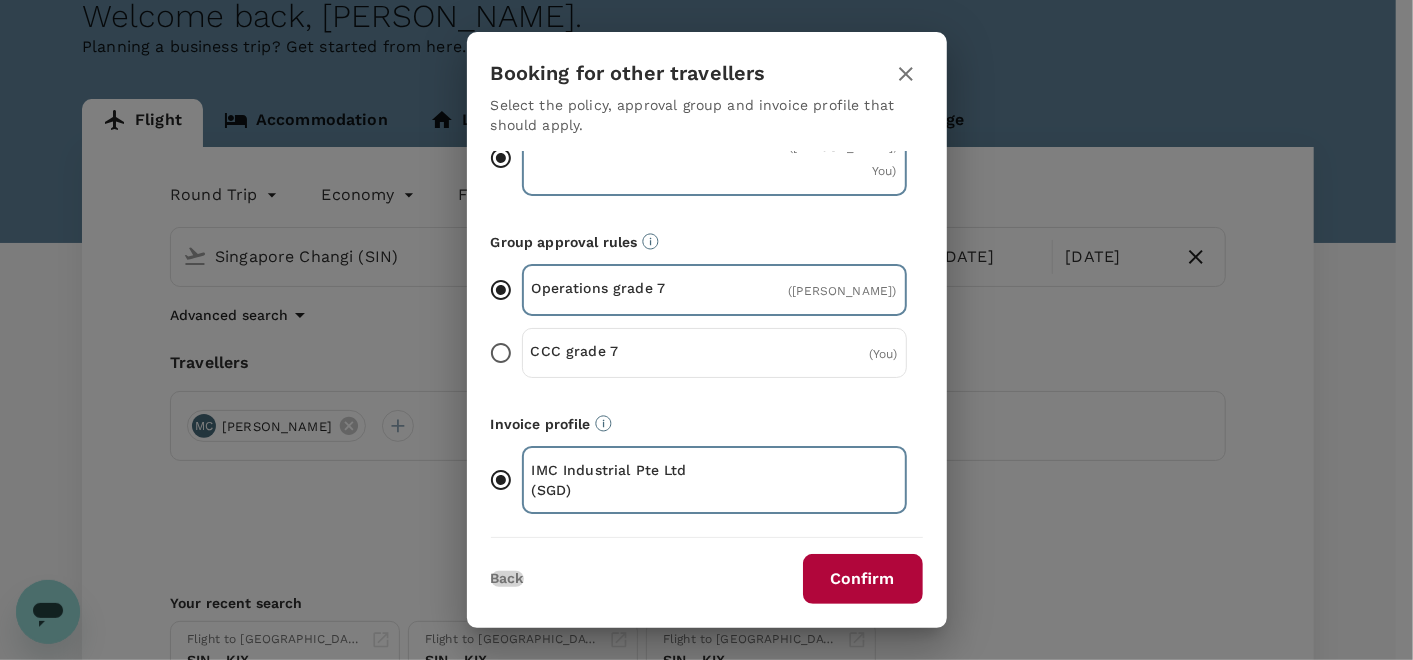 click on "Back" at bounding box center [507, 579] 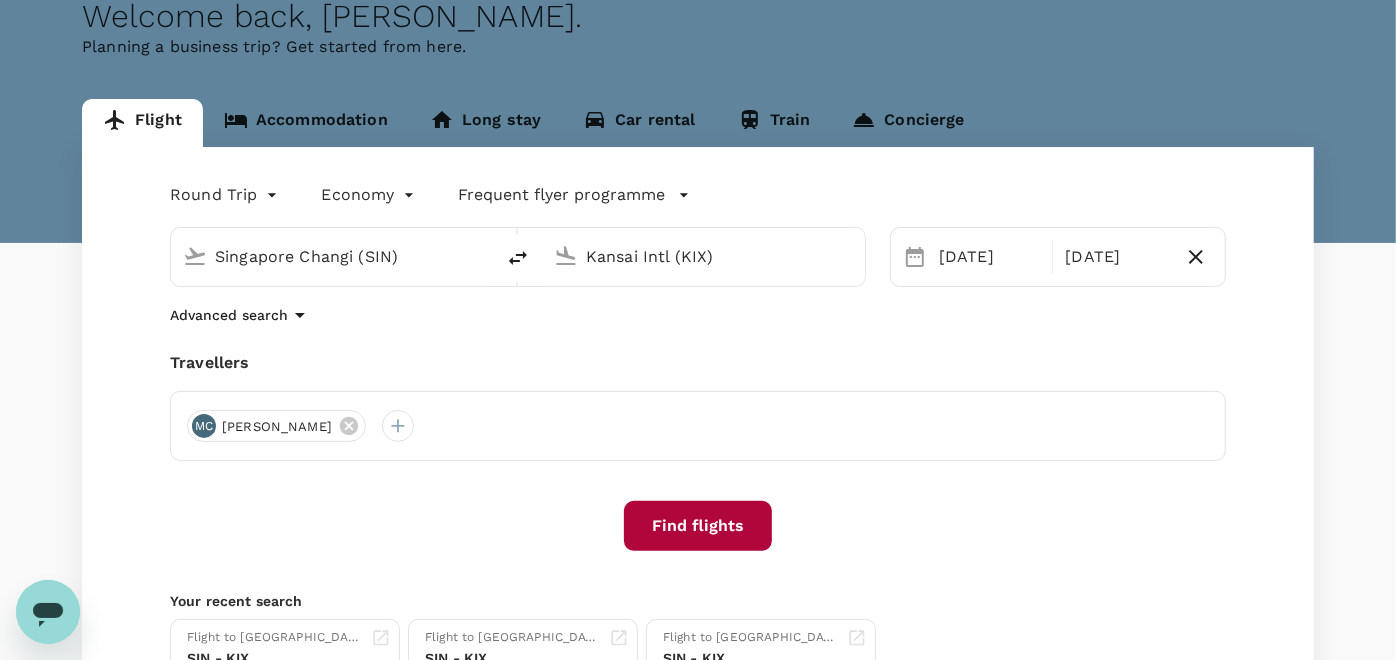 click 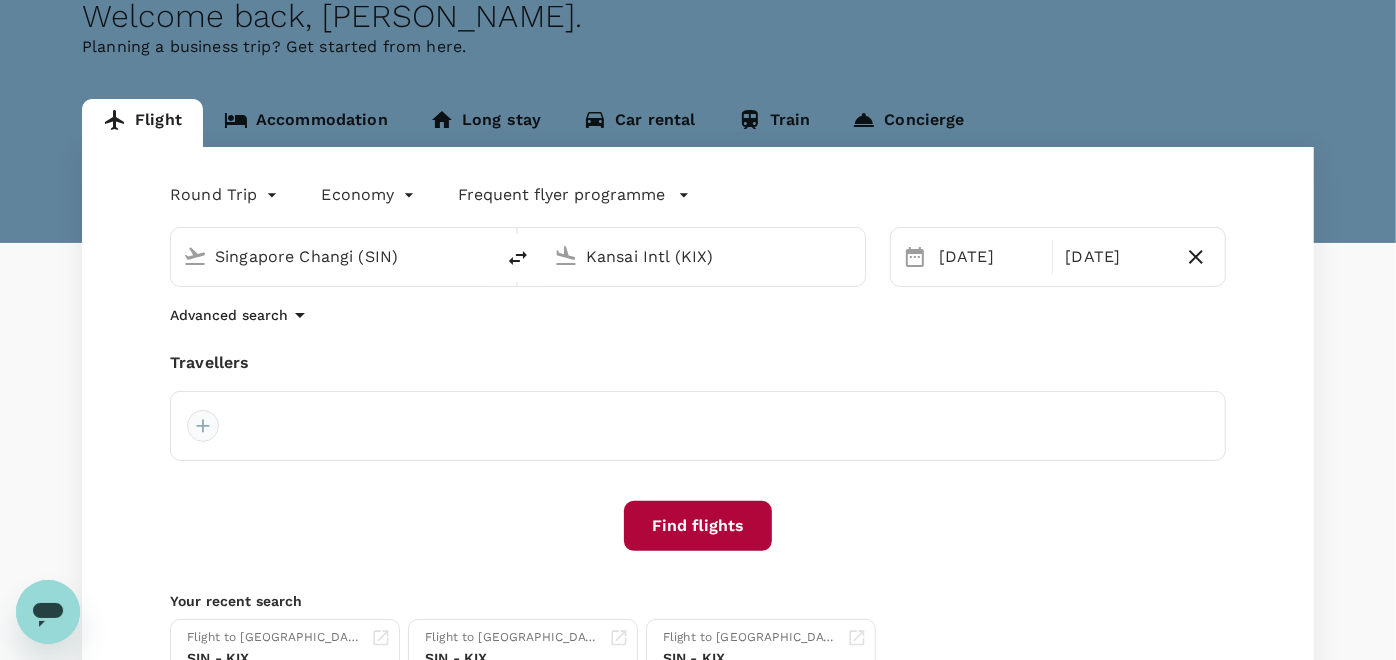 click at bounding box center (203, 426) 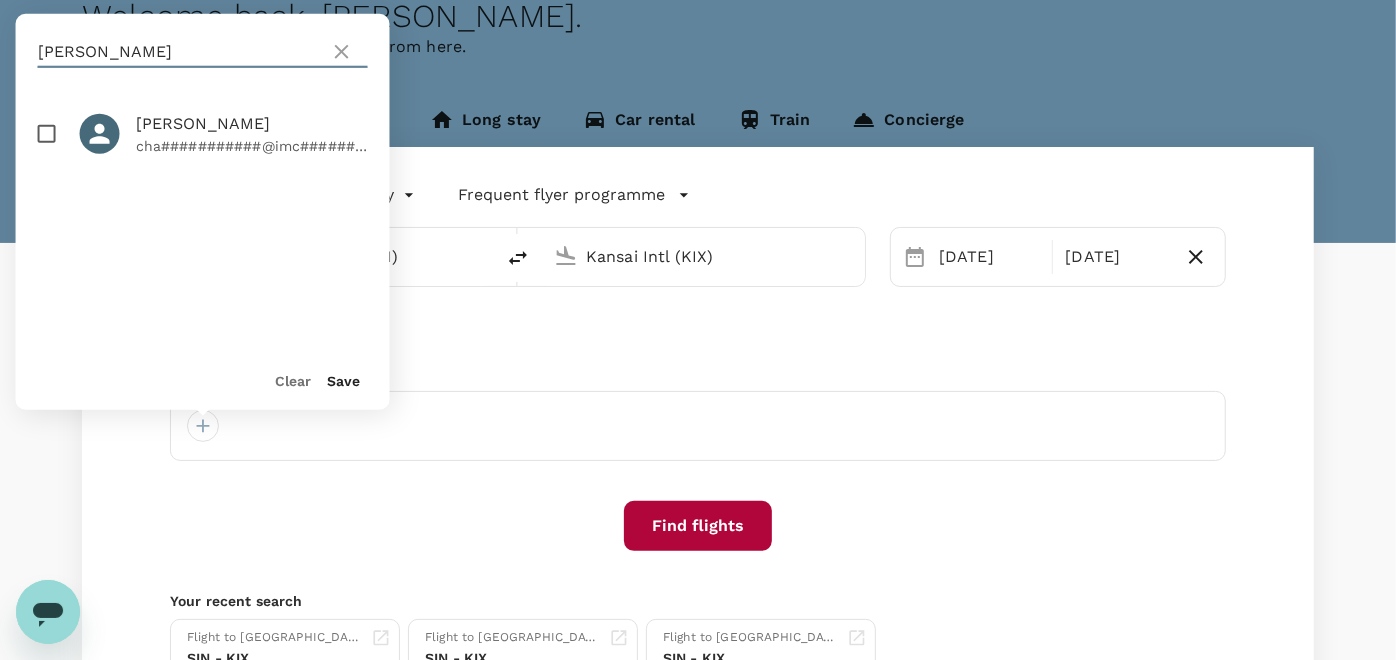 click on "mohan cha" at bounding box center (180, 52) 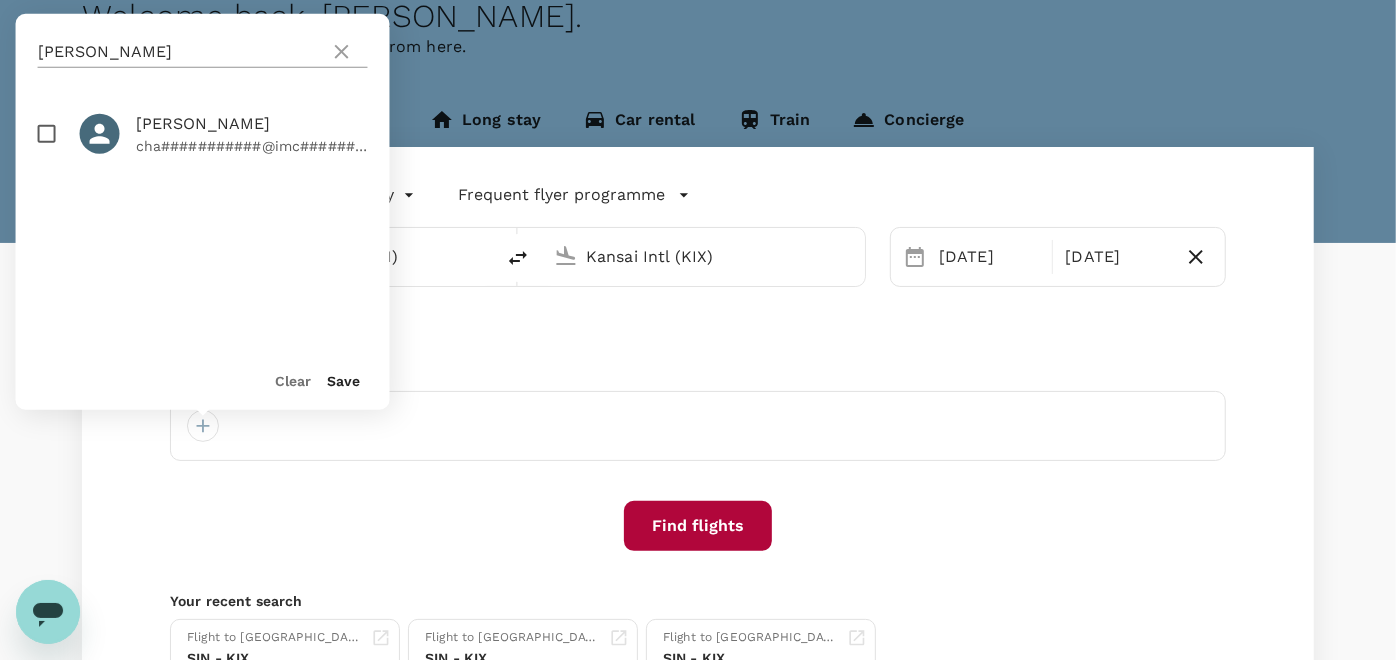 click 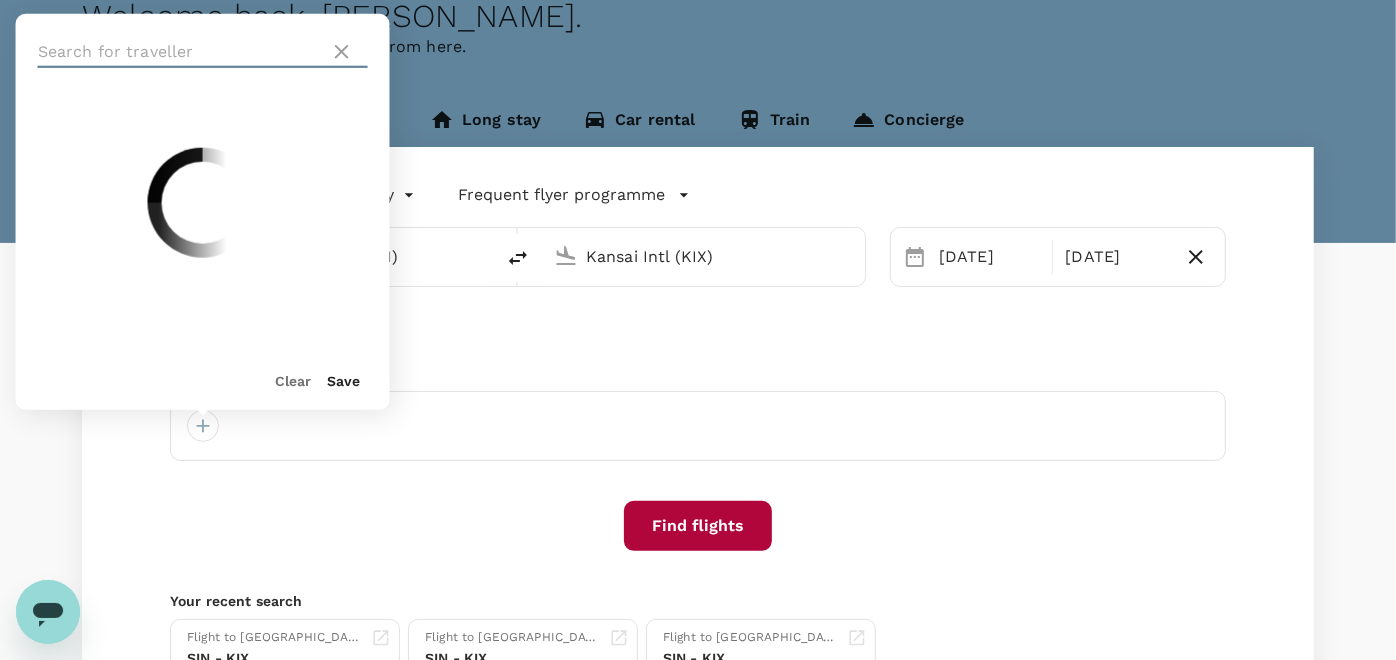 click at bounding box center (180, 52) 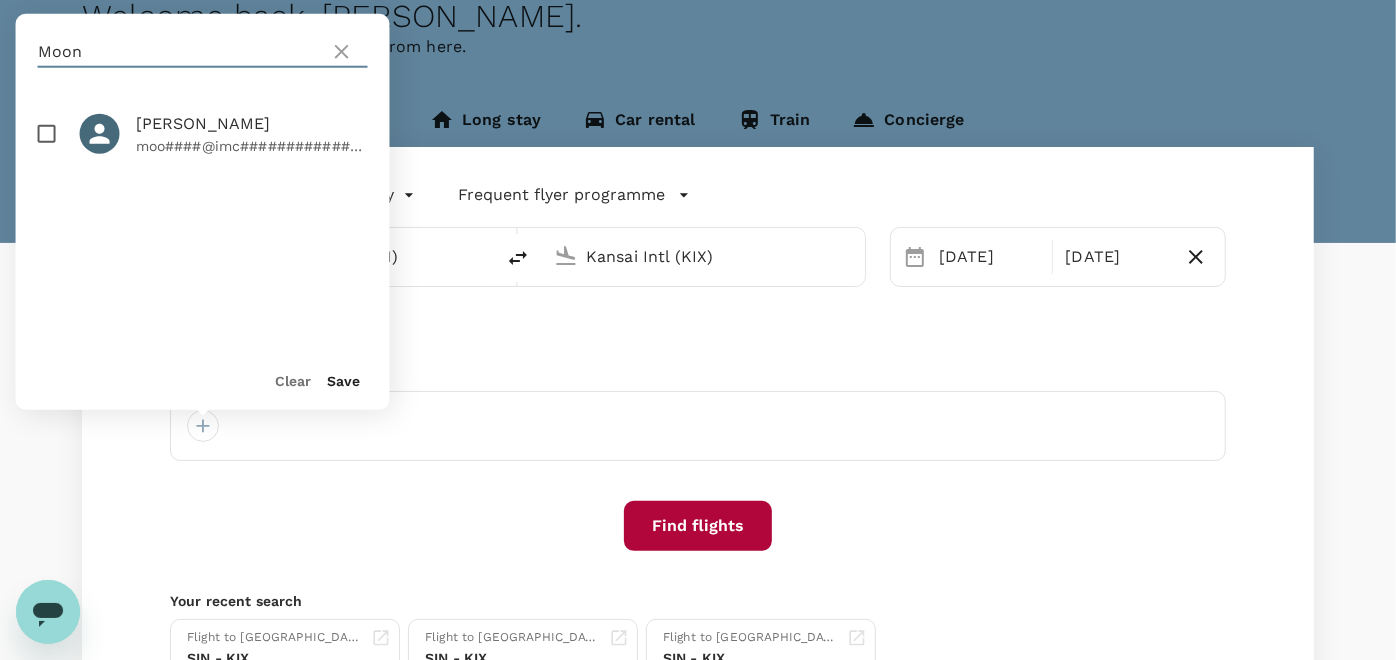 type on "Moon" 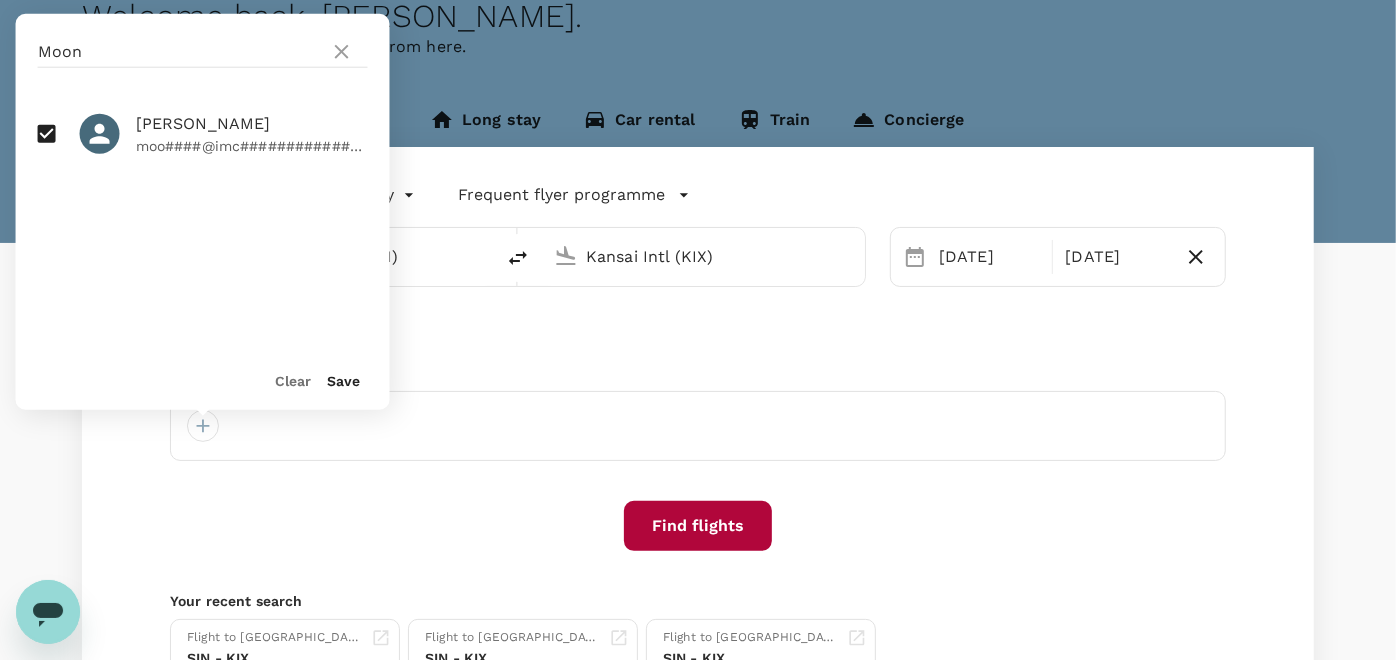 click on "Save" at bounding box center [344, 381] 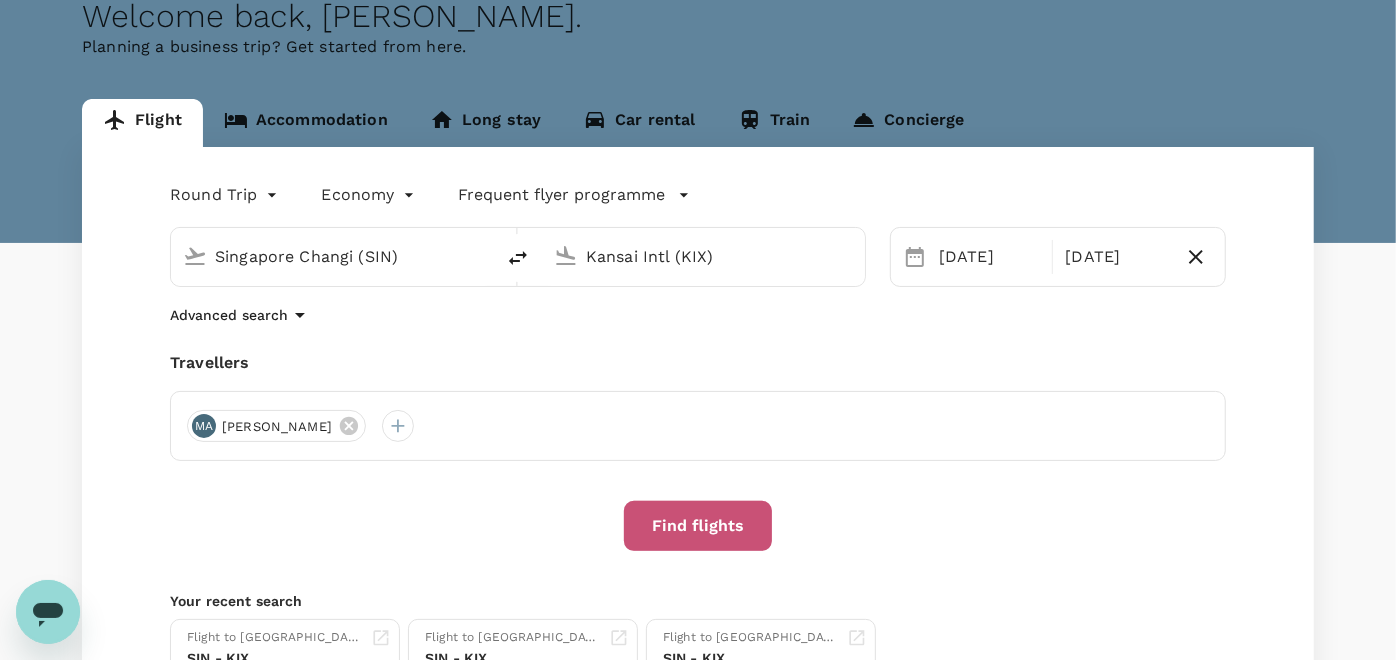click on "Find flights" at bounding box center (698, 526) 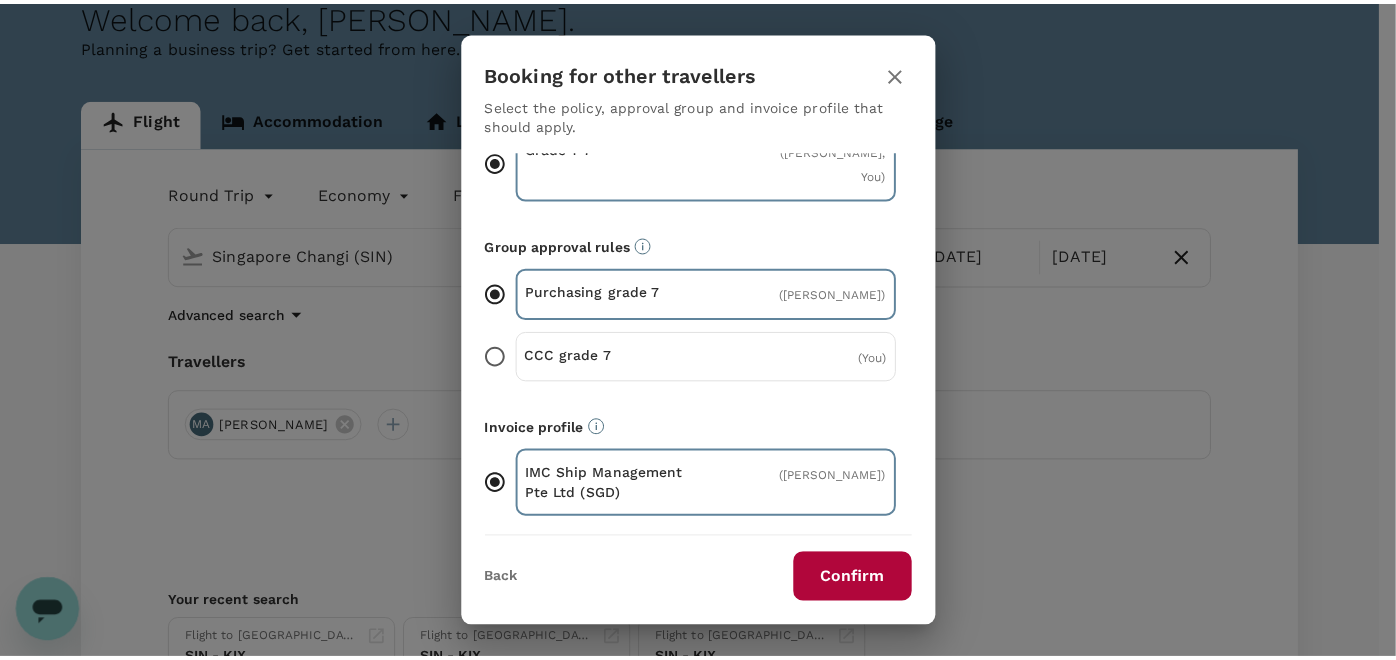 scroll, scrollTop: 124, scrollLeft: 0, axis: vertical 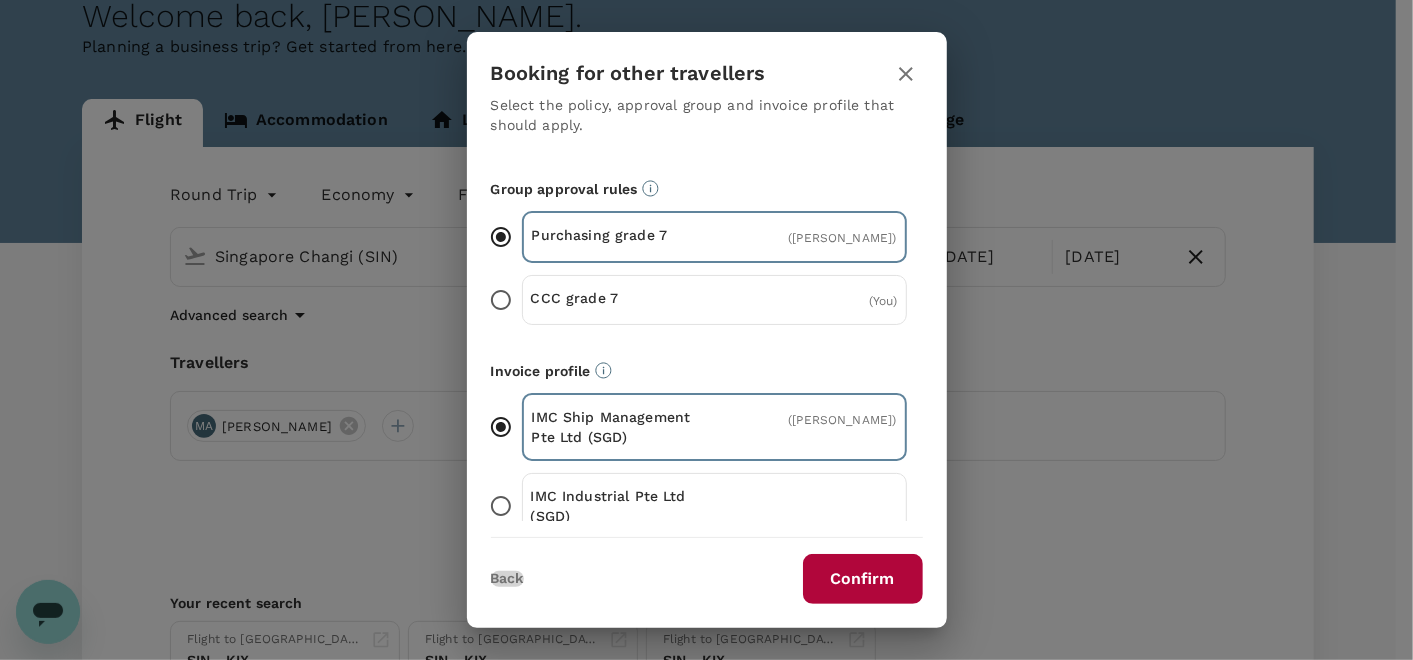 click on "Back" at bounding box center [507, 579] 